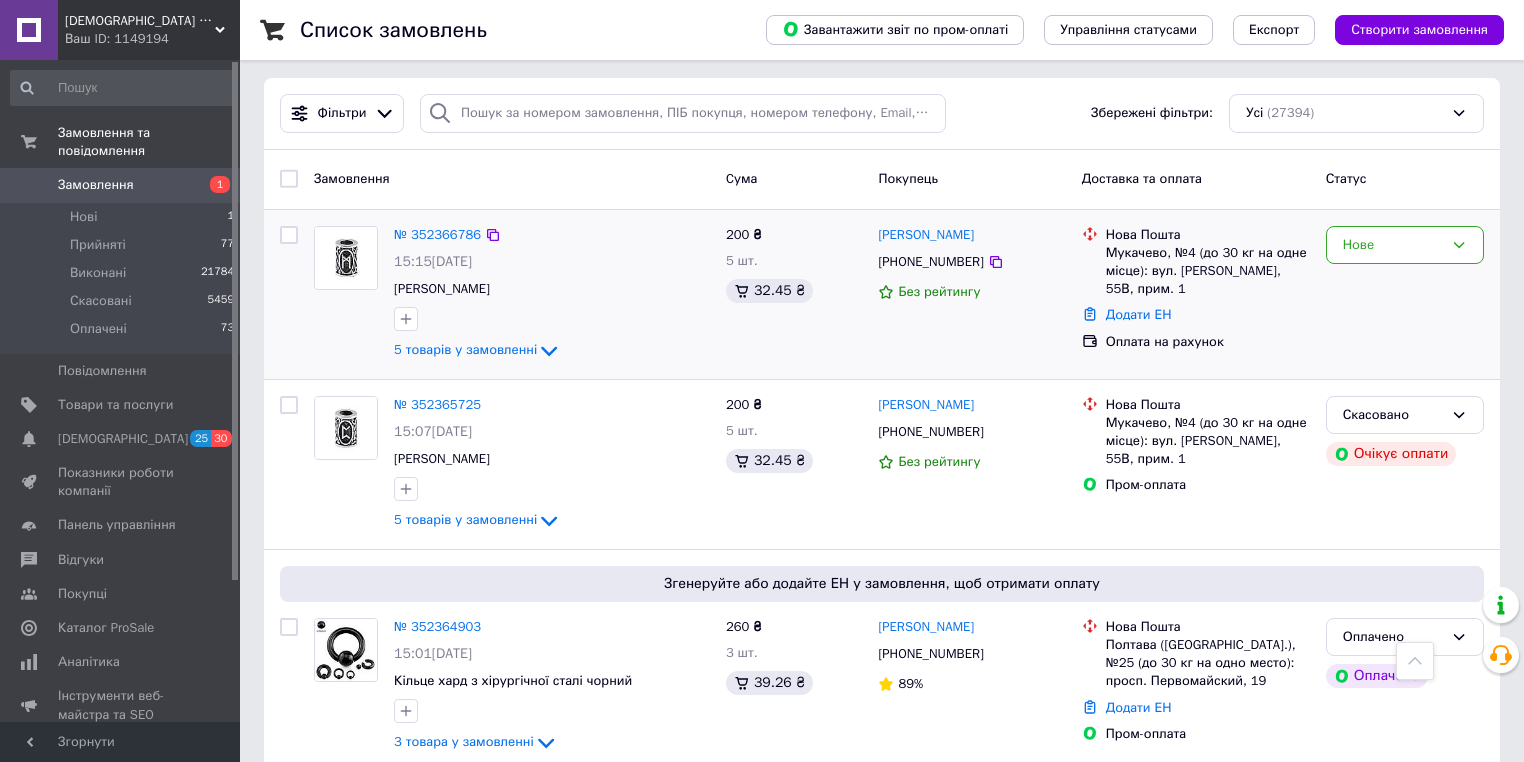 scroll, scrollTop: 0, scrollLeft: 0, axis: both 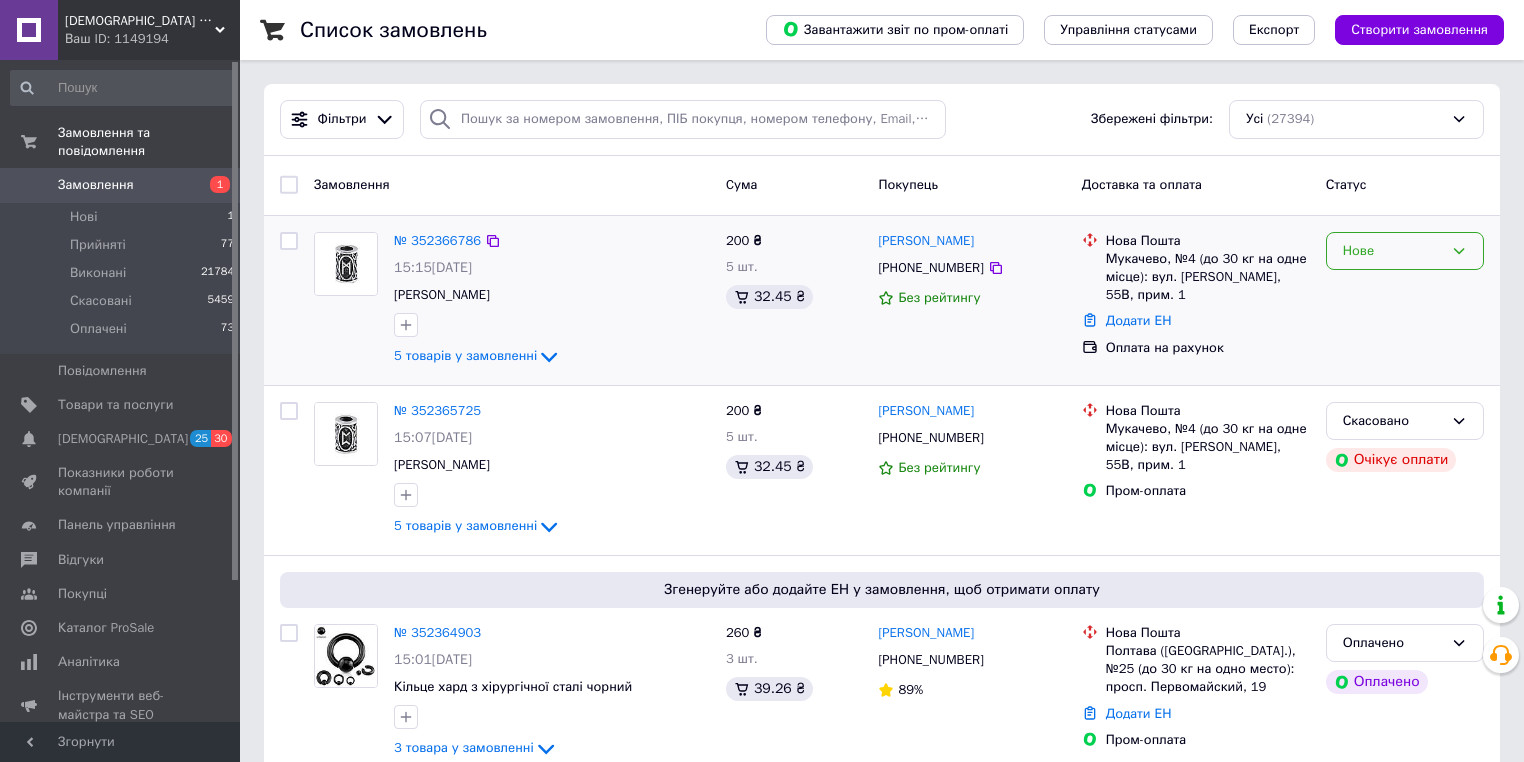 click on "Нове" at bounding box center (1405, 251) 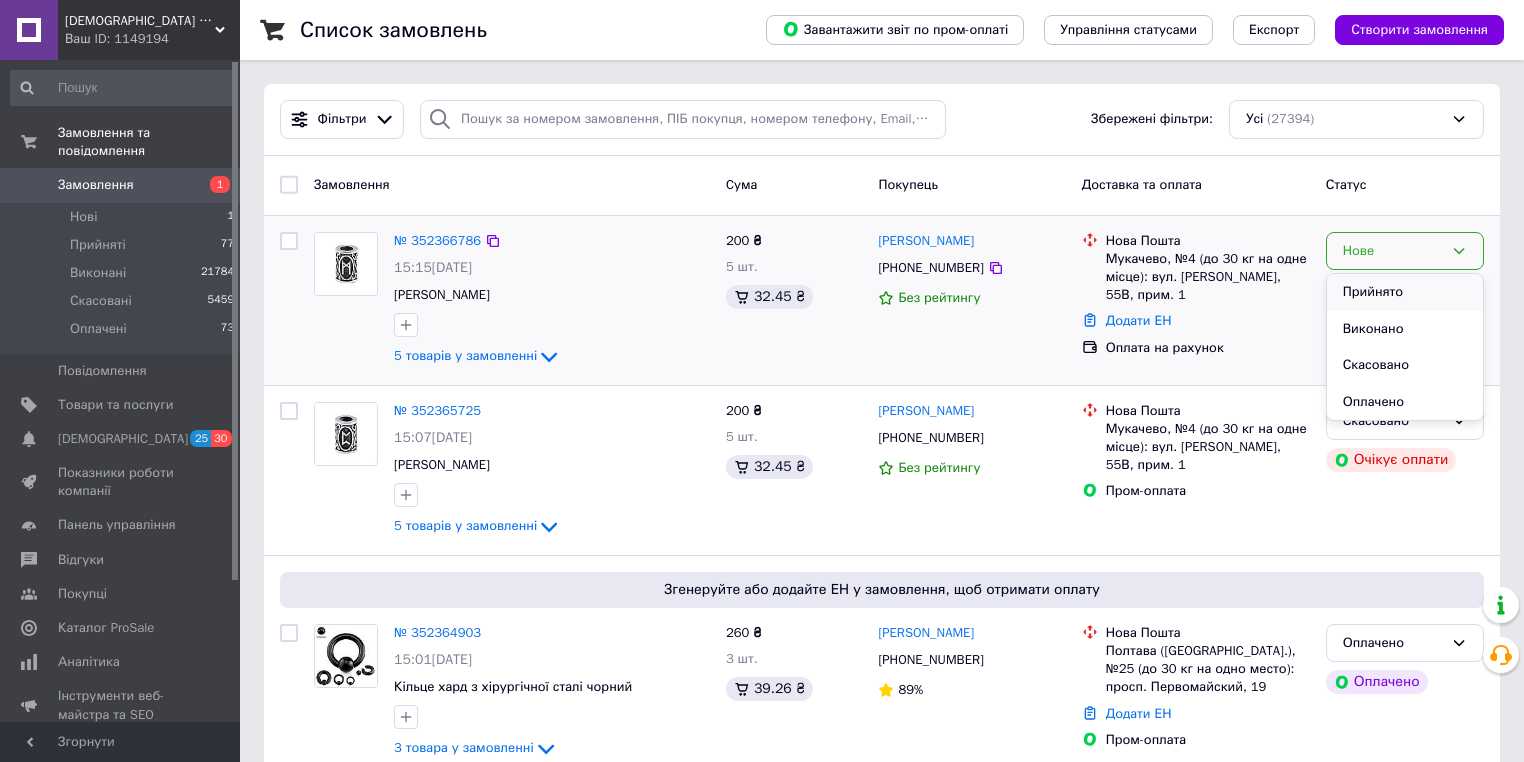 click on "Прийнято" at bounding box center (1405, 292) 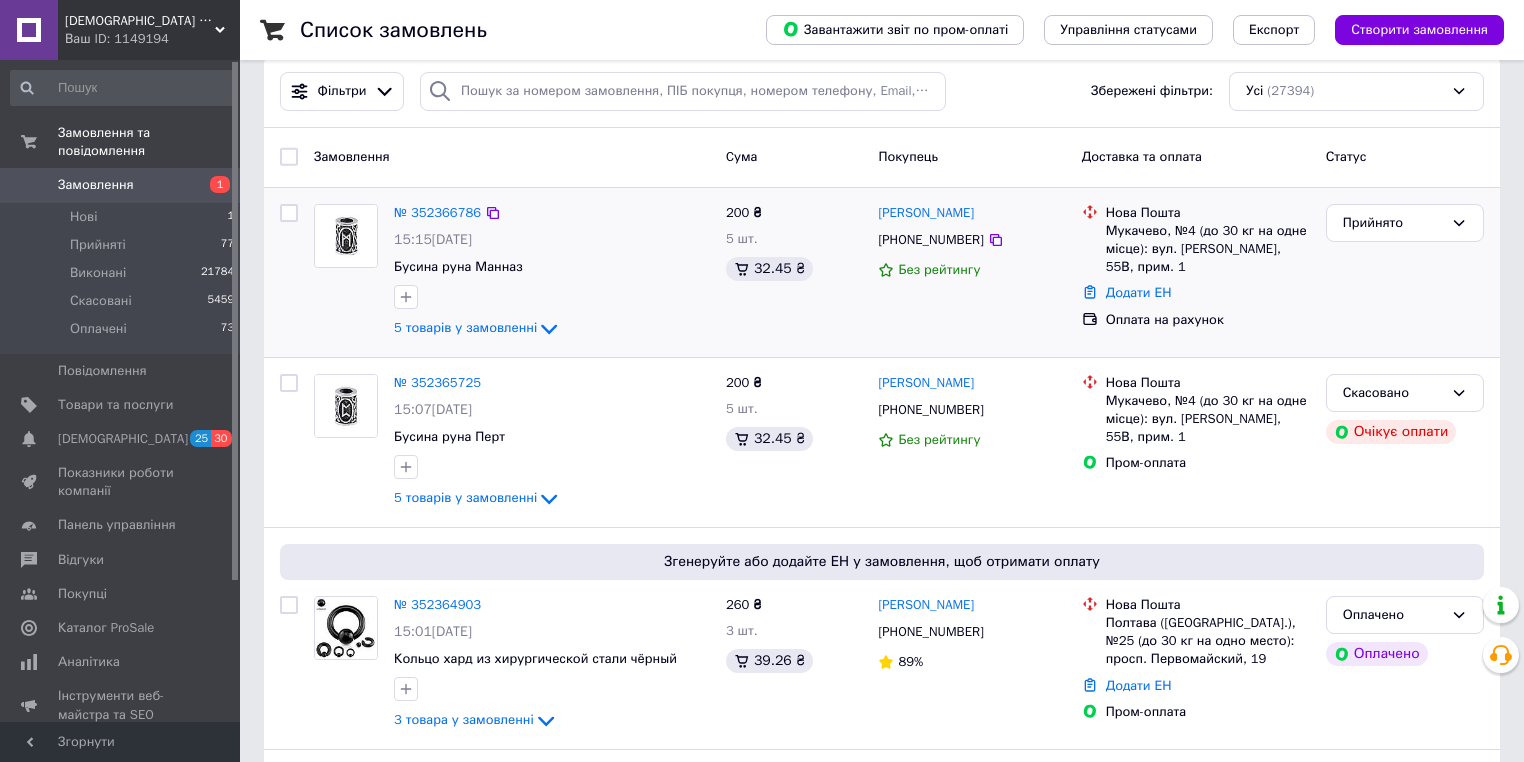 scroll, scrollTop: 0, scrollLeft: 0, axis: both 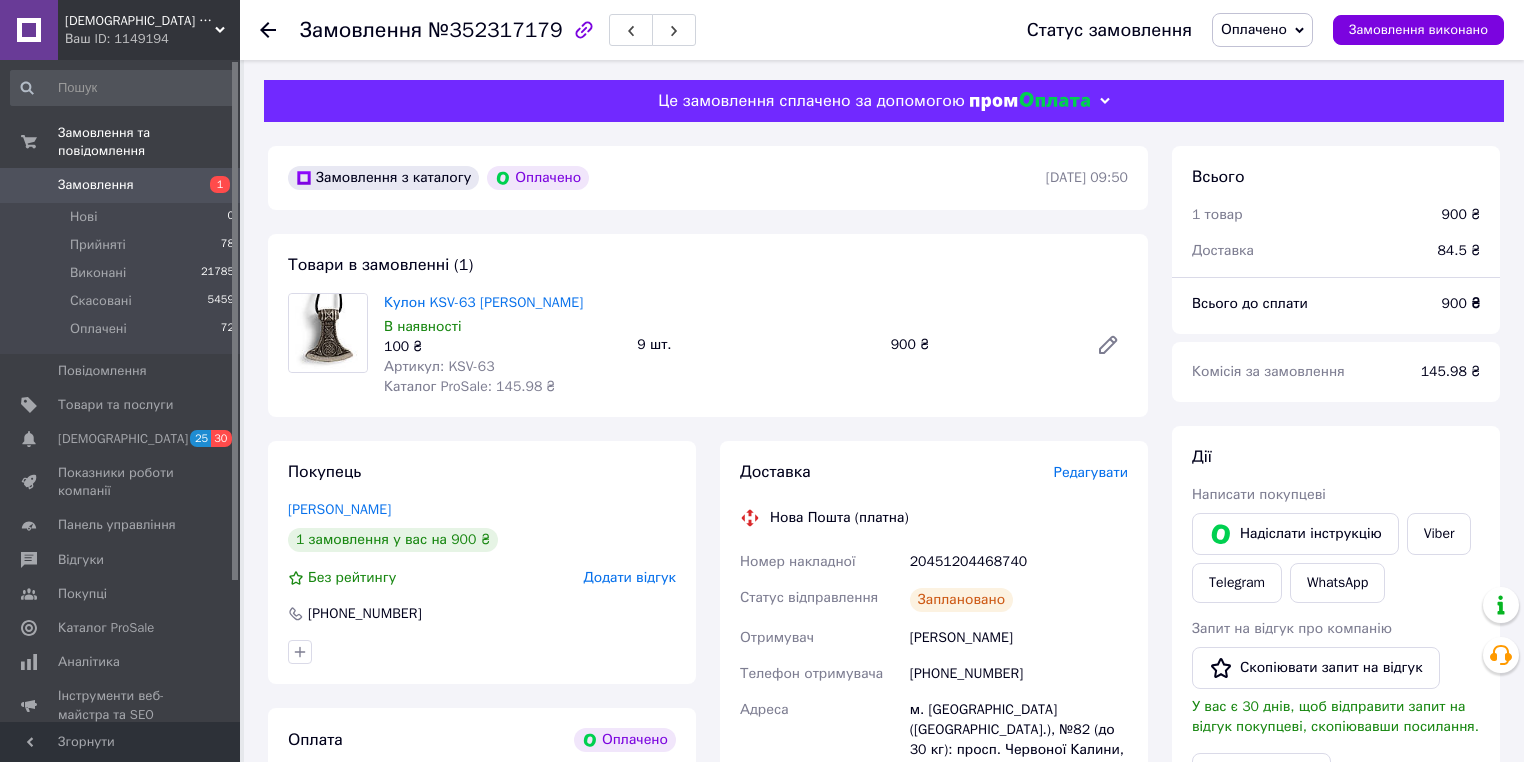 click on "Замовлення" at bounding box center [96, 185] 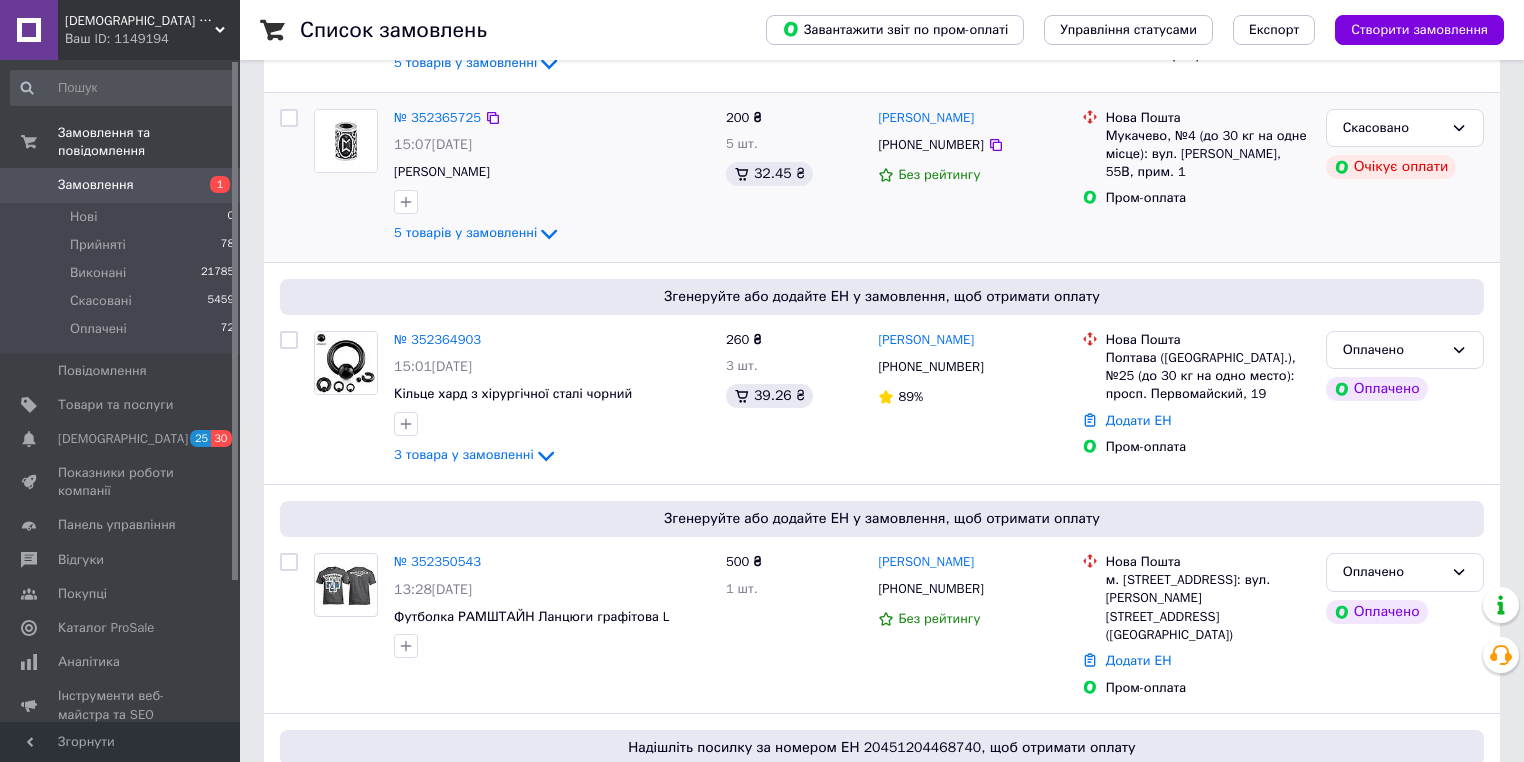 scroll, scrollTop: 320, scrollLeft: 0, axis: vertical 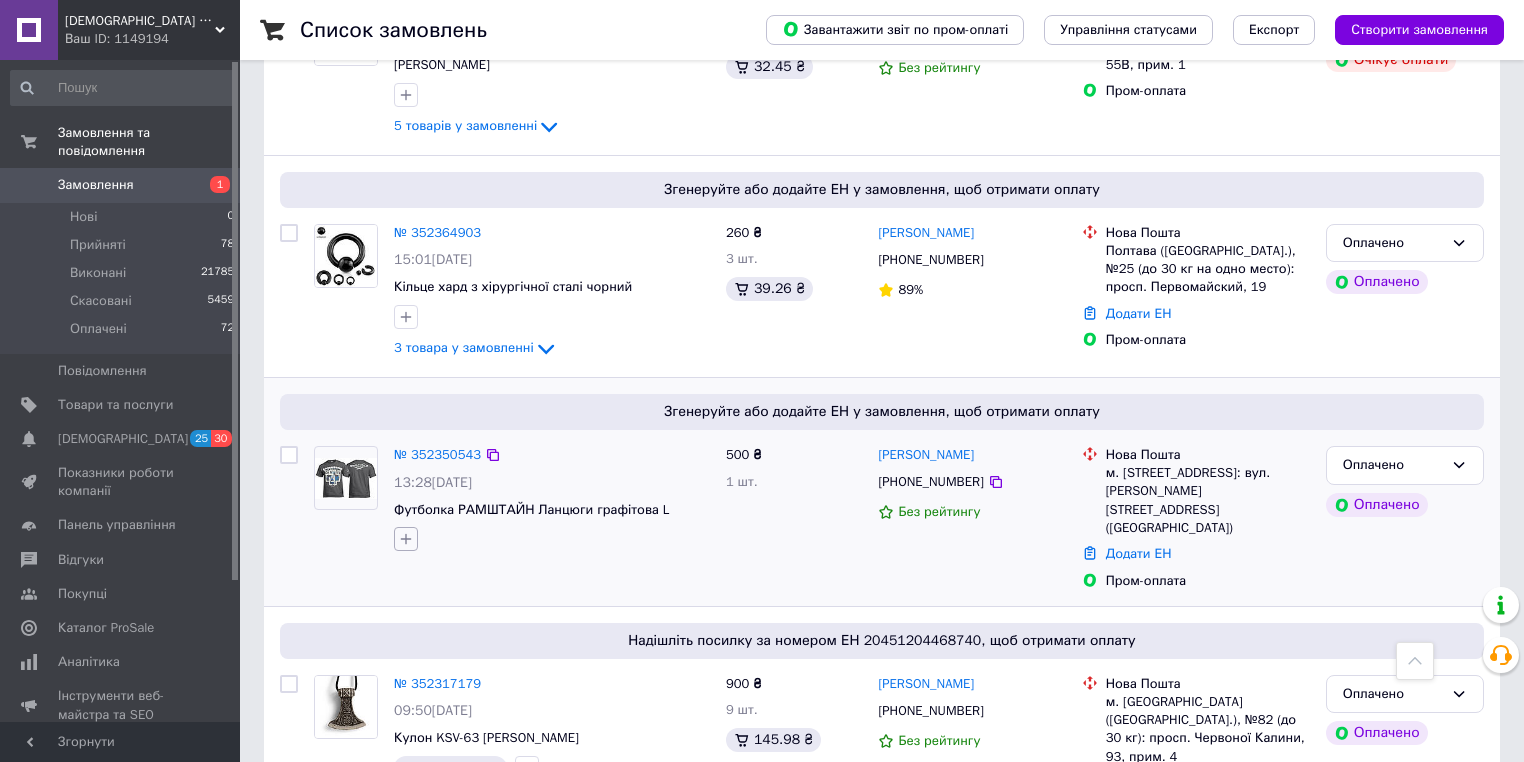 click 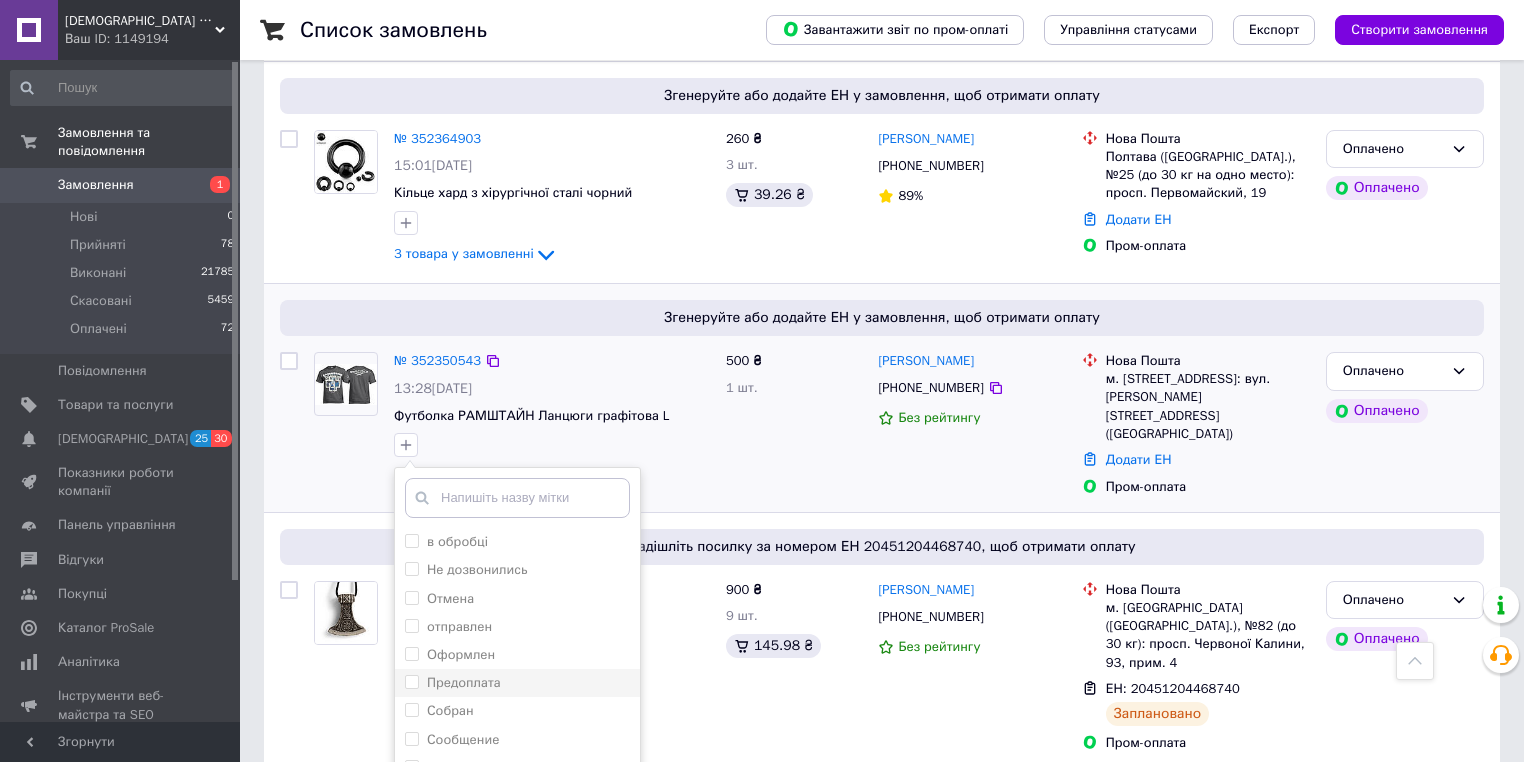 scroll, scrollTop: 640, scrollLeft: 0, axis: vertical 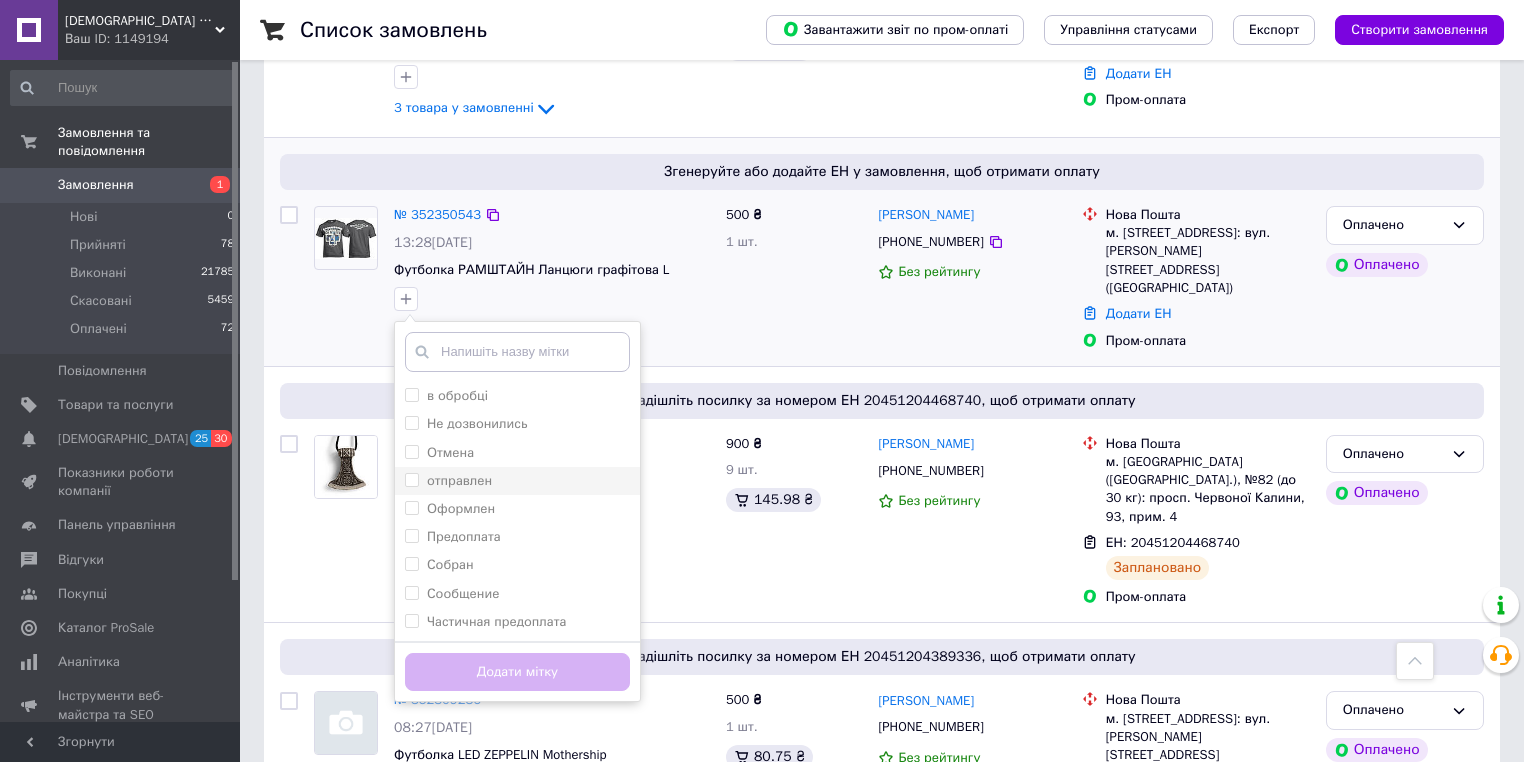 click on "отправлен" at bounding box center (411, 479) 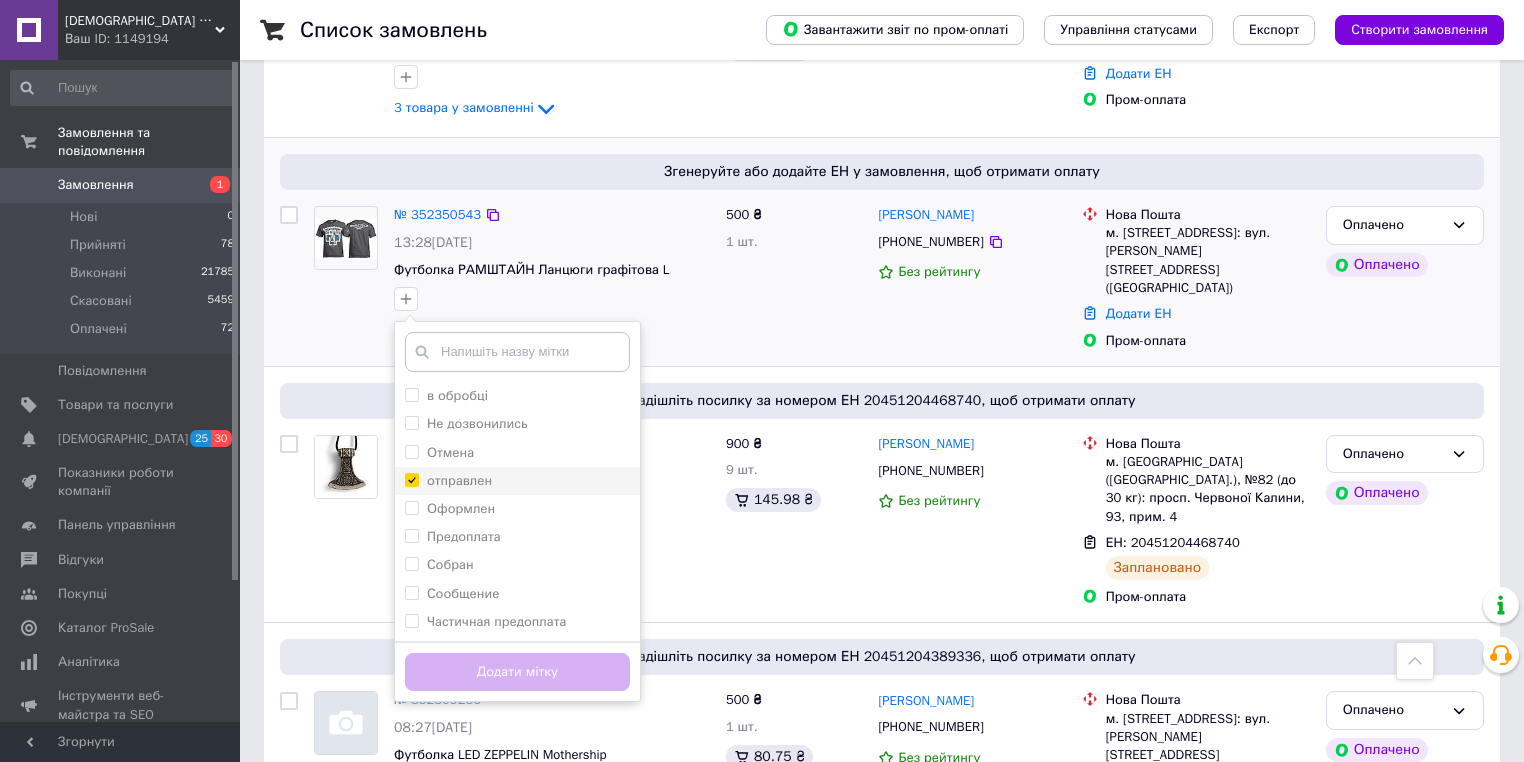 checkbox on "true" 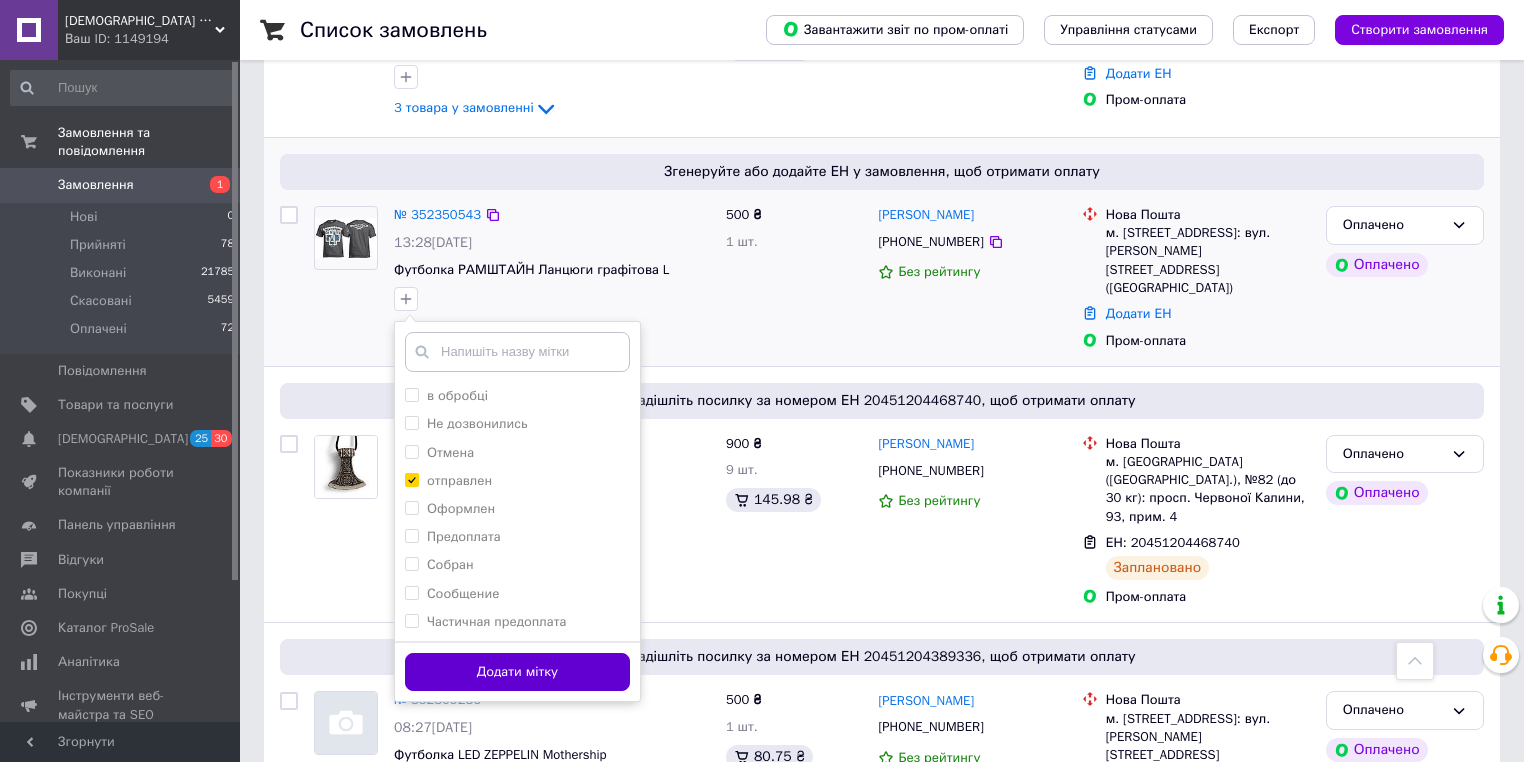 click on "Додати мітку" at bounding box center [517, 672] 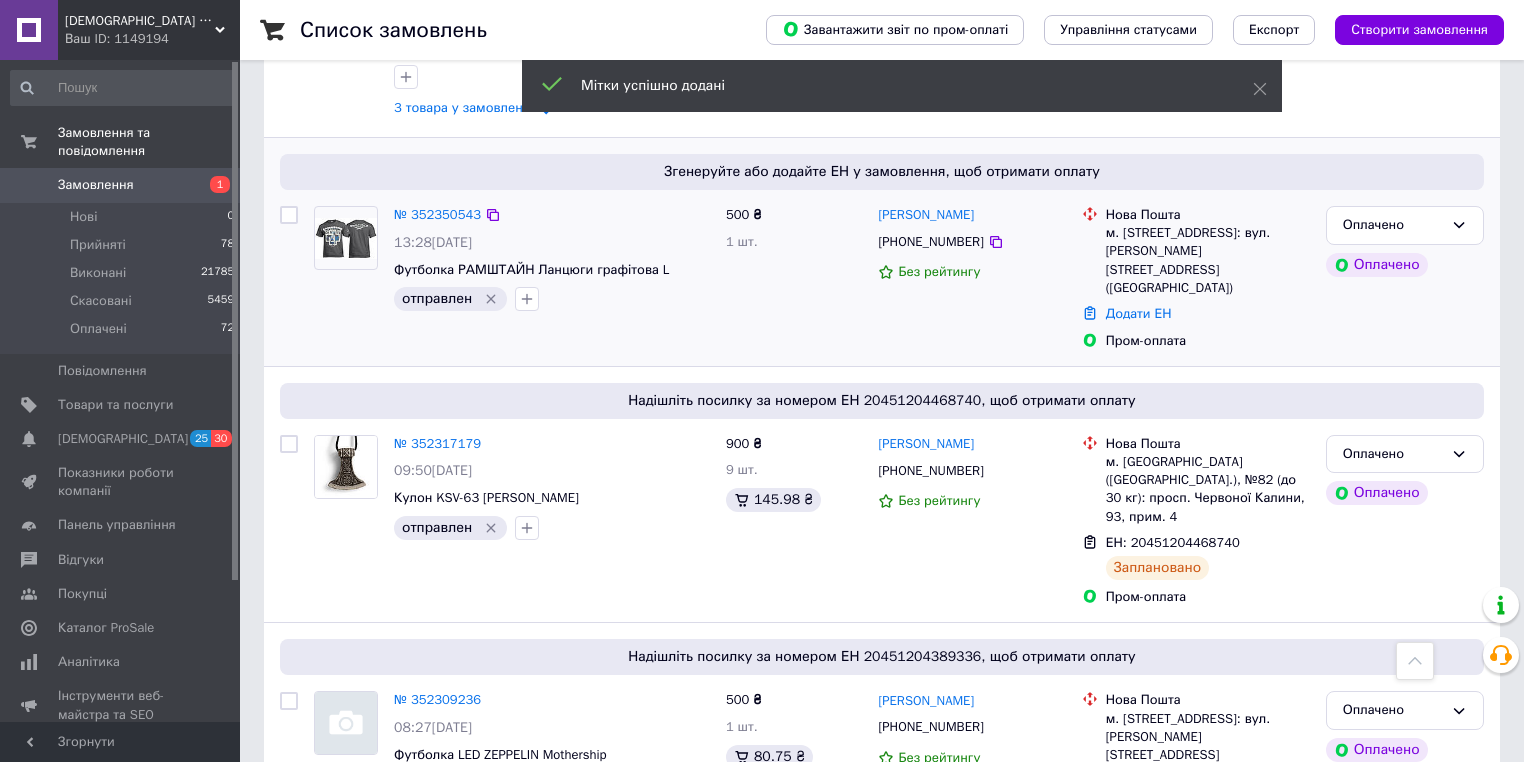 click on "№ 352350543" at bounding box center [437, 215] 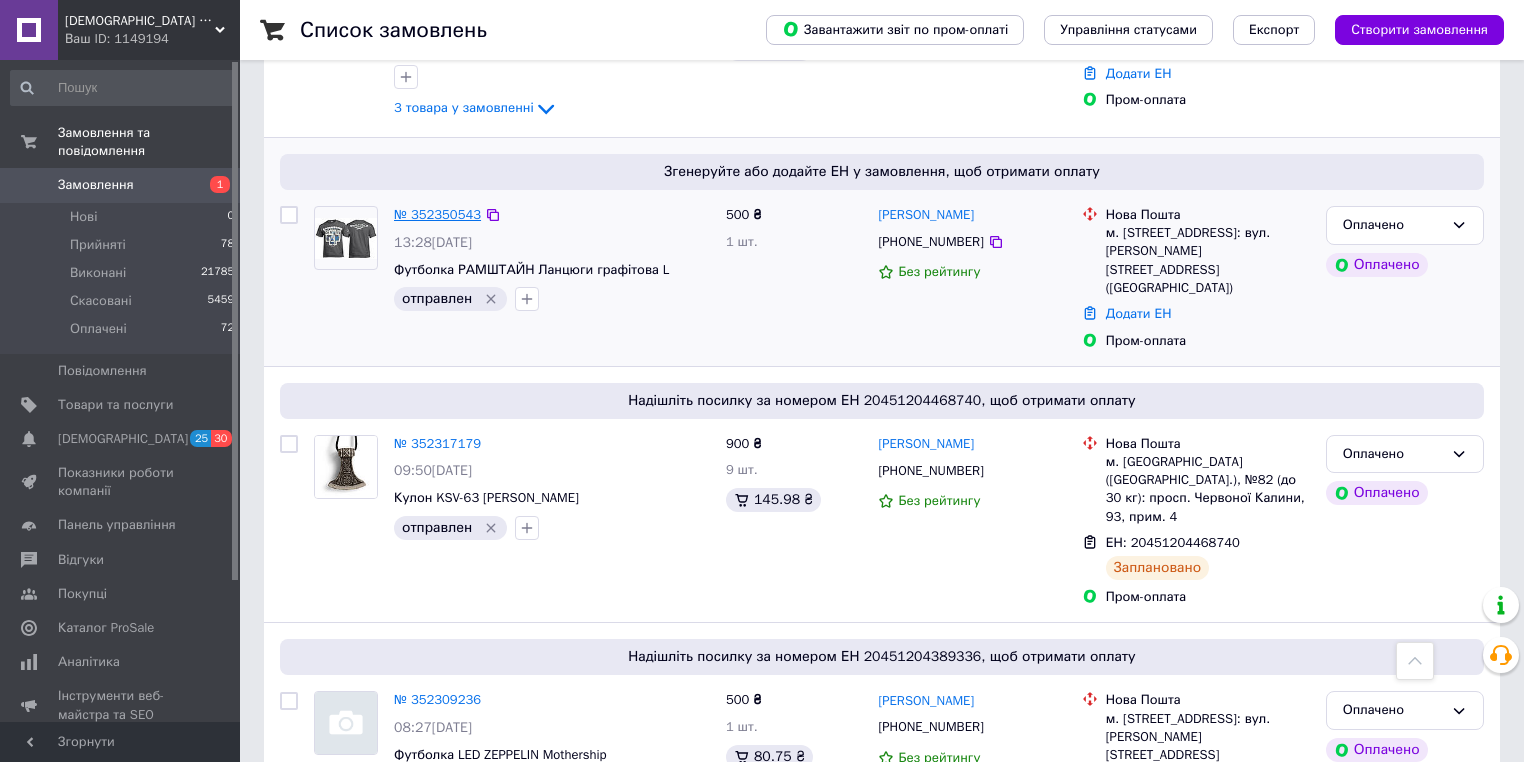 click on "№ 352350543" at bounding box center [437, 214] 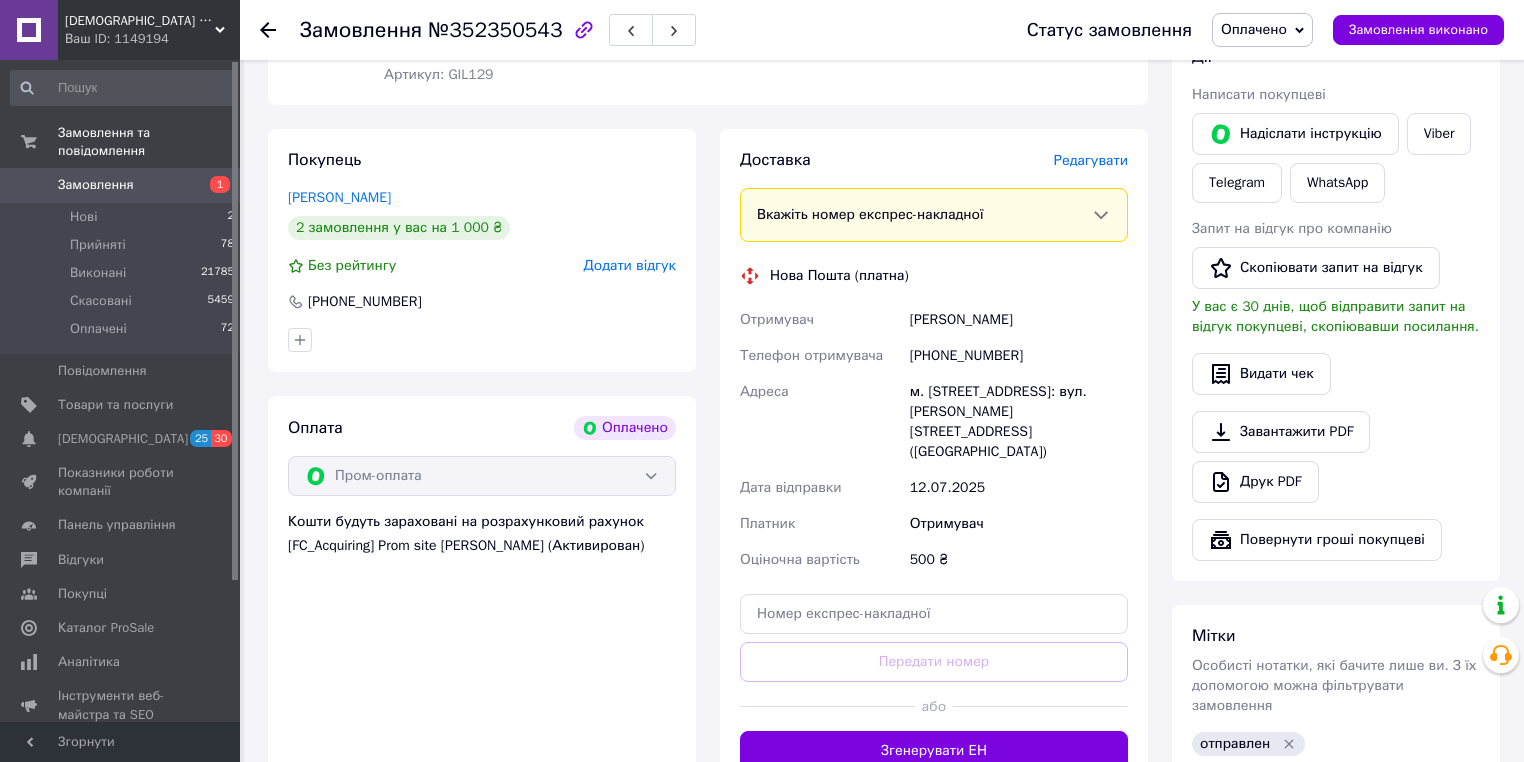 scroll, scrollTop: 560, scrollLeft: 0, axis: vertical 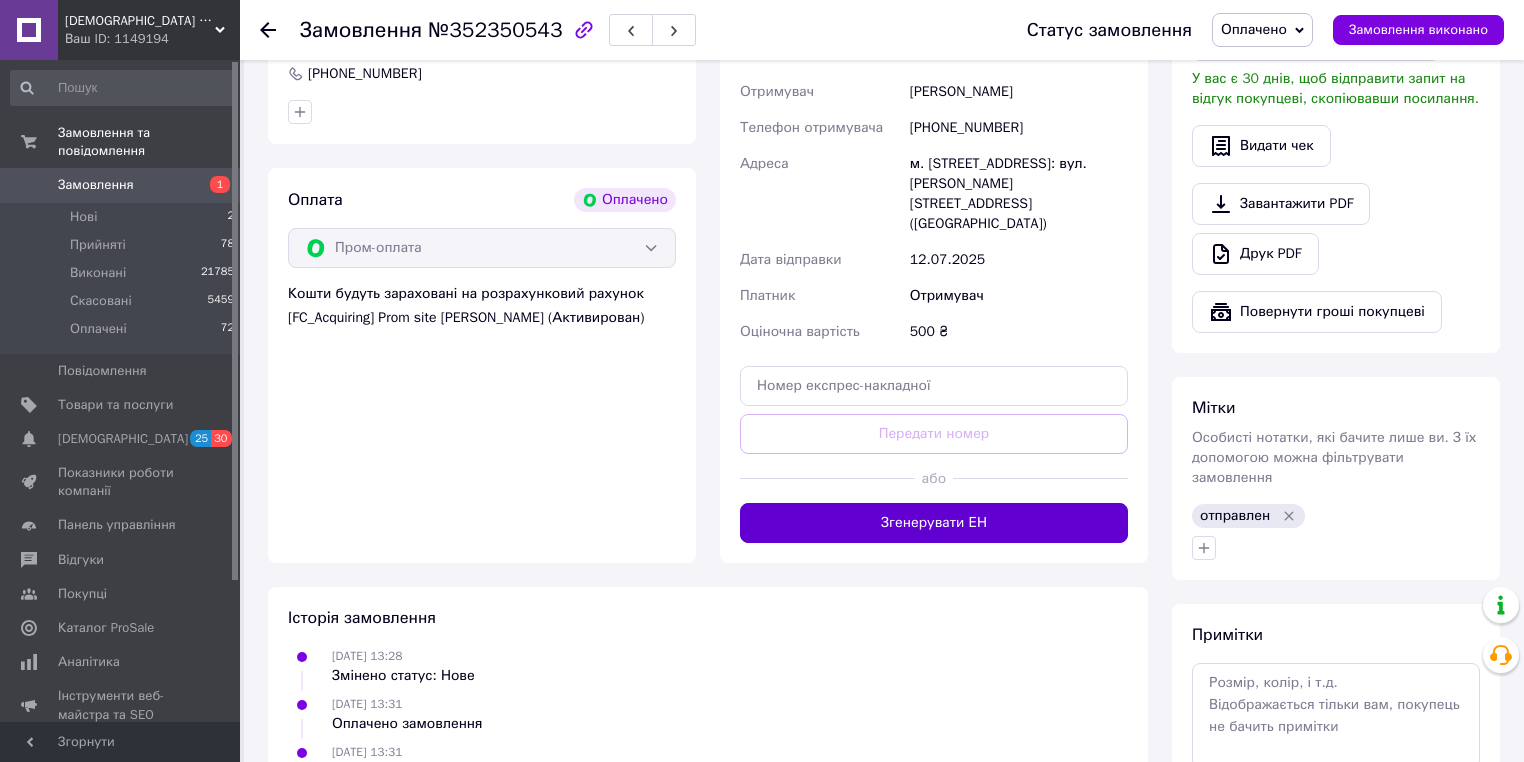 click on "Згенерувати ЕН" at bounding box center [934, 523] 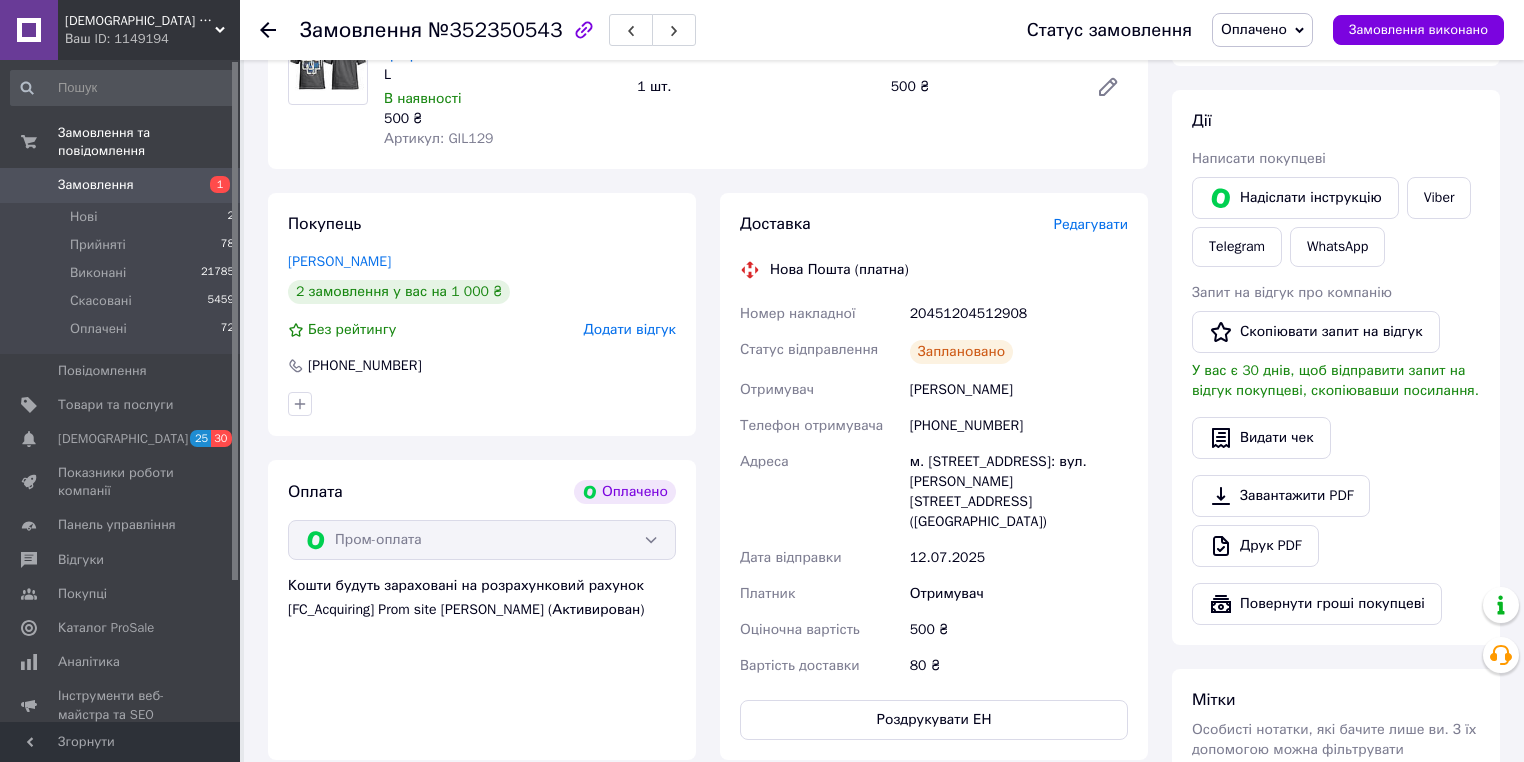scroll, scrollTop: 240, scrollLeft: 0, axis: vertical 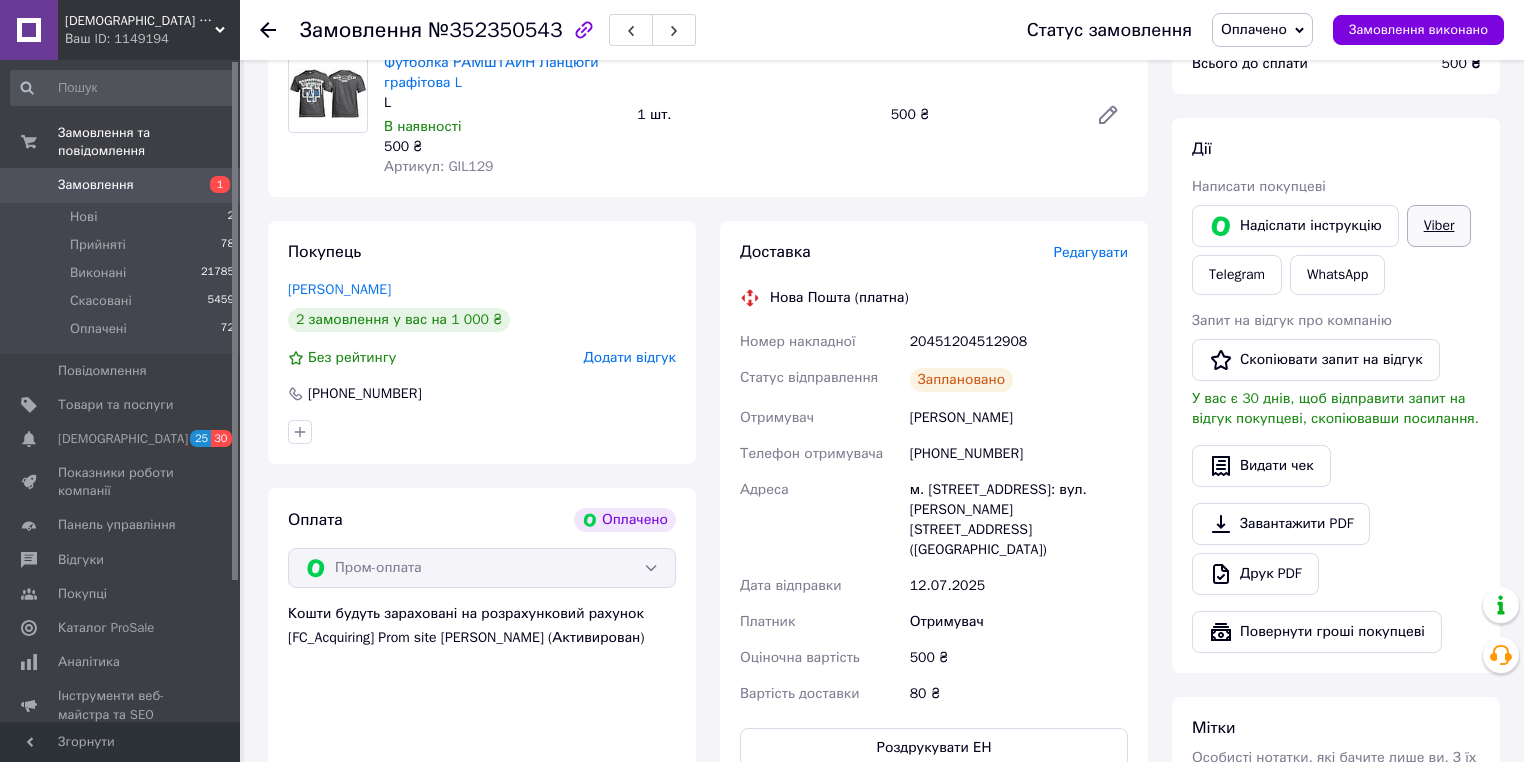 click on "Viber" at bounding box center [1439, 226] 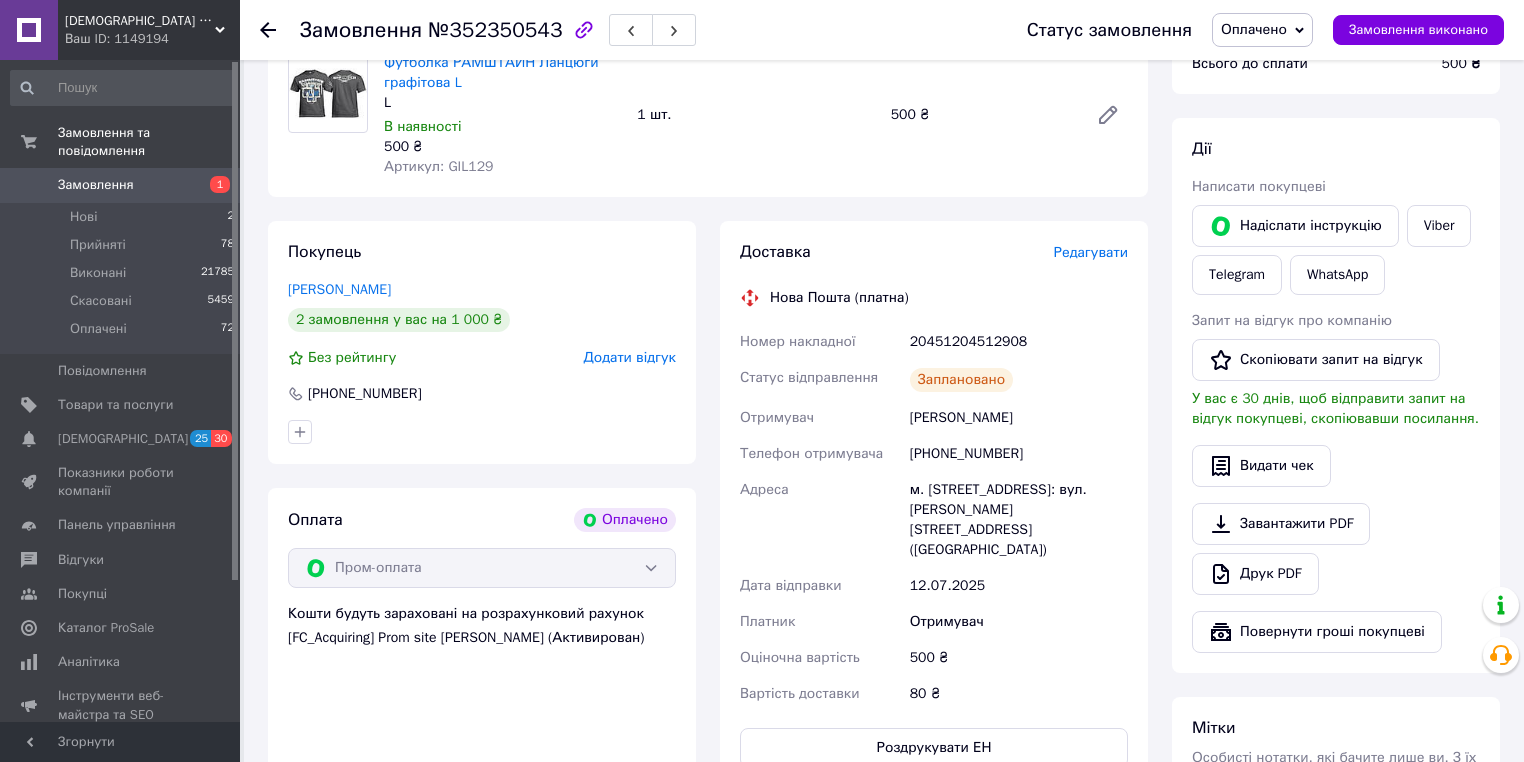 click on "Футболка РАМШТАЙН Ланцюги графітова L L В наявності 500 ₴ Артикул: GIL129 1 шт. 500 ₴" at bounding box center (756, 115) 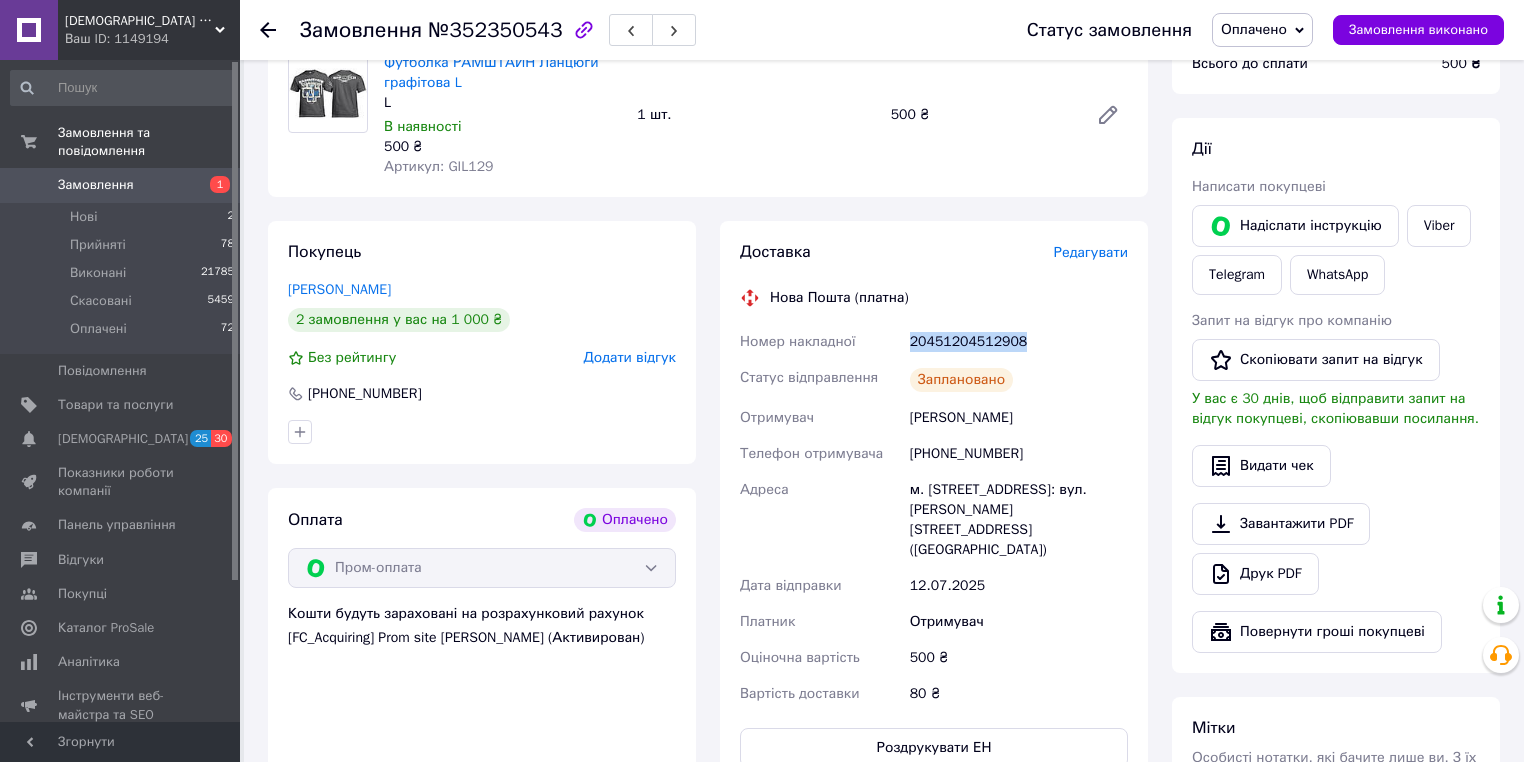 drag, startPoint x: 1023, startPoint y: 340, endPoint x: 911, endPoint y: 336, distance: 112.0714 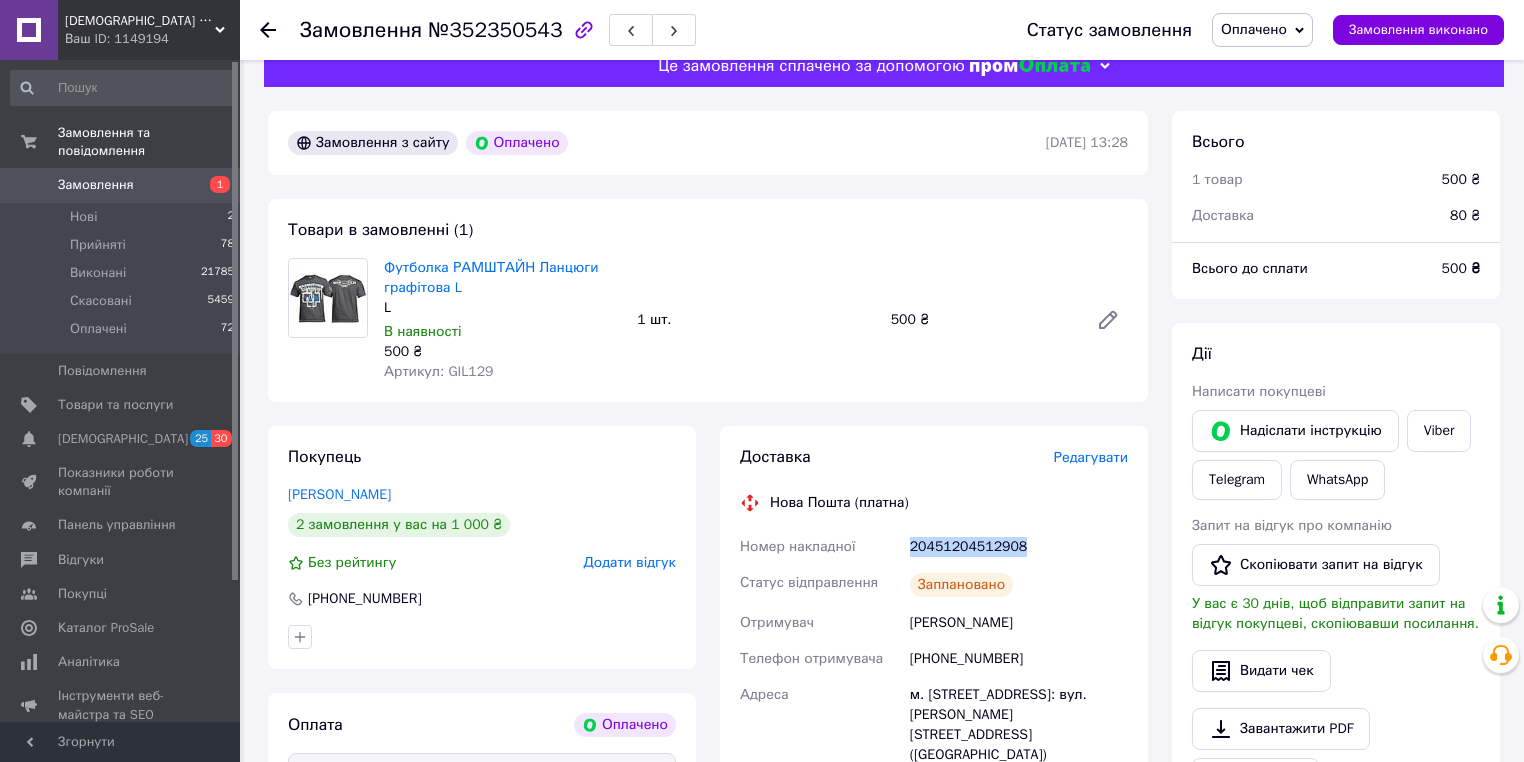scroll, scrollTop: 0, scrollLeft: 0, axis: both 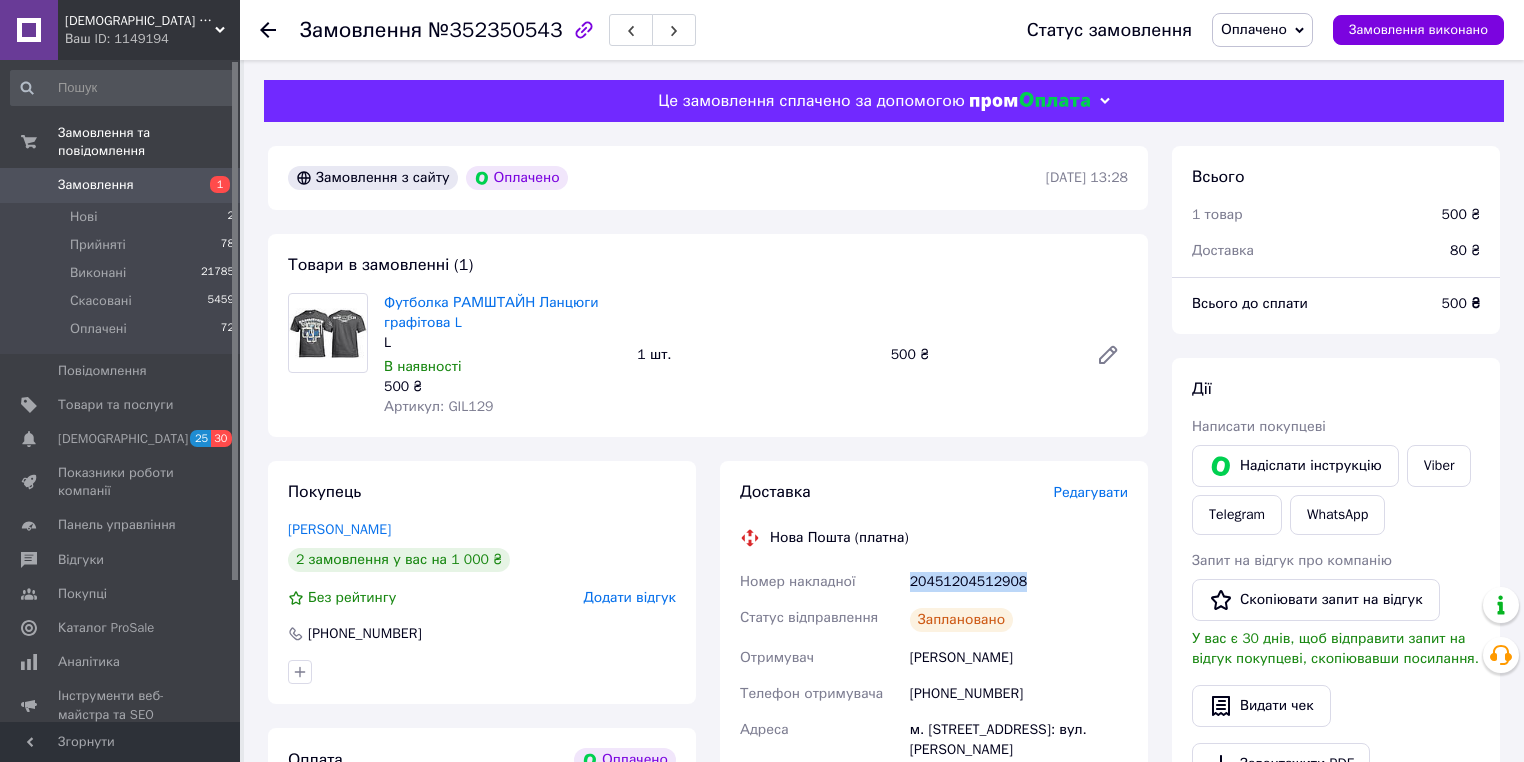 click on "Замовлення" at bounding box center (96, 185) 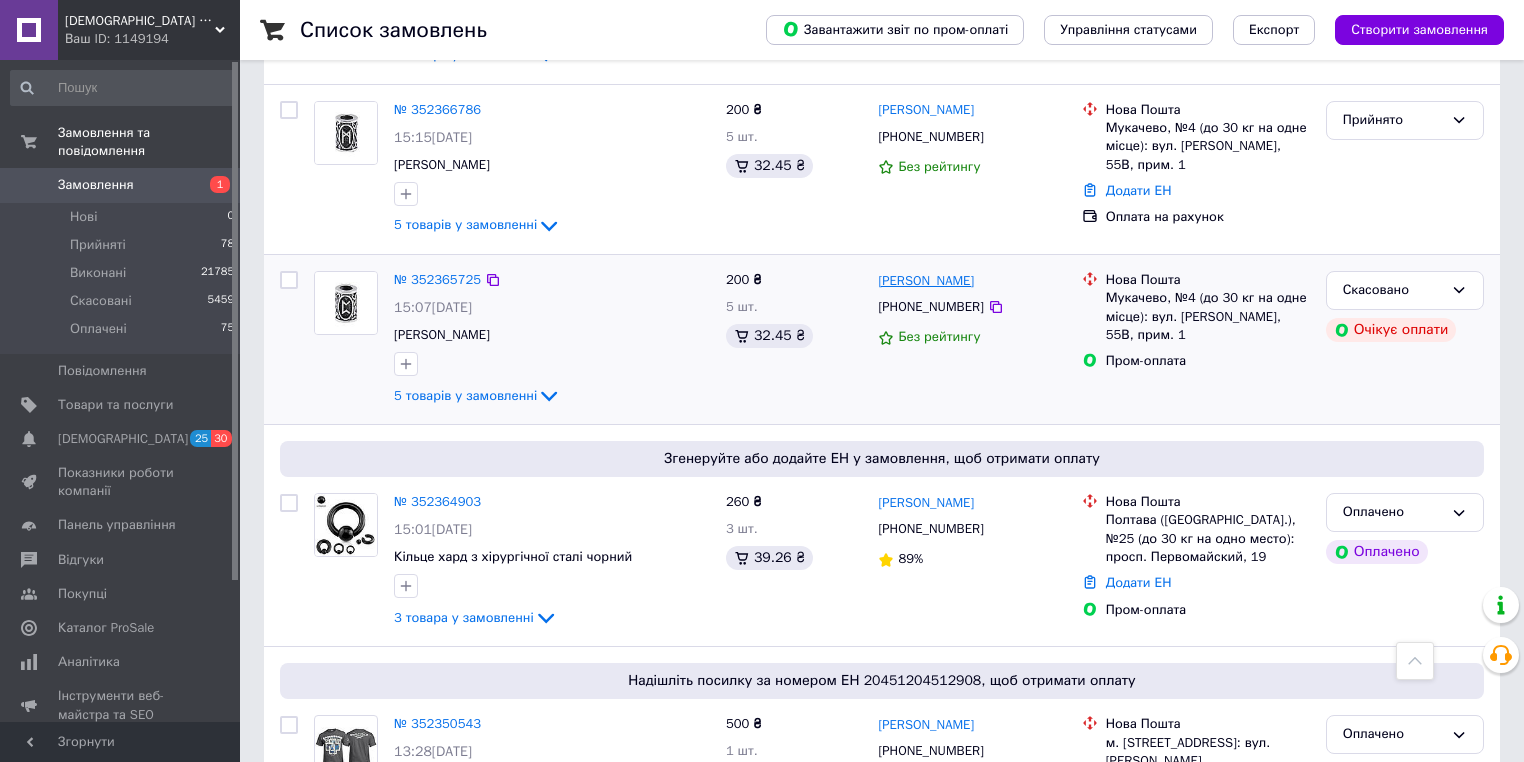 scroll, scrollTop: 960, scrollLeft: 0, axis: vertical 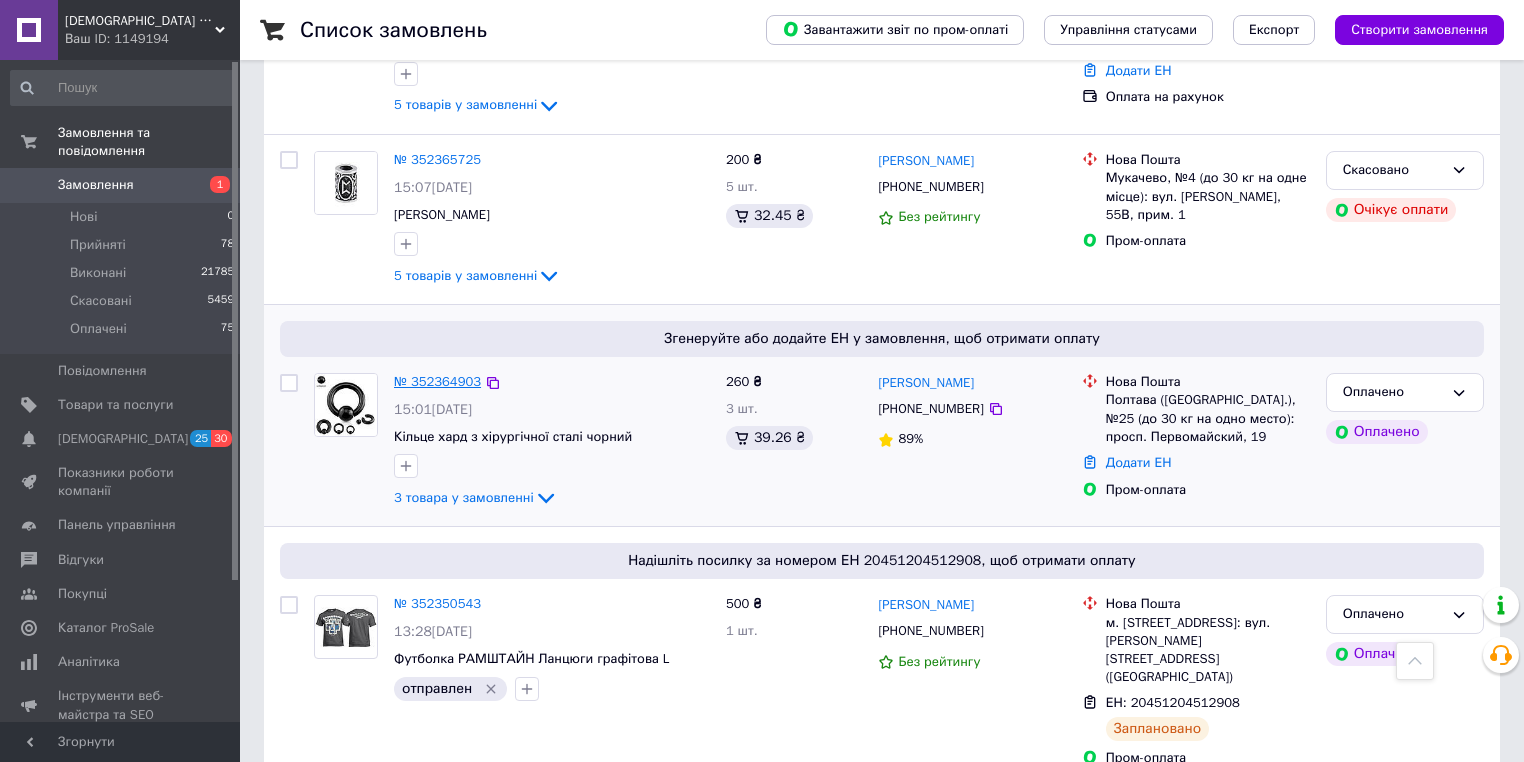click on "№ 352364903" at bounding box center [437, 381] 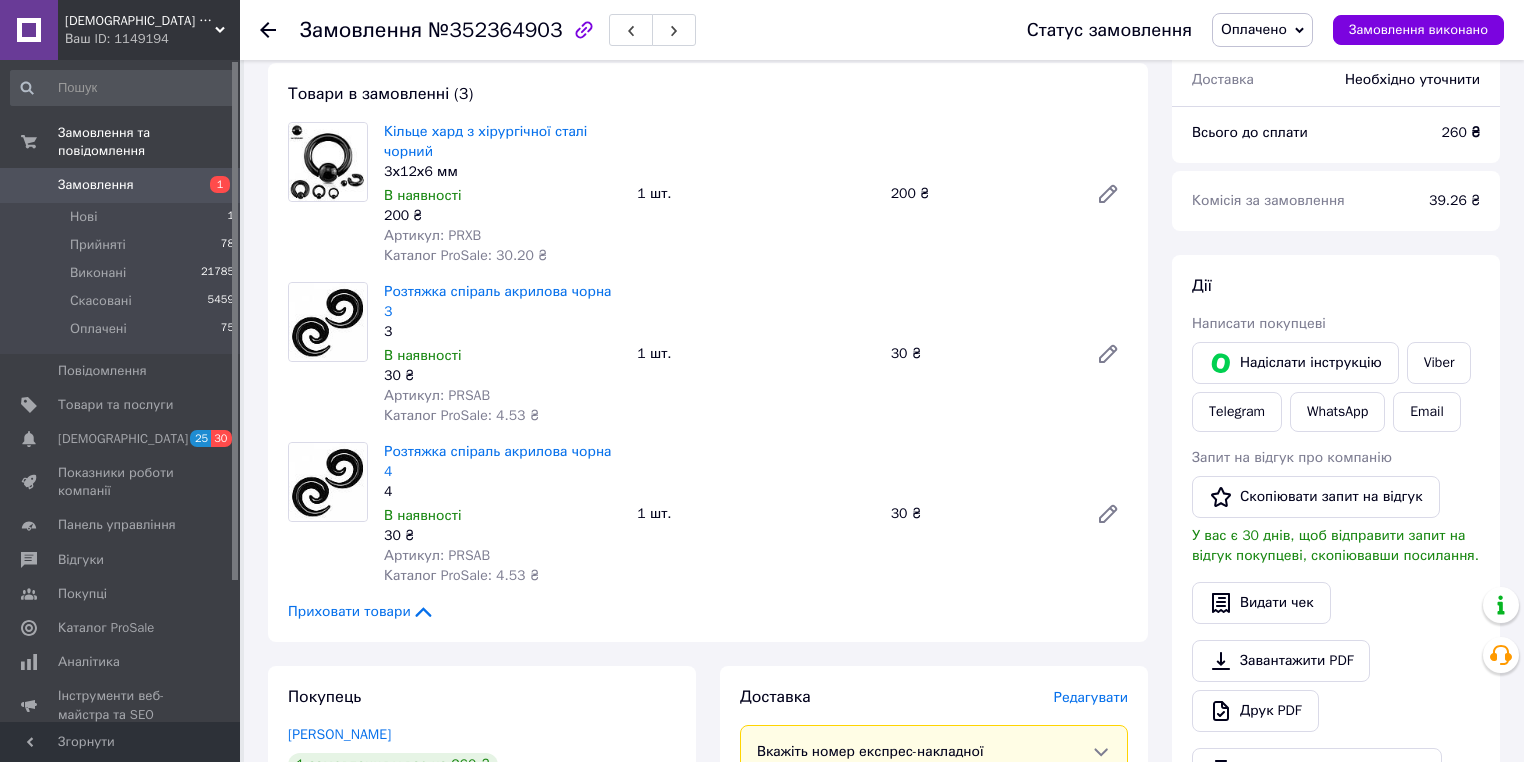 scroll, scrollTop: 164, scrollLeft: 0, axis: vertical 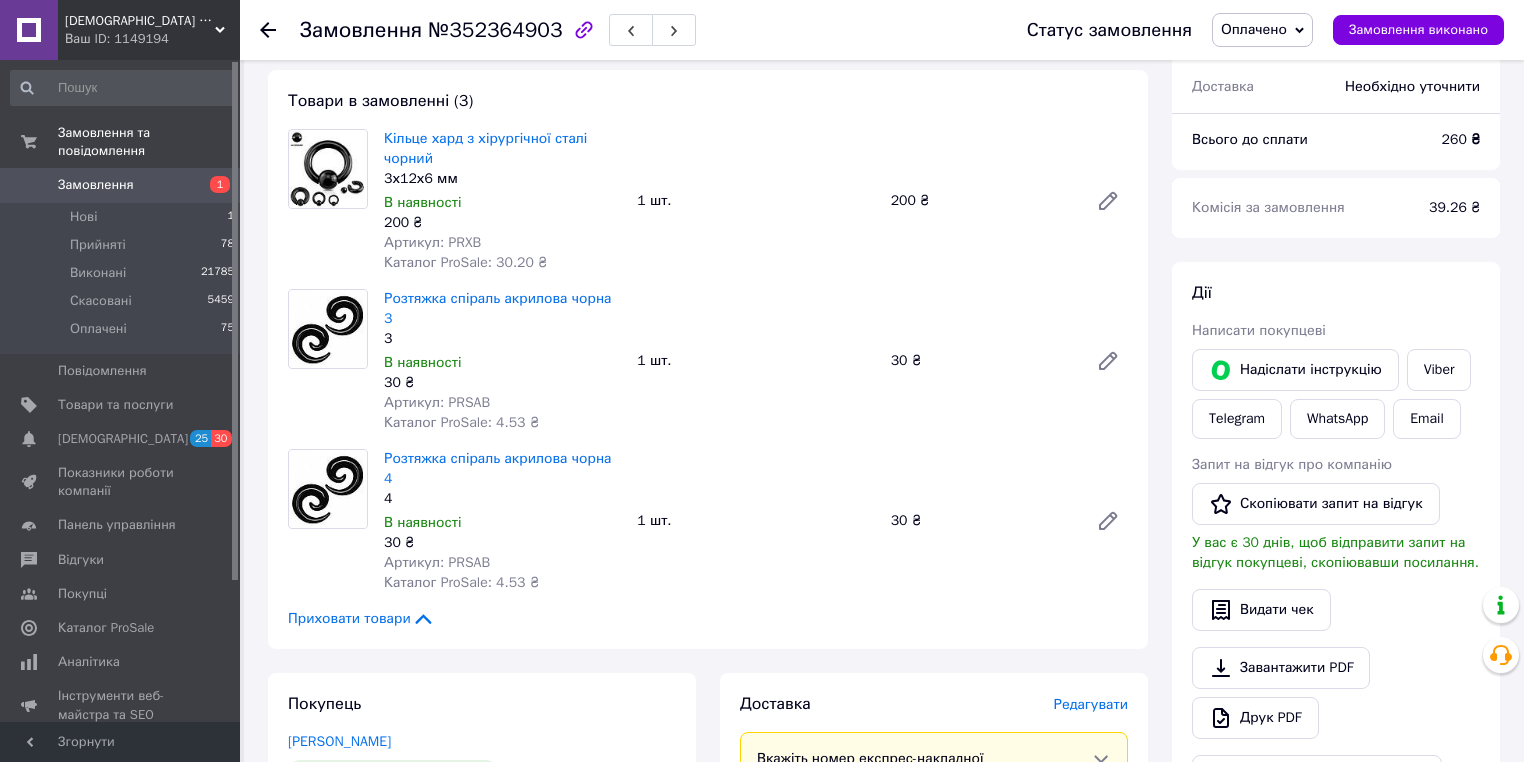 drag, startPoint x: 737, startPoint y: 292, endPoint x: 739, endPoint y: 532, distance: 240.00833 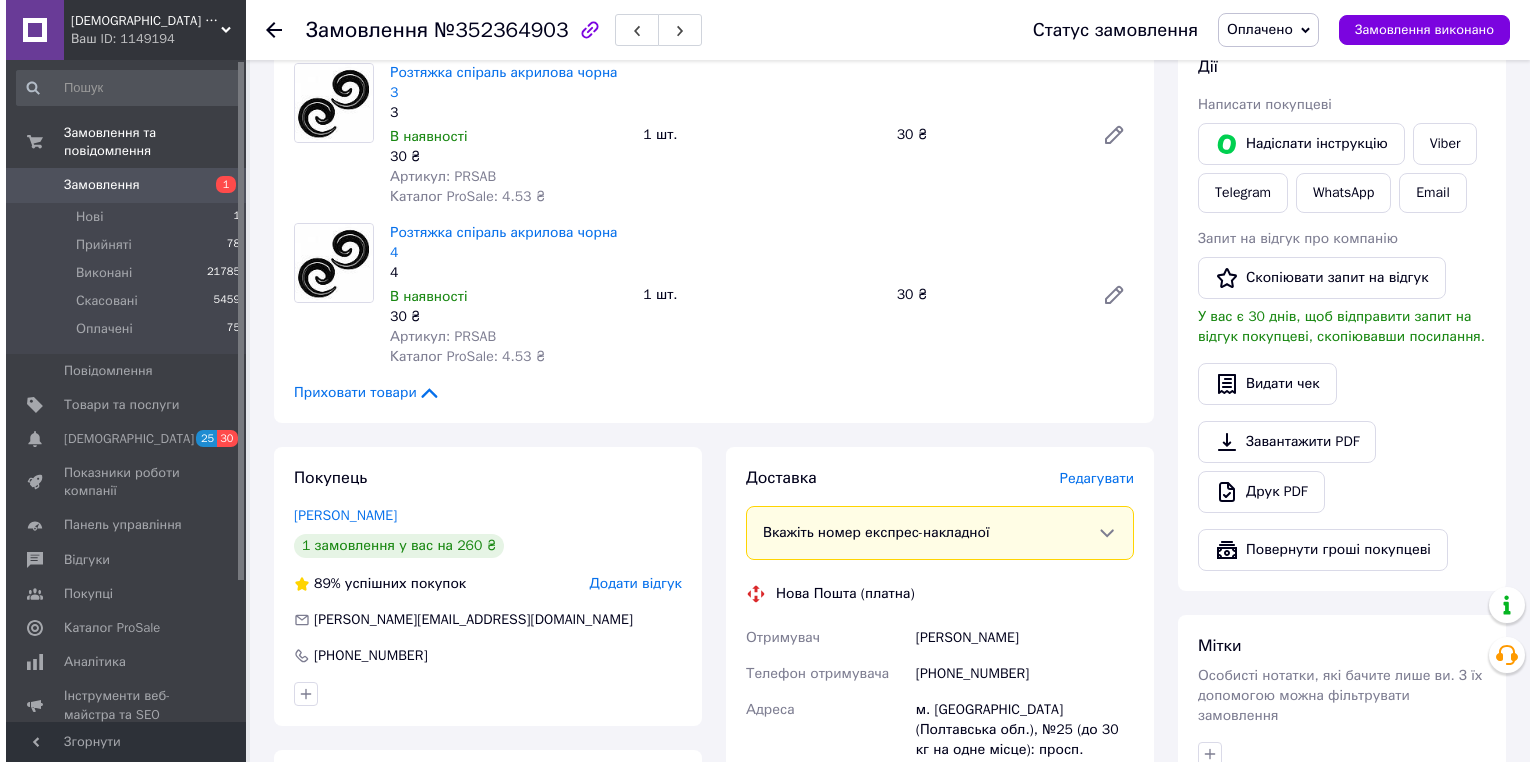 scroll, scrollTop: 400, scrollLeft: 0, axis: vertical 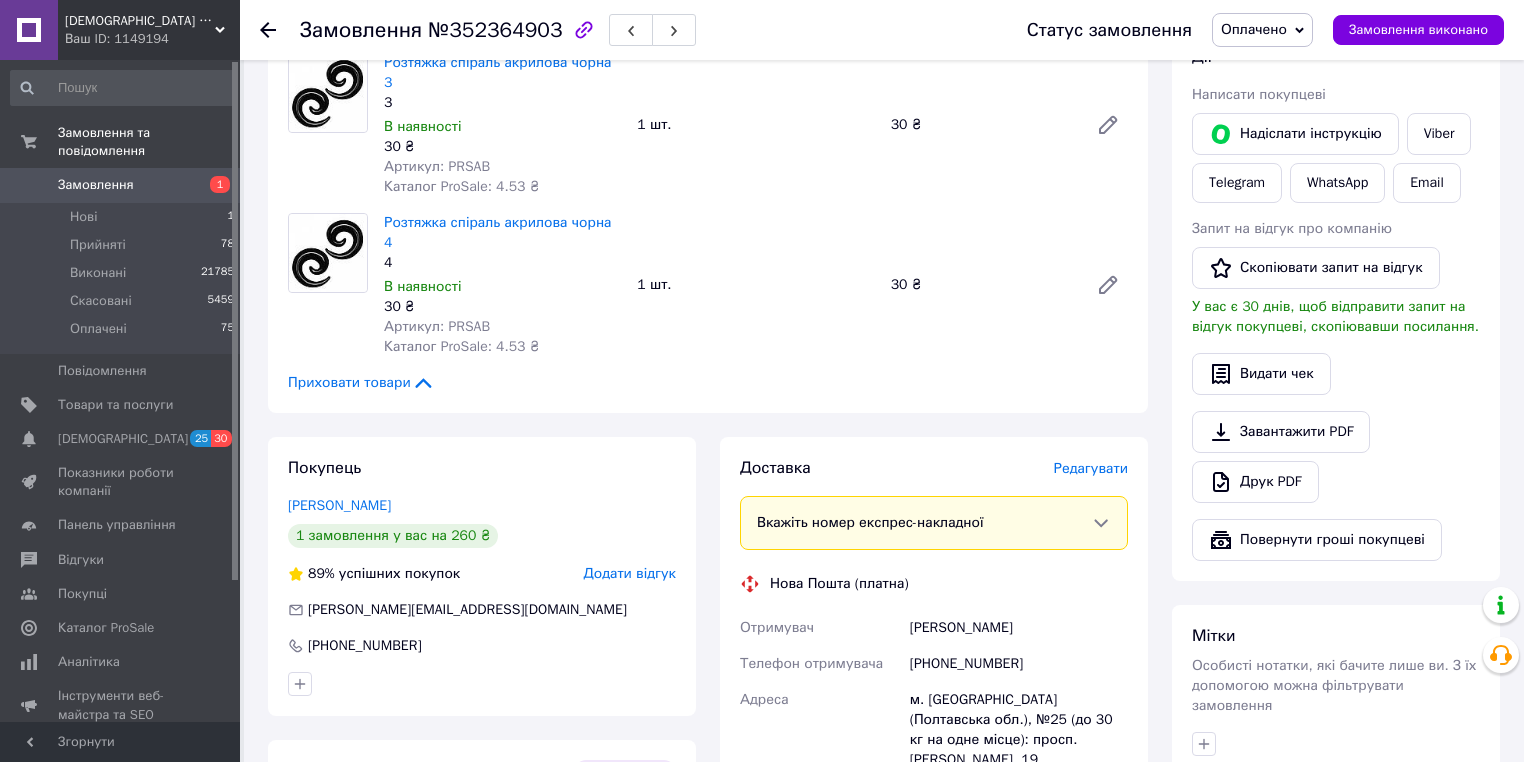 click on "Редагувати" at bounding box center [1091, 468] 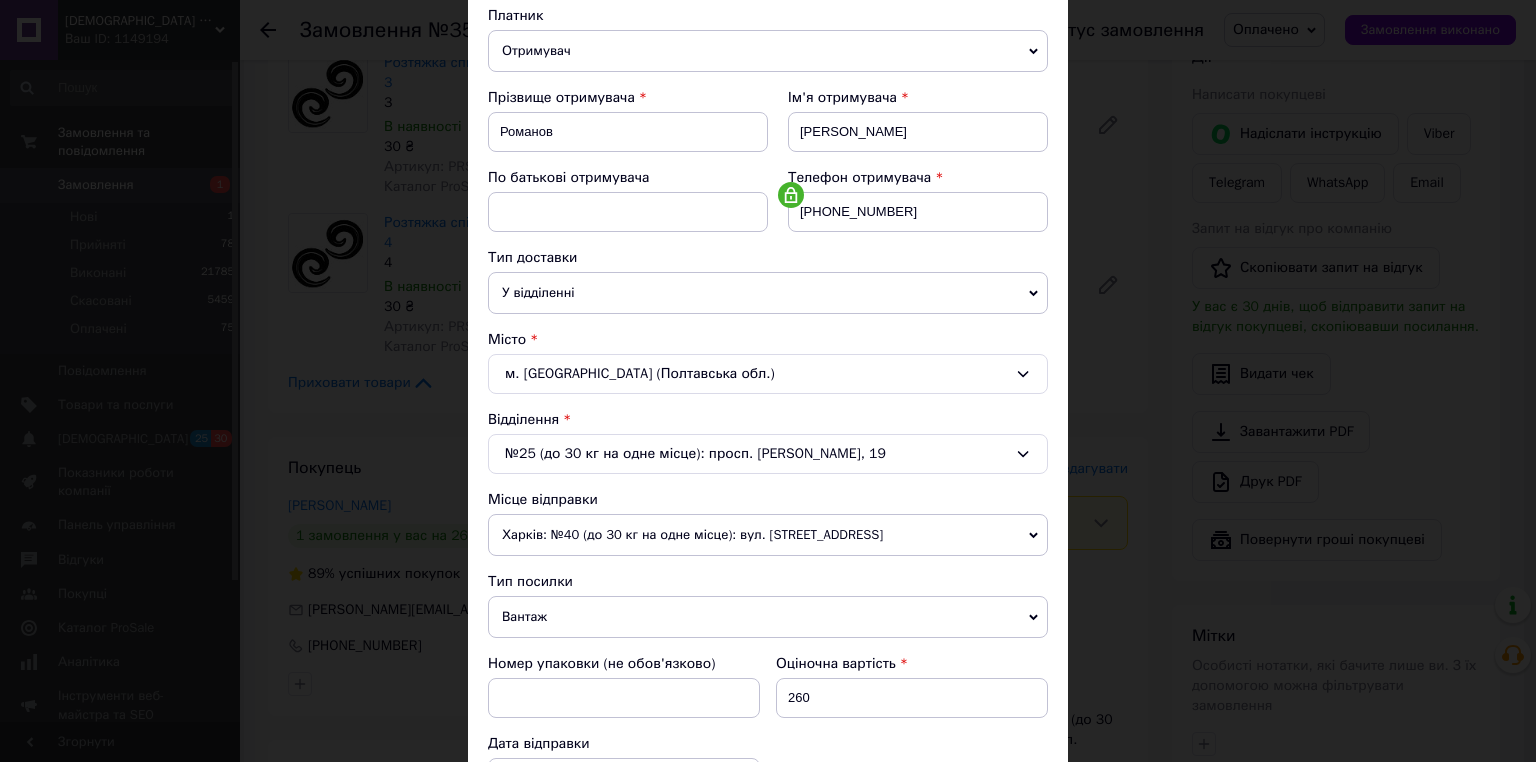 scroll, scrollTop: 80, scrollLeft: 0, axis: vertical 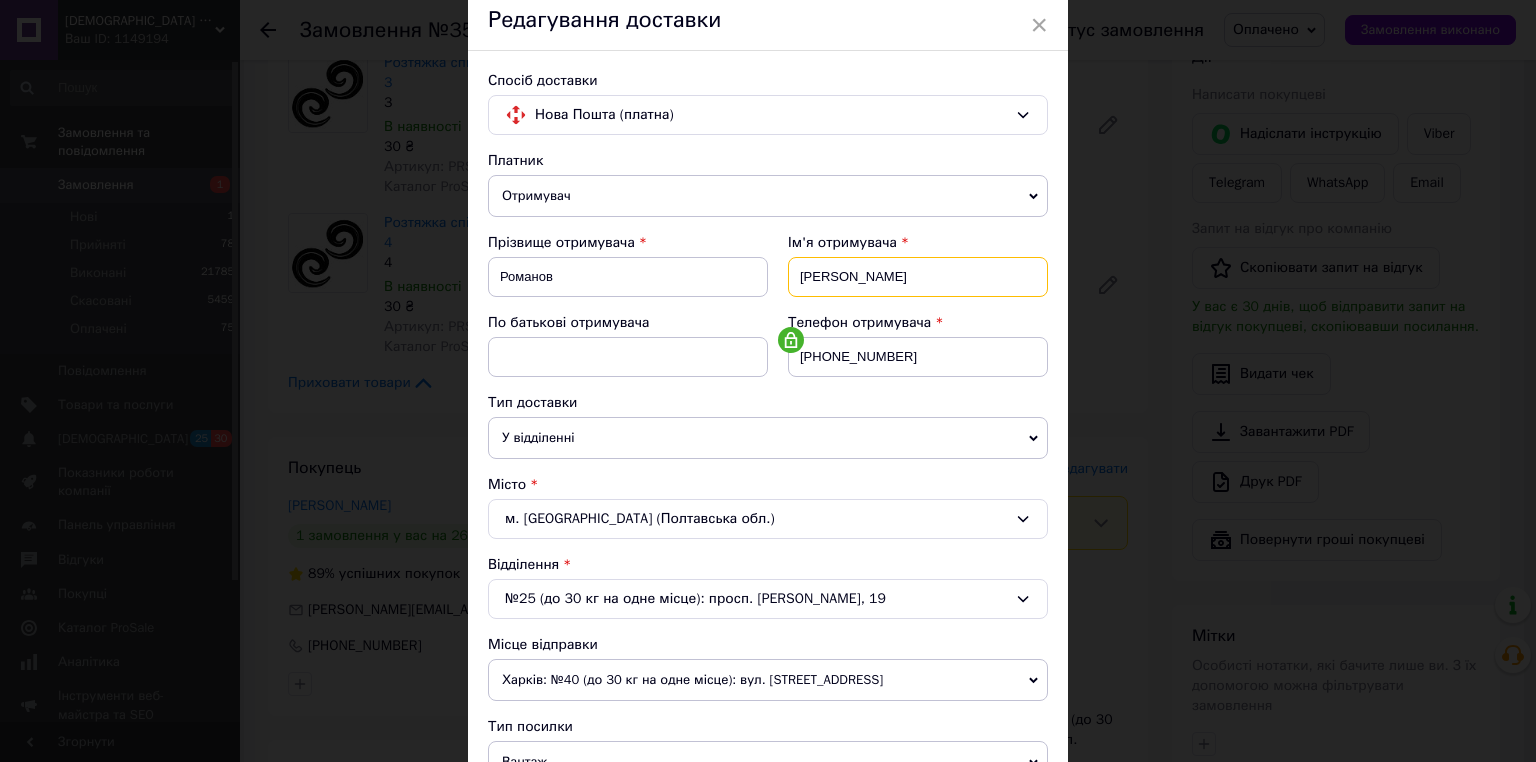 click on "Сергей" at bounding box center (918, 277) 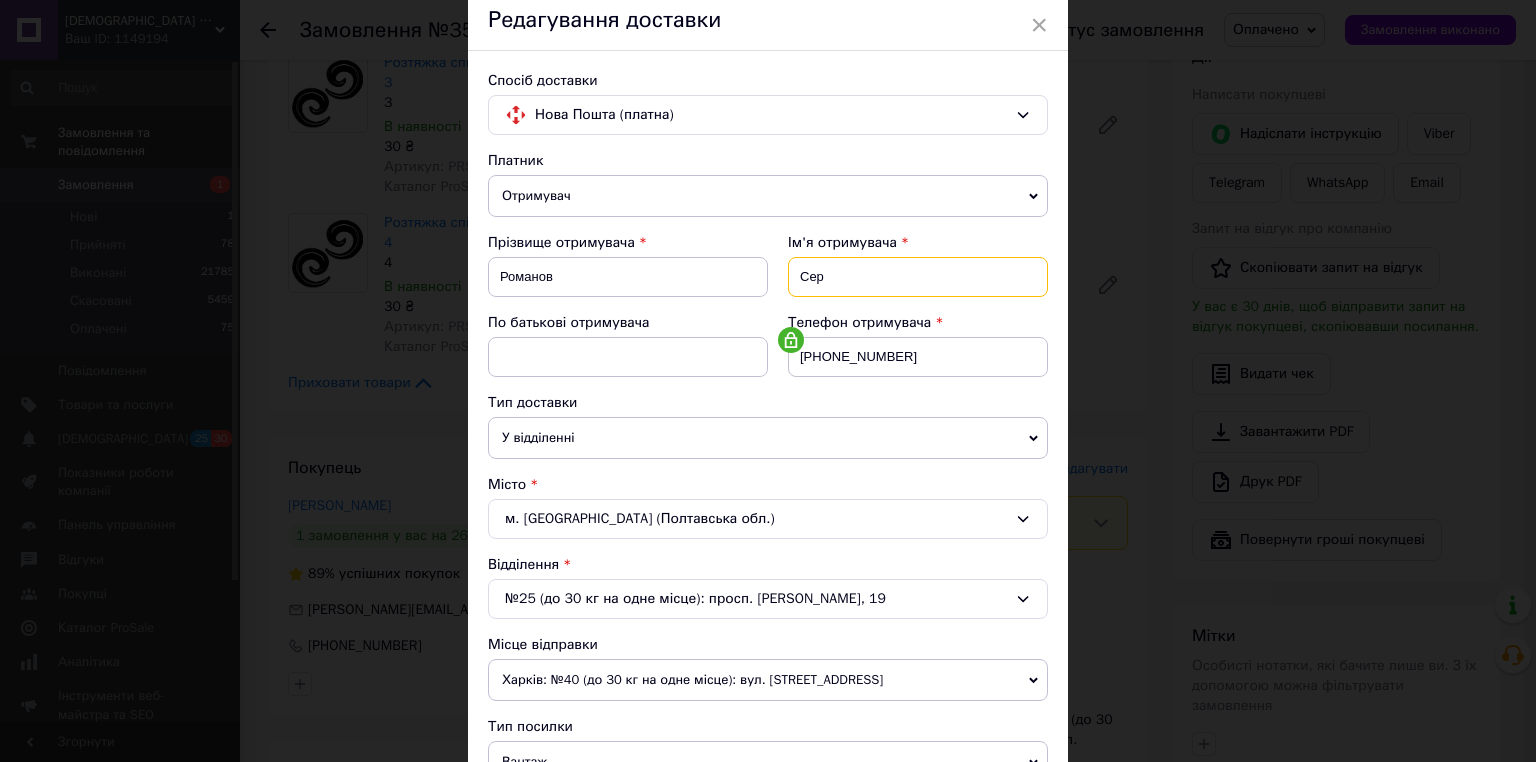 type on "Сергій" 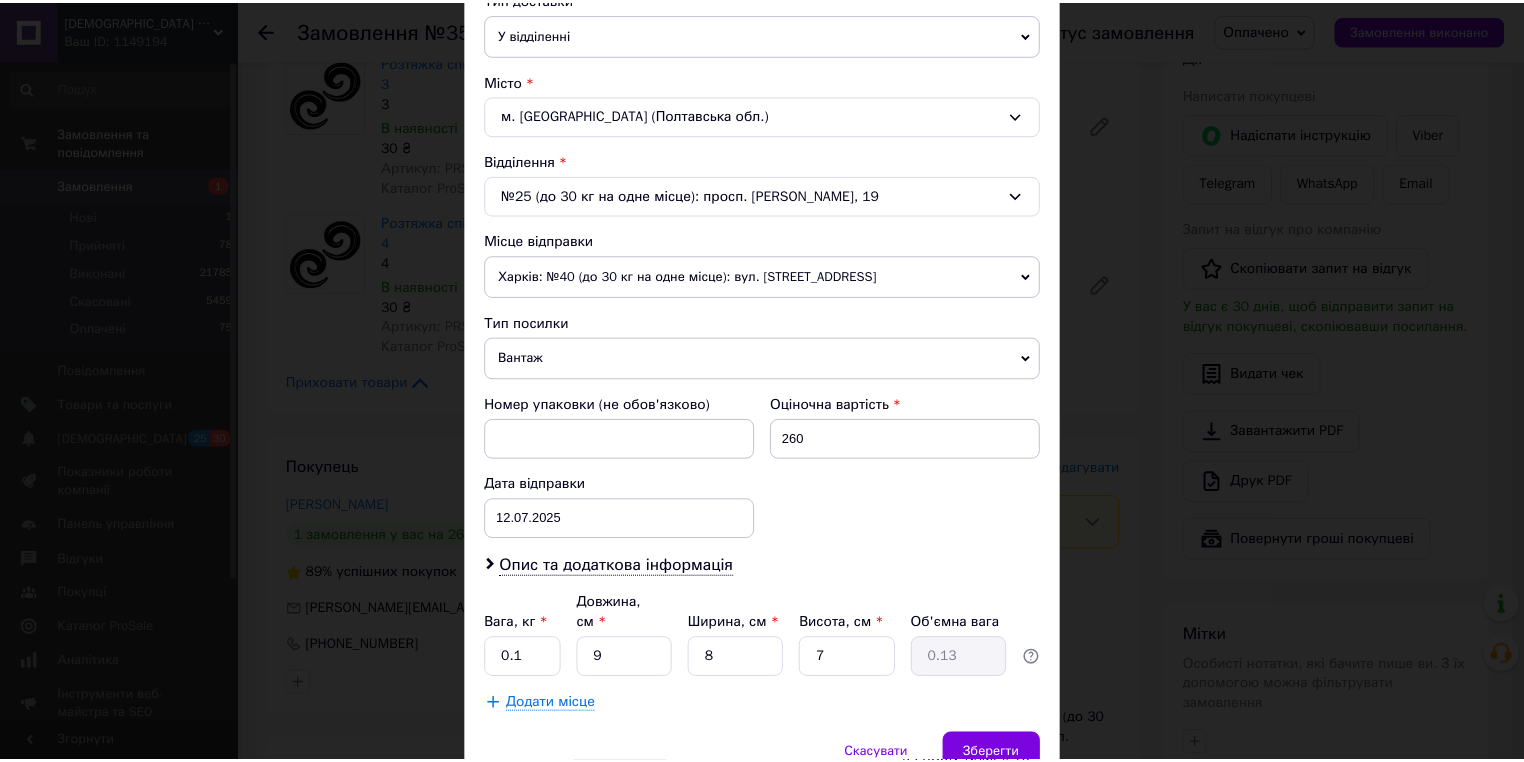 scroll, scrollTop: 560, scrollLeft: 0, axis: vertical 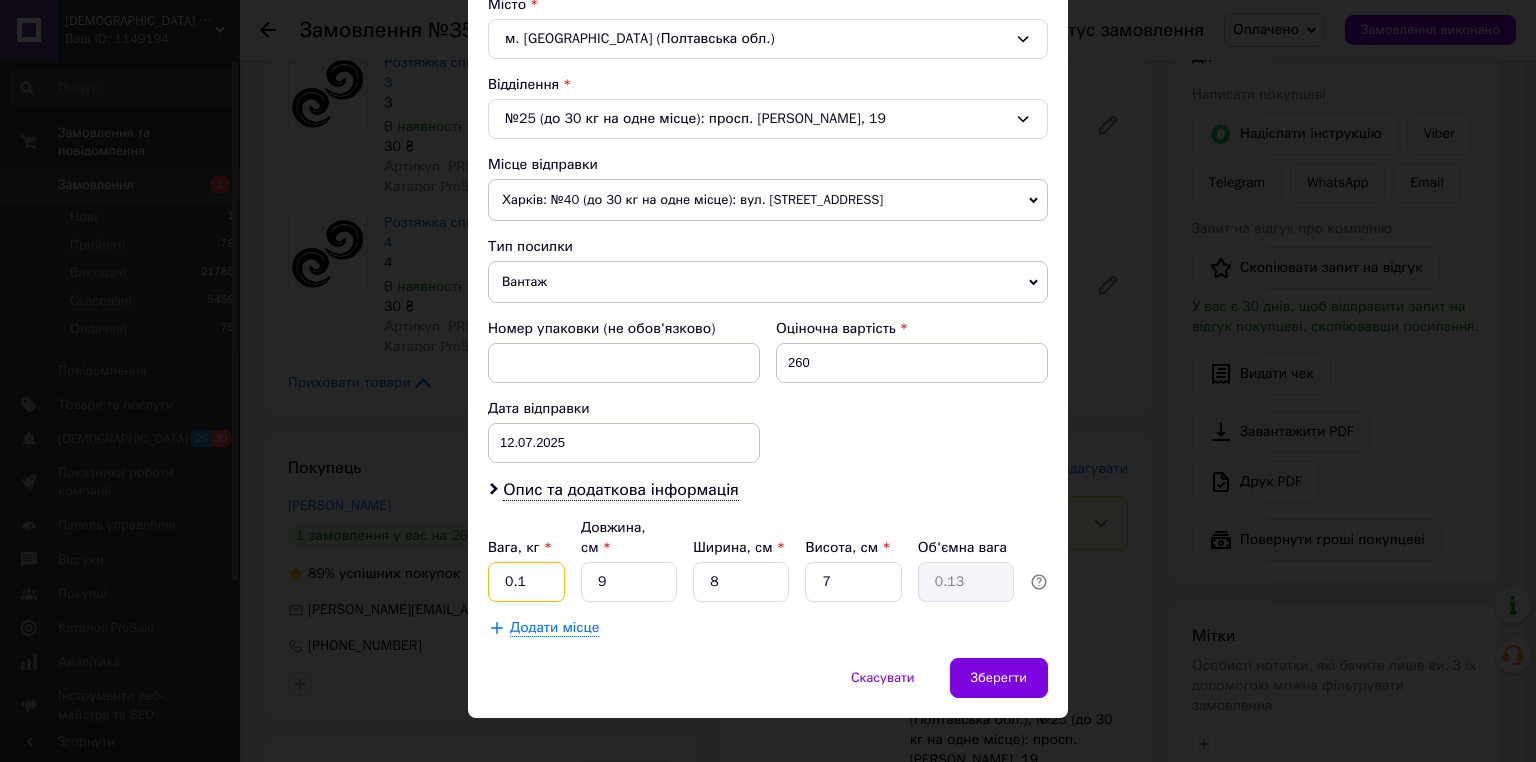 click on "0.1" at bounding box center (526, 582) 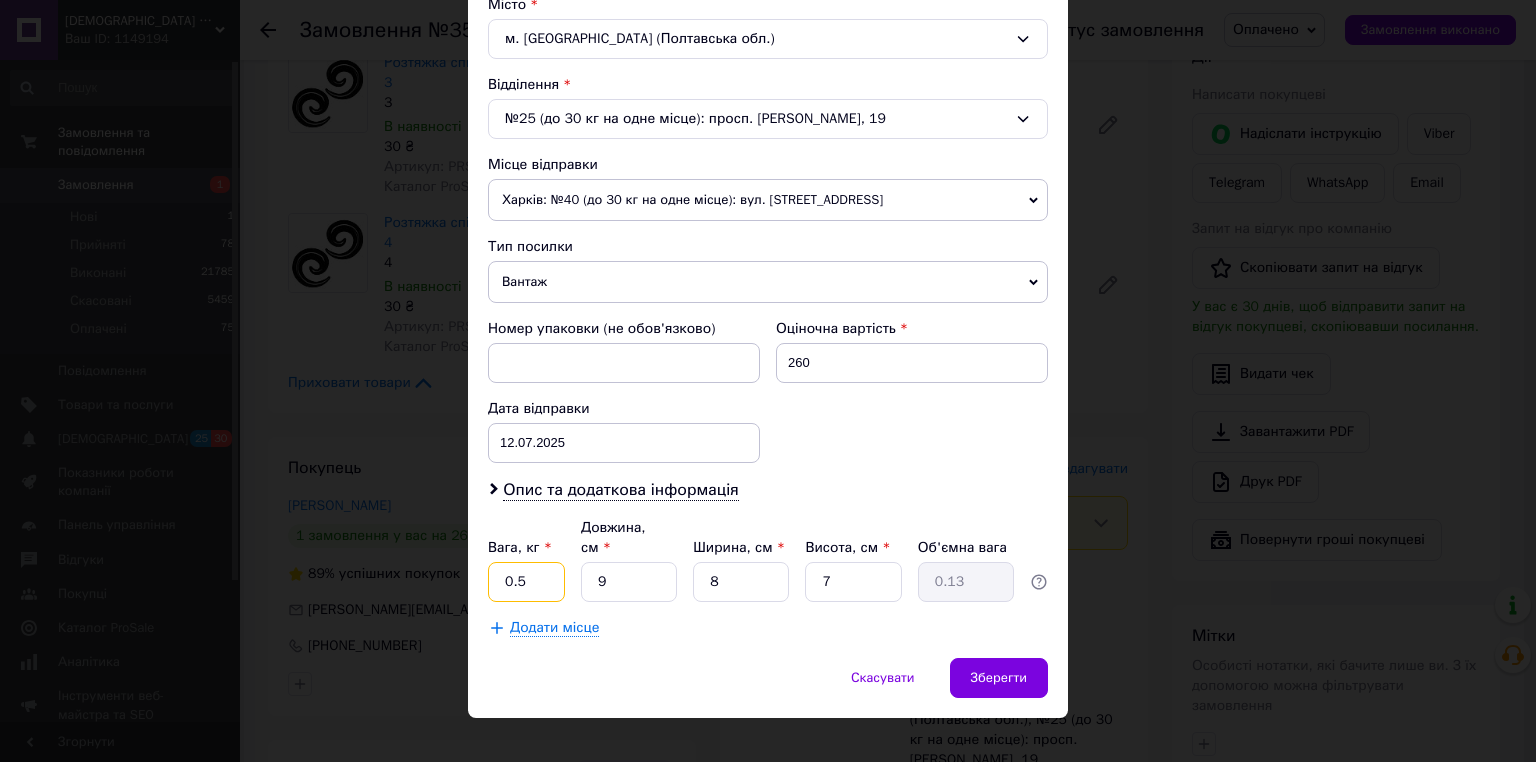 type on "0.5" 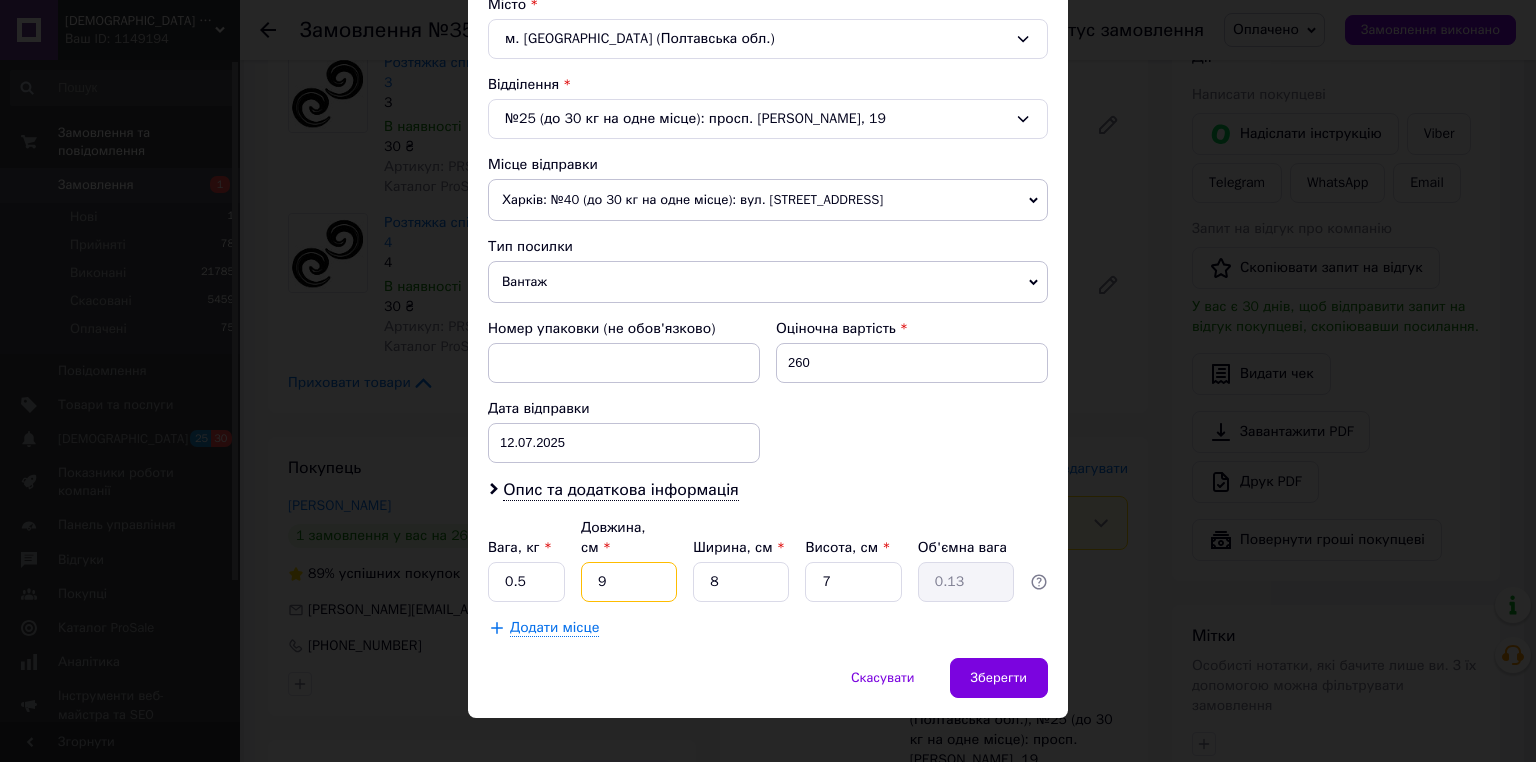 drag, startPoint x: 604, startPoint y: 561, endPoint x: 584, endPoint y: 554, distance: 21.189621 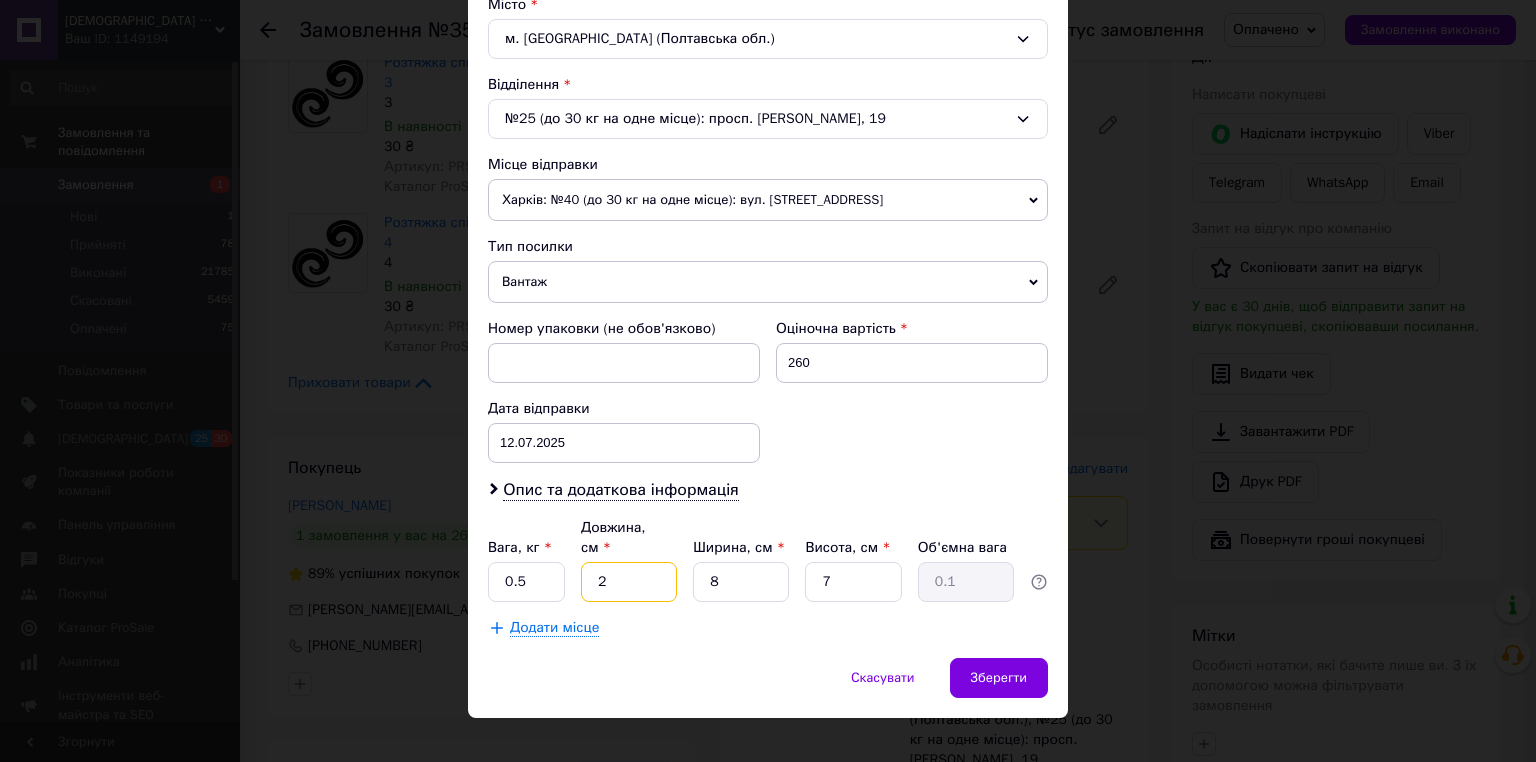 type on "20" 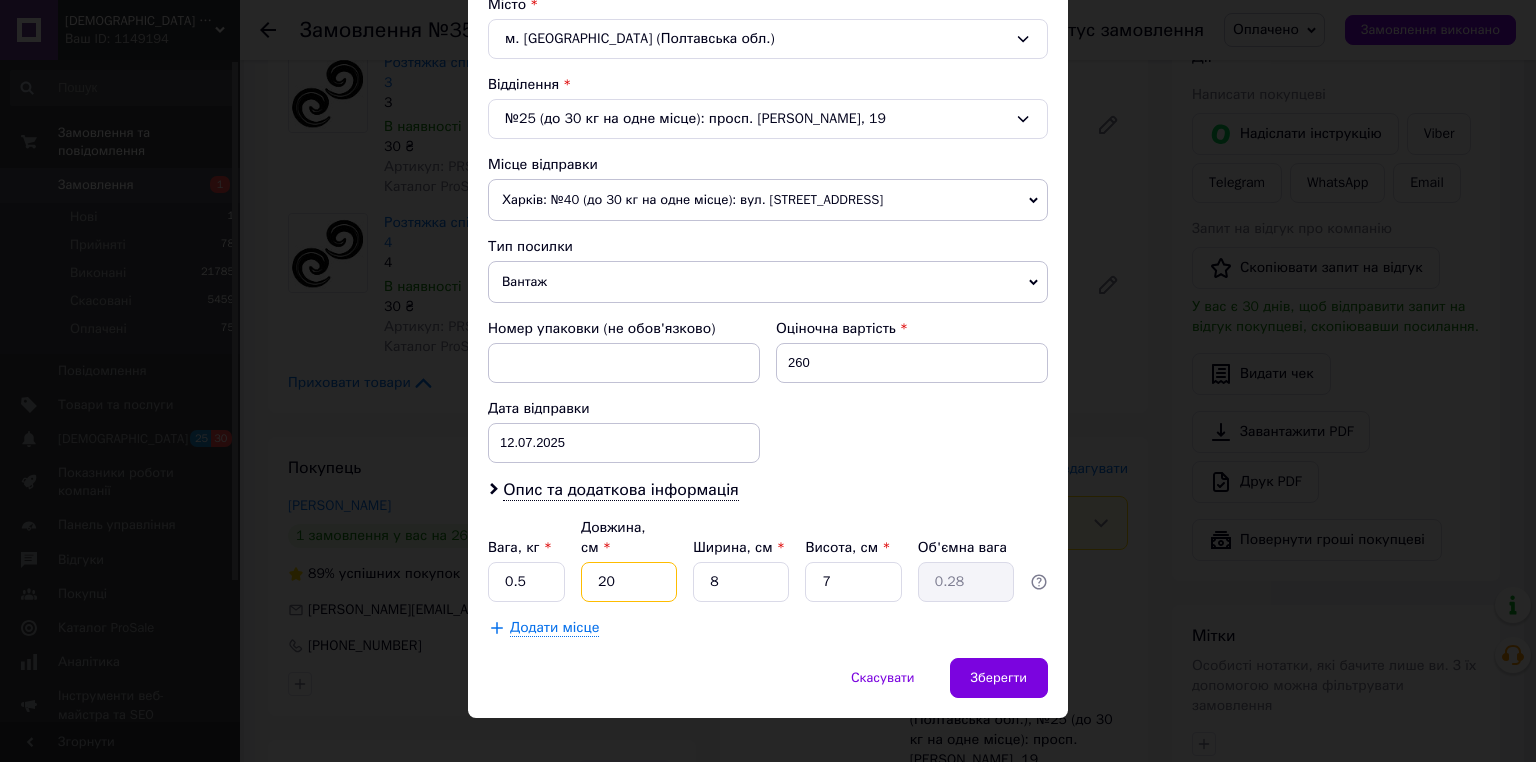 type on "20" 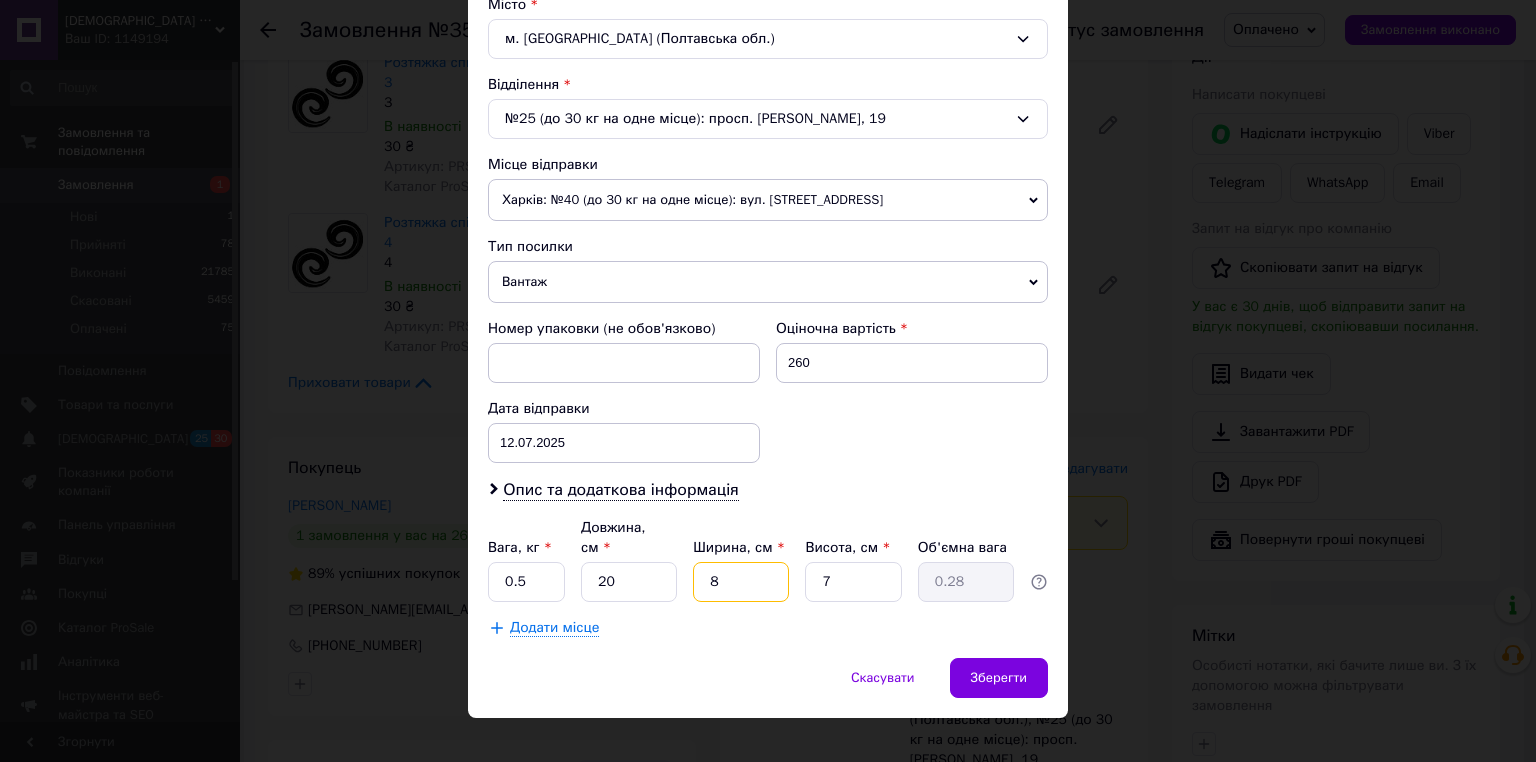 drag, startPoint x: 727, startPoint y: 560, endPoint x: 650, endPoint y: 560, distance: 77 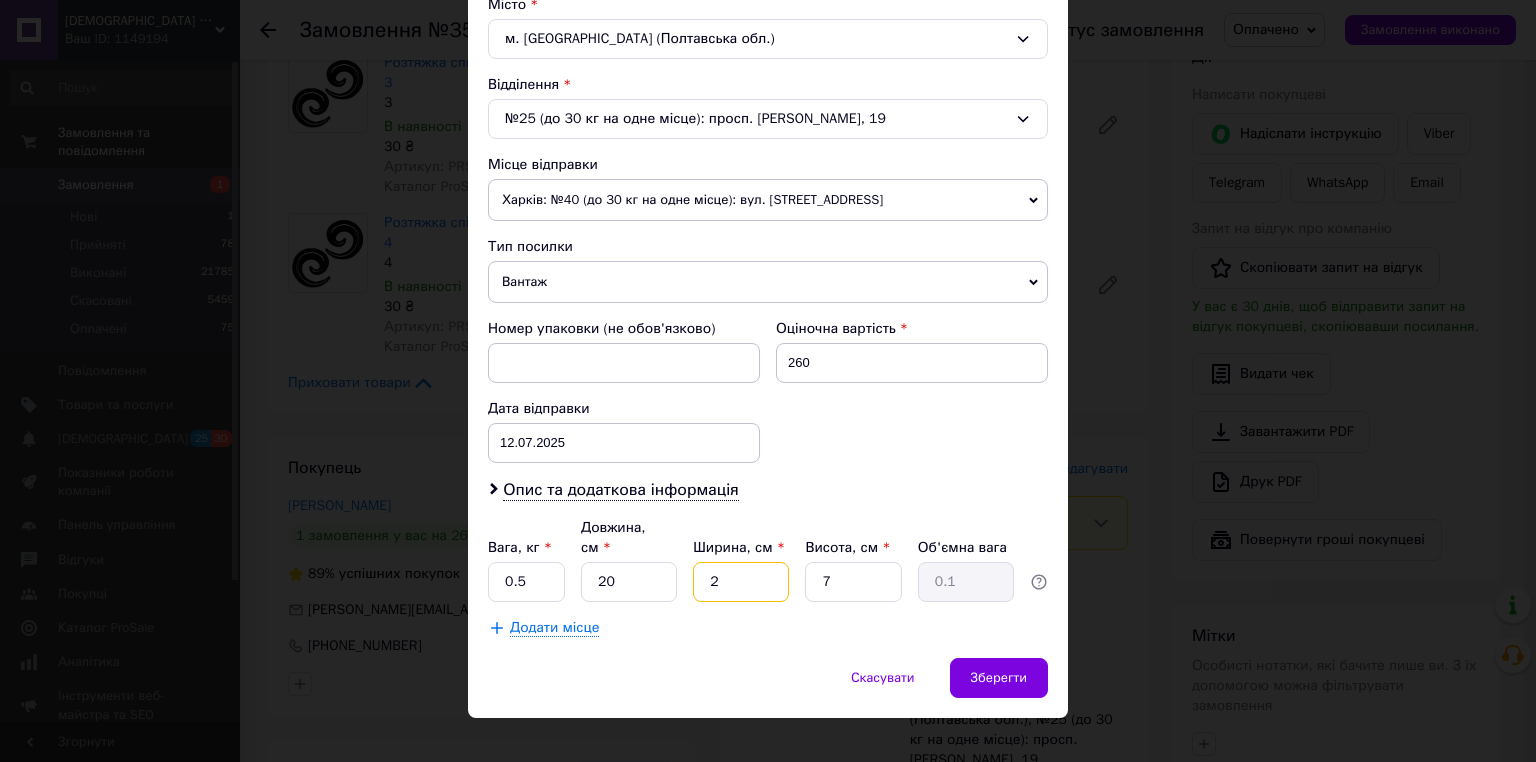 type on "20" 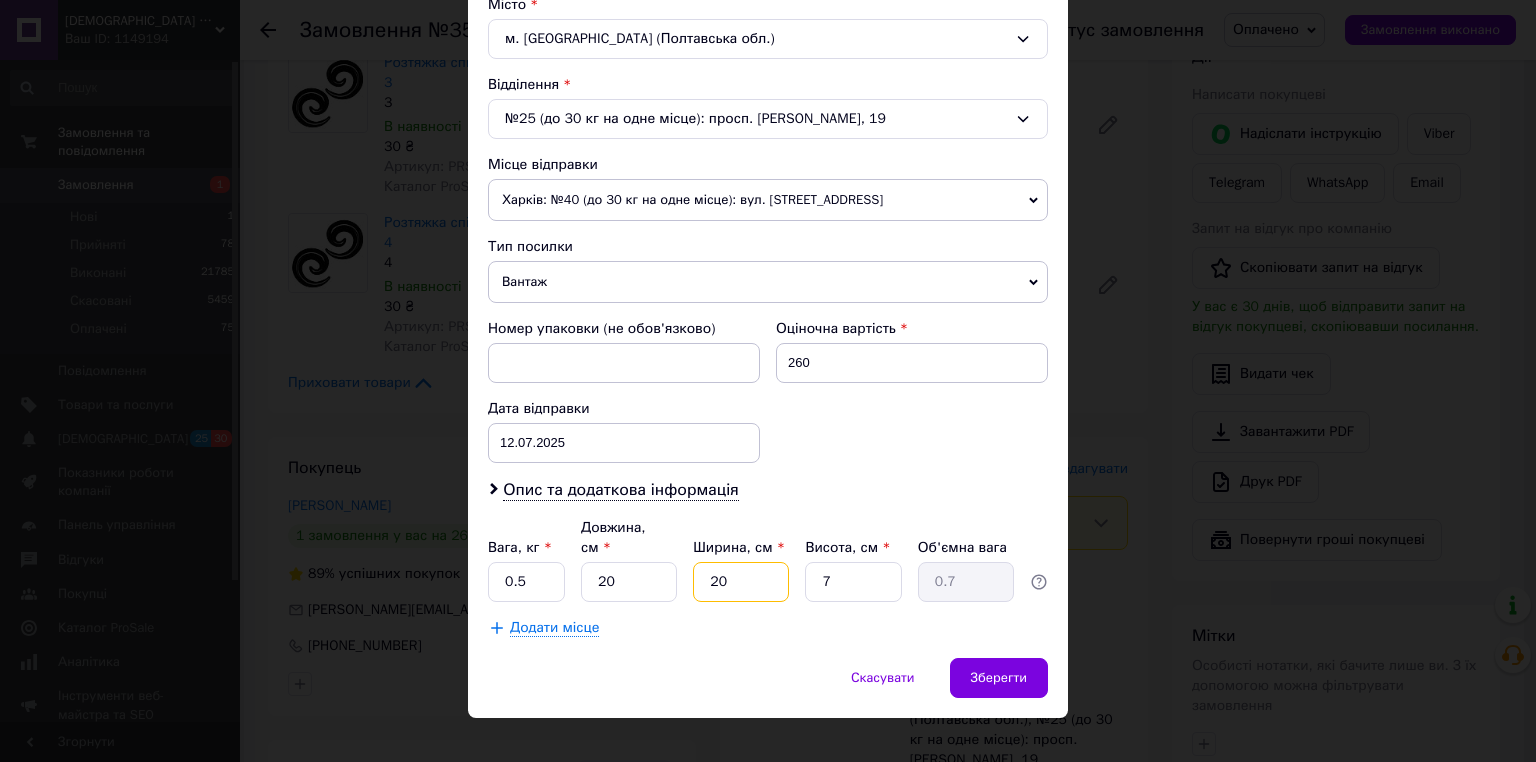 type on "20" 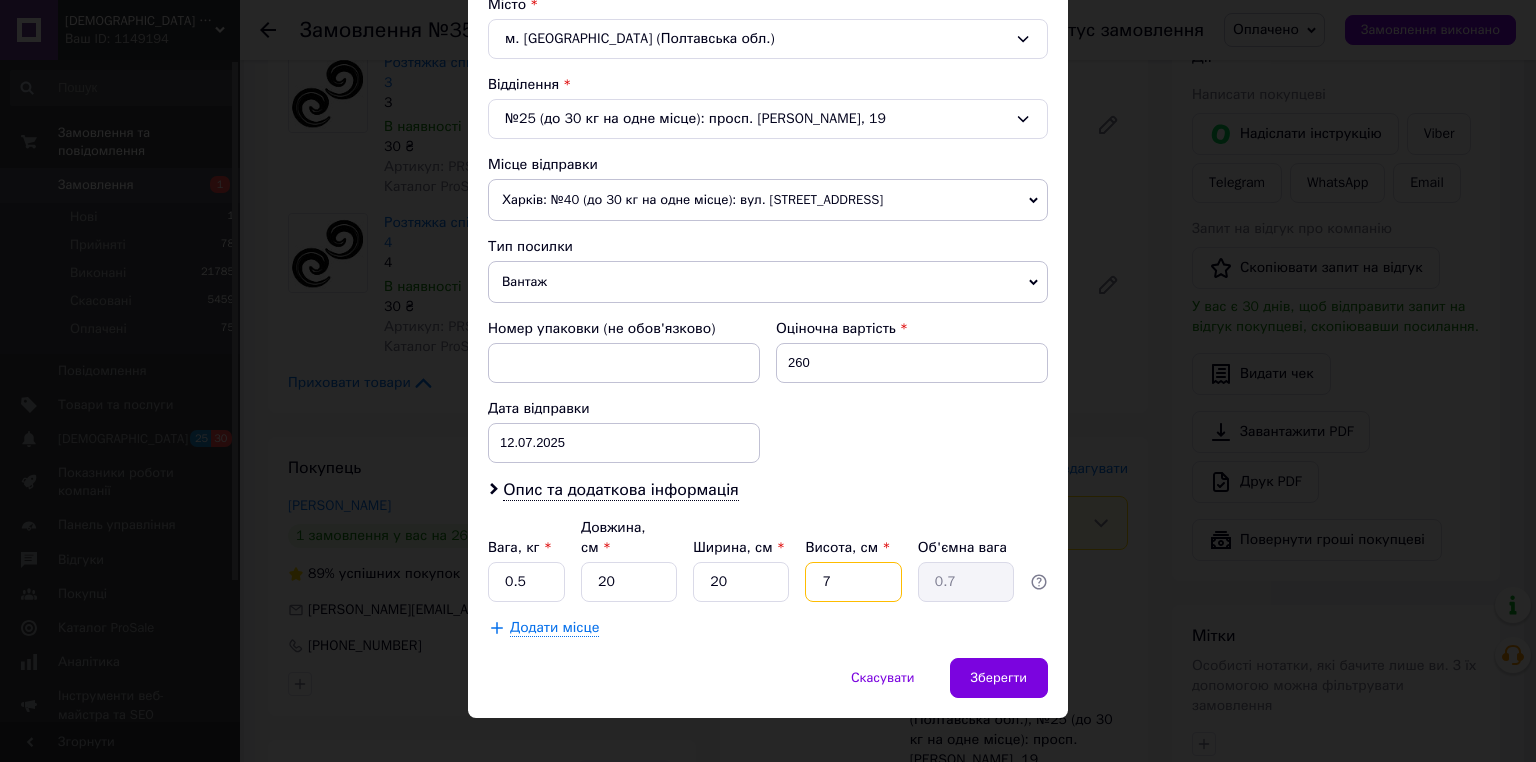 drag, startPoint x: 842, startPoint y: 556, endPoint x: 784, endPoint y: 548, distance: 58.549126 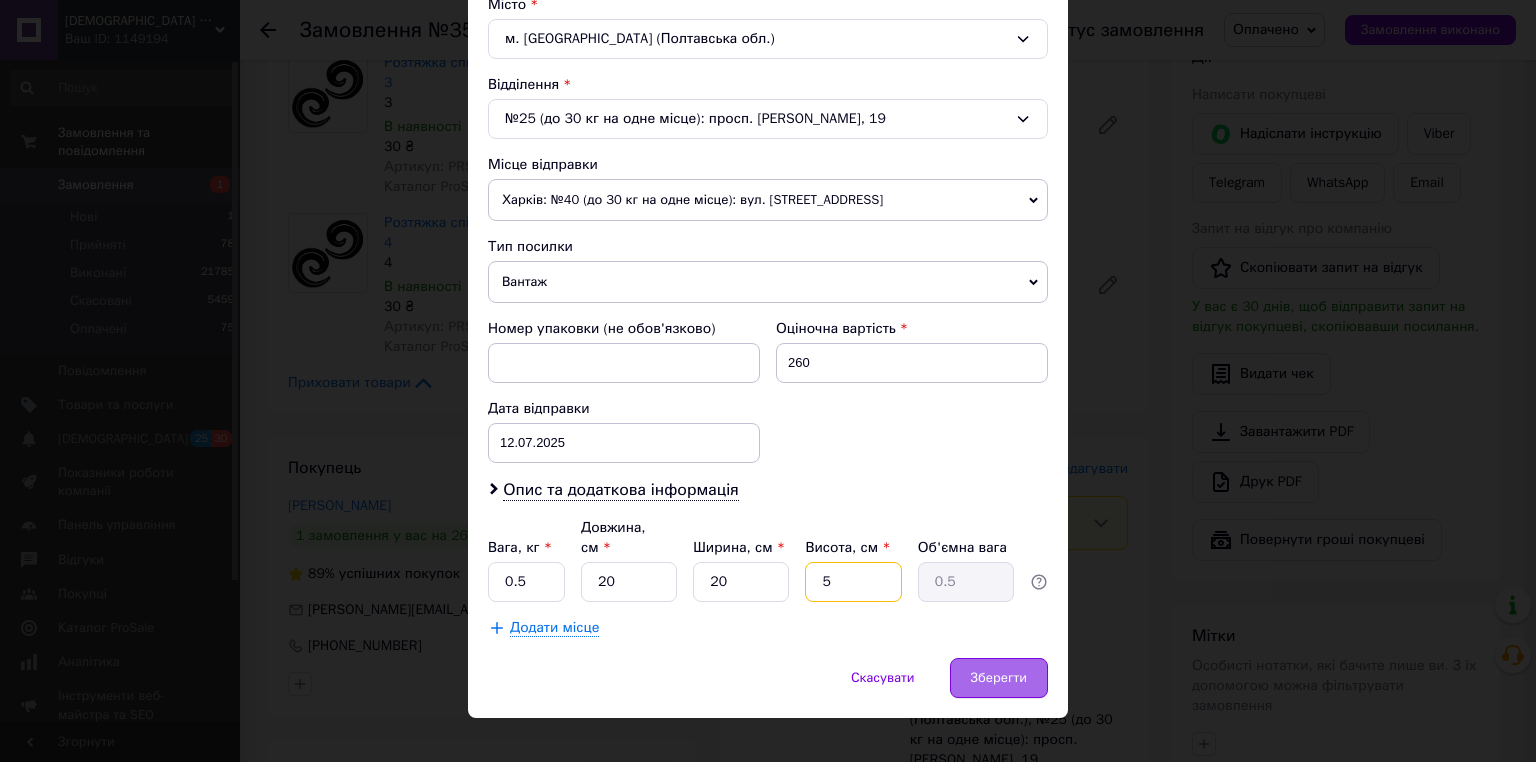 type on "5" 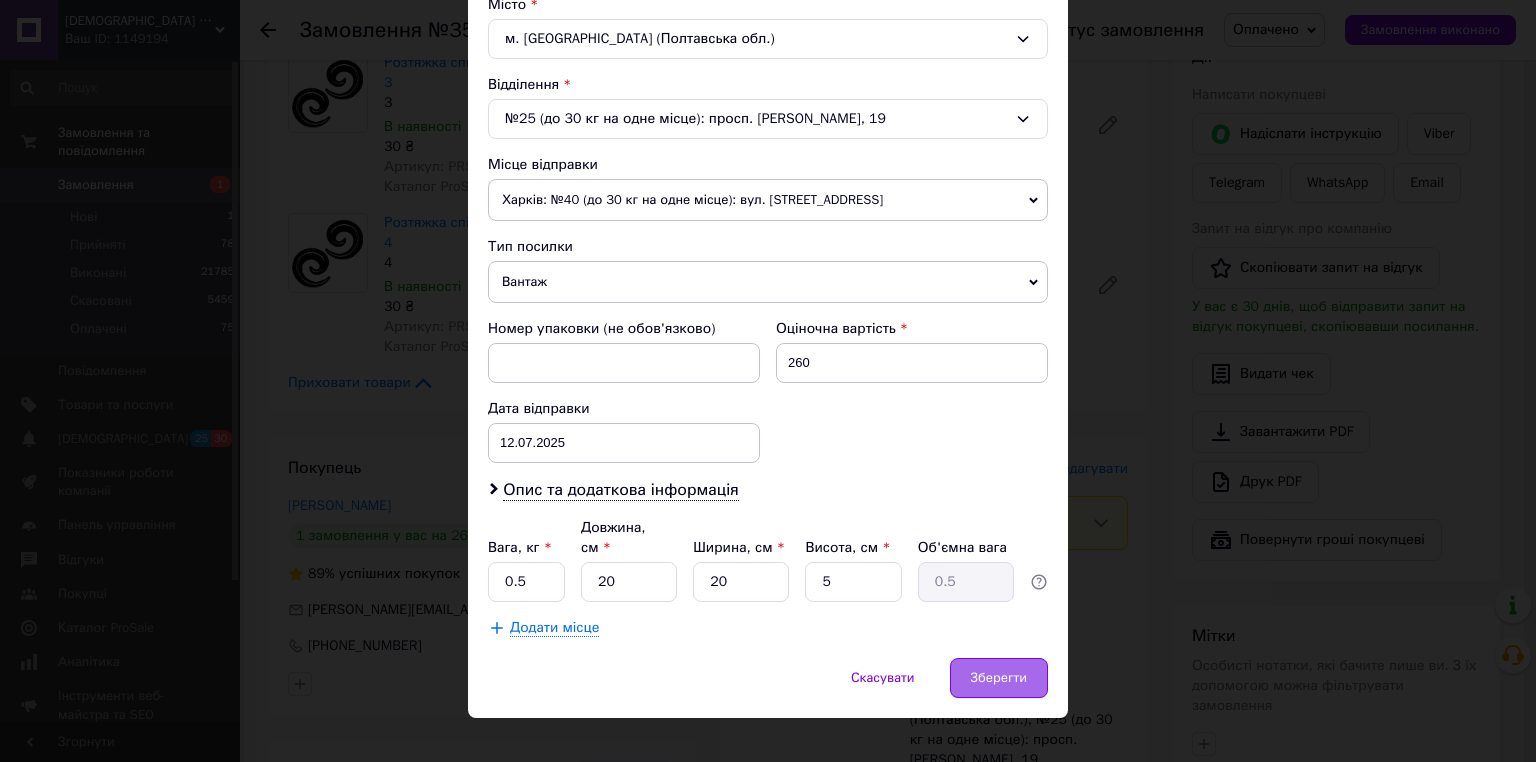 click on "Зберегти" at bounding box center (999, 678) 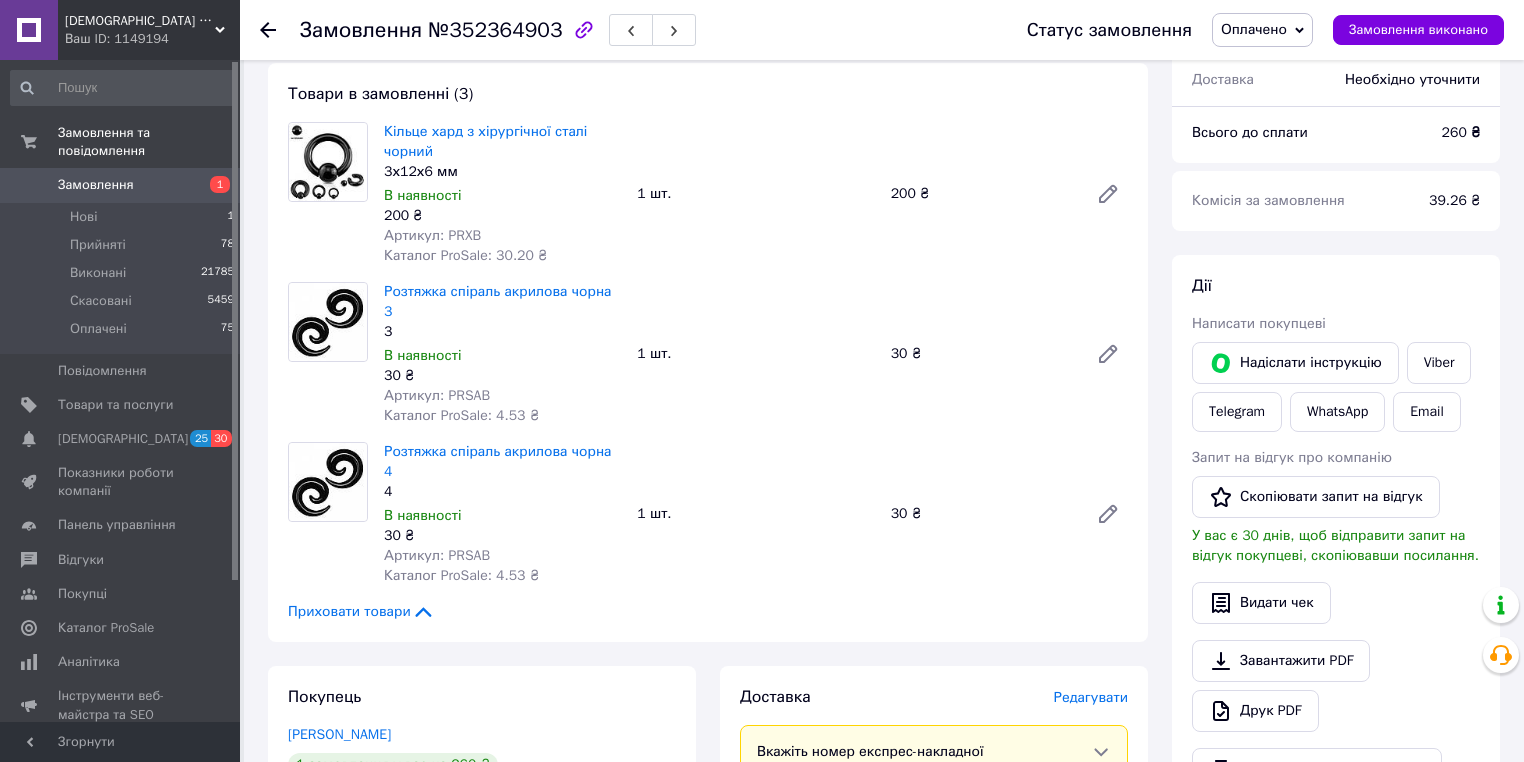 scroll, scrollTop: 80, scrollLeft: 0, axis: vertical 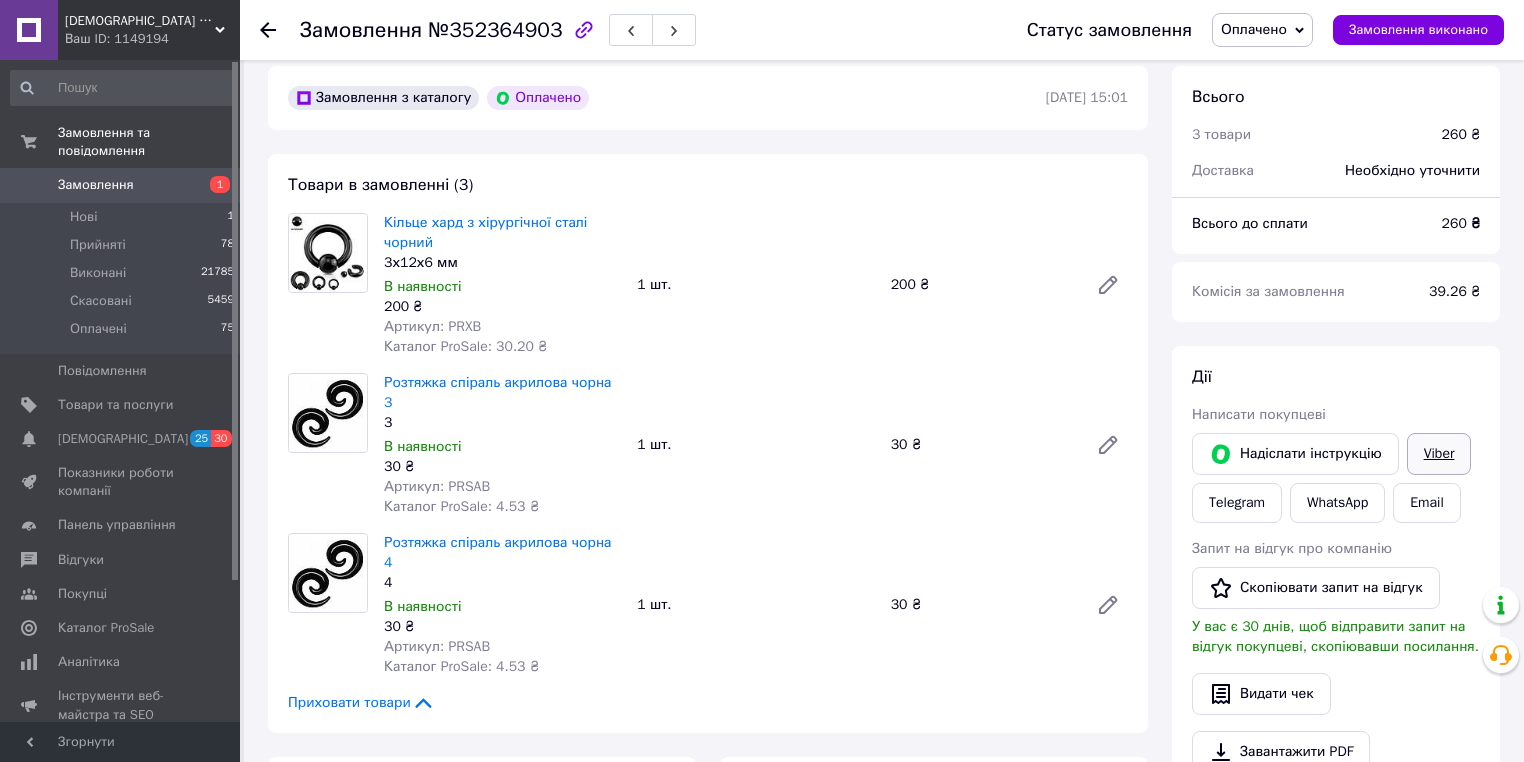 drag, startPoint x: 1444, startPoint y: 454, endPoint x: 1423, endPoint y: 447, distance: 22.135944 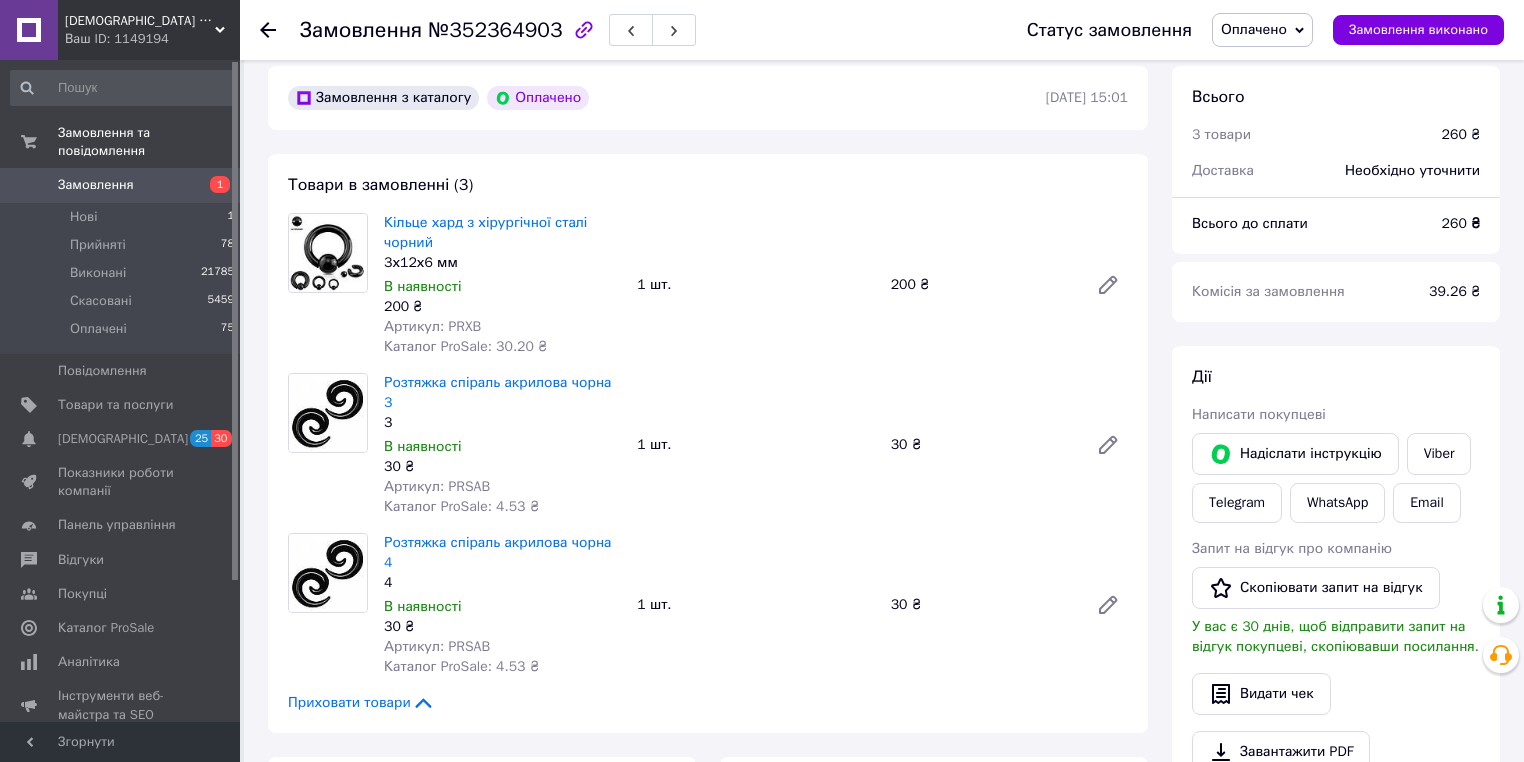 click on "Замовлення з каталогу Оплачено 12.07.2025 | 15:01 Товари в замовленні (3) Кільце хард з хірургічної сталі чорний 3х12х6 мм В наявності 200 ₴ Артикул: PRXB Каталог ProSale: 30.20 ₴  1 шт. 200 ₴ Розтяжка спіраль акрилова чорна 3 3 В наявності 30 ₴ Артикул: PRSAB Каталог ProSale: 4.53 ₴  1 шт. 30 ₴ Розтяжка спіраль акрилова чорна 4 4 В наявності 30 ₴ Артикул: PRSAB Каталог ProSale: 4.53 ₴  1 шт. 30 ₴ Приховати товари Покупець Романов Сергей 1 замовлення у вас на 260 ₴ 89%   успішних покупок Додати відгук serhii.romanov@gmail.com +380634751111 Оплата Оплачено Пром-оплата Кошти будуть зараховані на розрахунковий рахунок Доставка" at bounding box center [708, 936] 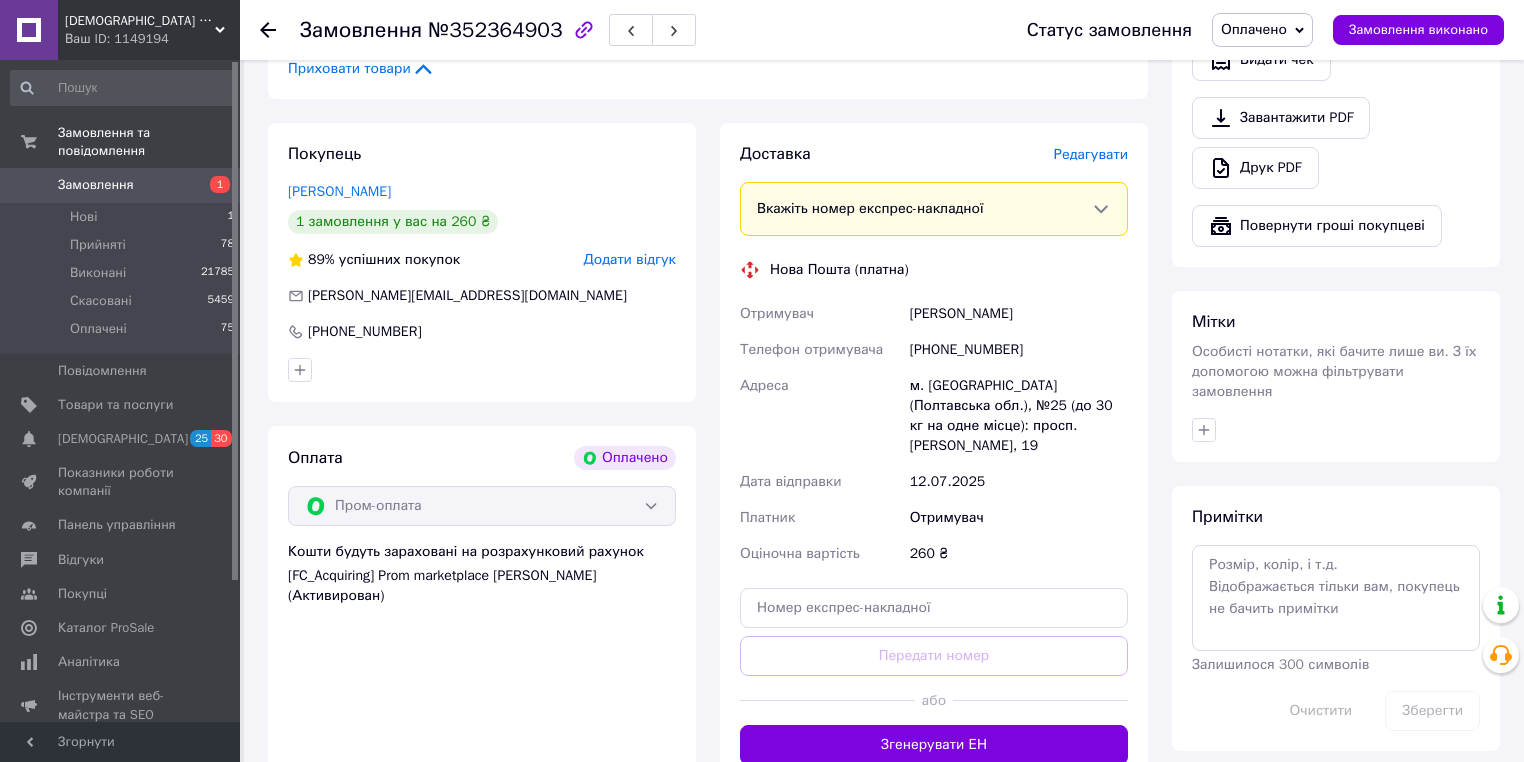 scroll, scrollTop: 720, scrollLeft: 0, axis: vertical 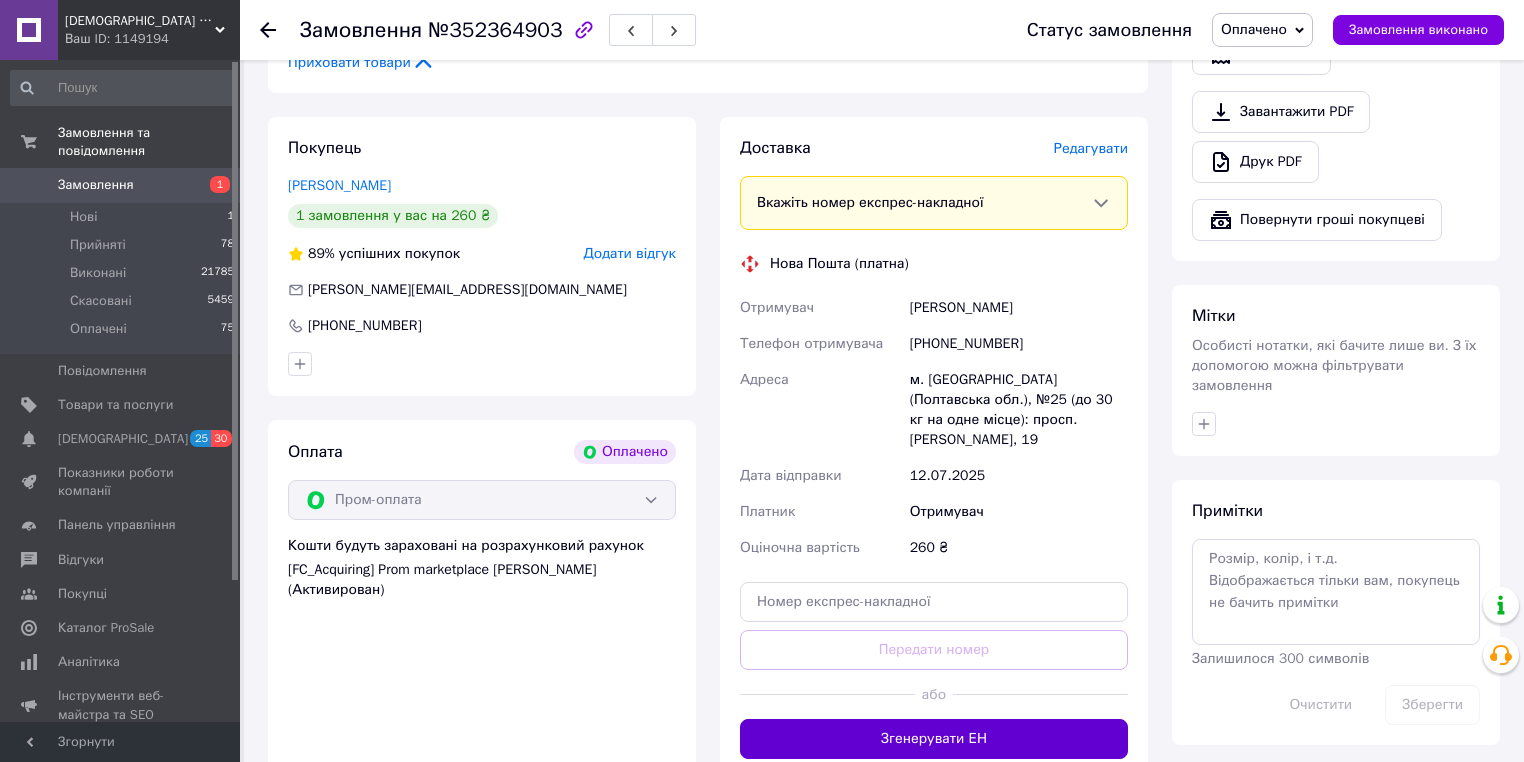 click on "Згенерувати ЕН" at bounding box center [934, 739] 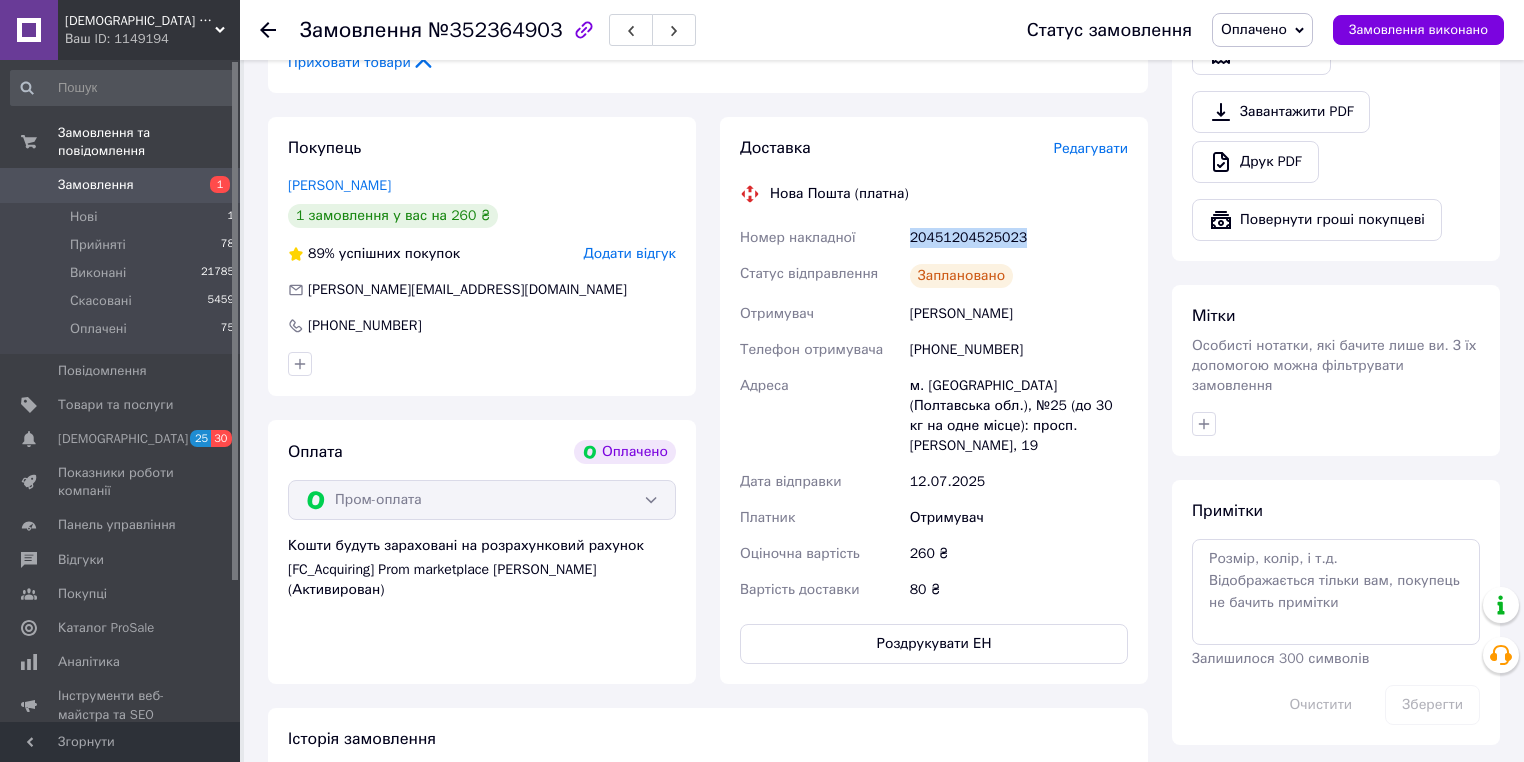 drag, startPoint x: 1023, startPoint y: 202, endPoint x: 892, endPoint y: 203, distance: 131.00381 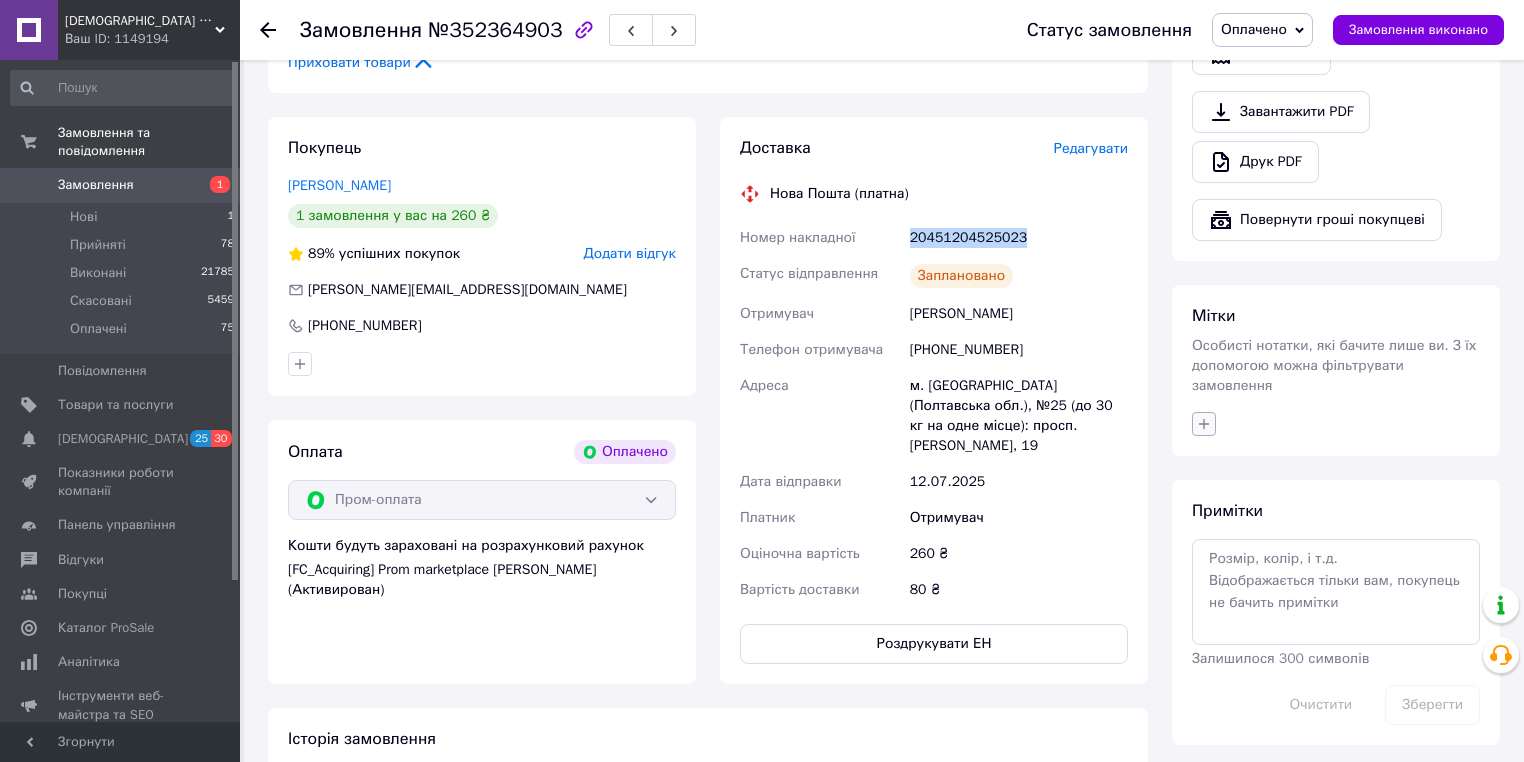click 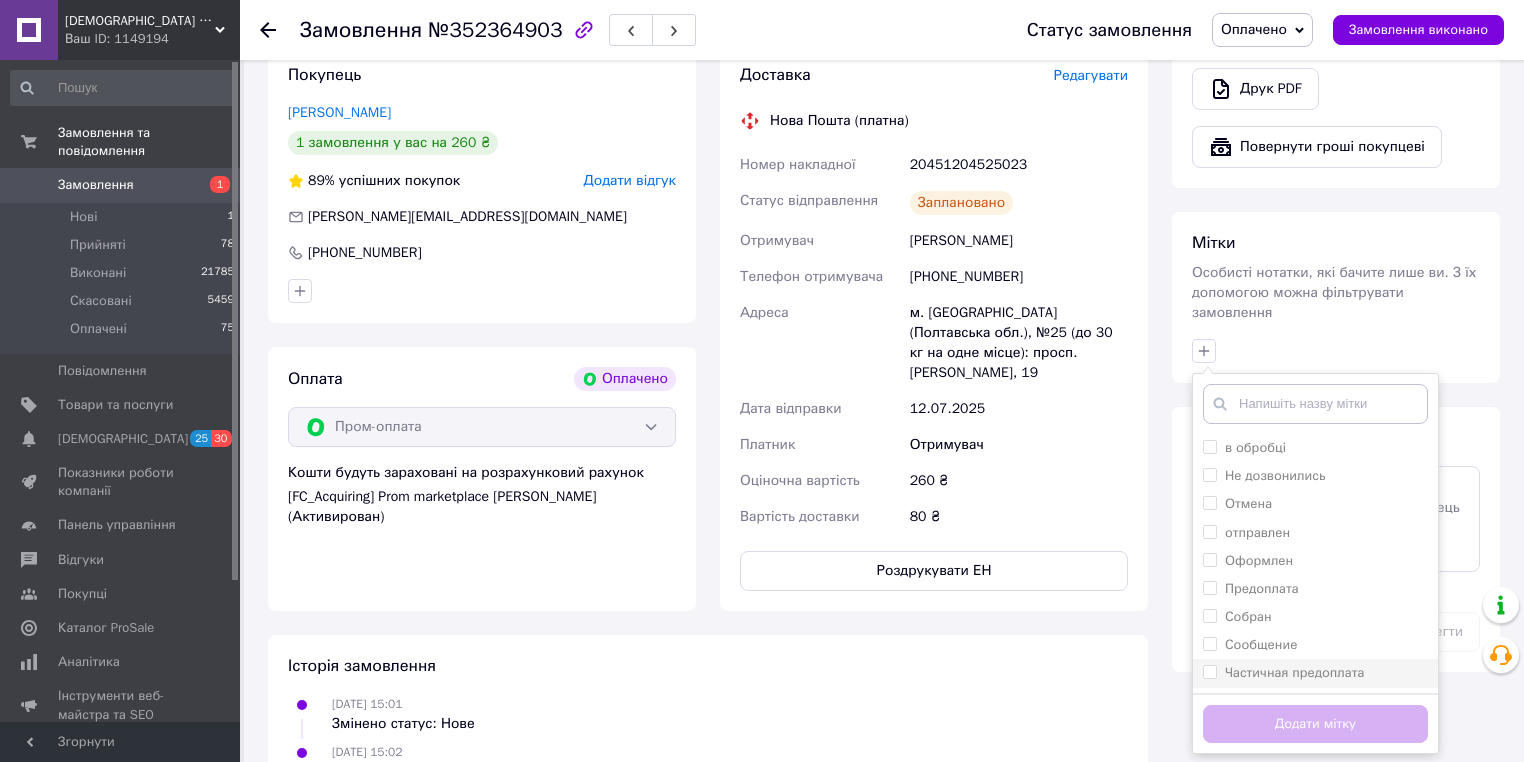 scroll, scrollTop: 880, scrollLeft: 0, axis: vertical 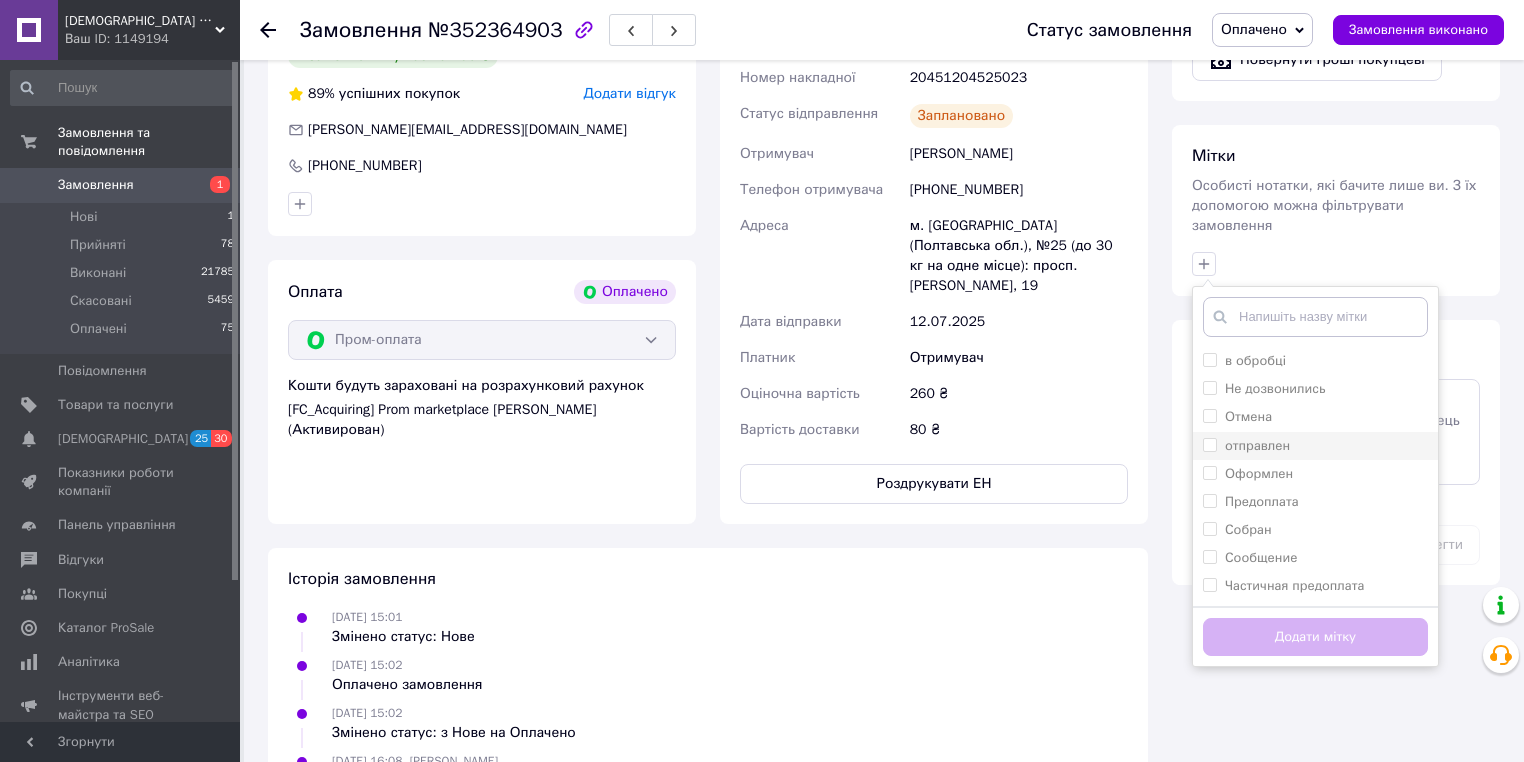 click on "отправлен" at bounding box center (1209, 444) 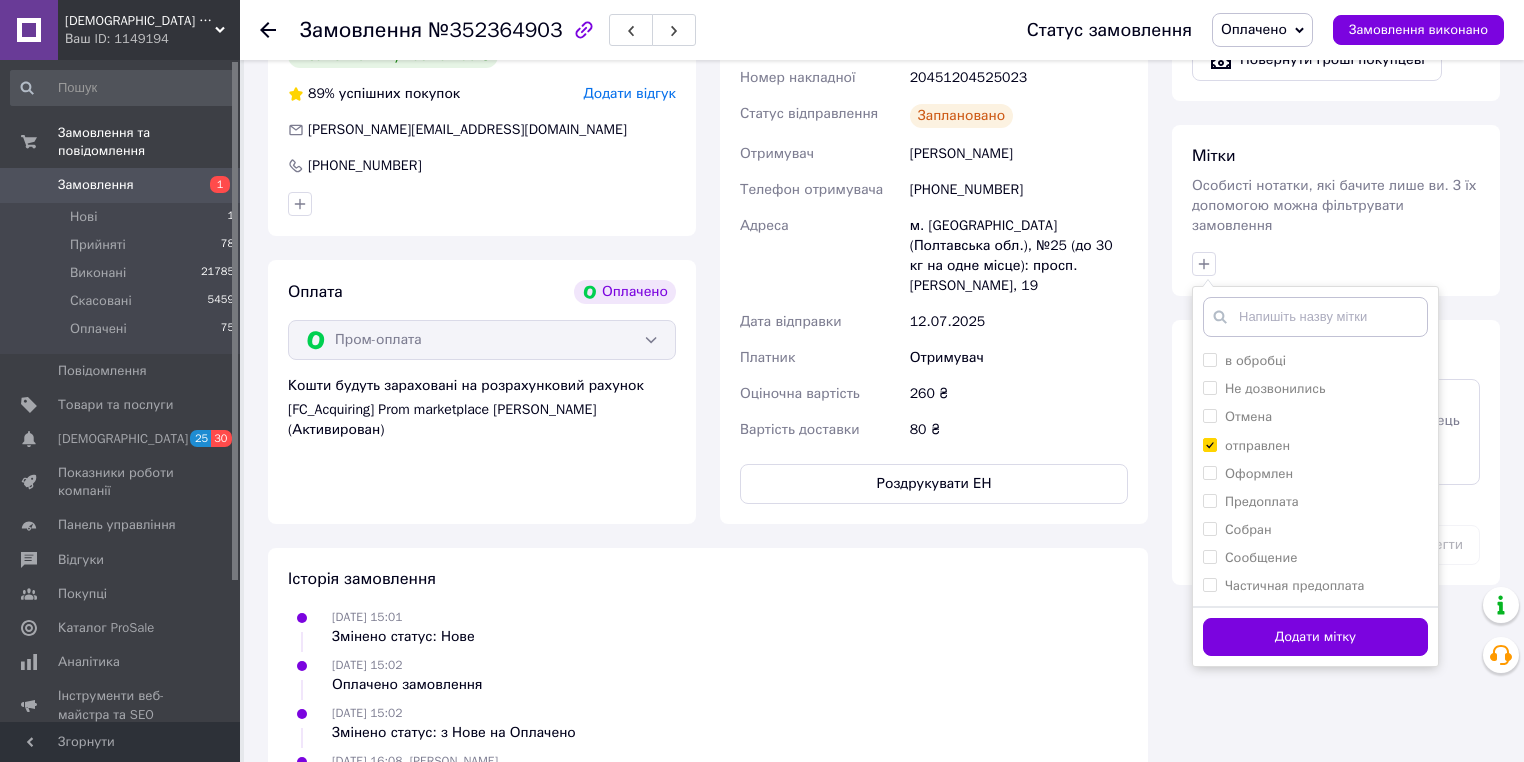 drag, startPoint x: 1286, startPoint y: 613, endPoint x: 860, endPoint y: 727, distance: 440.9898 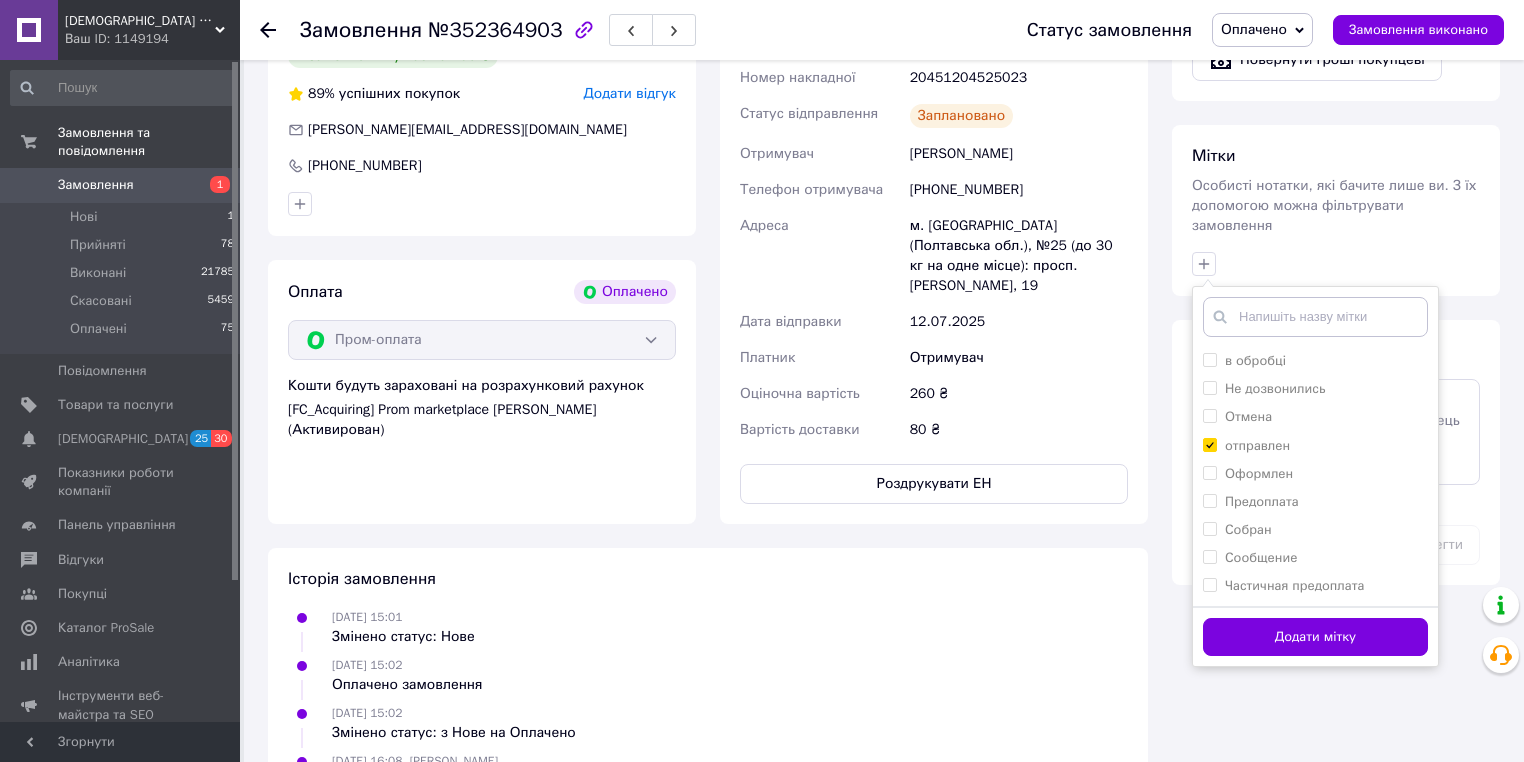click on "Додати мітку" at bounding box center (1315, 637) 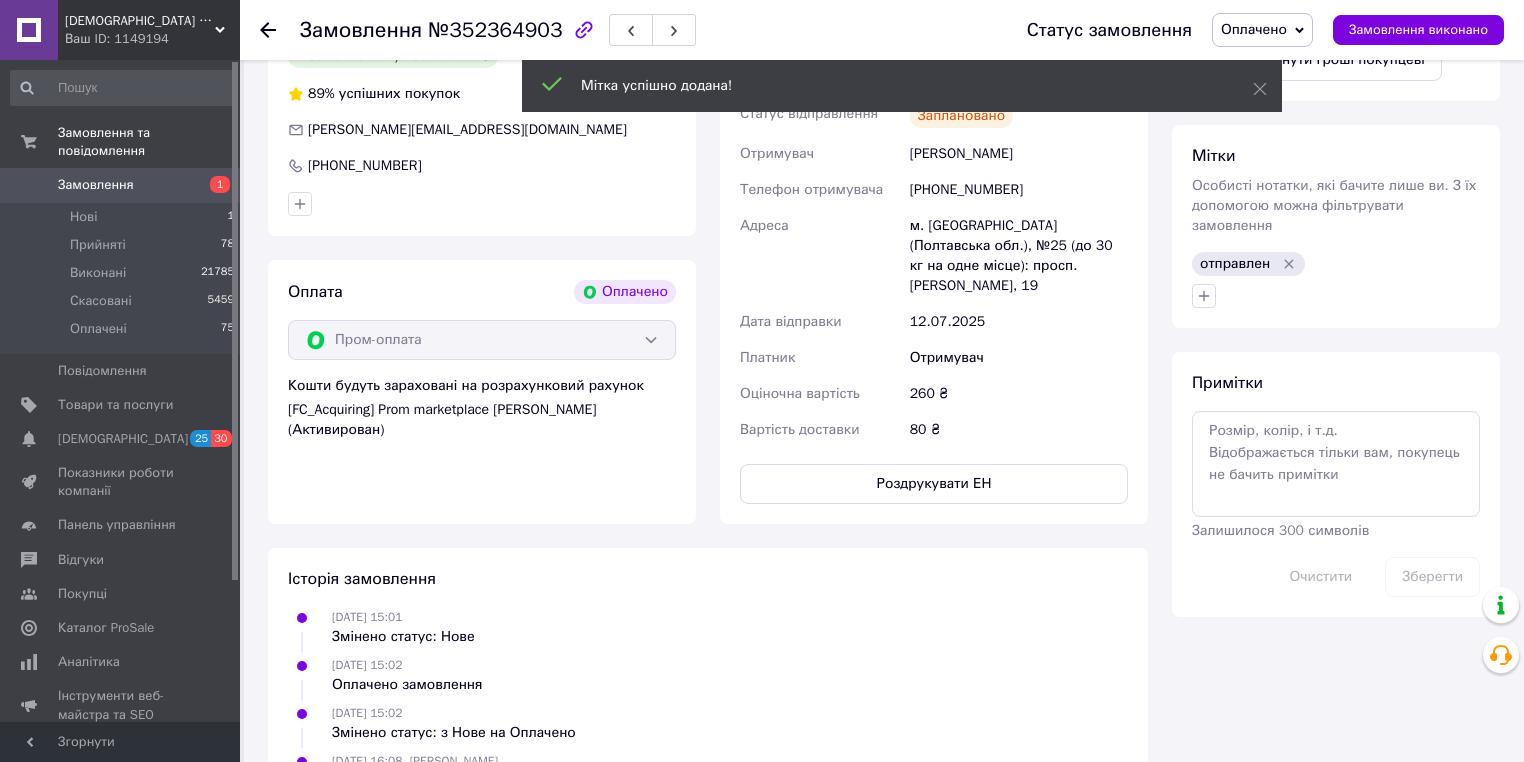 click on "Замовлення" at bounding box center (96, 185) 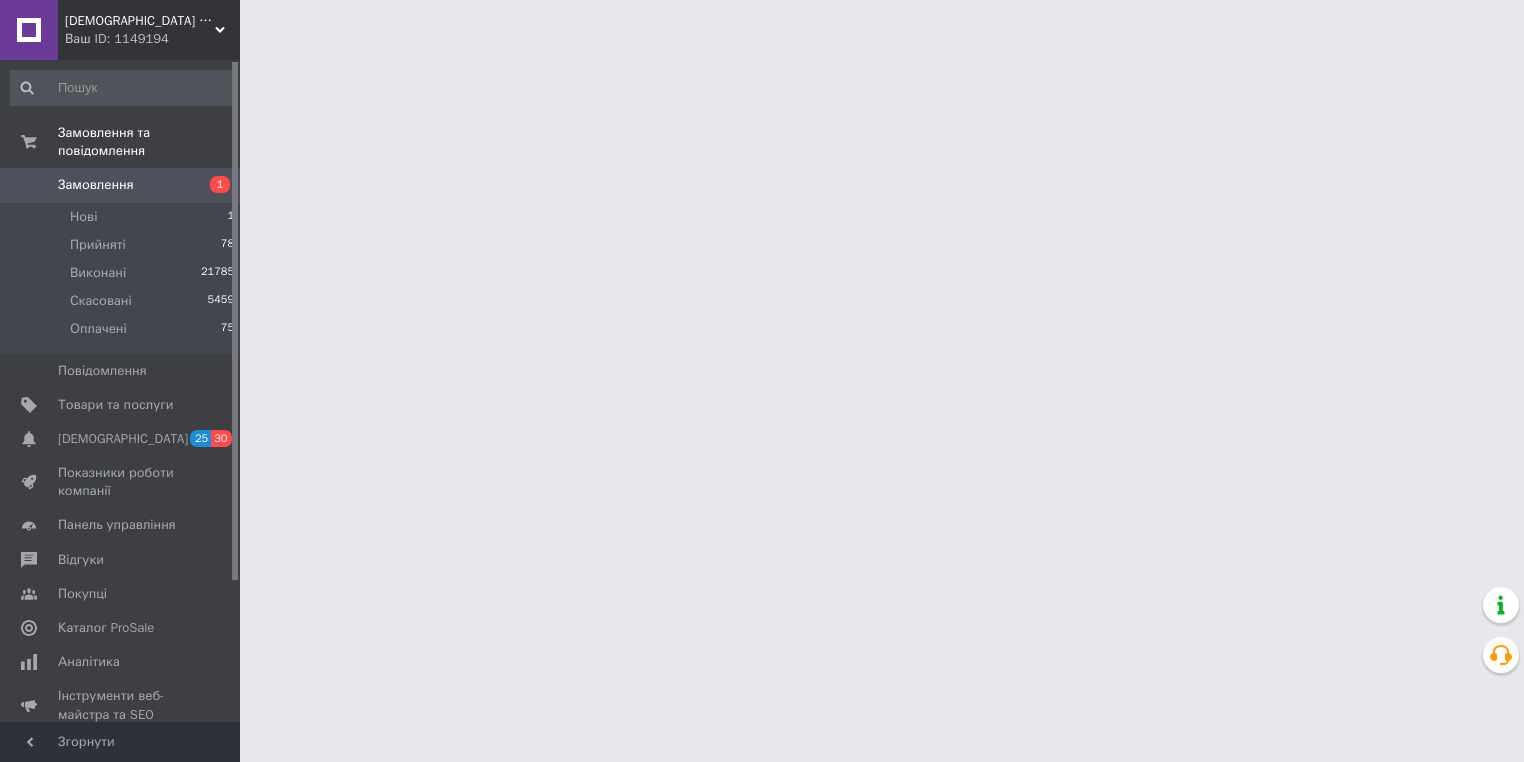 scroll, scrollTop: 0, scrollLeft: 0, axis: both 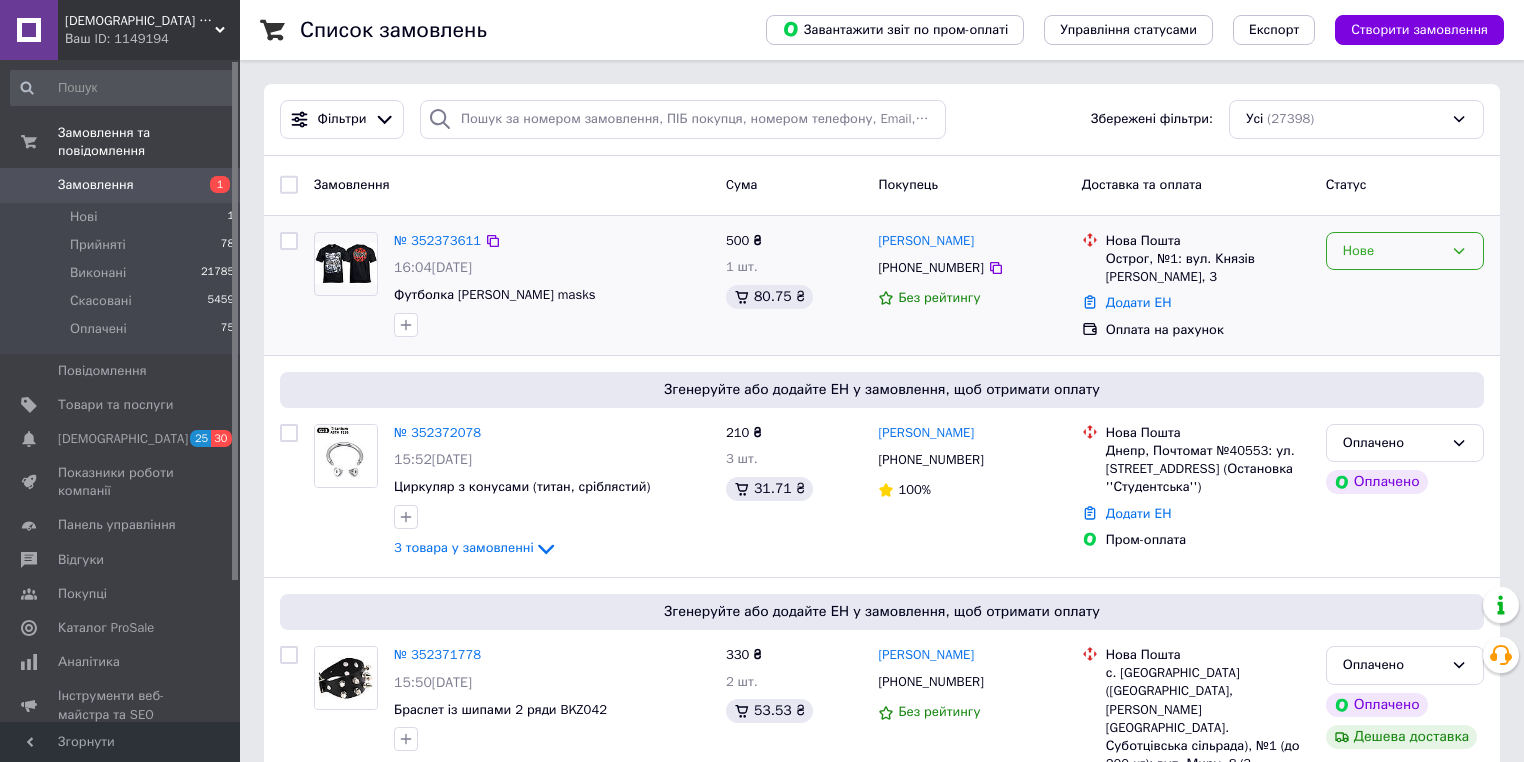 click on "Нове" at bounding box center (1393, 251) 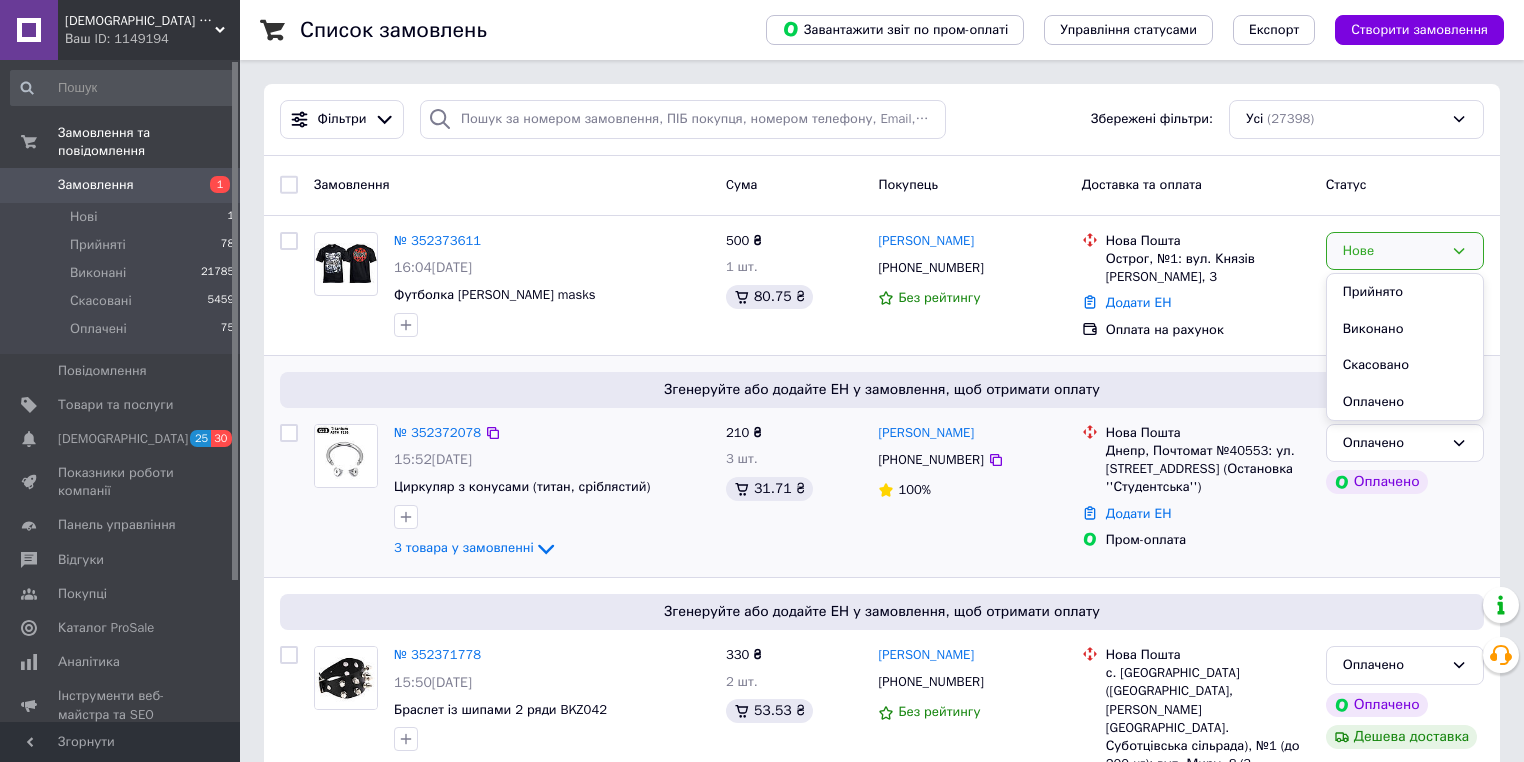 drag, startPoint x: 1380, startPoint y: 291, endPoint x: 1169, endPoint y: 420, distance: 247.30952 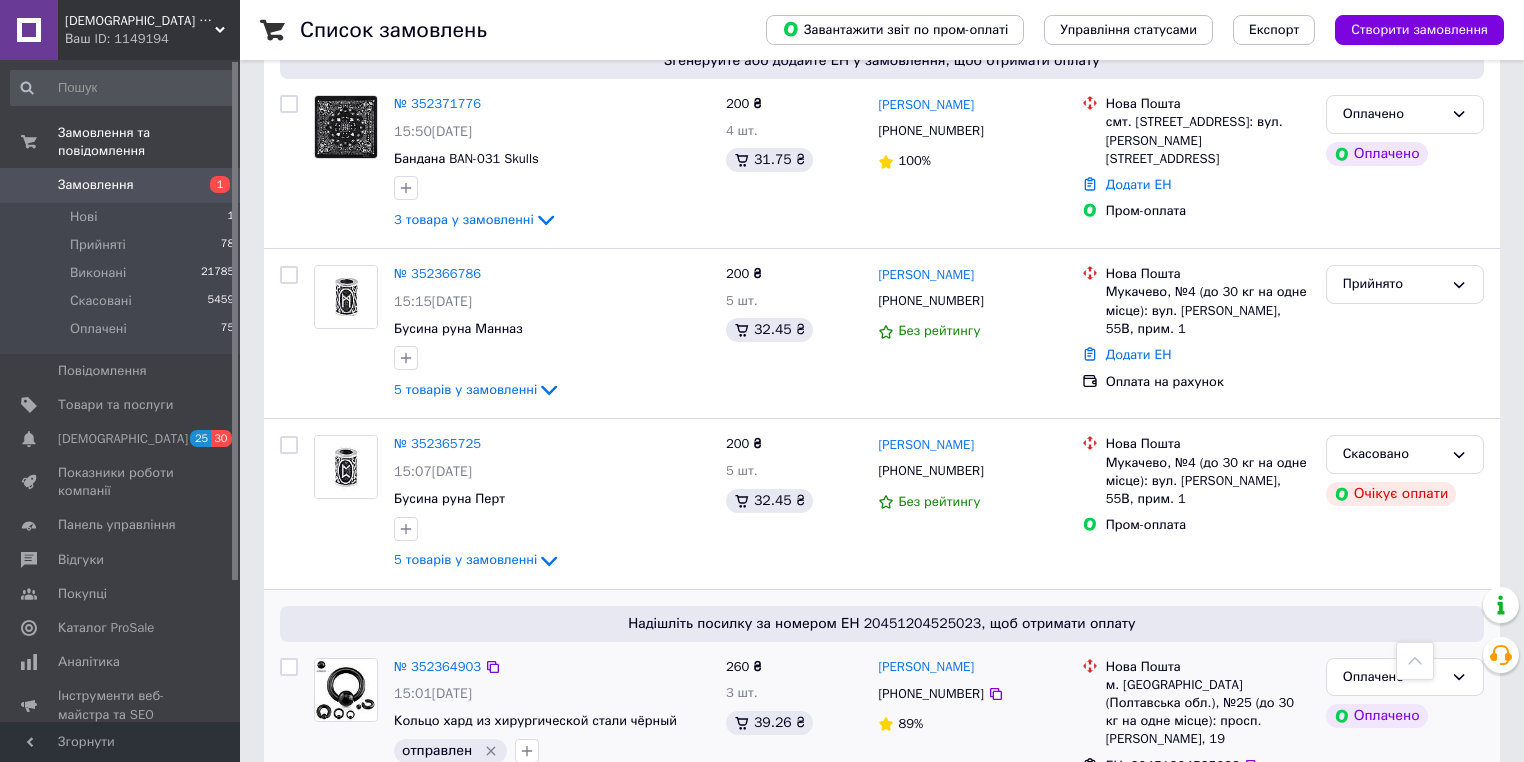 scroll, scrollTop: 880, scrollLeft: 0, axis: vertical 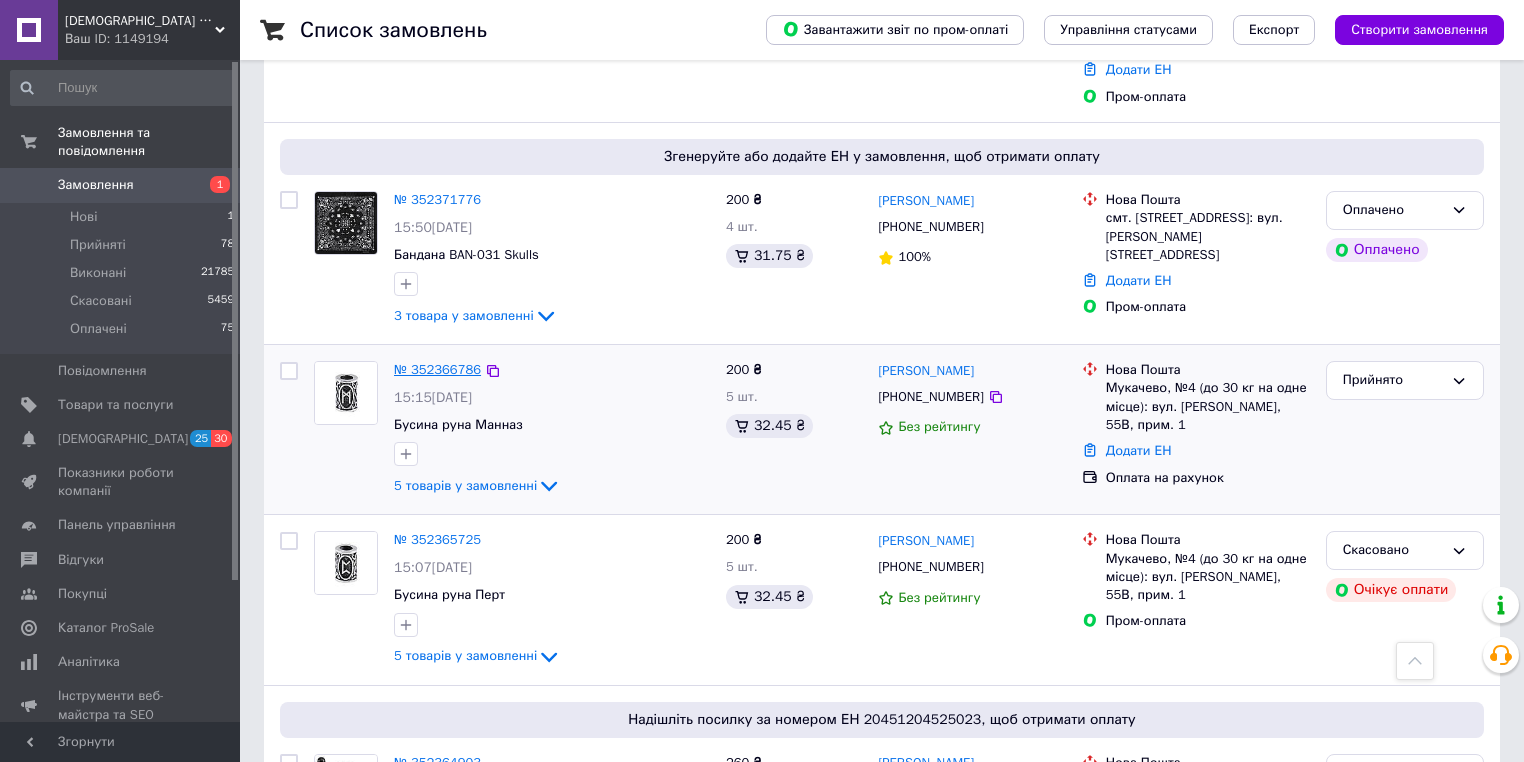 click on "№ 352366786" at bounding box center [437, 369] 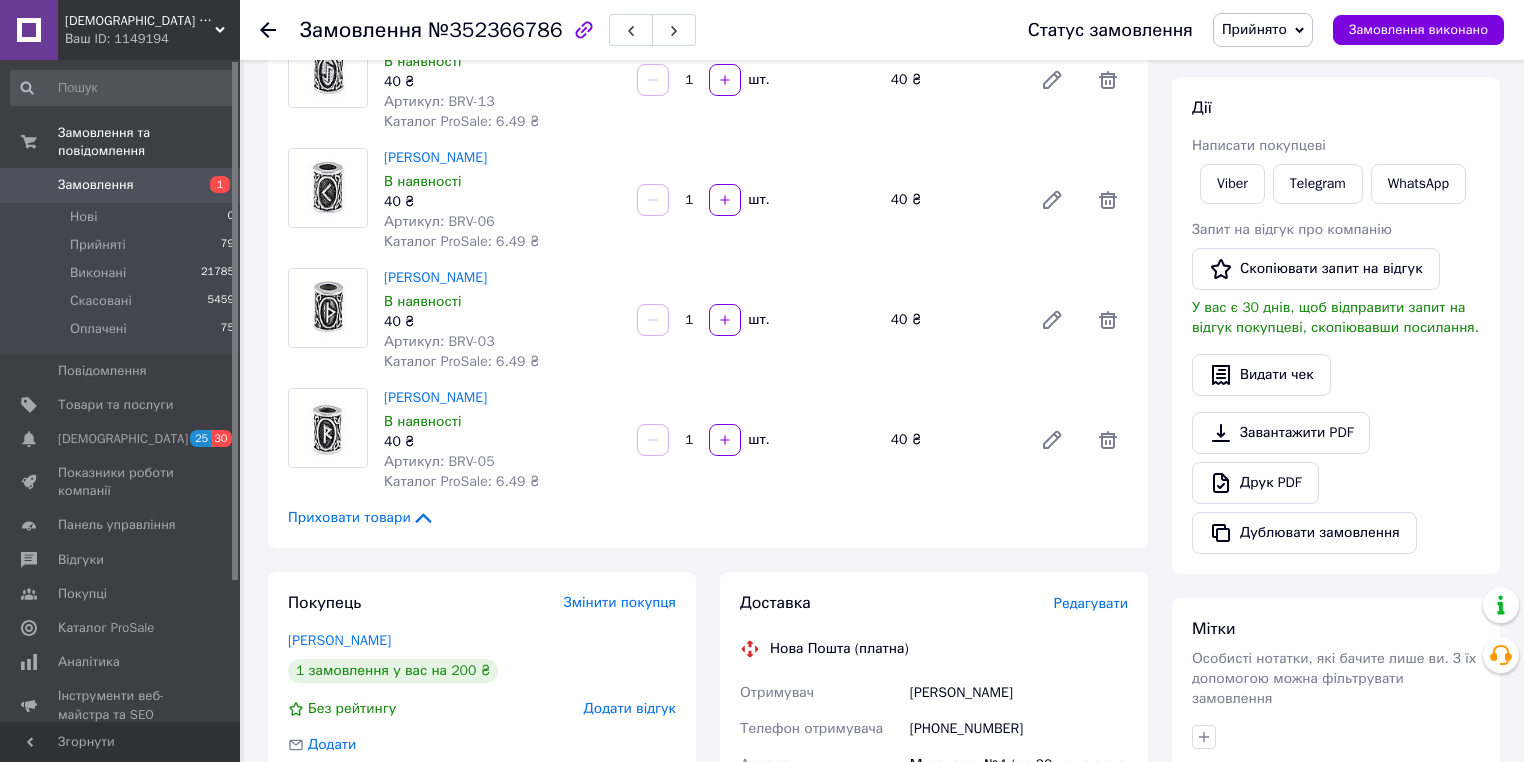 scroll, scrollTop: 320, scrollLeft: 0, axis: vertical 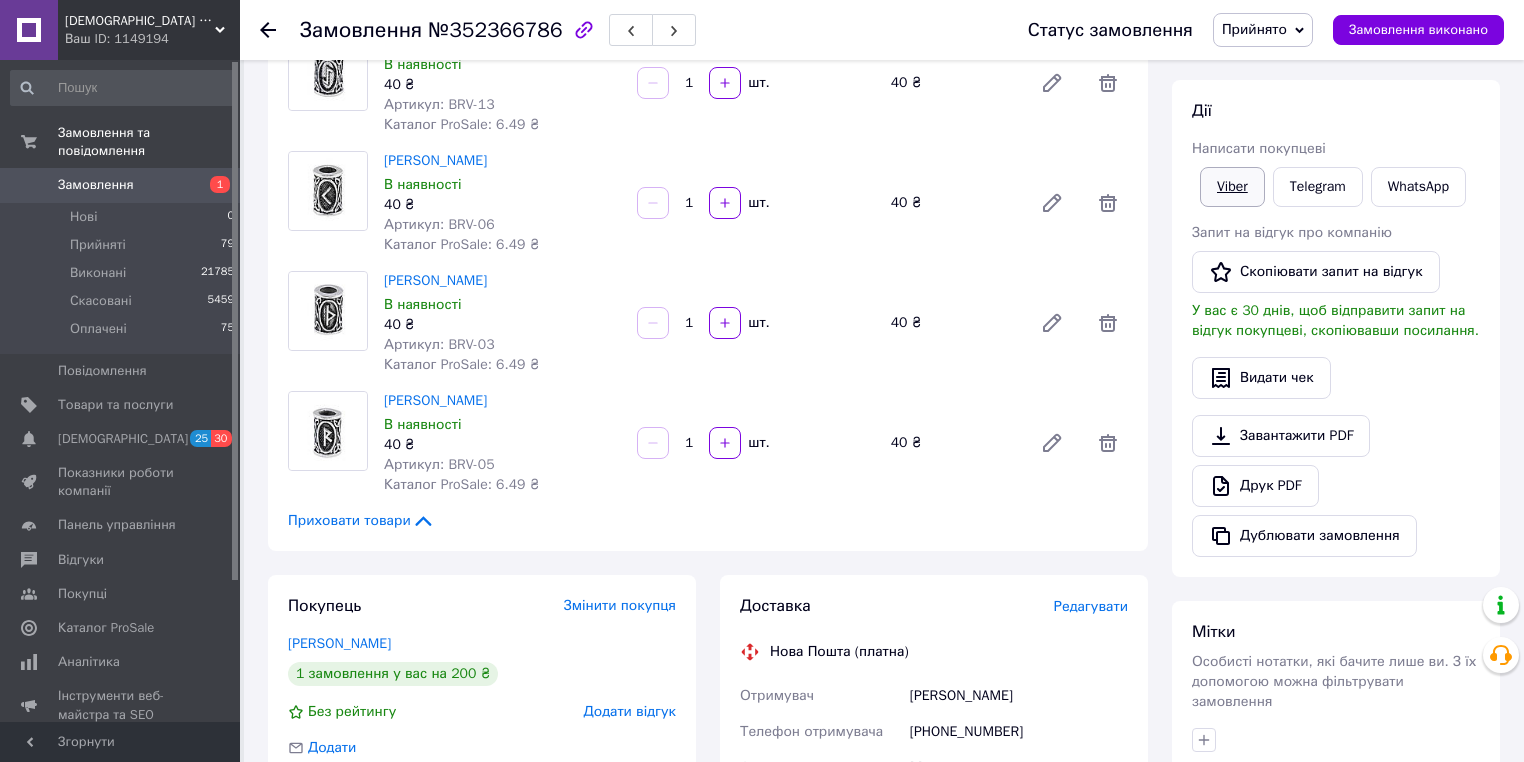 click on "Viber" at bounding box center (1232, 187) 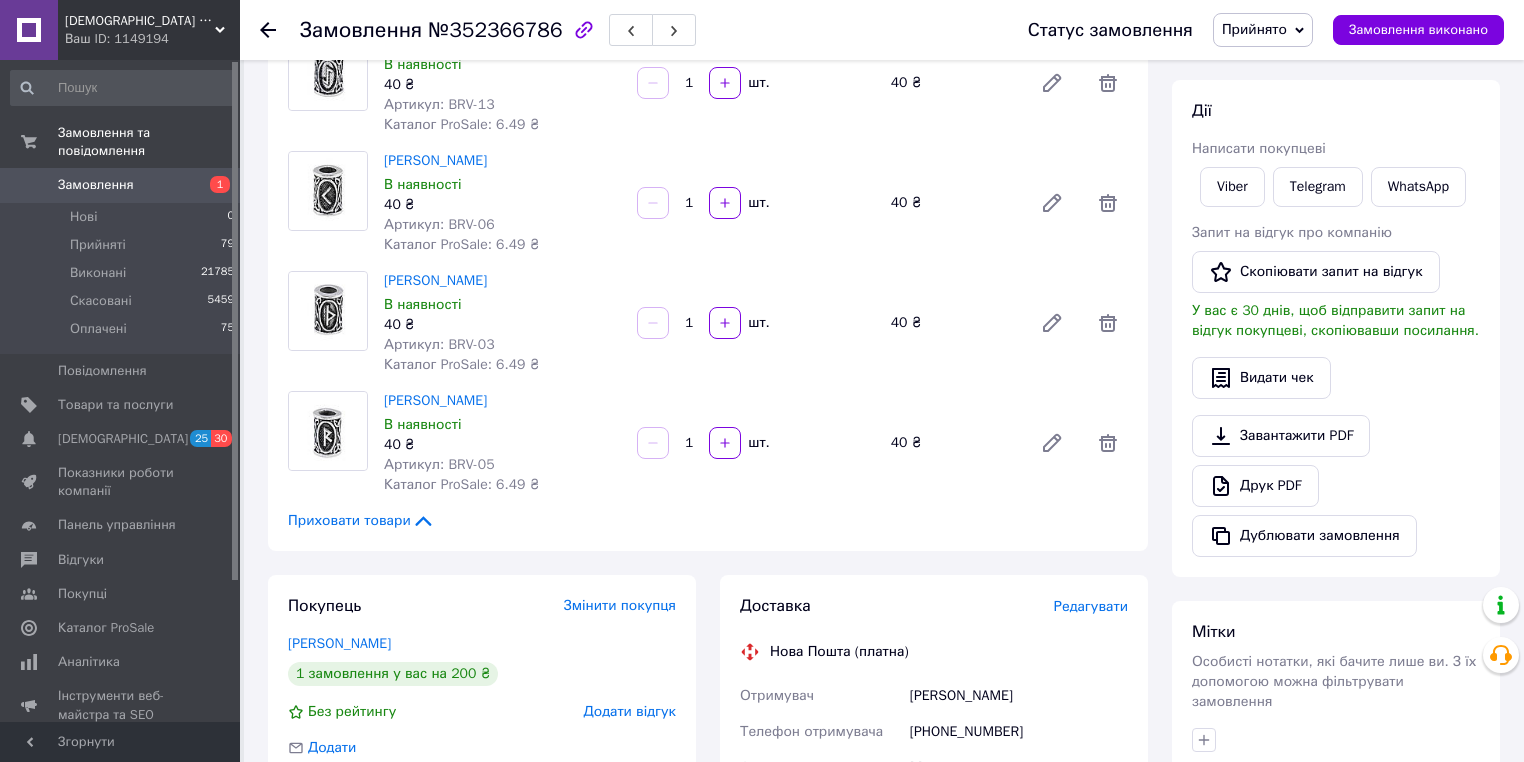 click on "Намистина руна Ейваз В наявності 40 ₴ Артикул: BRV-13 Каталог ProSale: 6.49 ₴  1   шт. 40 ₴" at bounding box center (756, 83) 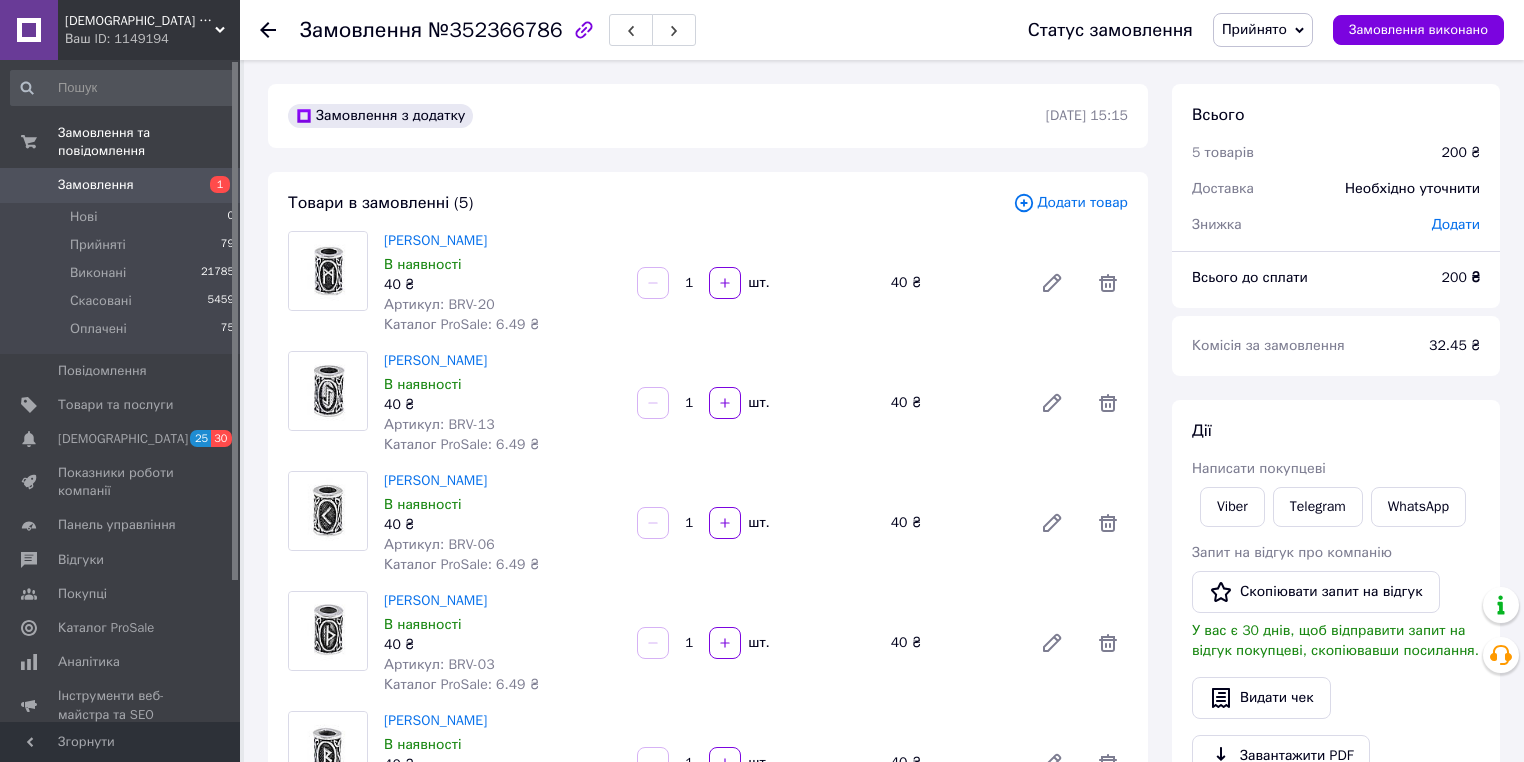 scroll, scrollTop: 0, scrollLeft: 0, axis: both 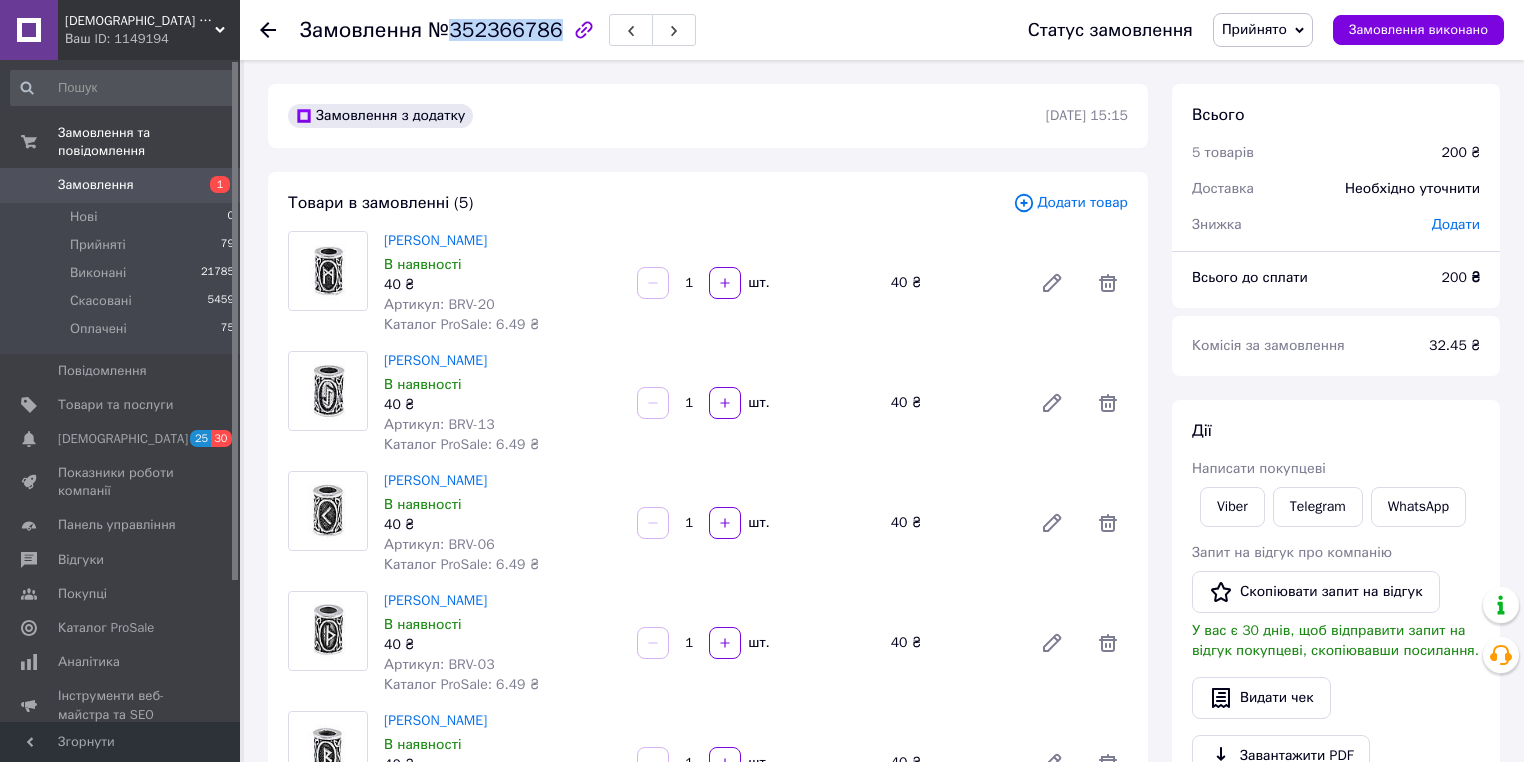 drag, startPoint x: 448, startPoint y: 28, endPoint x: 546, endPoint y: 36, distance: 98.32599 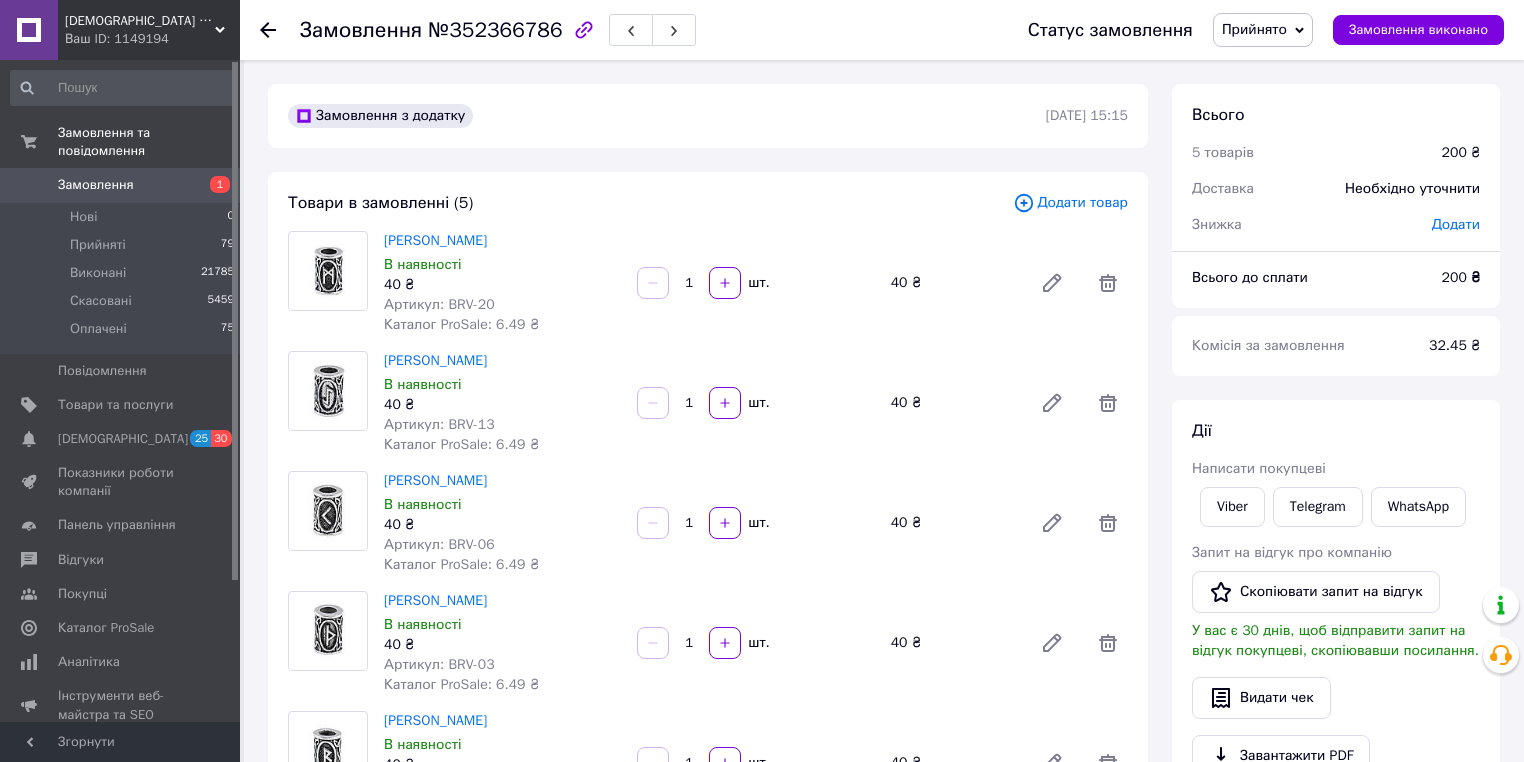 click on "Замовлення з додатку 12.07.2025 | 15:15 Товари в замовленні (5) Додати товар Намистина руна Манназ В наявності 40 ₴ Артикул: BRV-20 Каталог ProSale: 6.49 ₴  1   шт. 40 ₴ Намистина руна Ейваз В наявності 40 ₴ Артикул: BRV-13 Каталог ProSale: 6.49 ₴  1   шт. 40 ₴ Намистина руна Кеназ В наявності 40 ₴ Артикул: BRV-06 Каталог ProSale: 6.49 ₴  1   шт. 40 ₴ Намистина руна Турисаз В наявності 40 ₴ Артикул: BRV-03 Каталог ProSale: 6.49 ₴  1   шт. 40 ₴ Намистина руна Райдо В наявності 40 ₴ Артикул: BRV-05 Каталог ProSale: 6.49 ₴  1   шт. 40 ₴ Приховати товари Покупець Змінити покупця Гудак Вікторія 1 замовлення у вас на 200 ₴   Додати <" at bounding box center [708, 871] 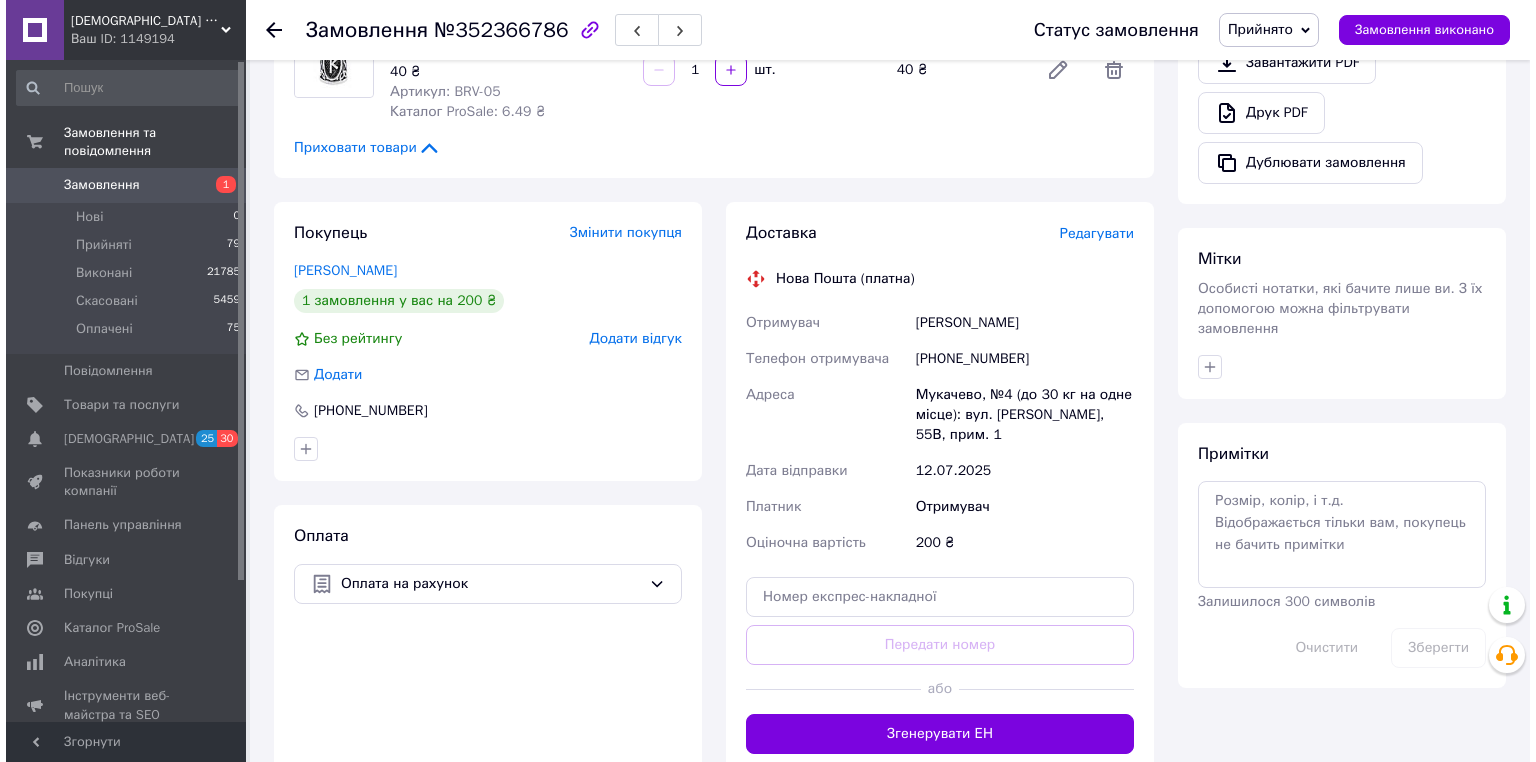 scroll, scrollTop: 720, scrollLeft: 0, axis: vertical 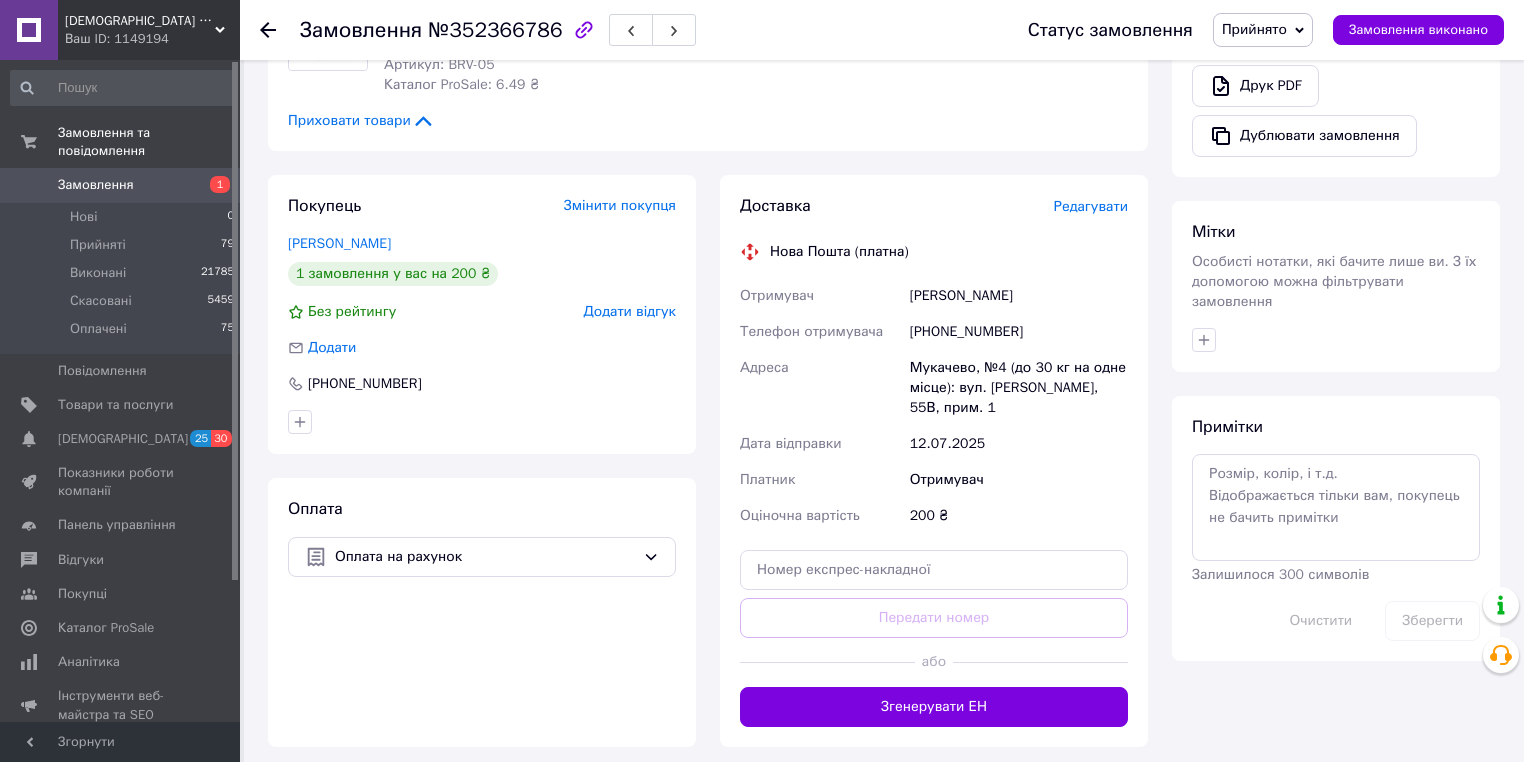 click on "Редагувати" at bounding box center [1091, 206] 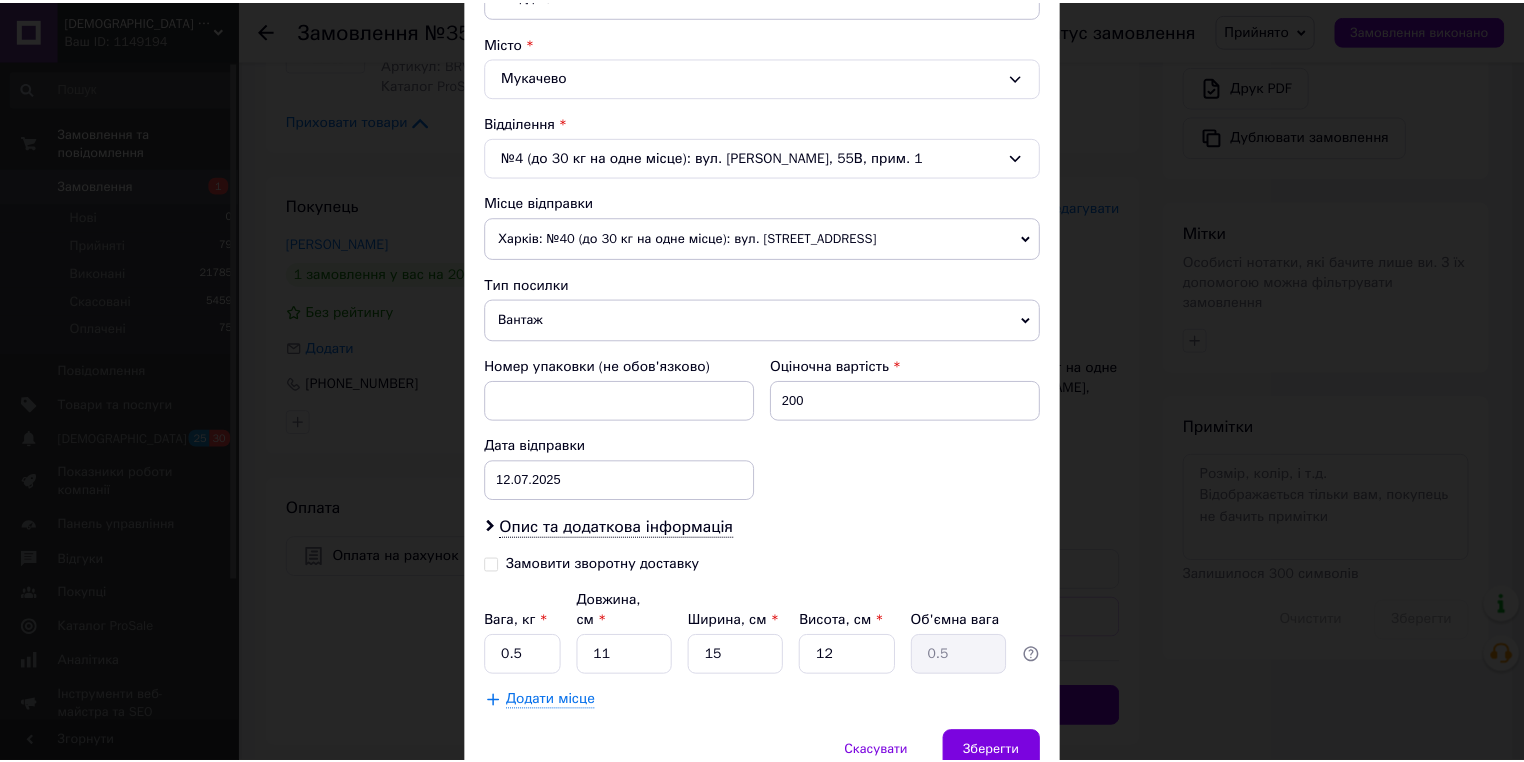 scroll, scrollTop: 596, scrollLeft: 0, axis: vertical 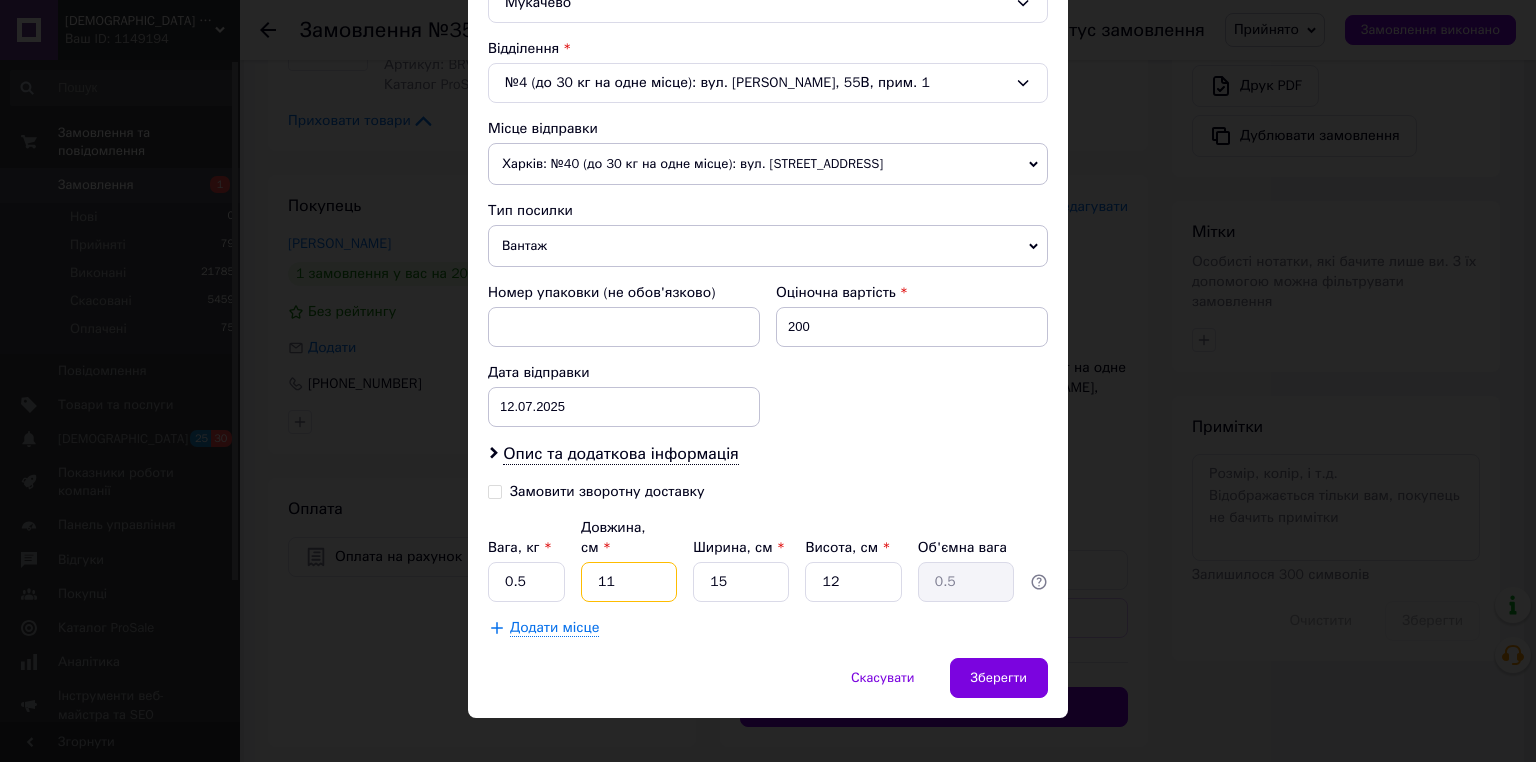 drag, startPoint x: 614, startPoint y: 556, endPoint x: 590, endPoint y: 552, distance: 24.33105 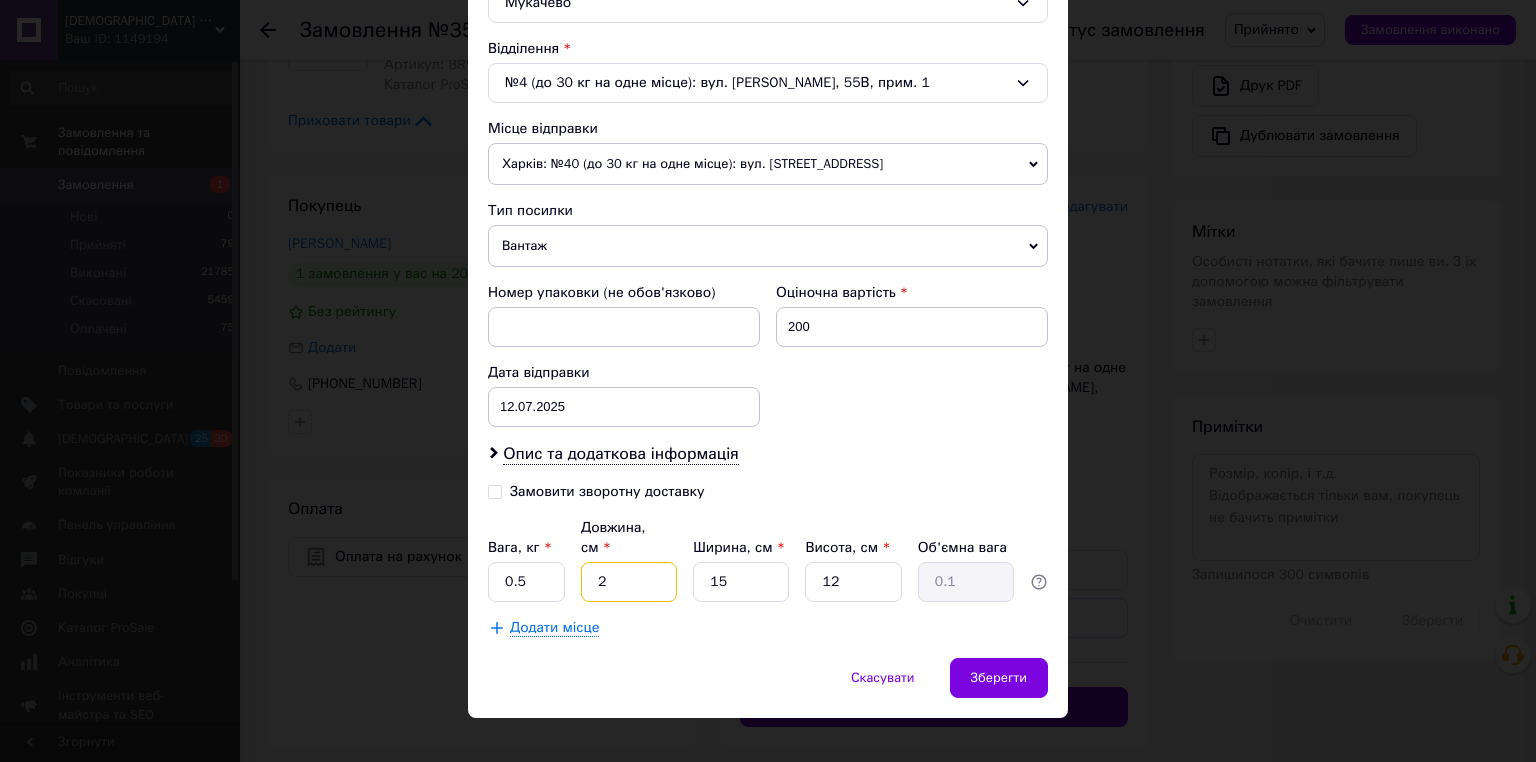 type on "20" 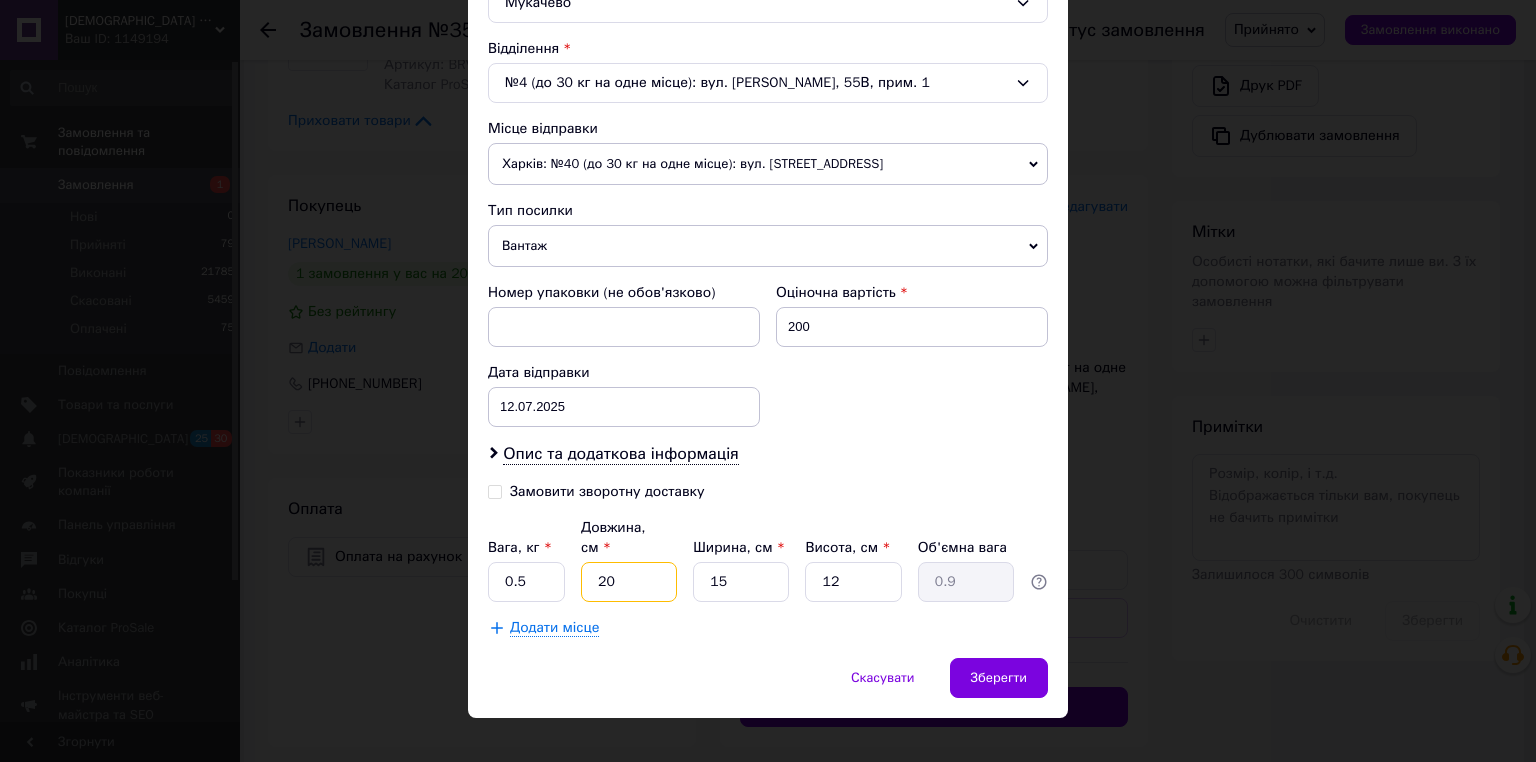 type on "20" 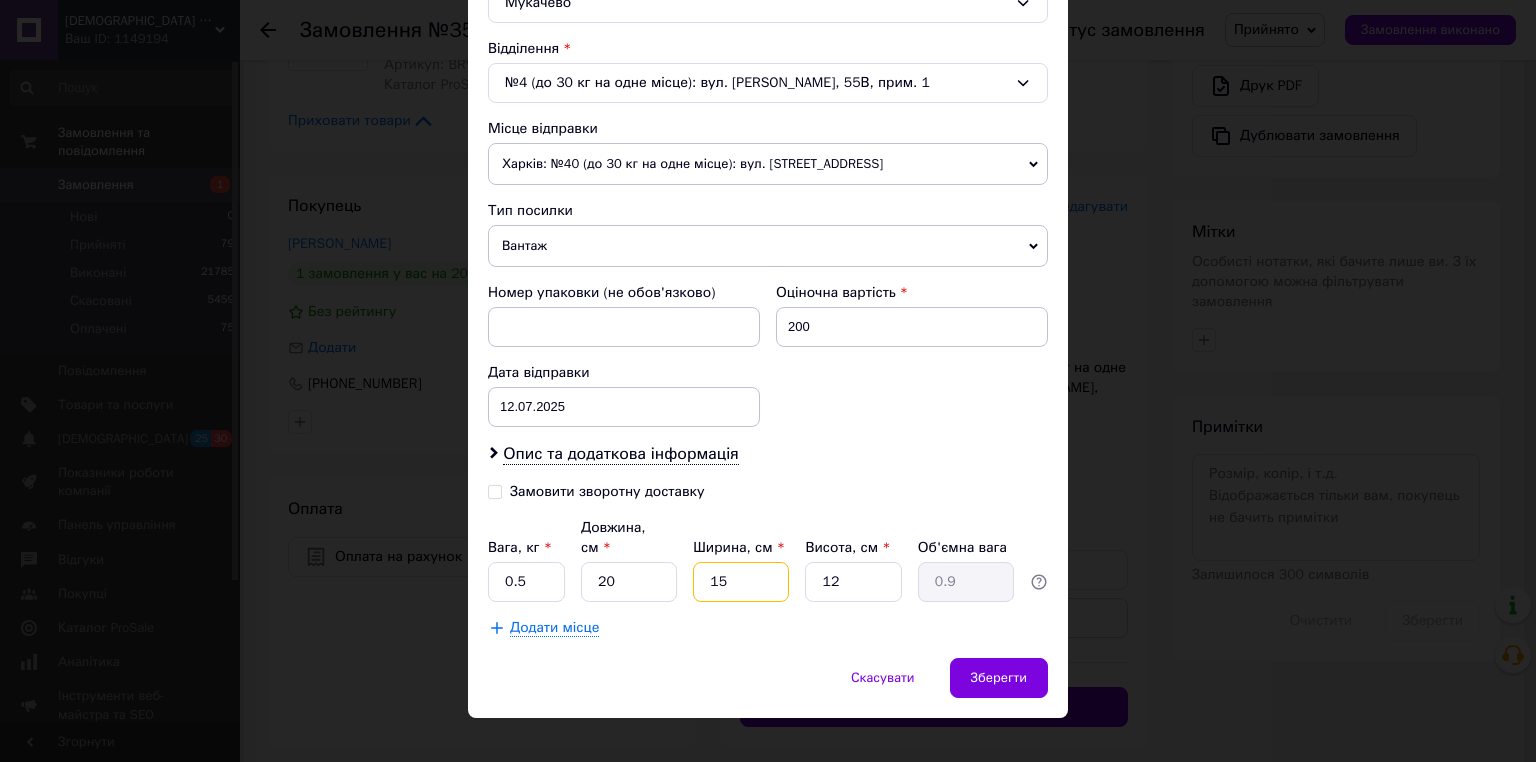 drag, startPoint x: 728, startPoint y: 561, endPoint x: 700, endPoint y: 547, distance: 31.304953 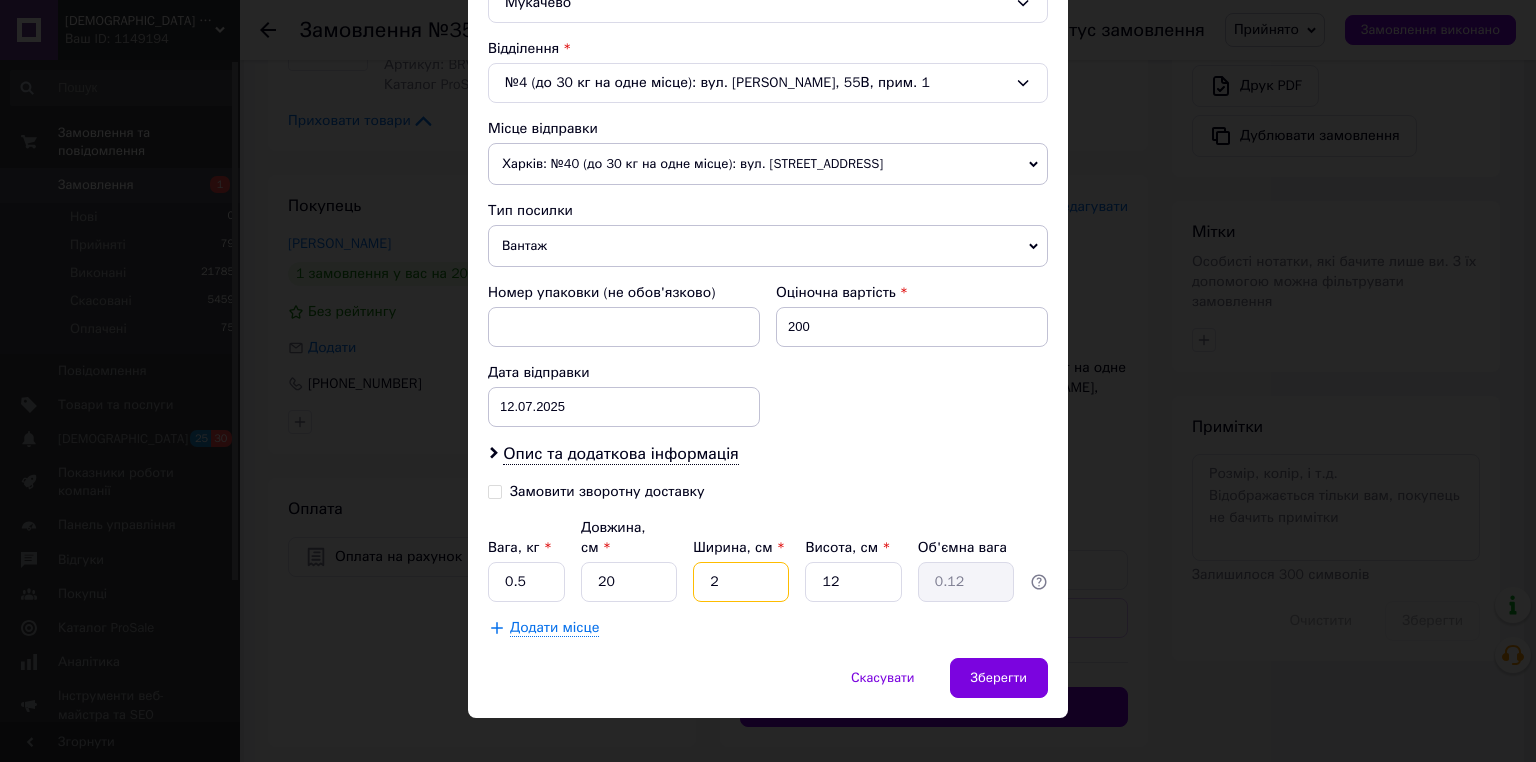 type on "20" 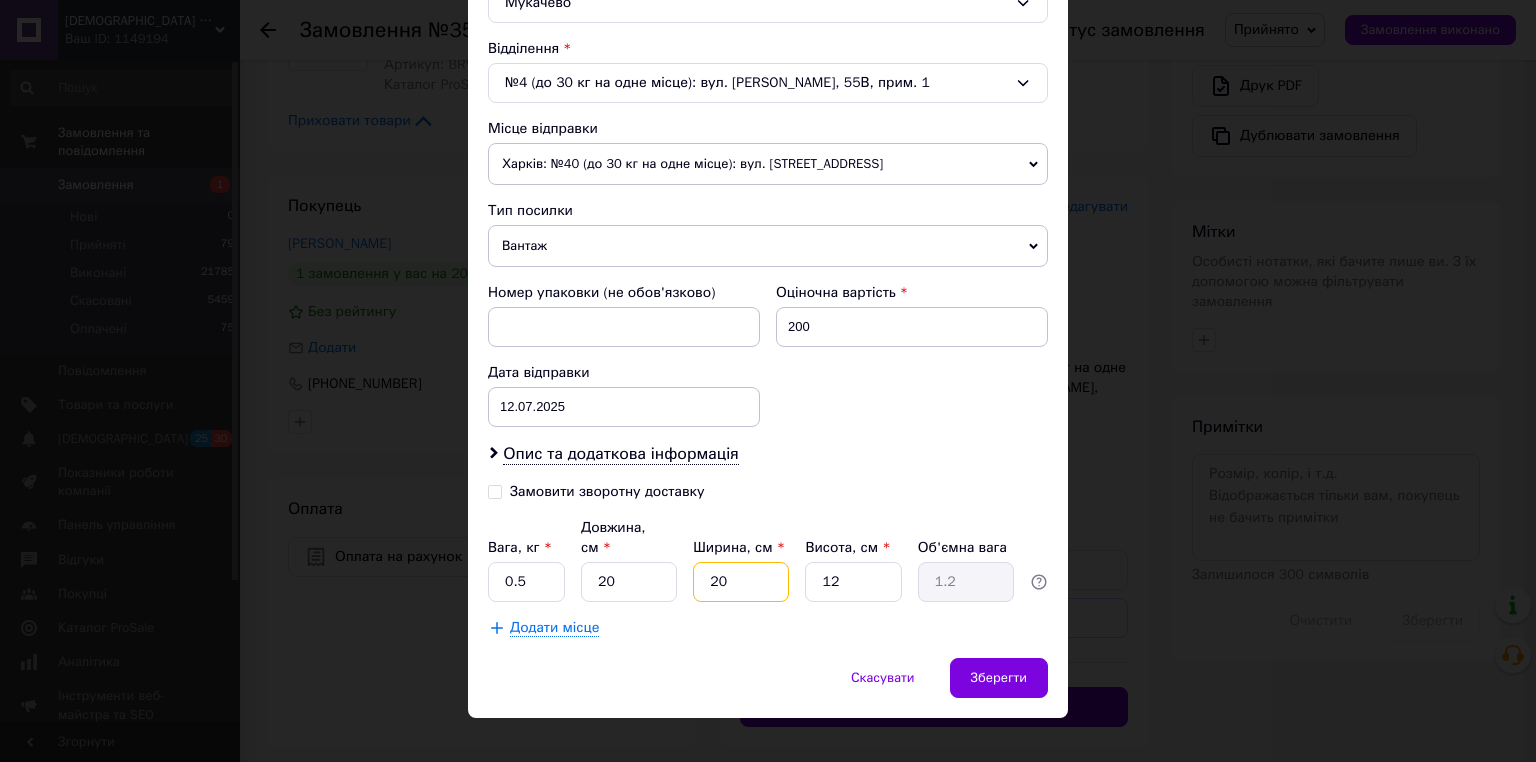 type on "20" 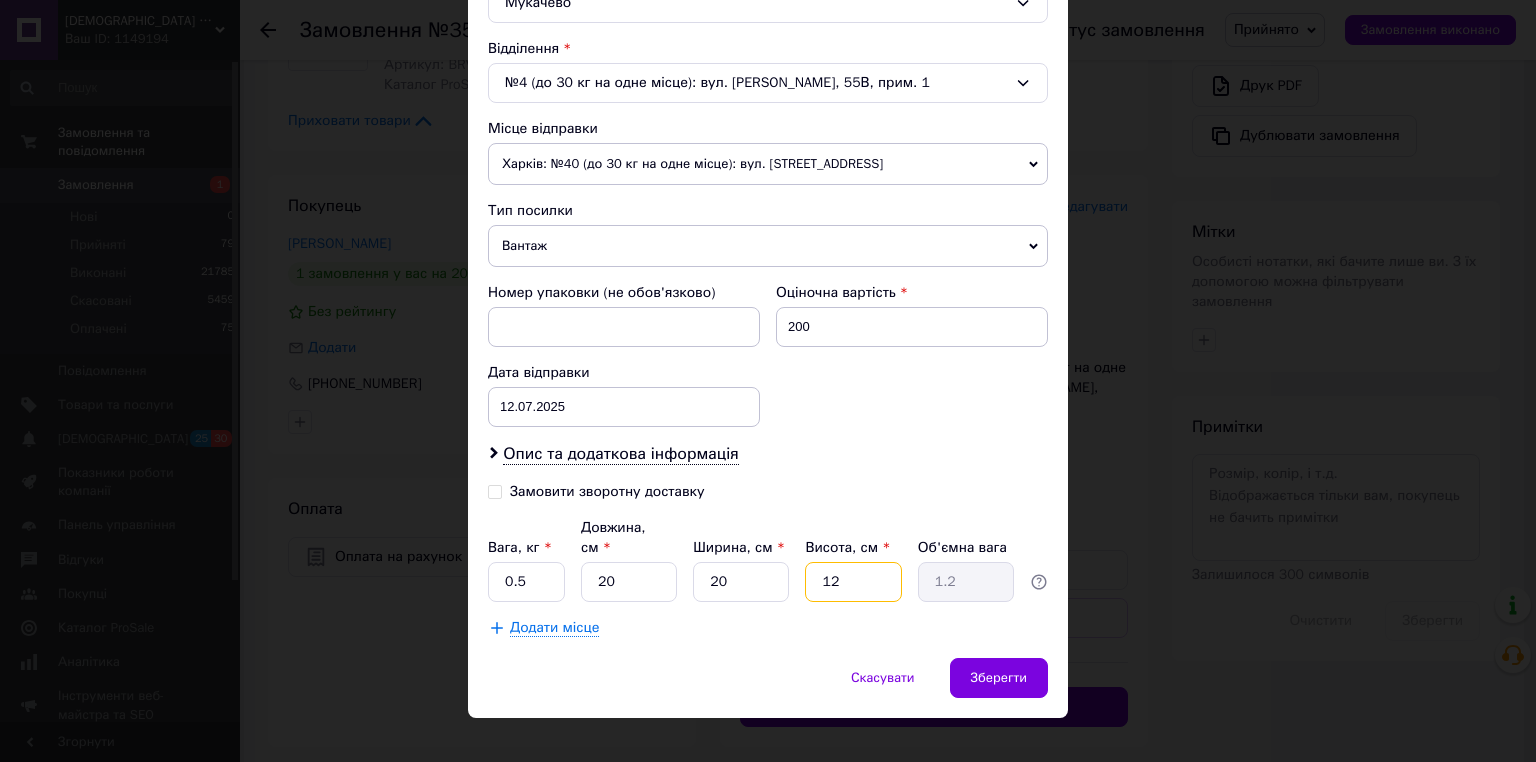 drag, startPoint x: 838, startPoint y: 564, endPoint x: 811, endPoint y: 552, distance: 29.546574 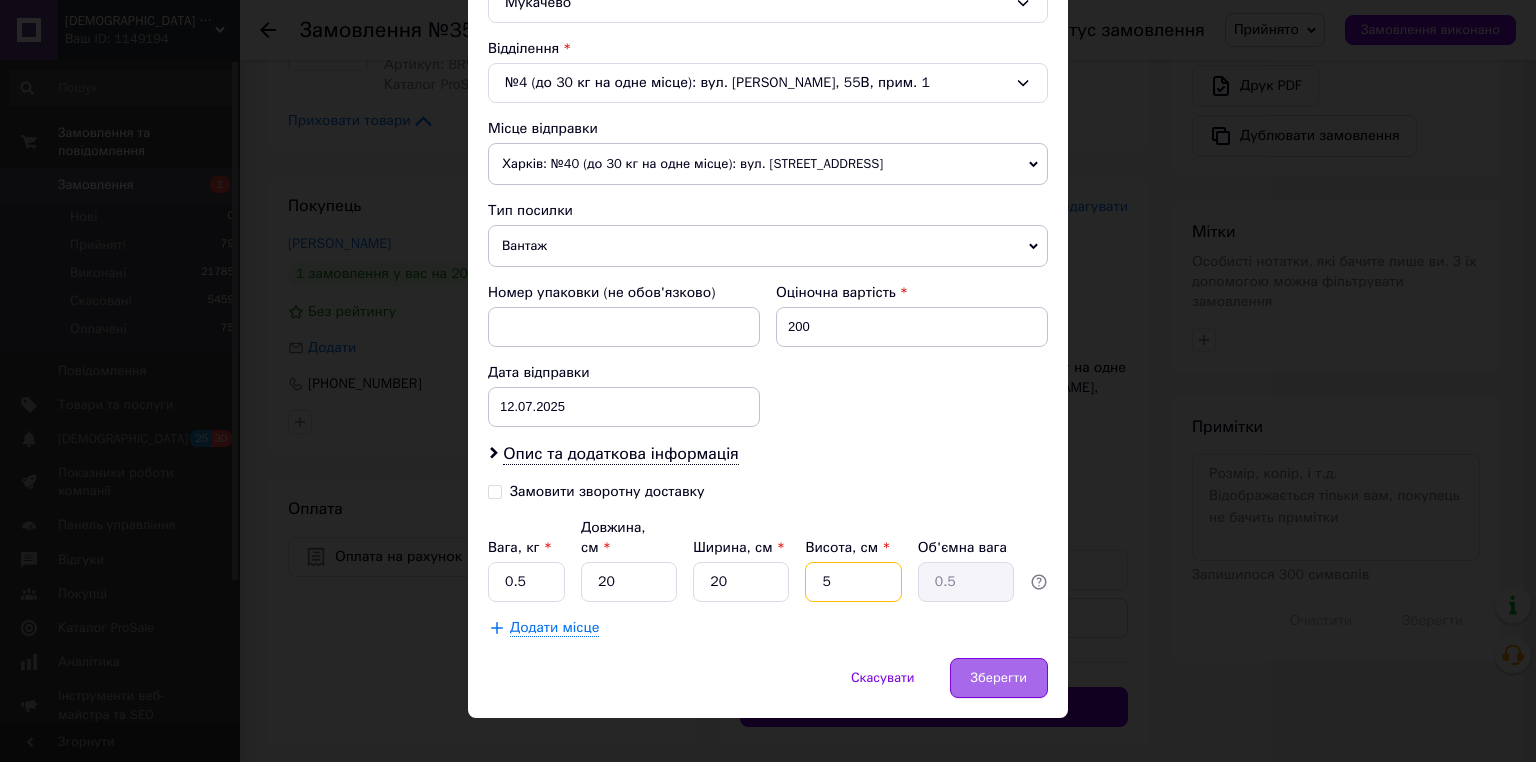 type on "5" 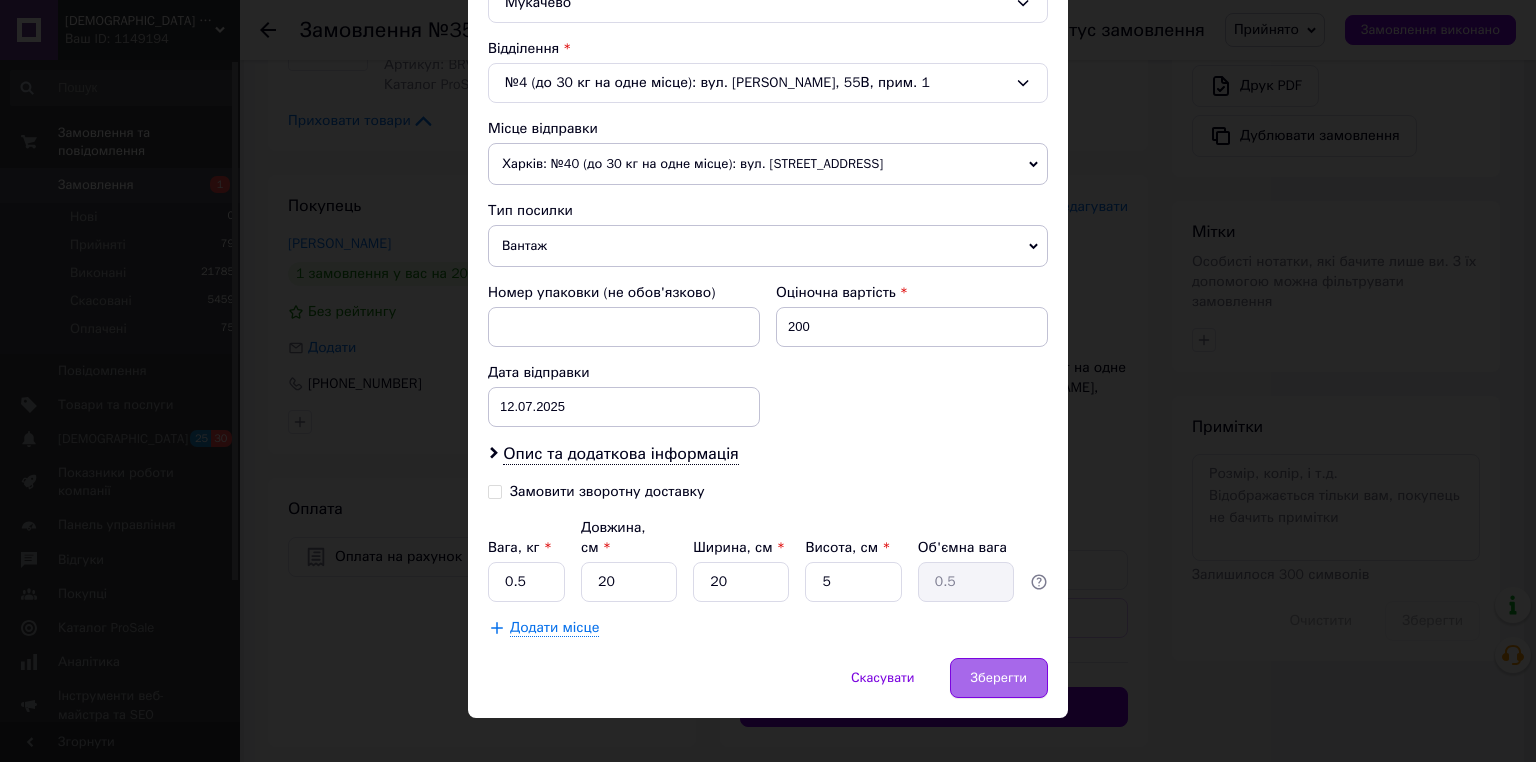 click on "Зберегти" at bounding box center (999, 678) 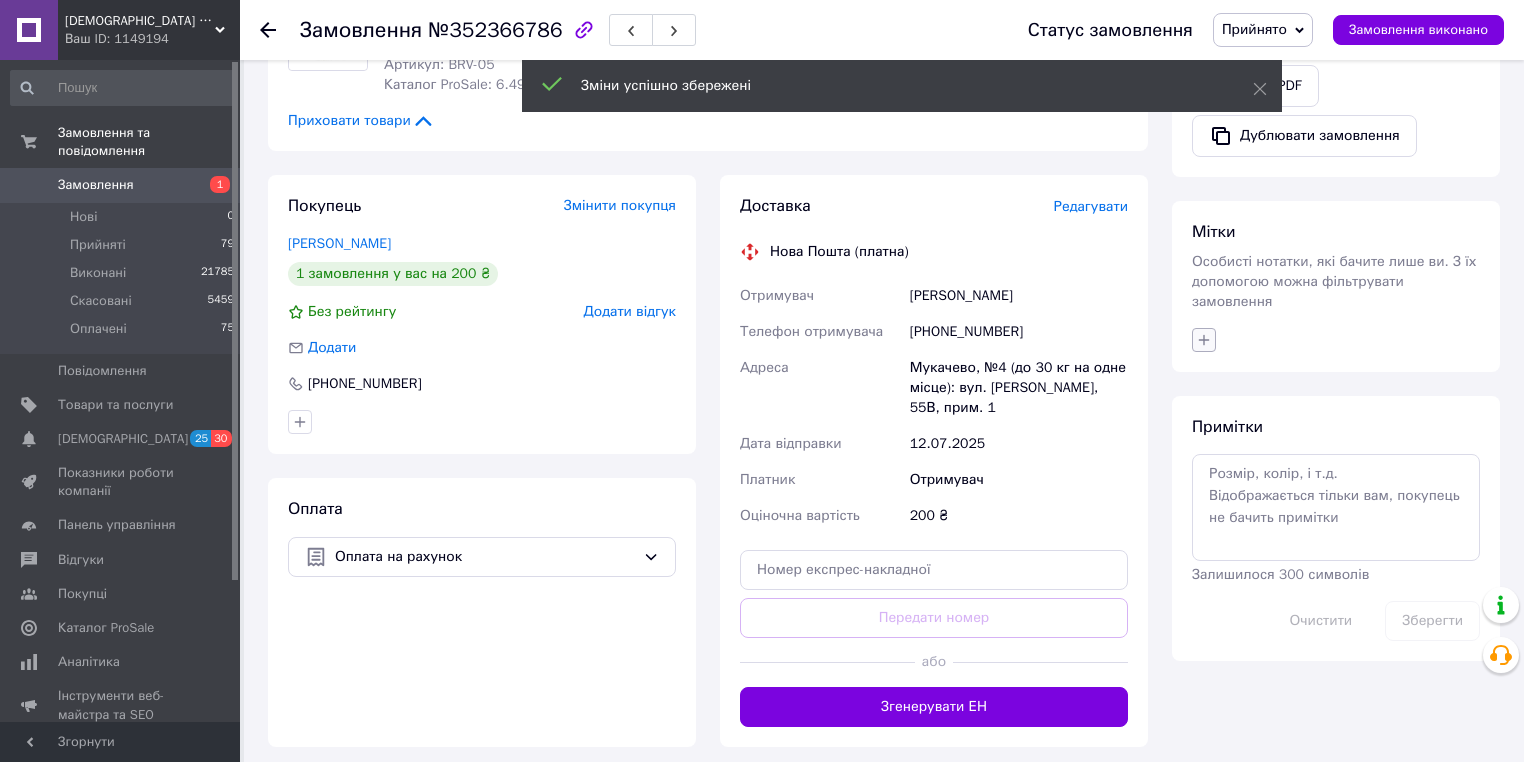 click 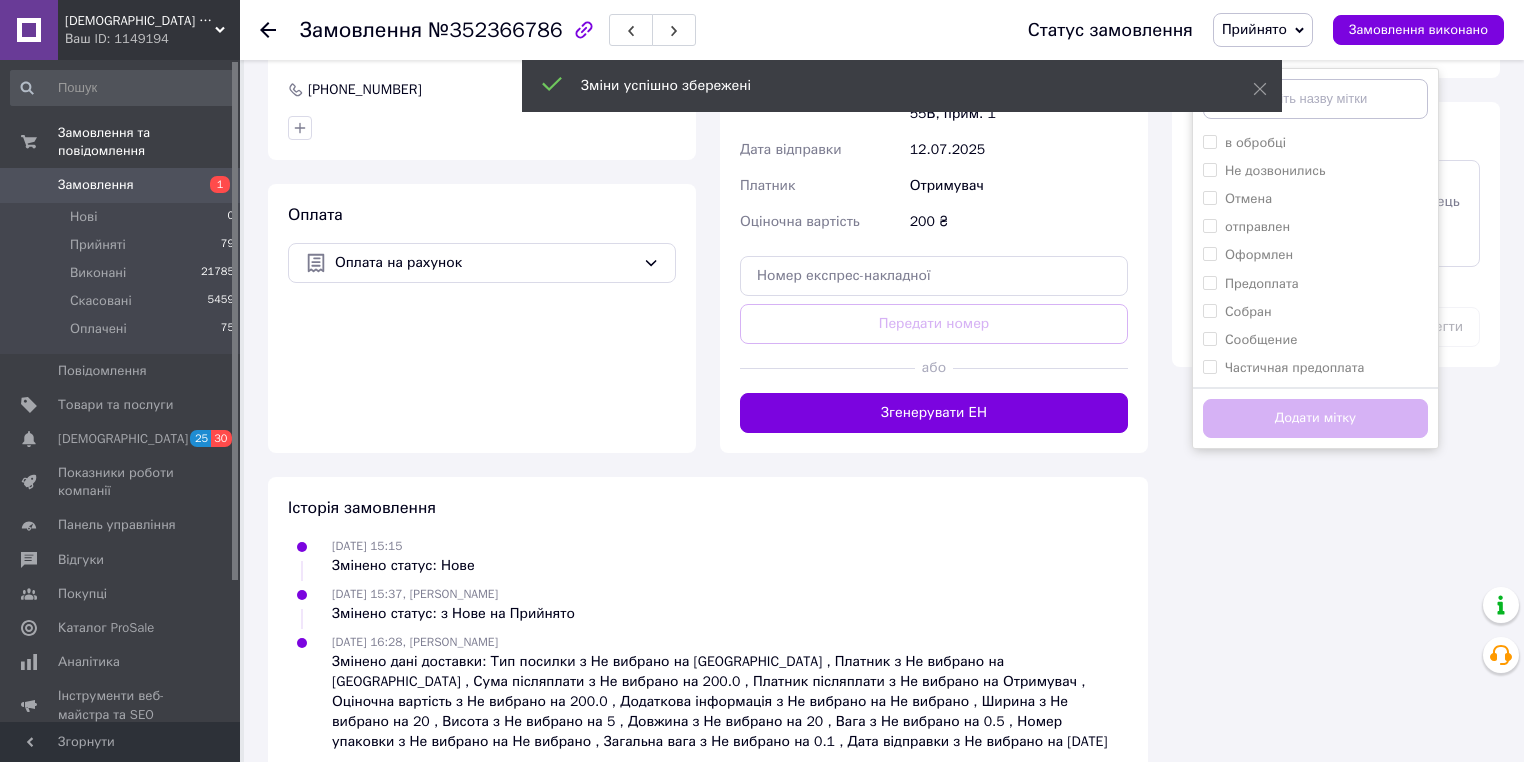 scroll, scrollTop: 1027, scrollLeft: 0, axis: vertical 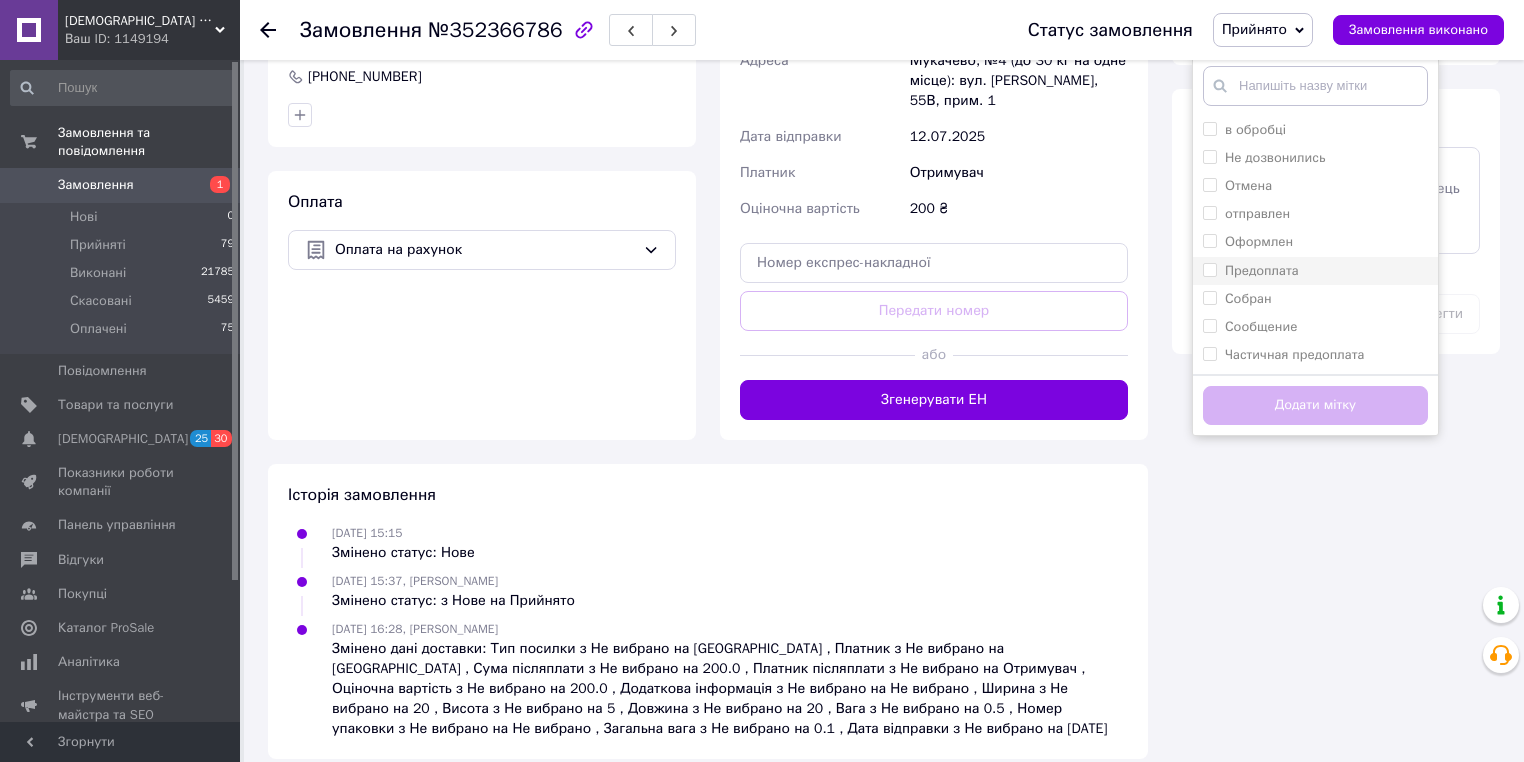 click on "Предоплата" at bounding box center [1209, 269] 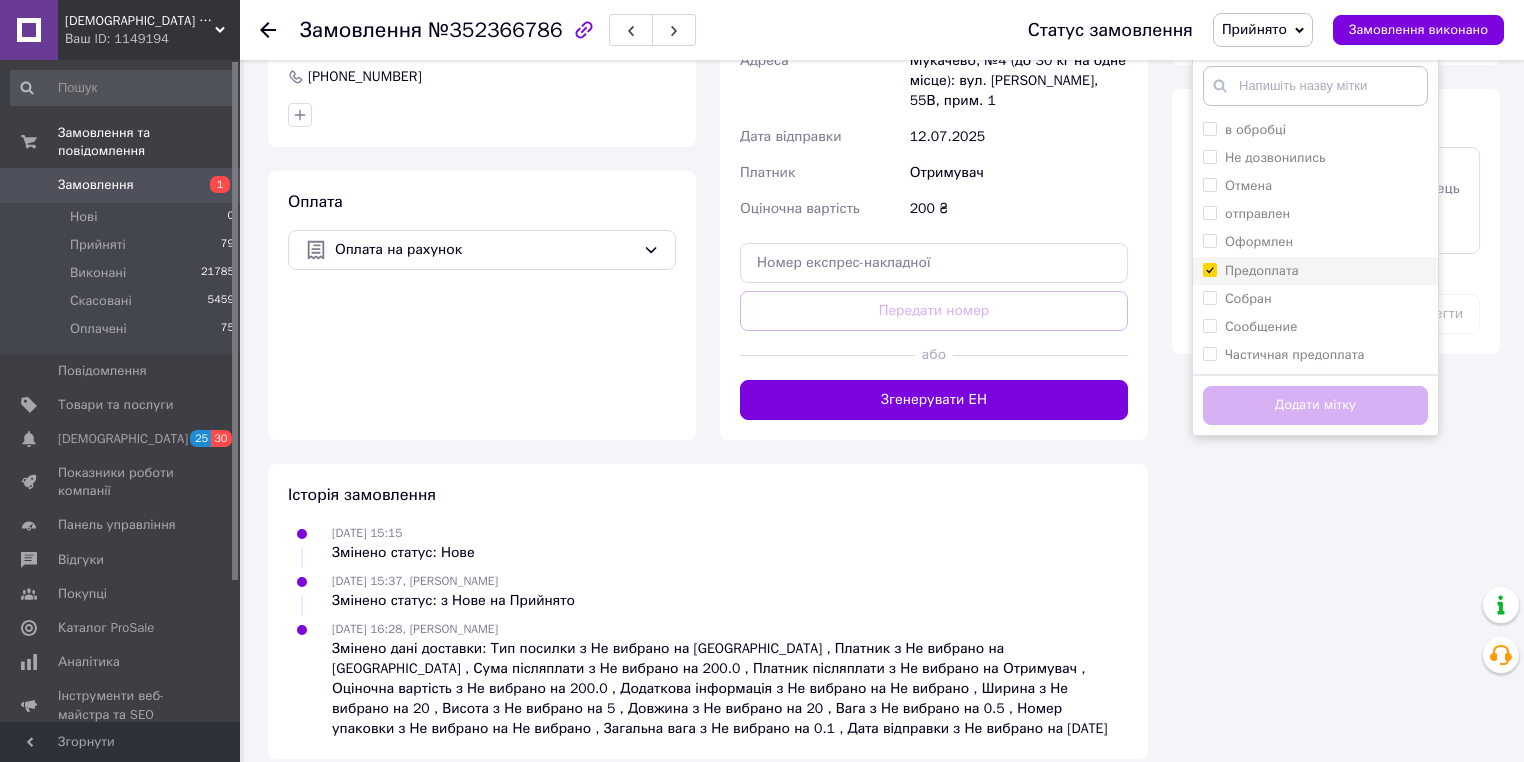 checkbox on "true" 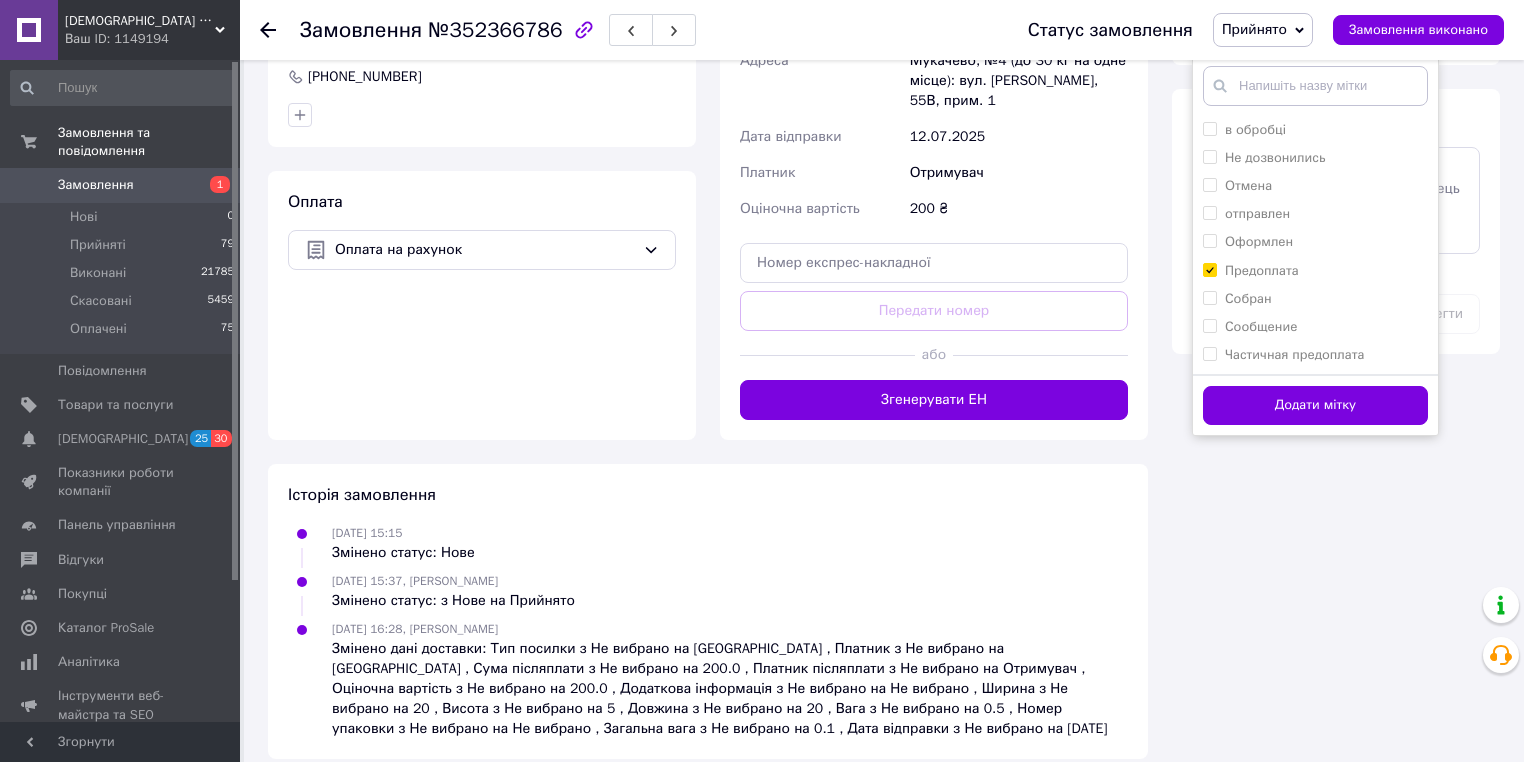 drag, startPoint x: 1285, startPoint y: 383, endPoint x: 1266, endPoint y: 372, distance: 21.954498 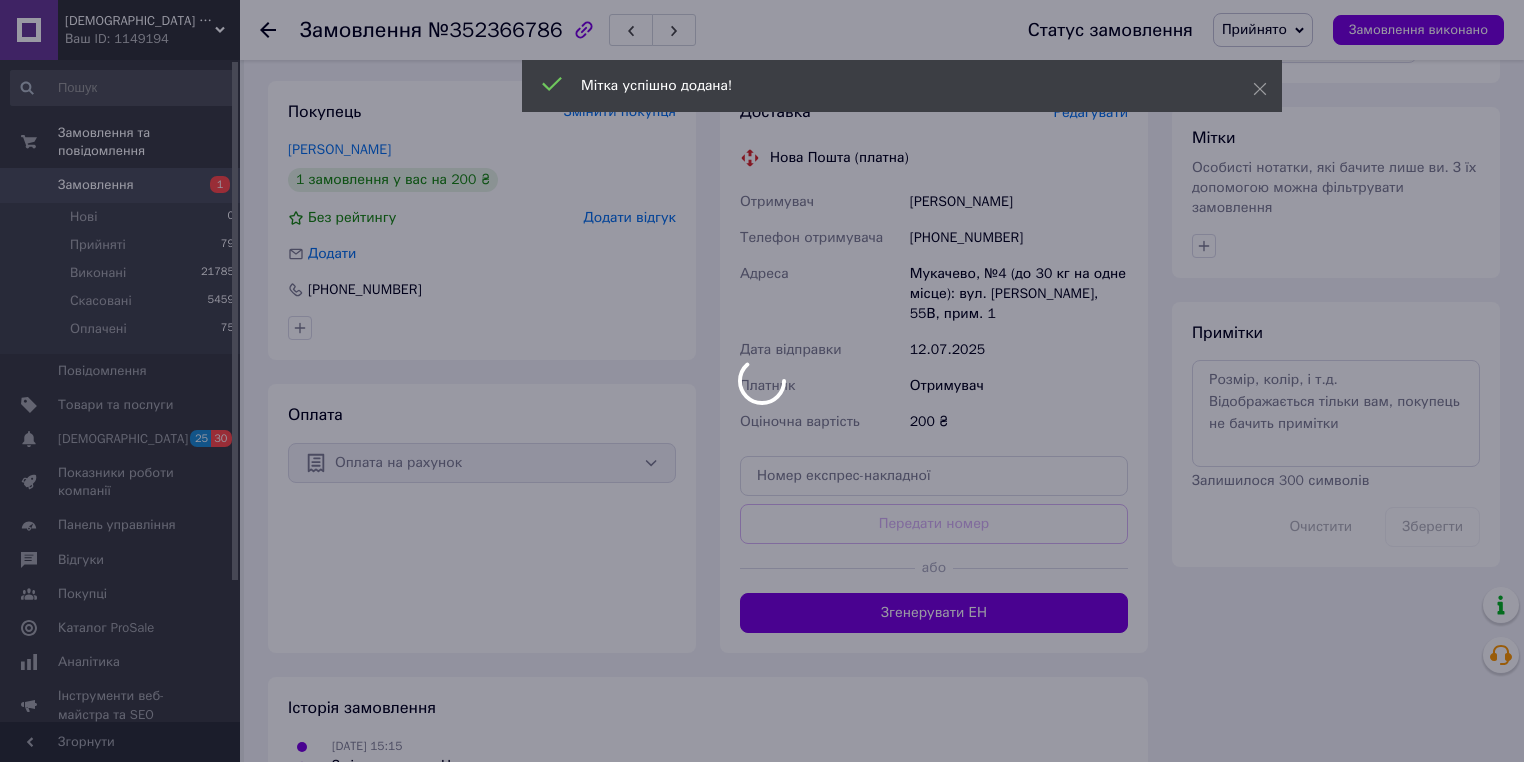 scroll, scrollTop: 787, scrollLeft: 0, axis: vertical 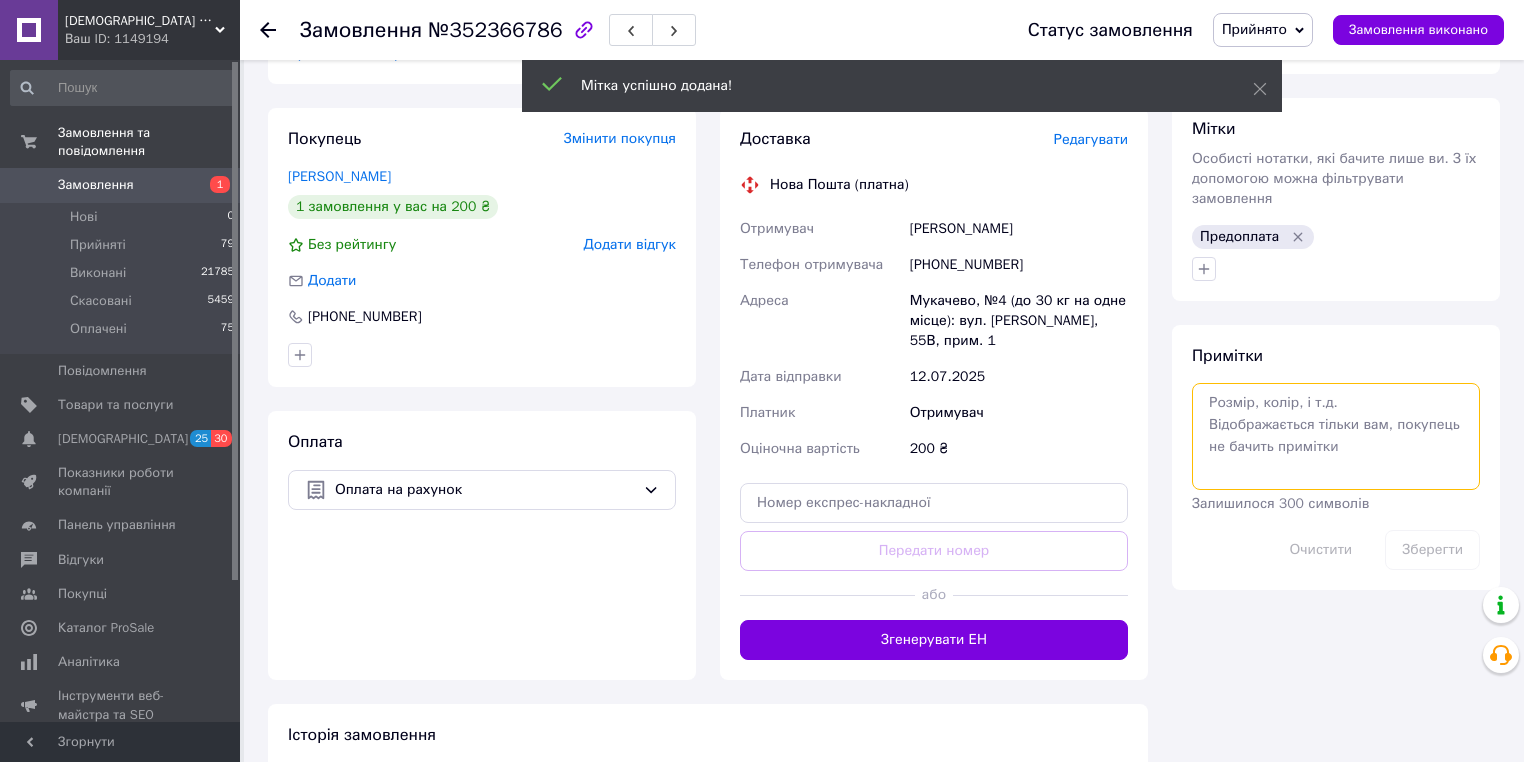click at bounding box center (1336, 436) 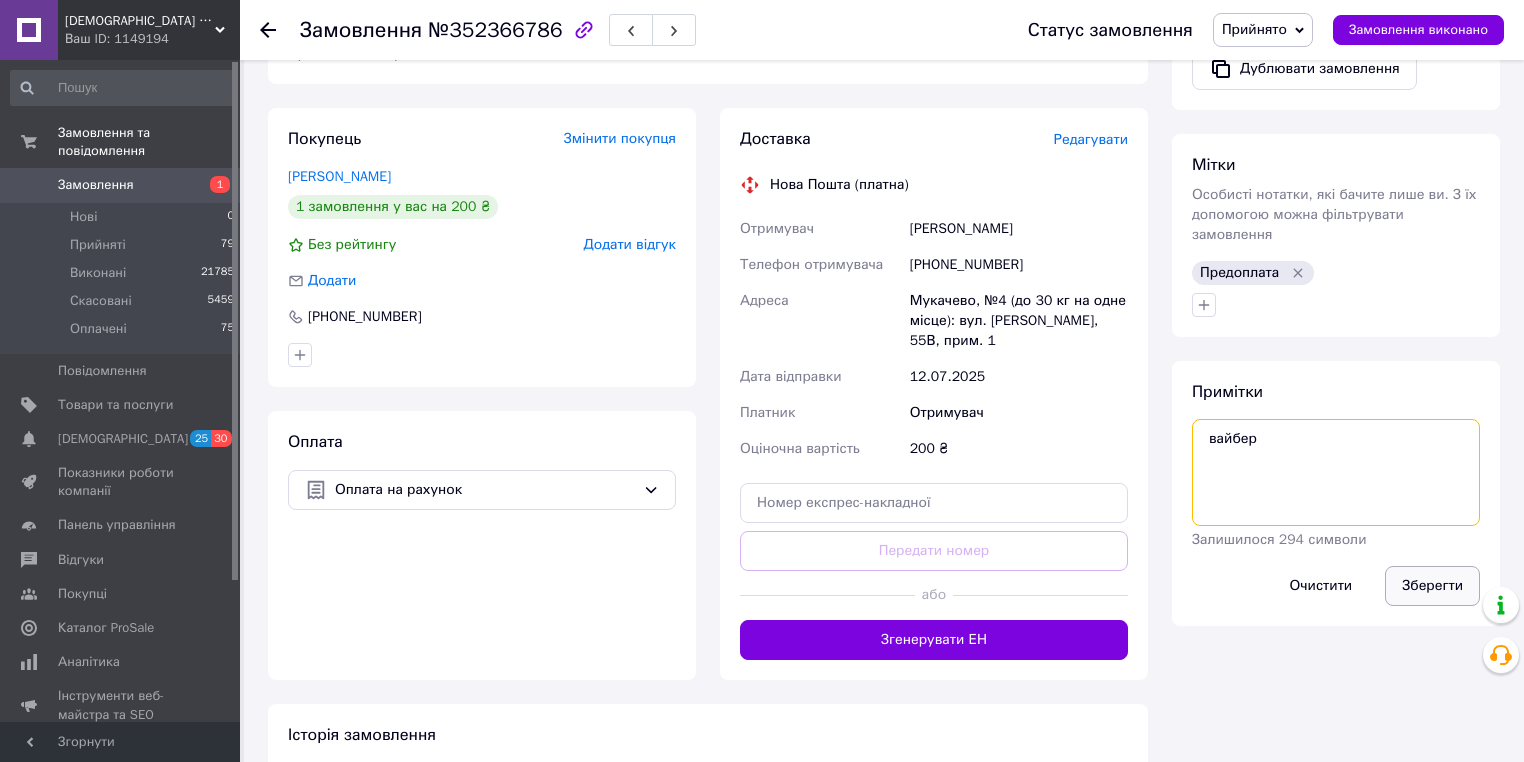type on "вайбер" 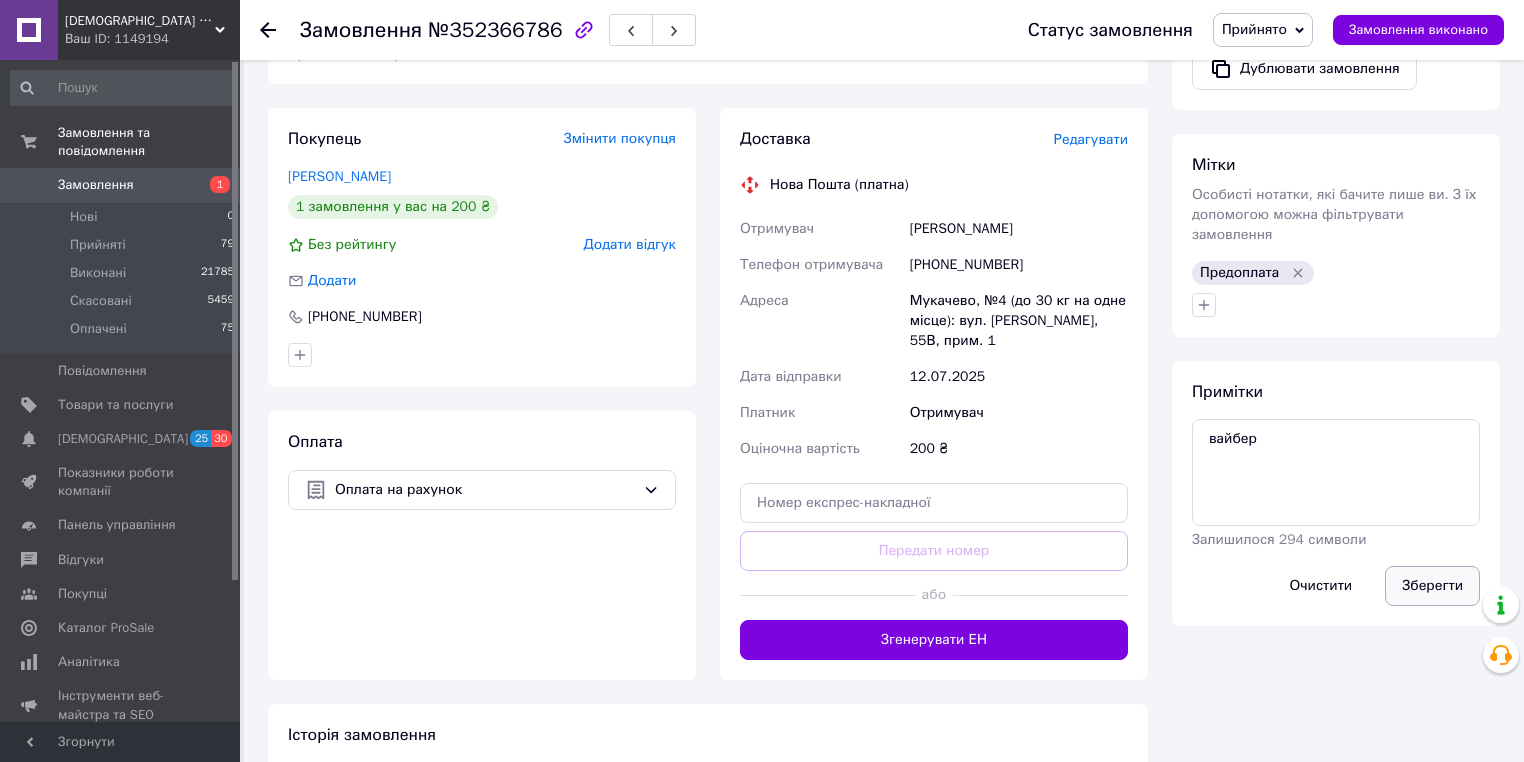 click on "Зберегти" at bounding box center (1432, 586) 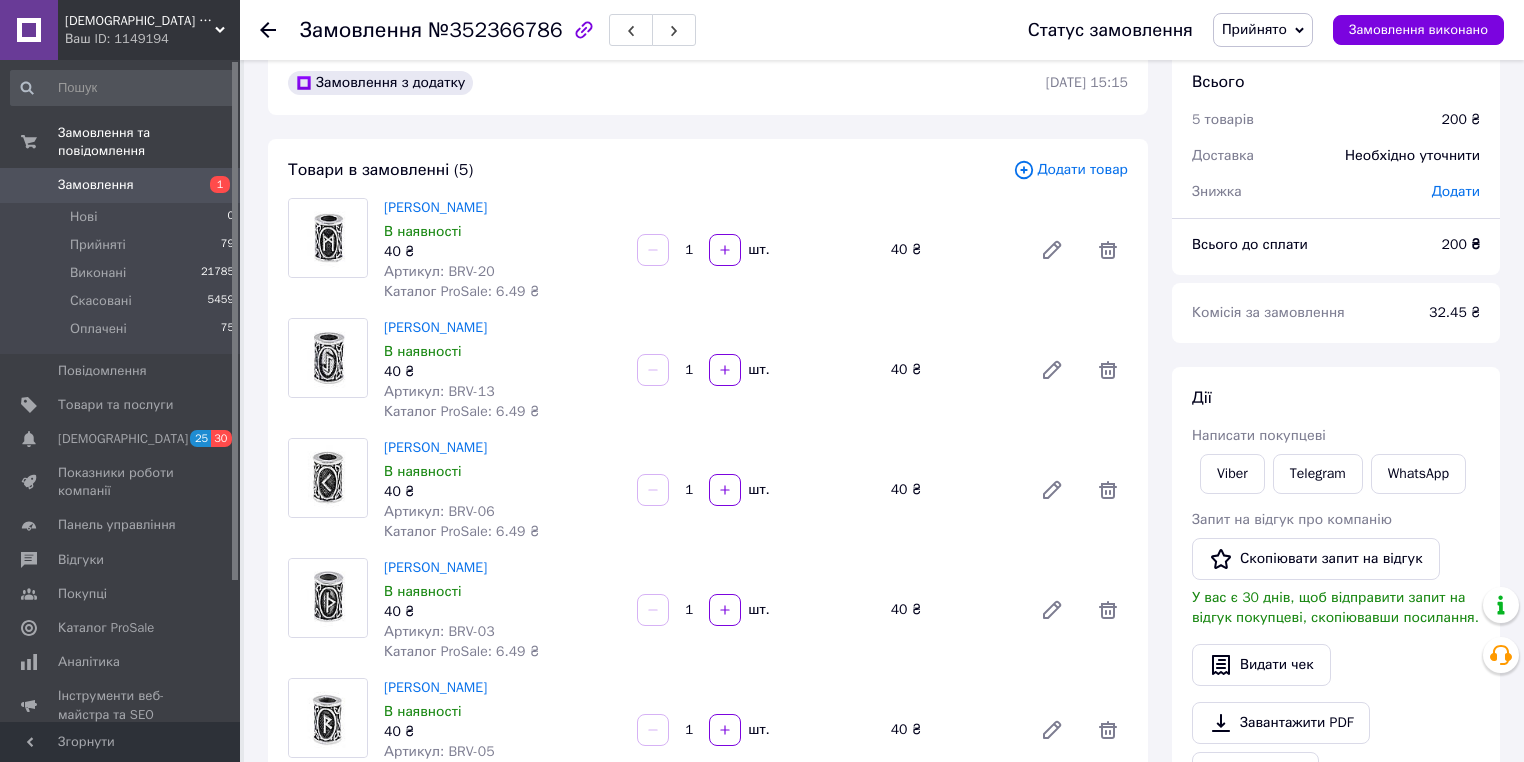 scroll, scrollTop: 0, scrollLeft: 0, axis: both 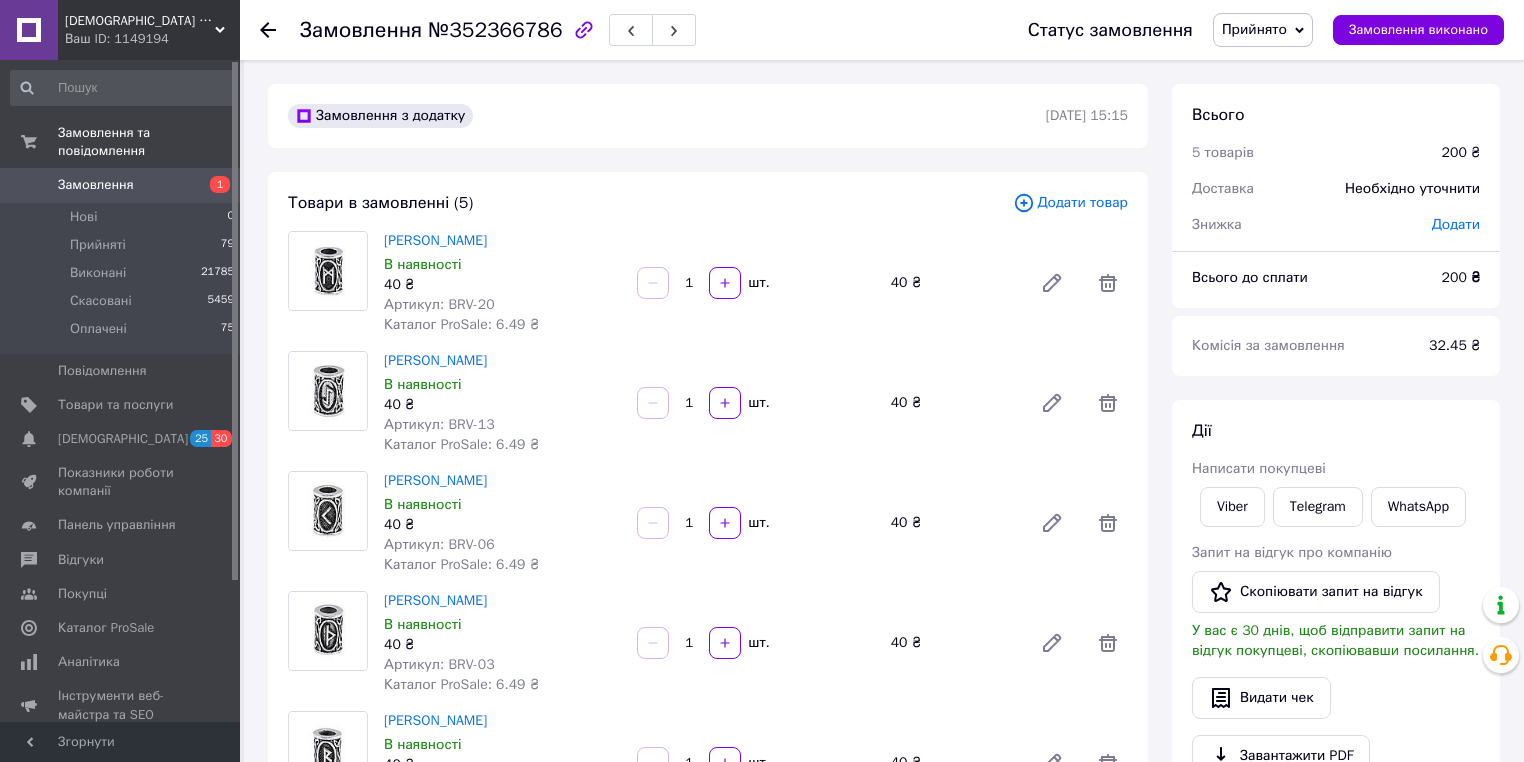 click on "Замовлення" at bounding box center (96, 185) 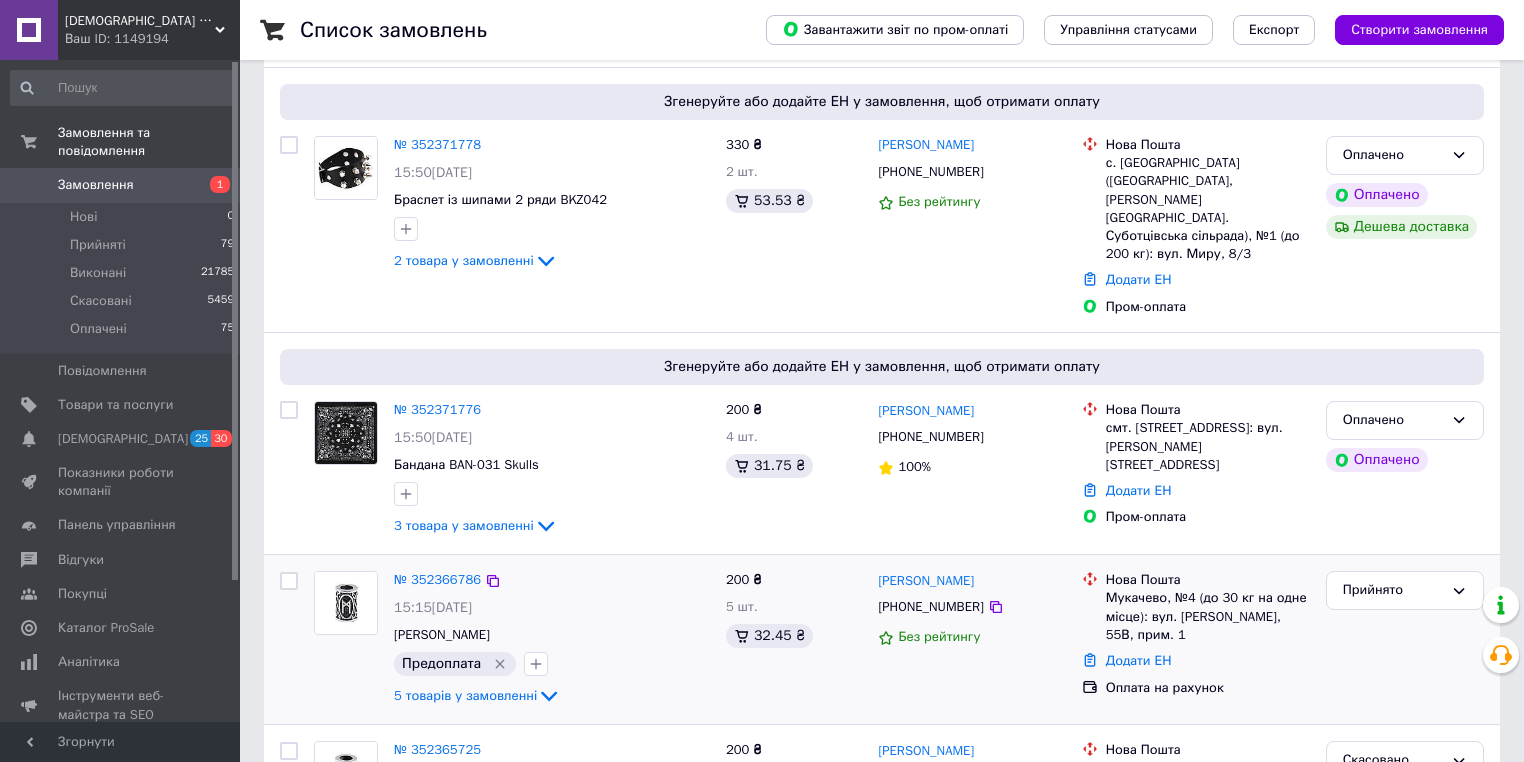 scroll, scrollTop: 560, scrollLeft: 0, axis: vertical 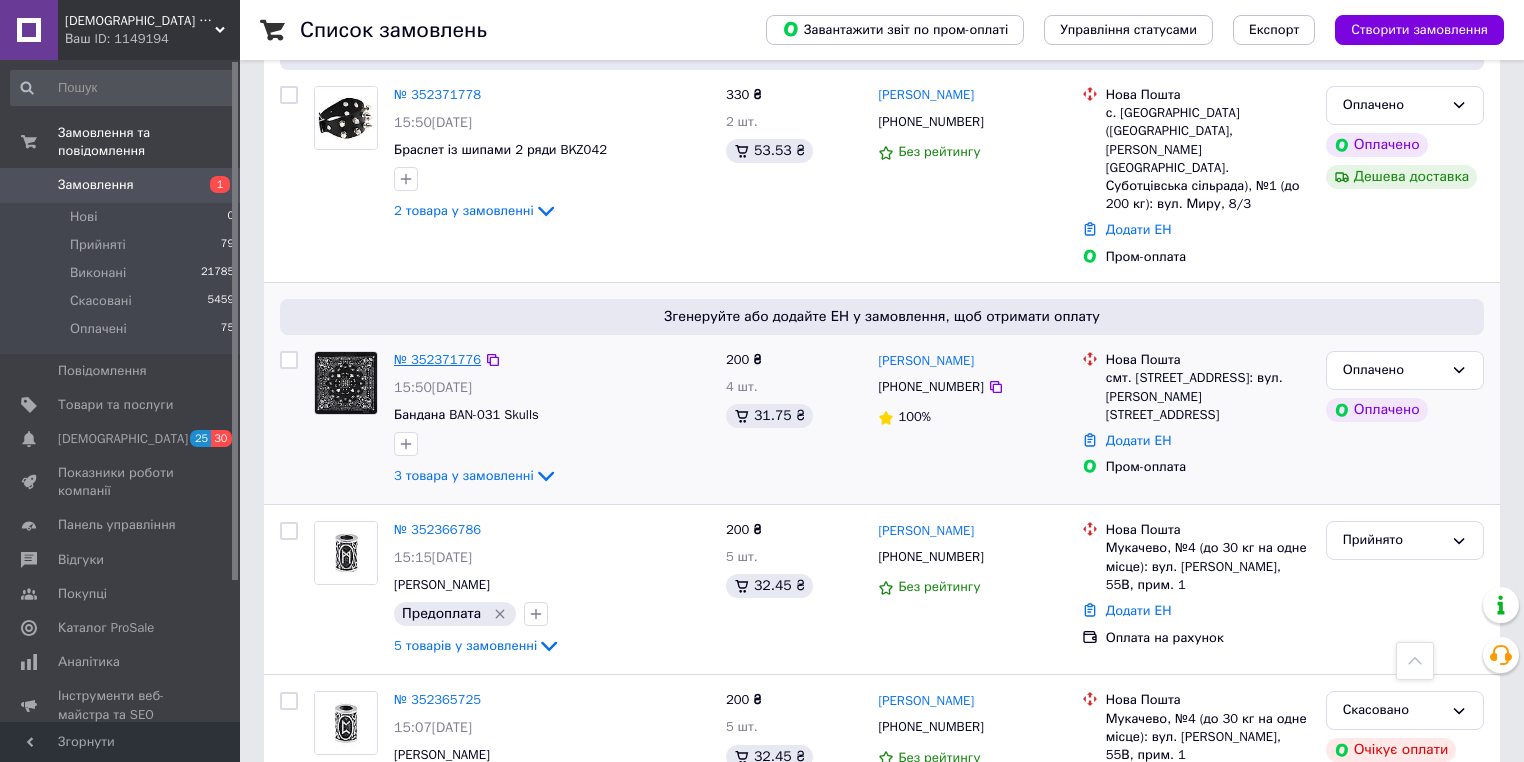click on "№ 352371776" at bounding box center (437, 359) 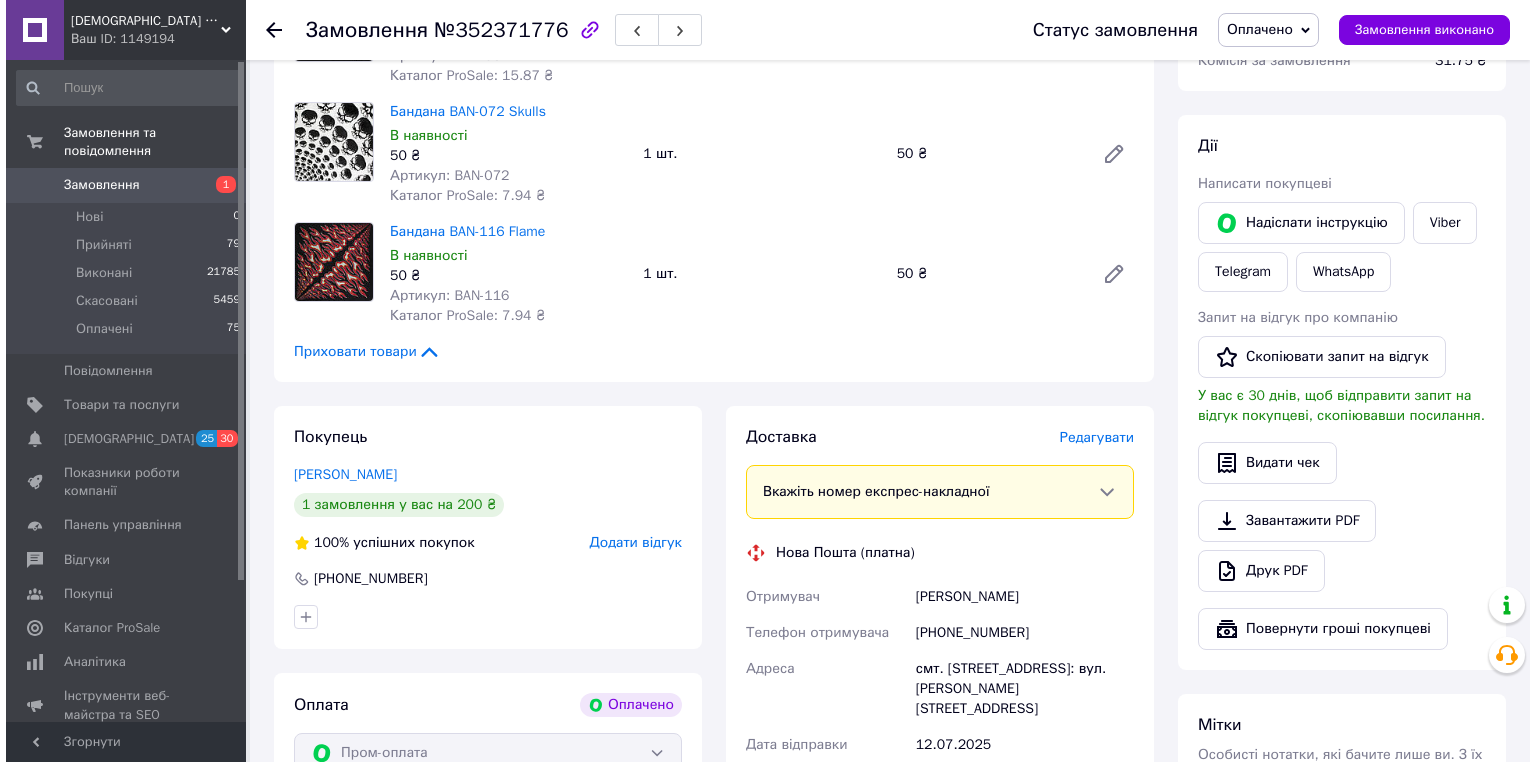 scroll, scrollTop: 320, scrollLeft: 0, axis: vertical 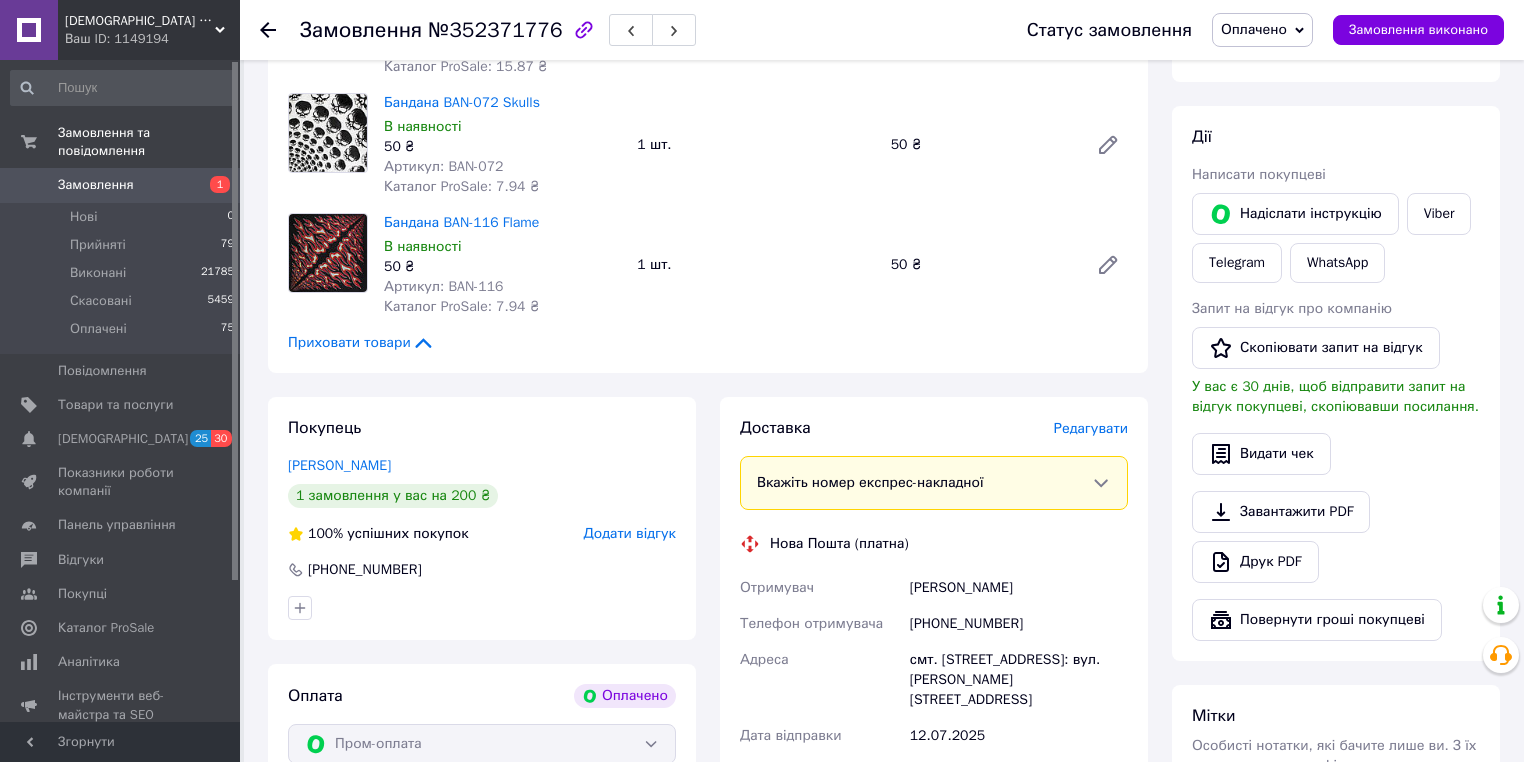 click on "Редагувати" at bounding box center (1091, 428) 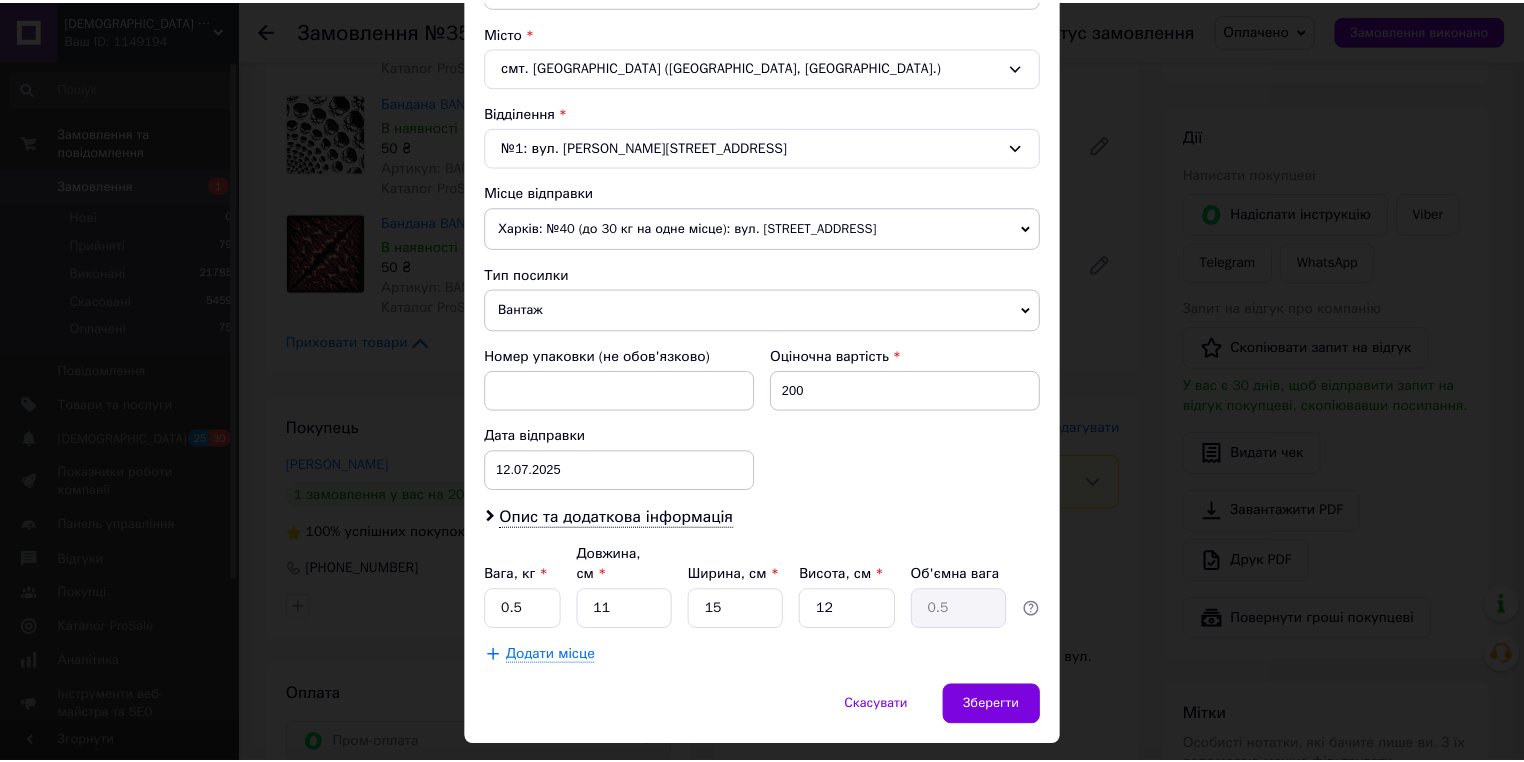 scroll, scrollTop: 560, scrollLeft: 0, axis: vertical 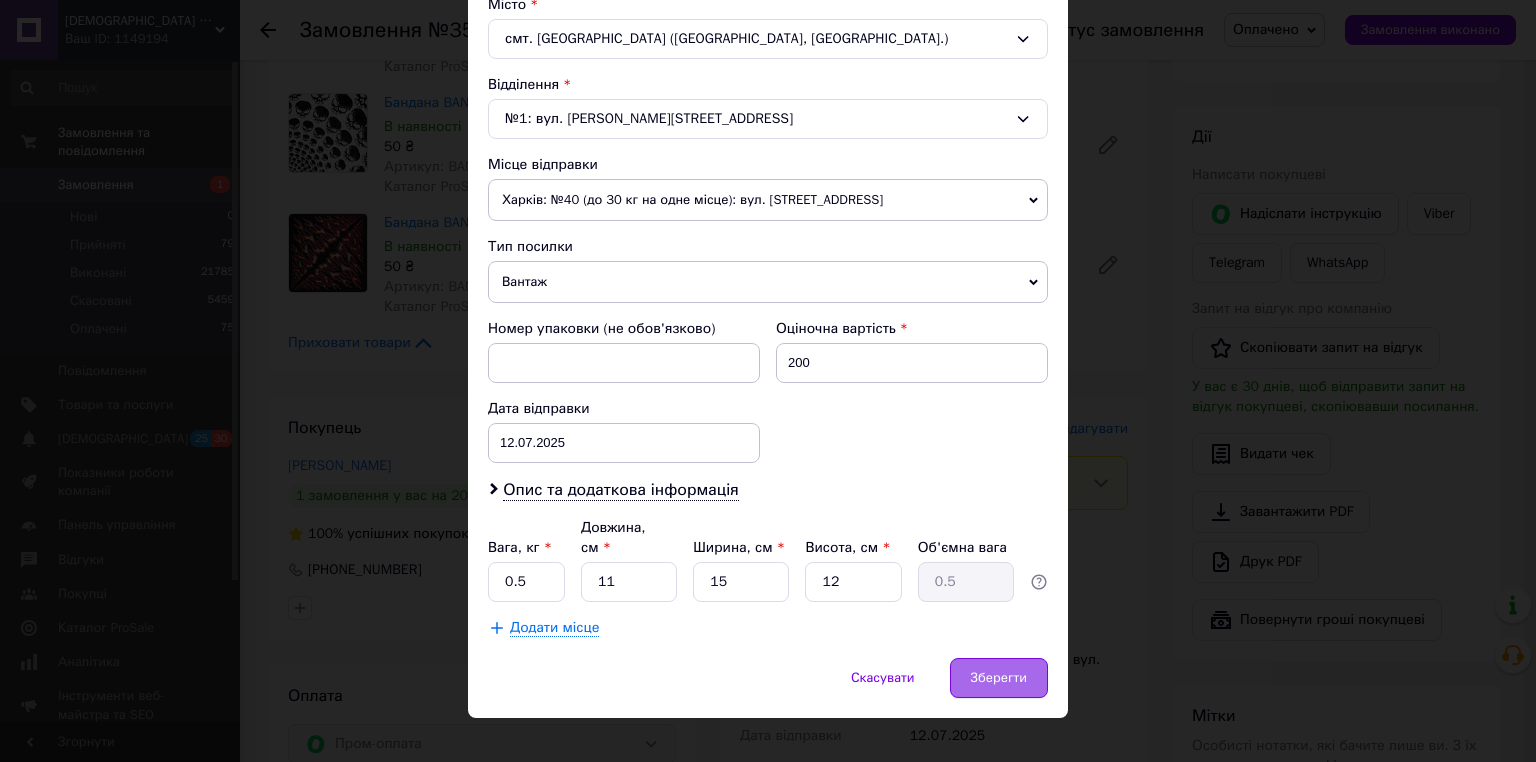 click on "Зберегти" at bounding box center [999, 678] 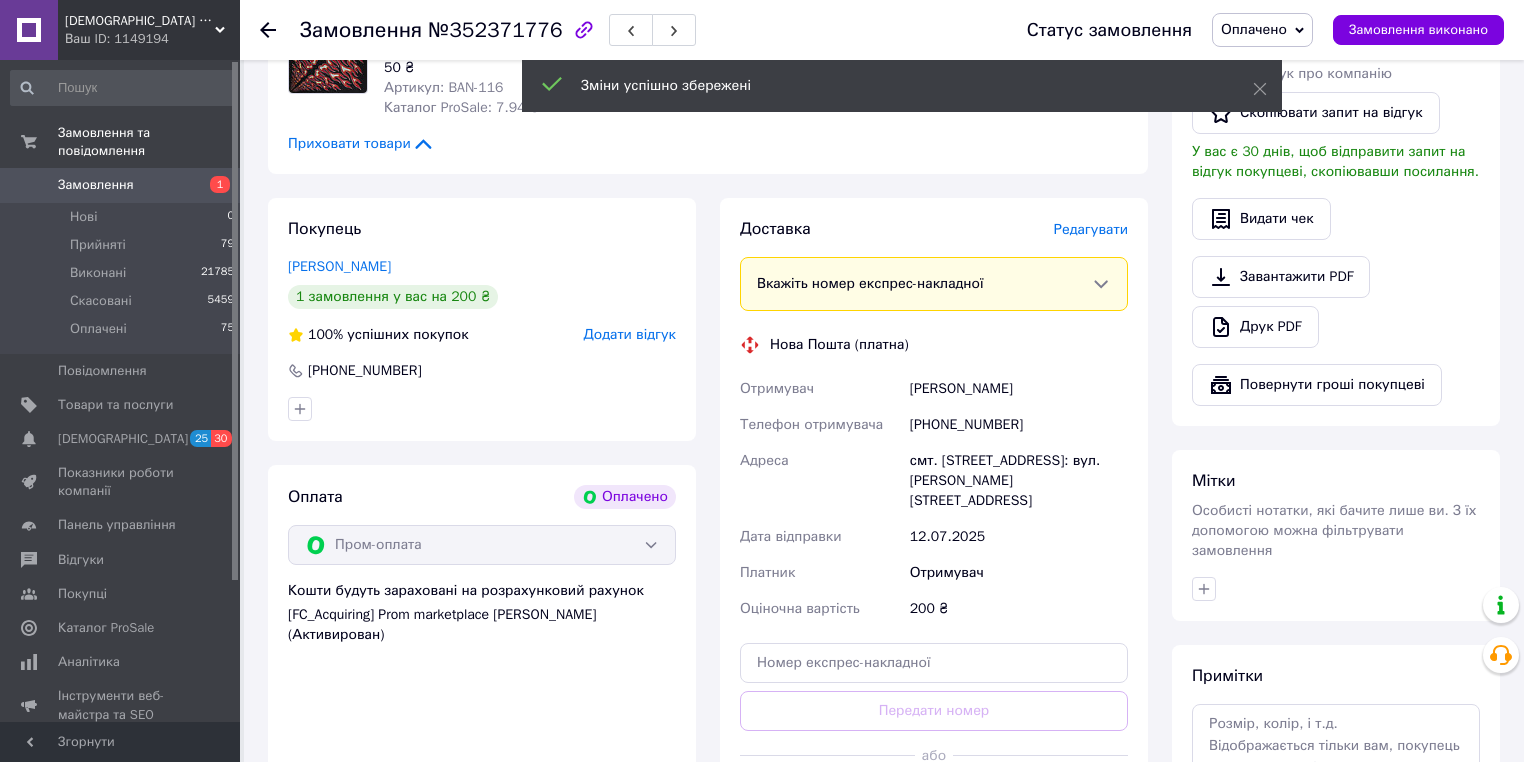 scroll, scrollTop: 640, scrollLeft: 0, axis: vertical 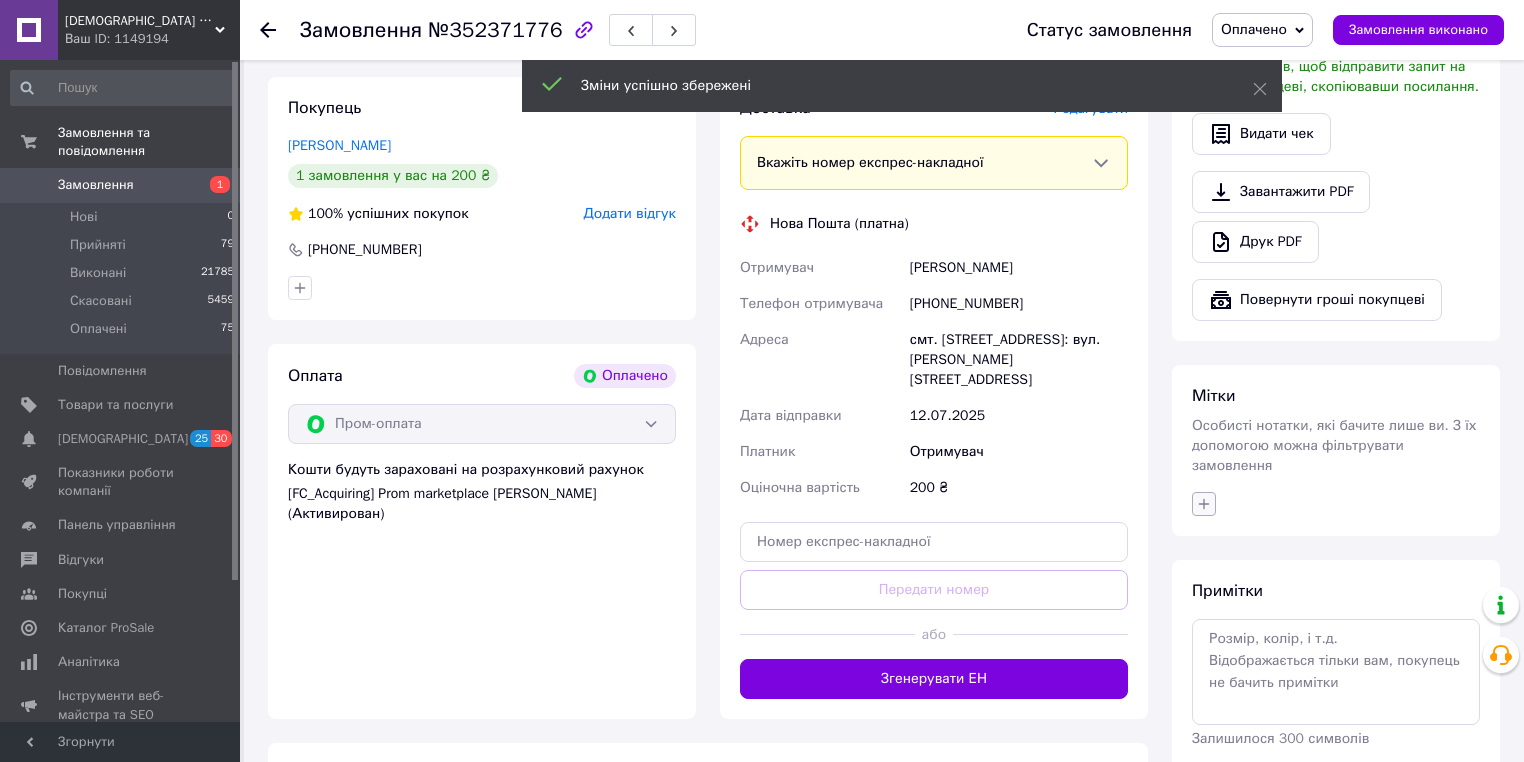 click 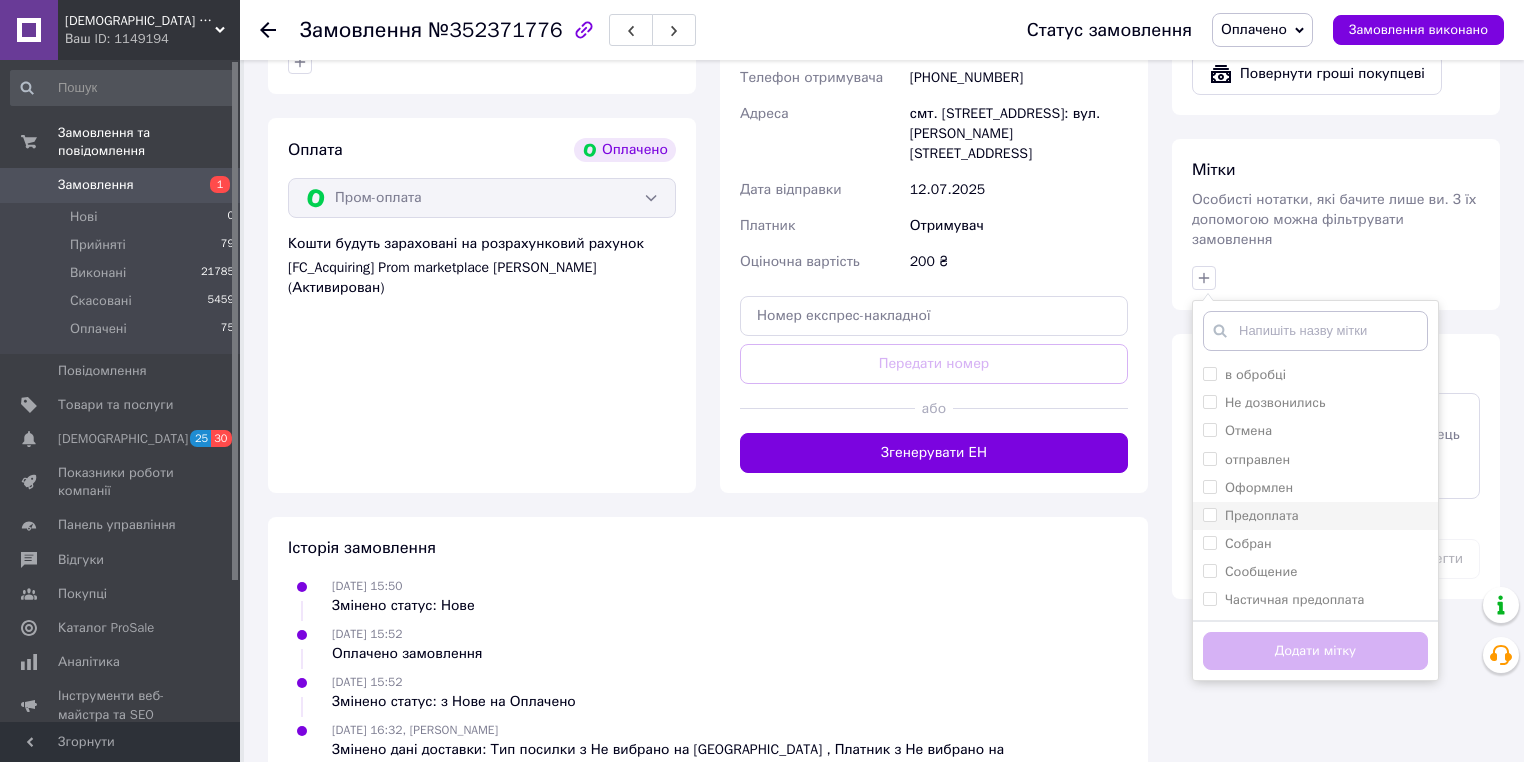 scroll, scrollTop: 880, scrollLeft: 0, axis: vertical 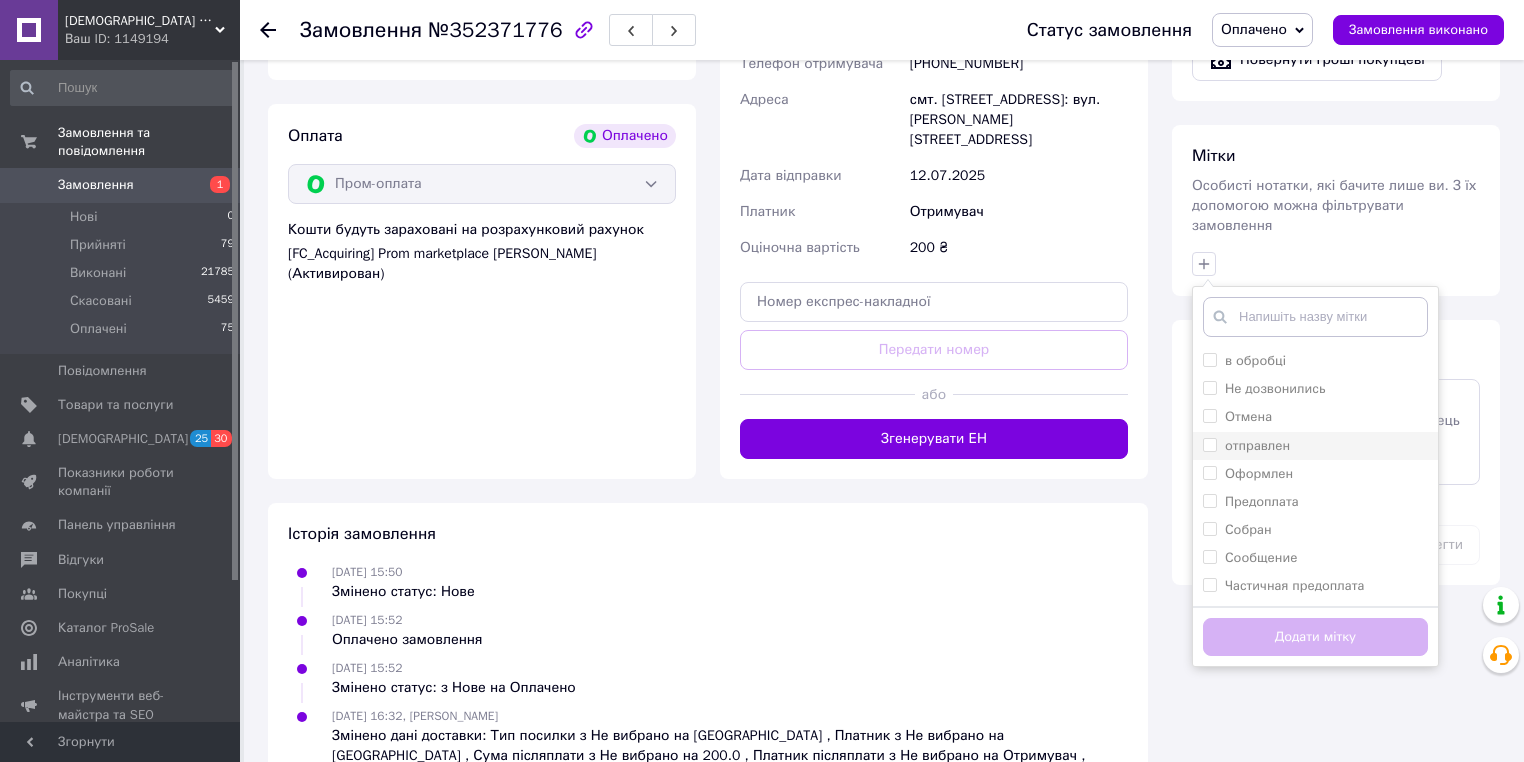 click on "отправлен" at bounding box center (1209, 444) 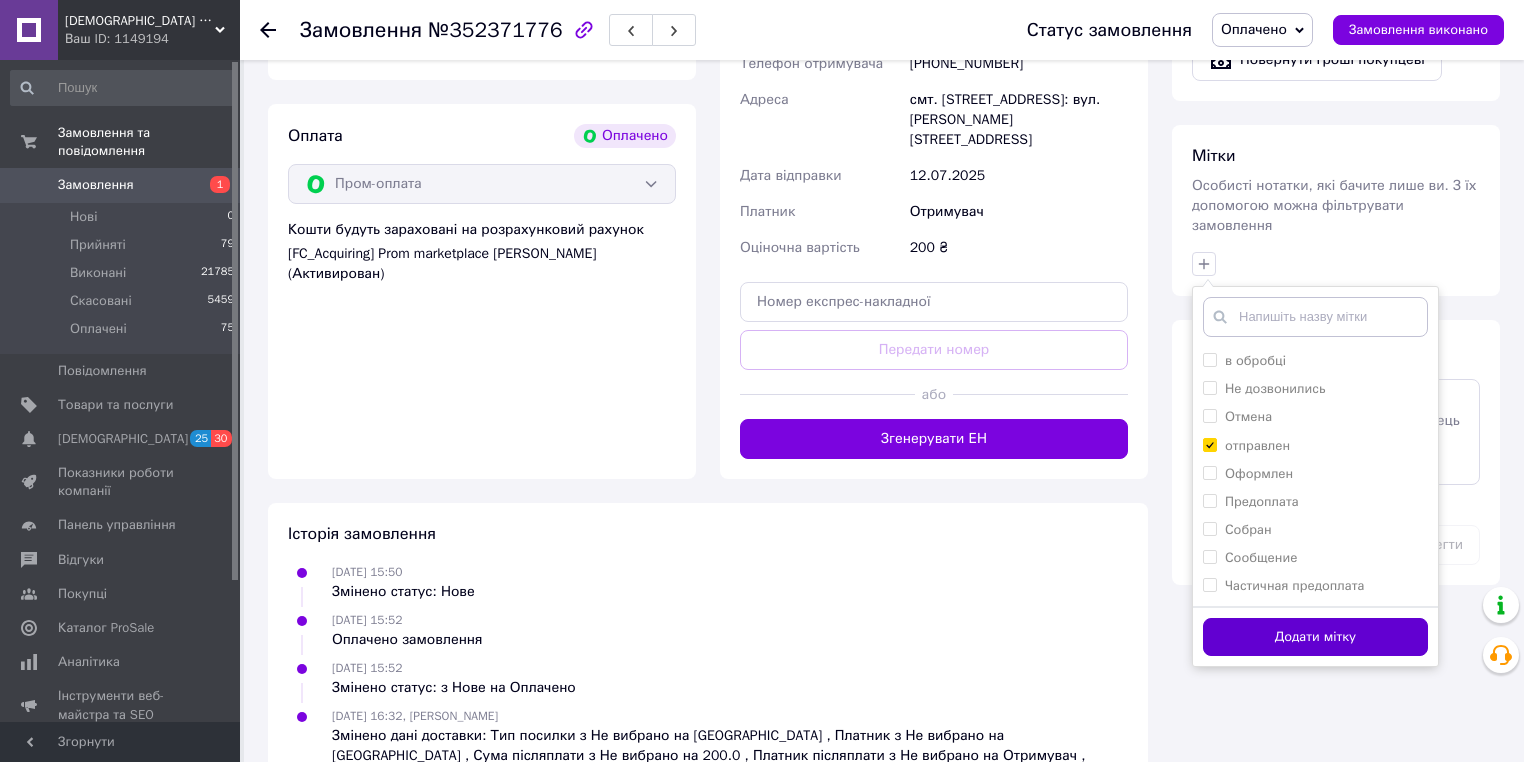 click on "Додати мітку" at bounding box center (1315, 637) 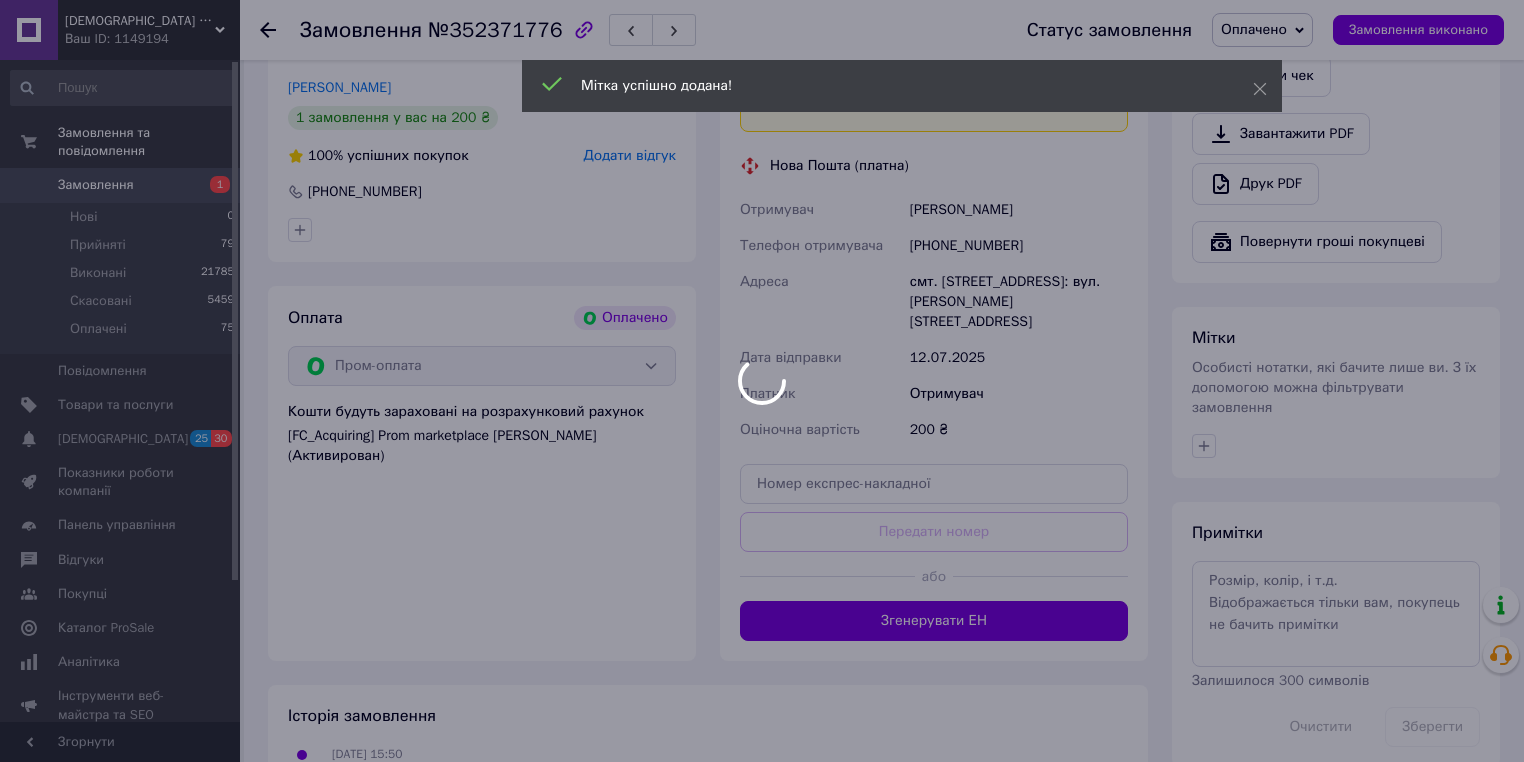 scroll, scrollTop: 640, scrollLeft: 0, axis: vertical 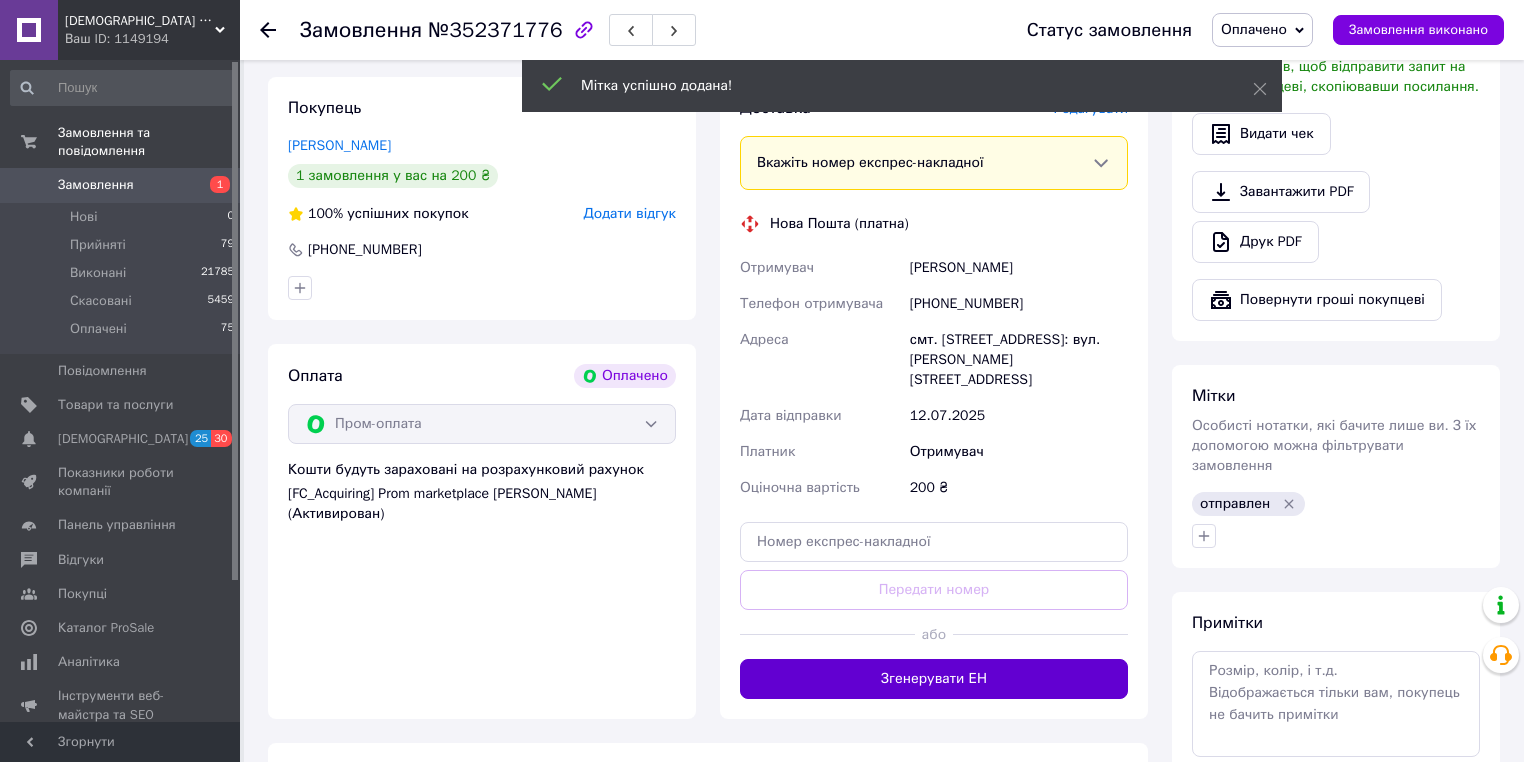 click on "Згенерувати ЕН" at bounding box center [934, 679] 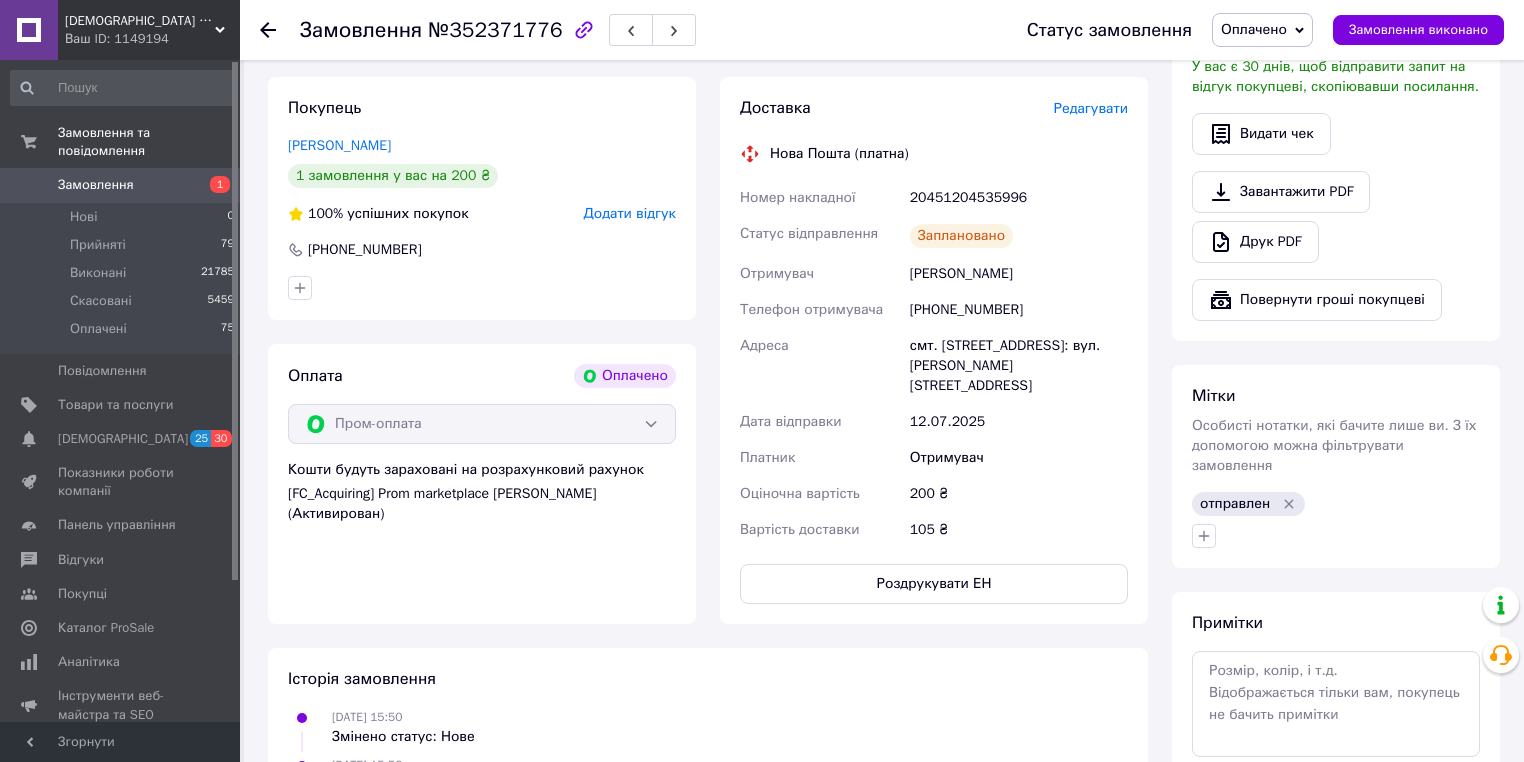 click on "12.07.2025 15:50 Змінено статус: Нове" at bounding box center (708, 727) 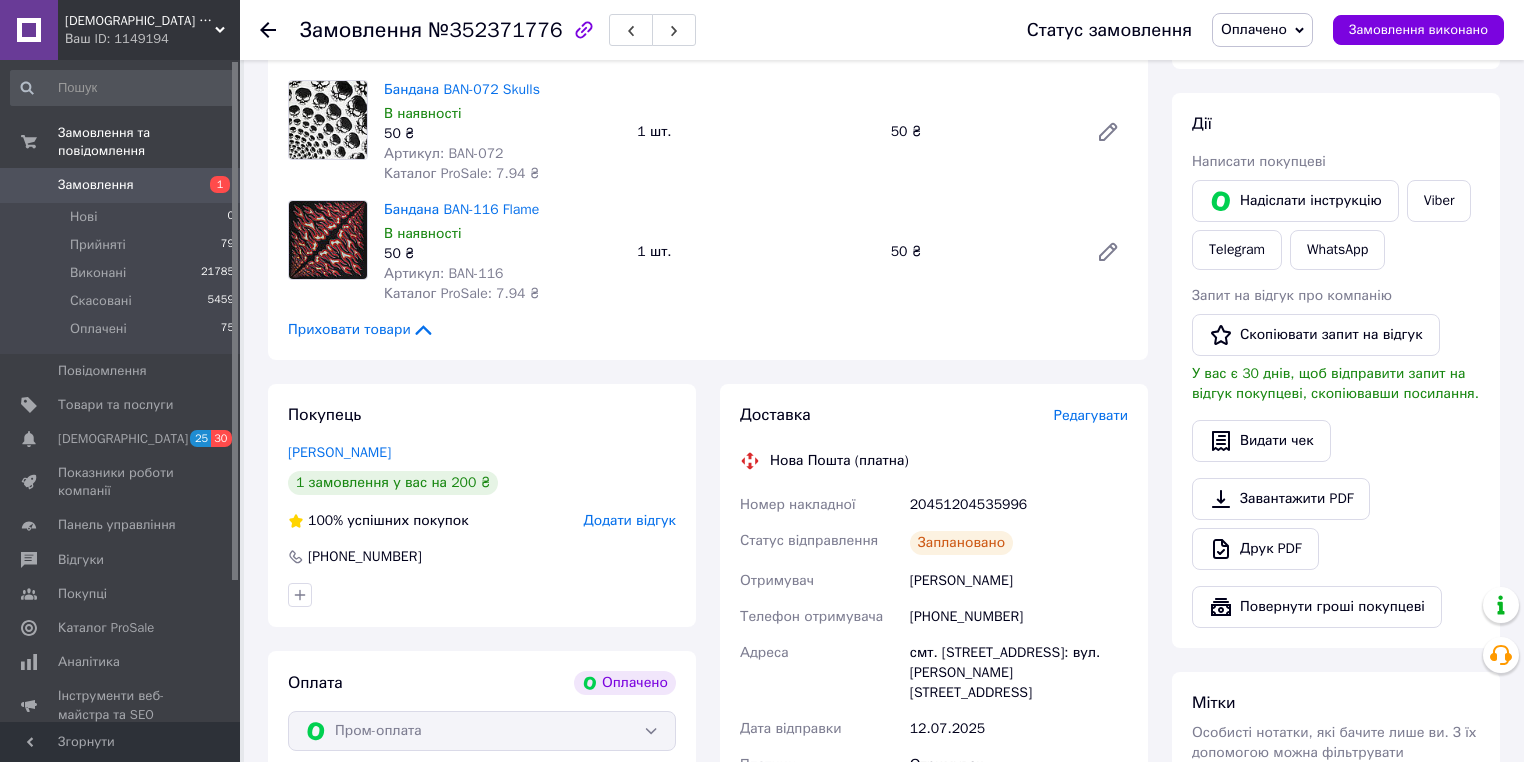 scroll, scrollTop: 320, scrollLeft: 0, axis: vertical 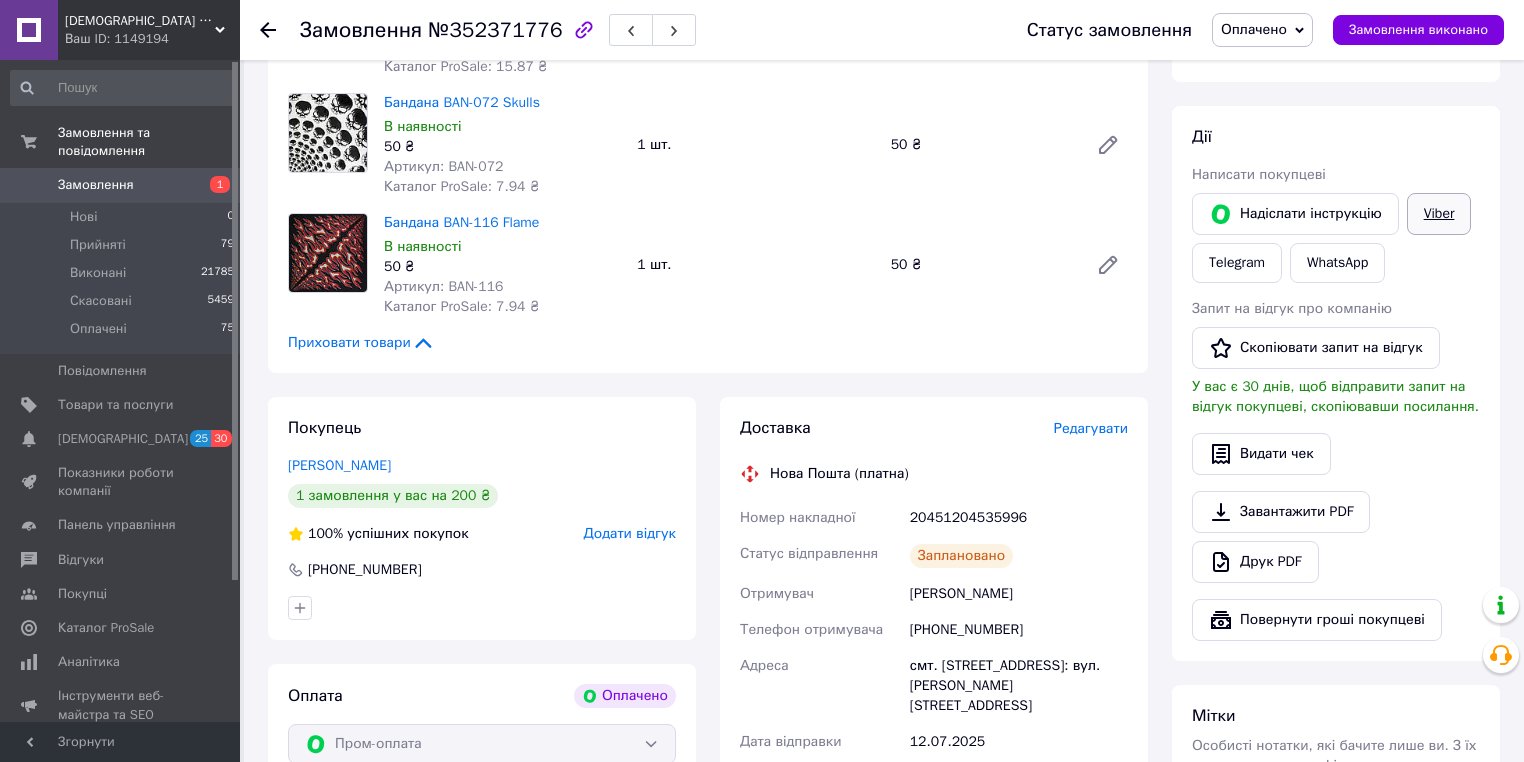 click on "Viber" at bounding box center (1439, 214) 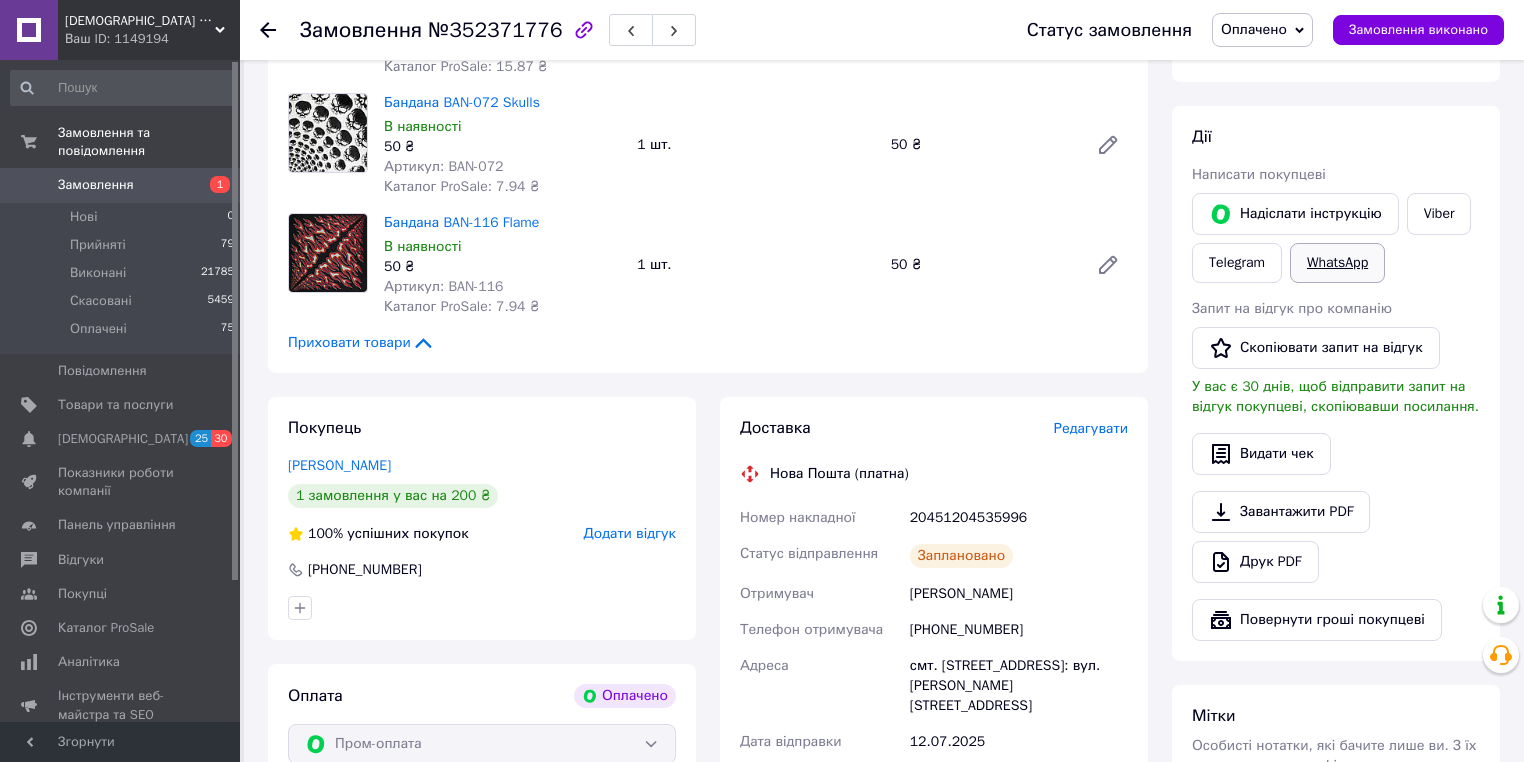 click on "WhatsApp" at bounding box center [1337, 263] 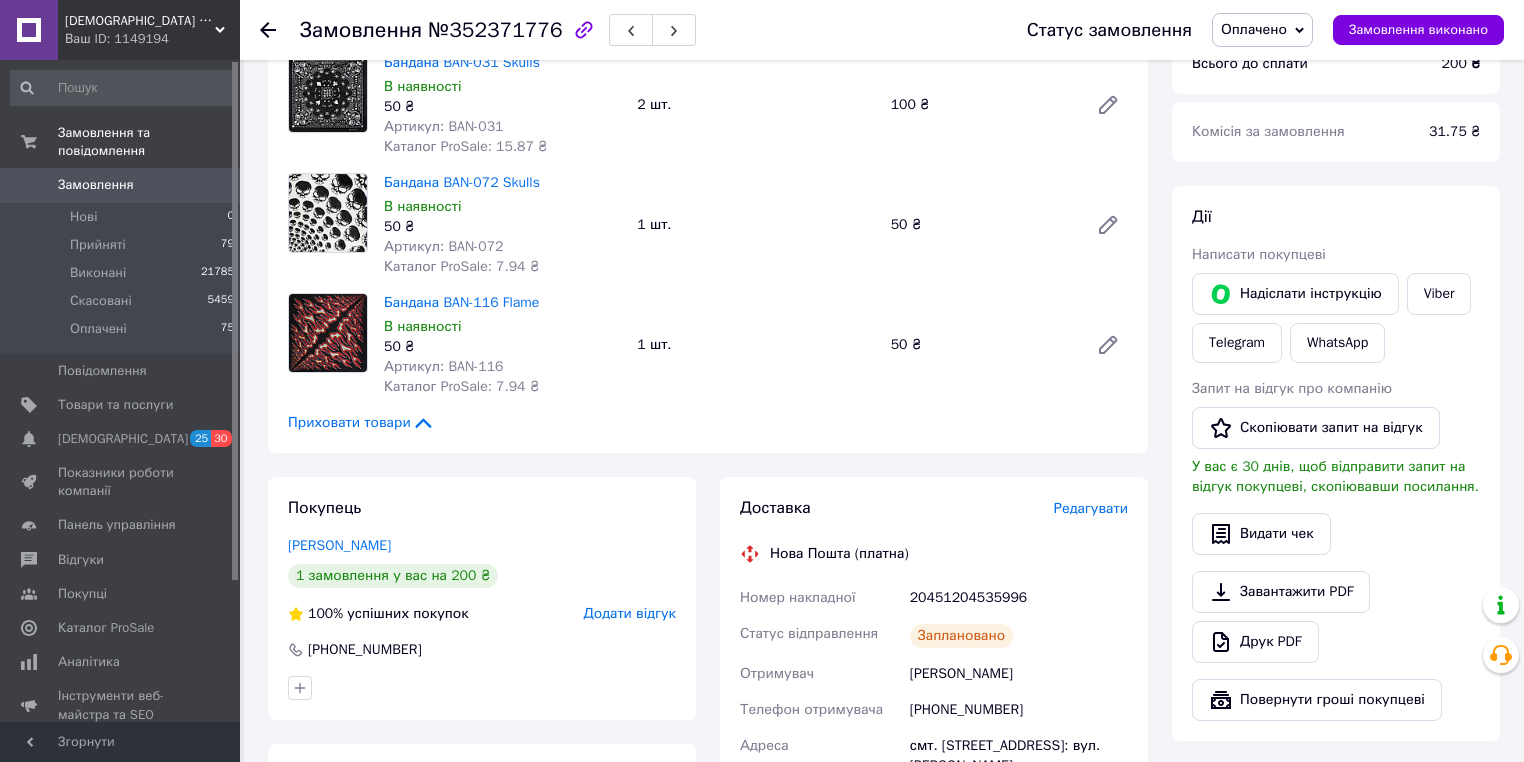 scroll, scrollTop: 240, scrollLeft: 0, axis: vertical 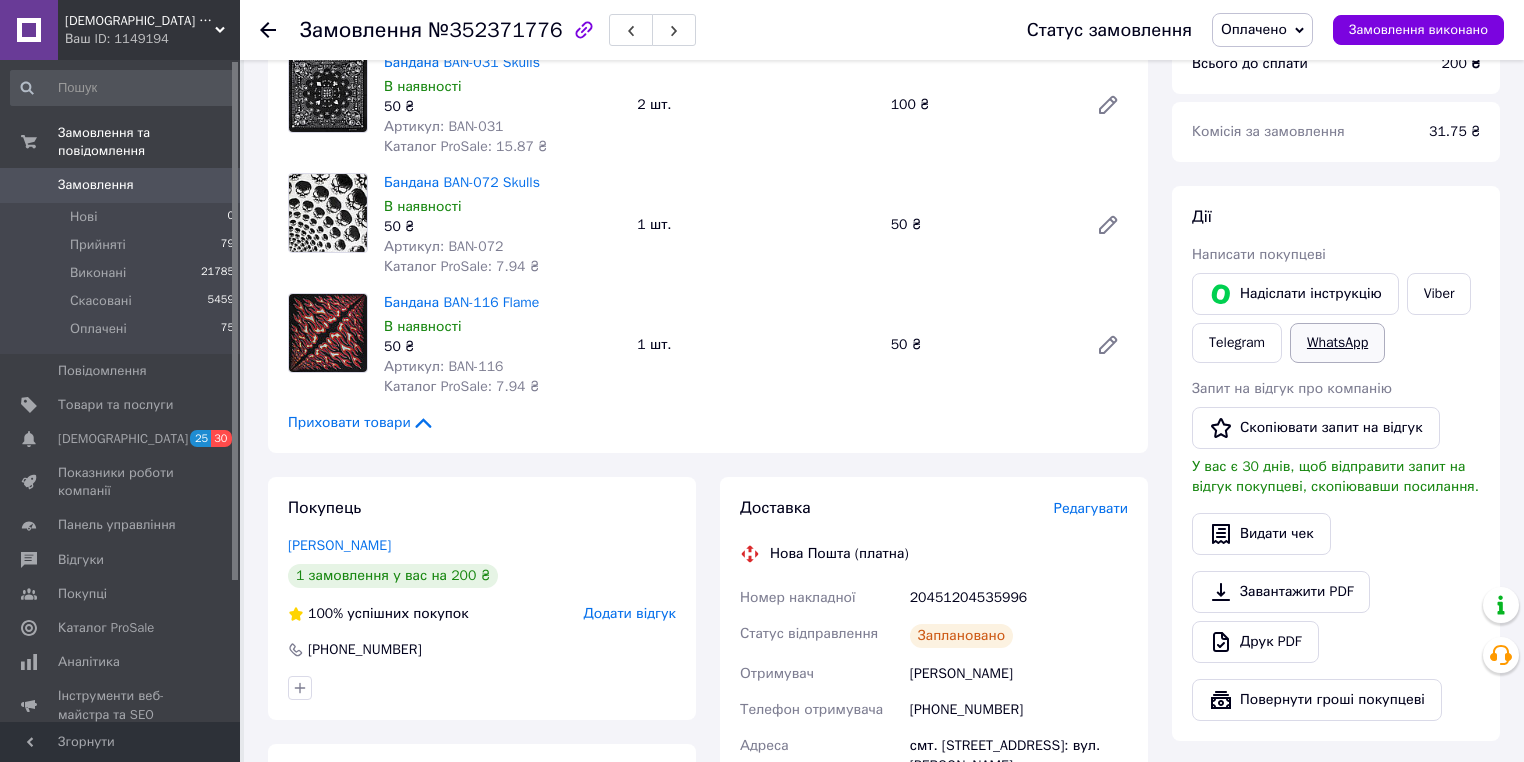 click on "WhatsApp" at bounding box center [1337, 343] 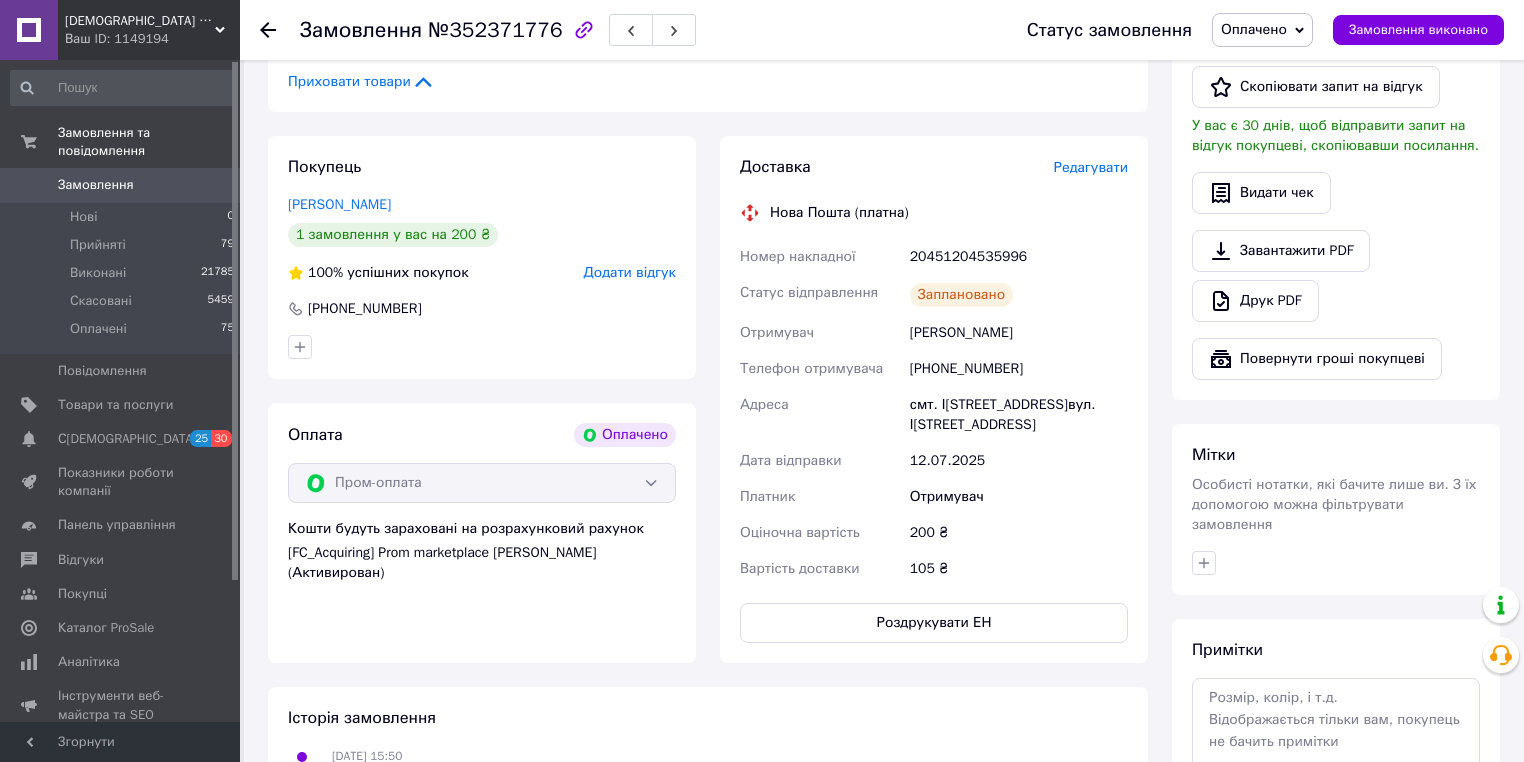 scroll, scrollTop: 480, scrollLeft: 0, axis: vertical 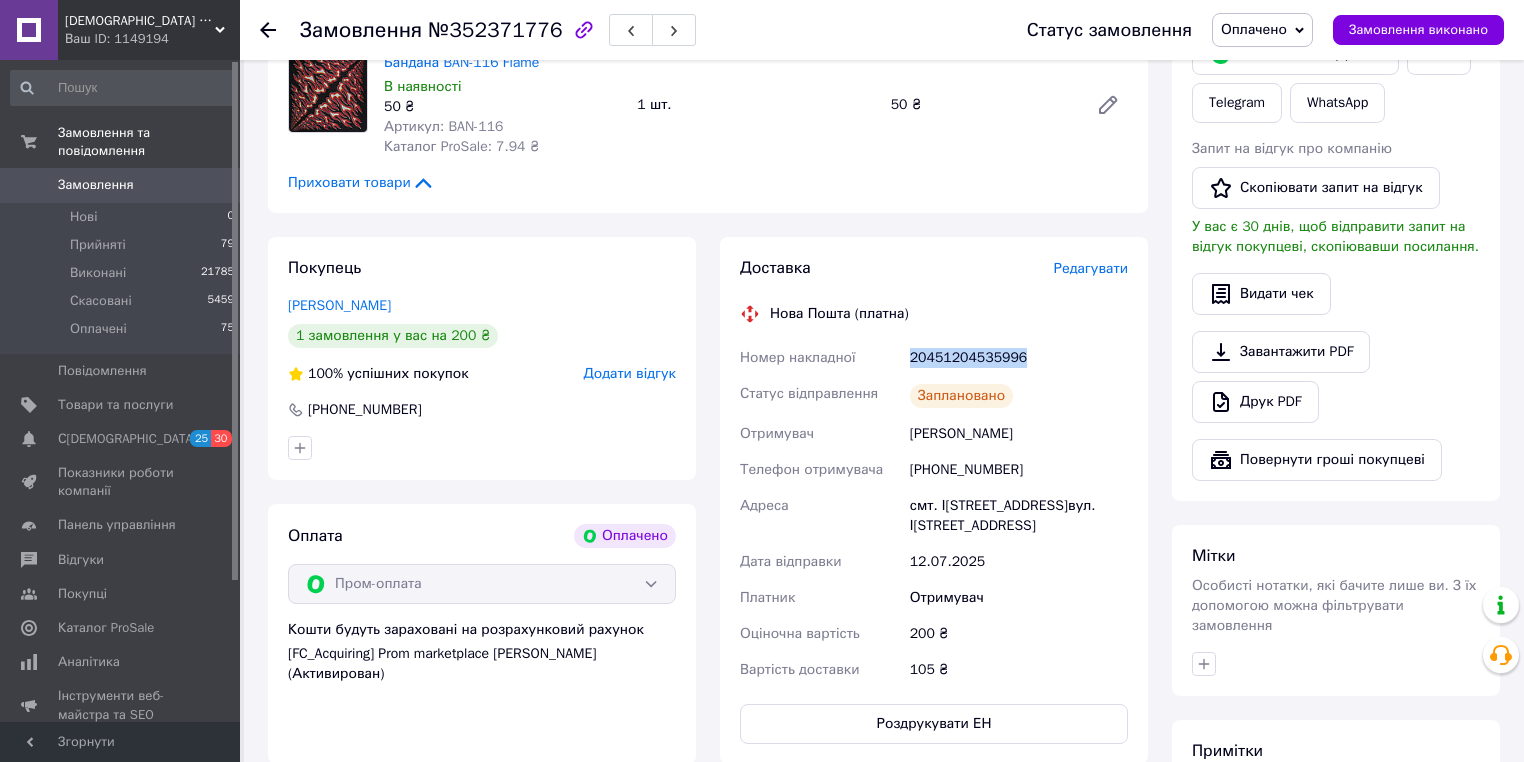 drag, startPoint x: 1027, startPoint y: 352, endPoint x: 903, endPoint y: 358, distance: 124.14507 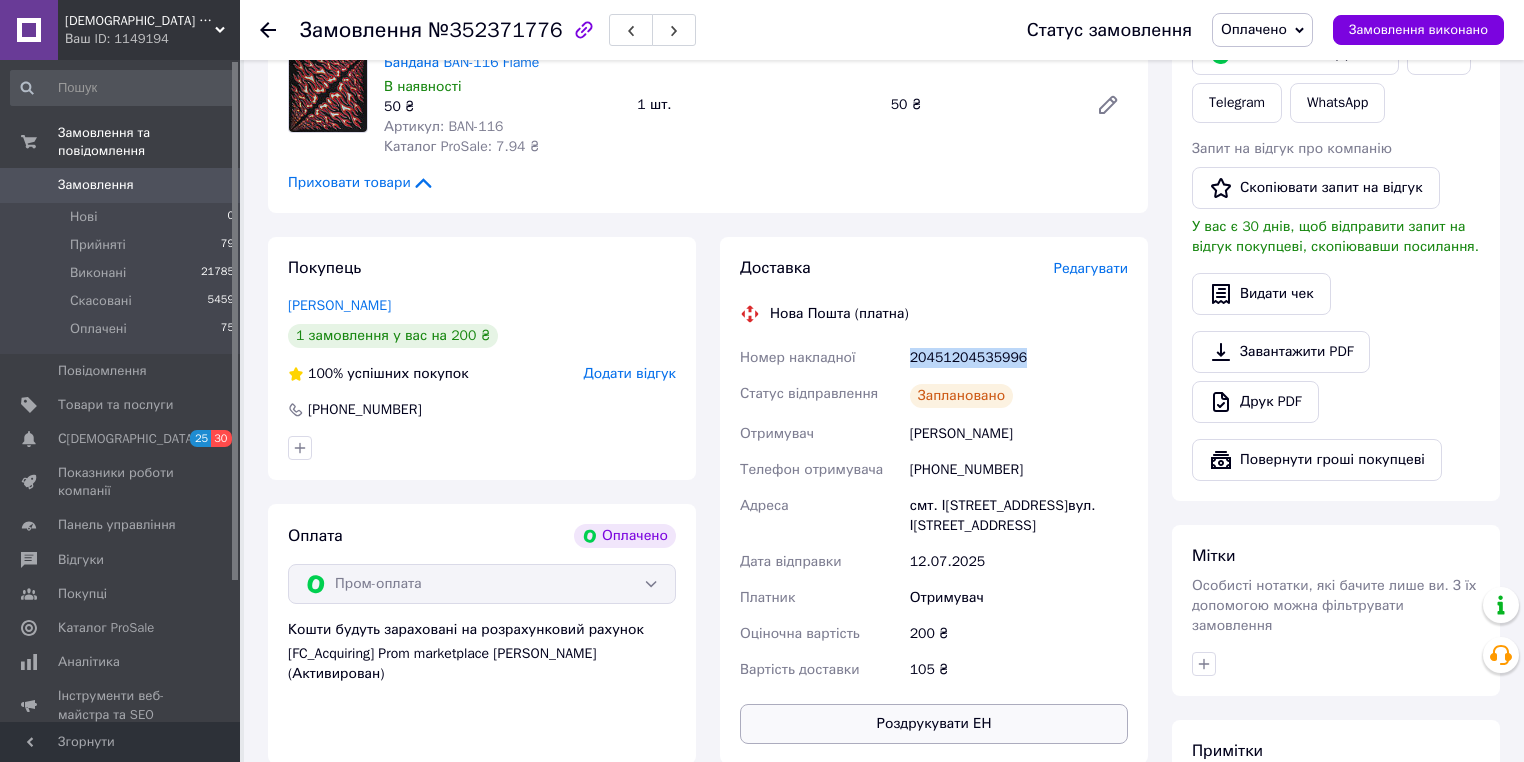 copy on "20451204535996" 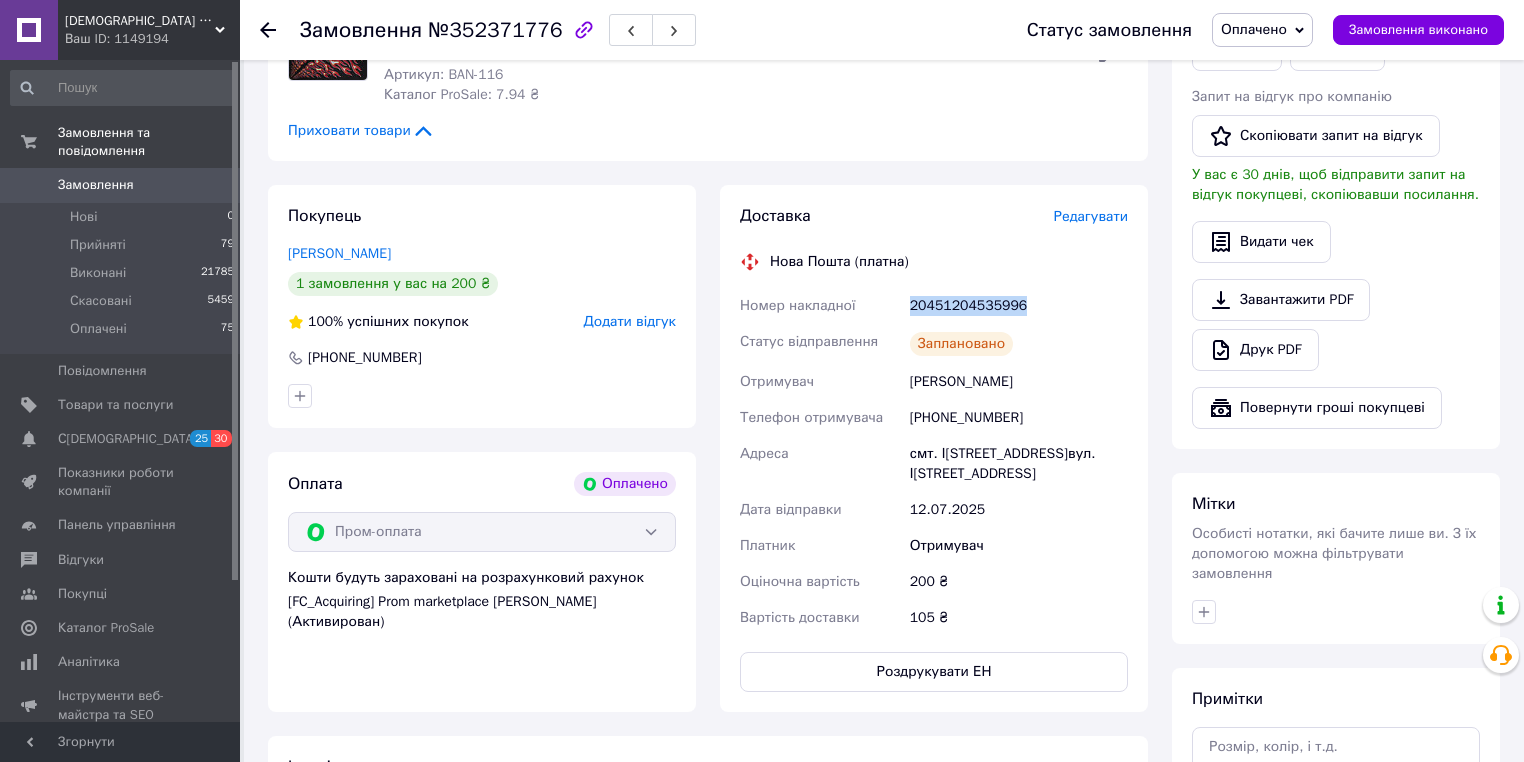 scroll, scrollTop: 560, scrollLeft: 0, axis: vertical 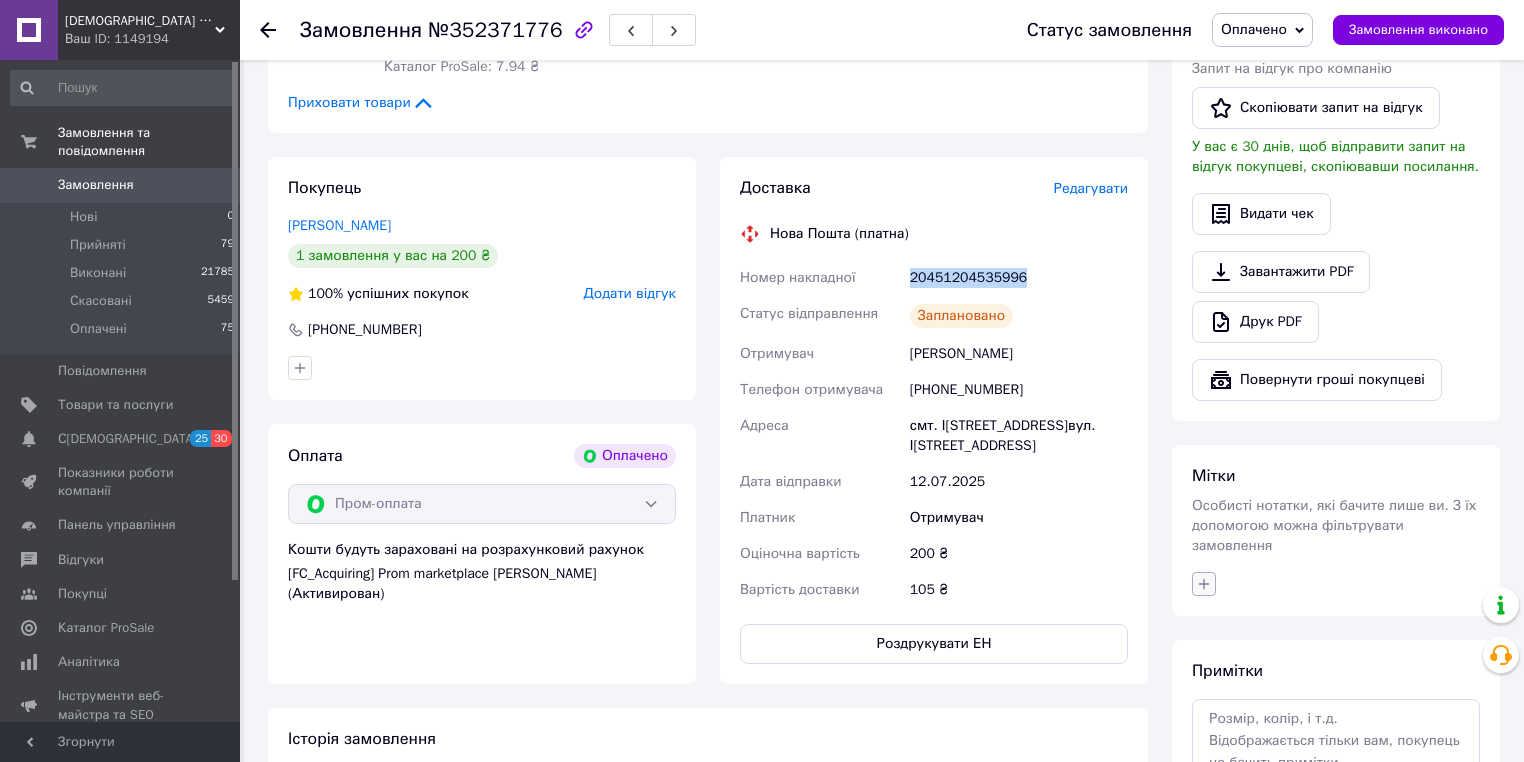 click 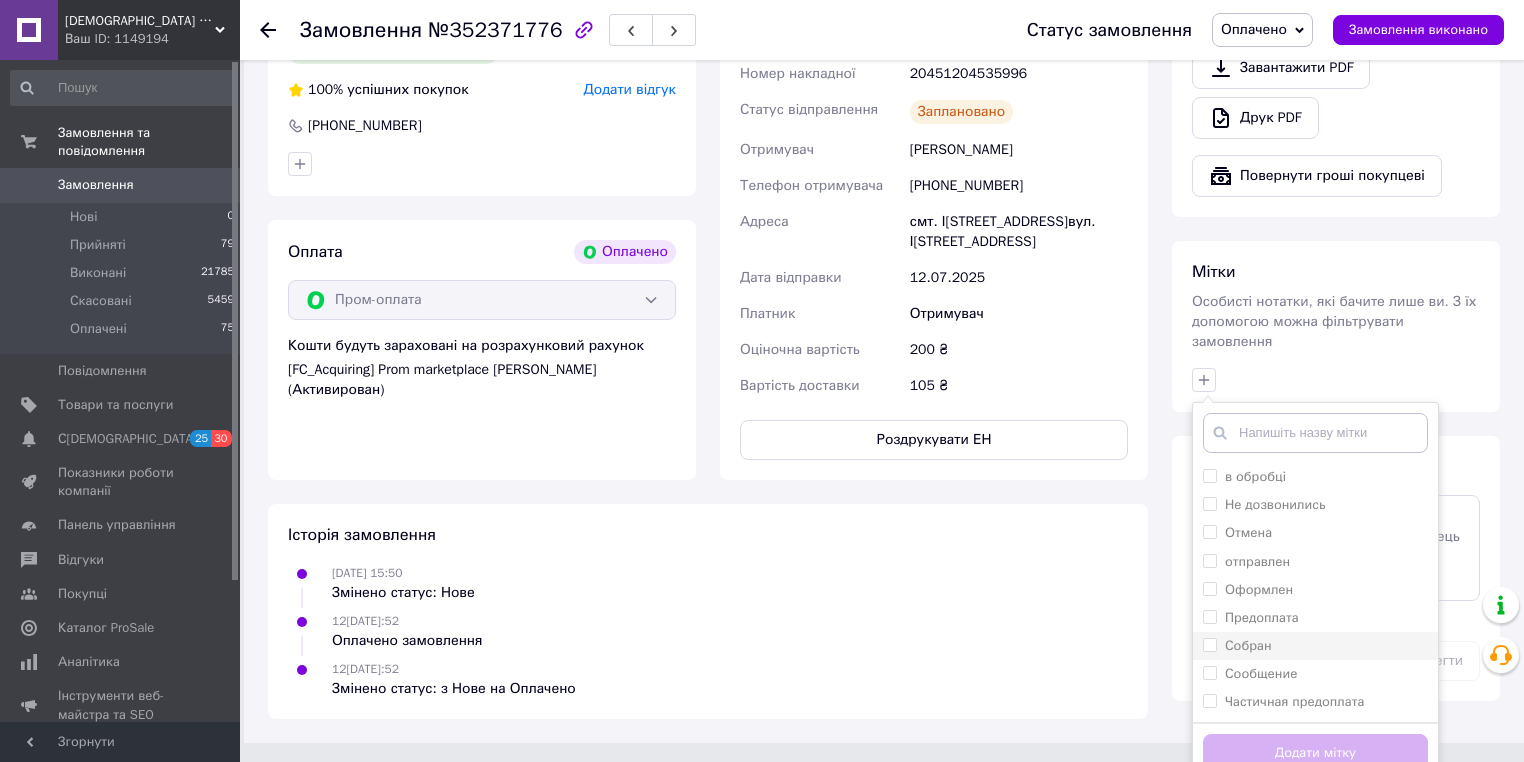 scroll, scrollTop: 767, scrollLeft: 0, axis: vertical 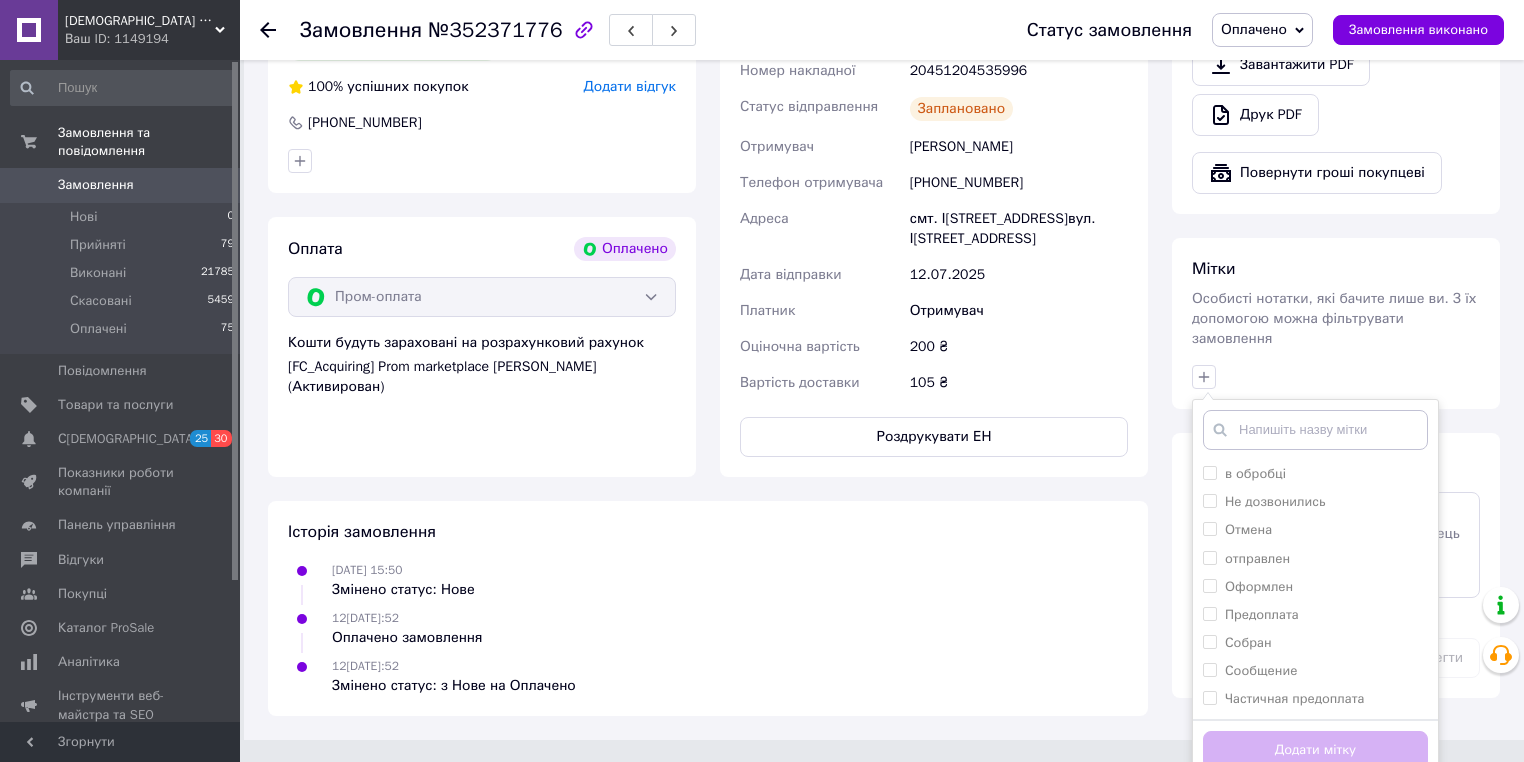 drag, startPoint x: 1210, startPoint y: 536, endPoint x: 1327, endPoint y: 745, distance: 239.52036 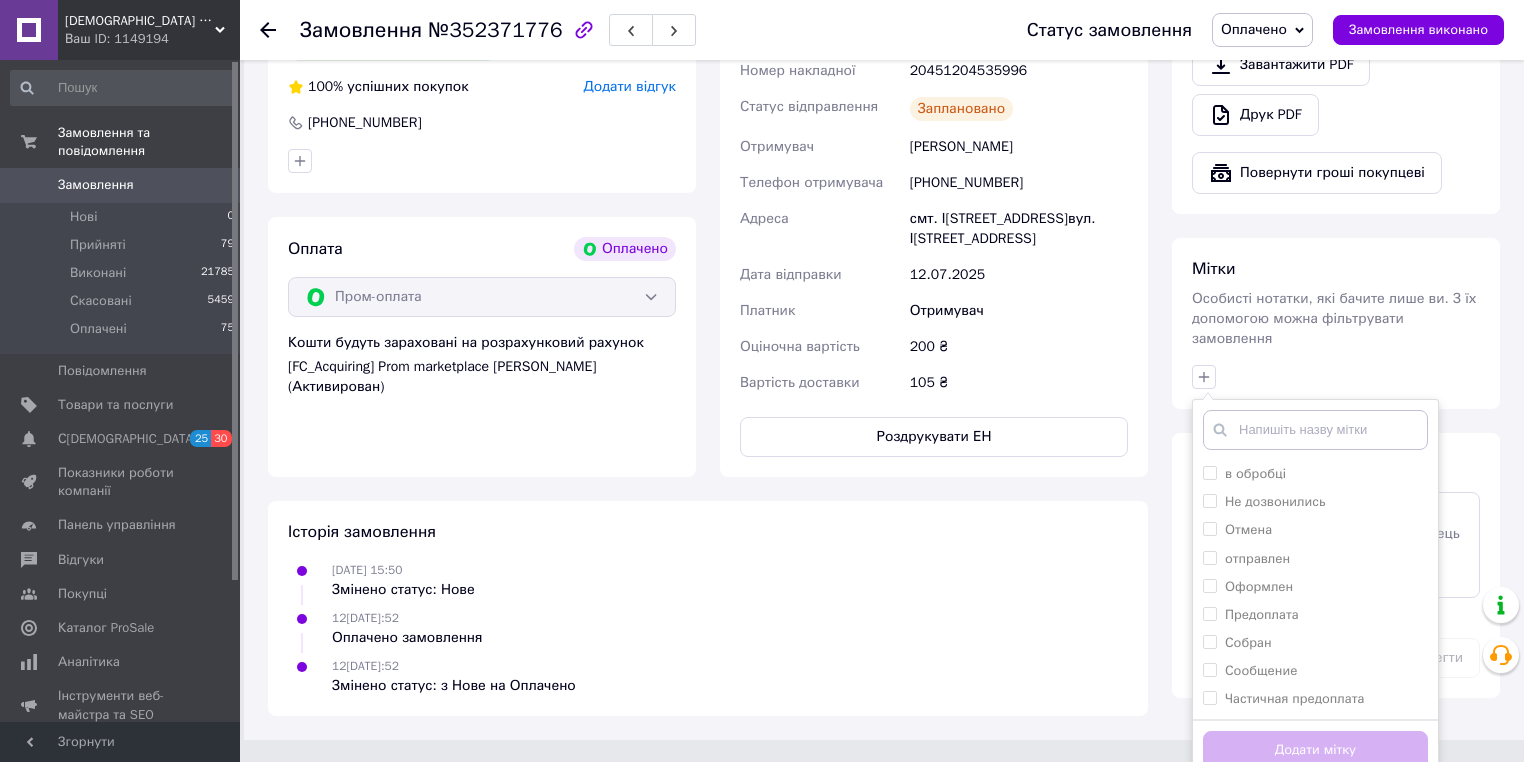 click on "отправлен" at bounding box center (1209, 557) 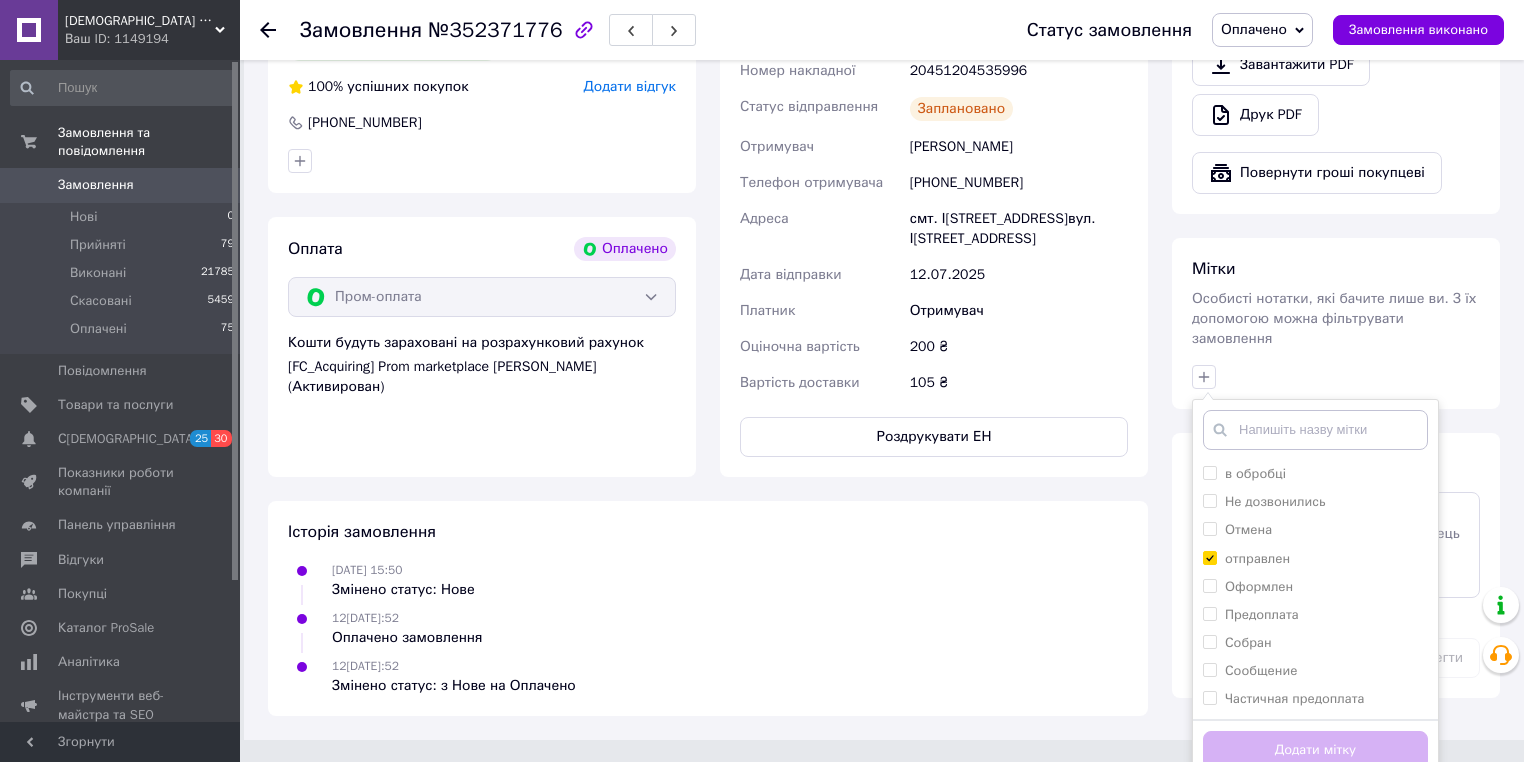 checkbox on "true" 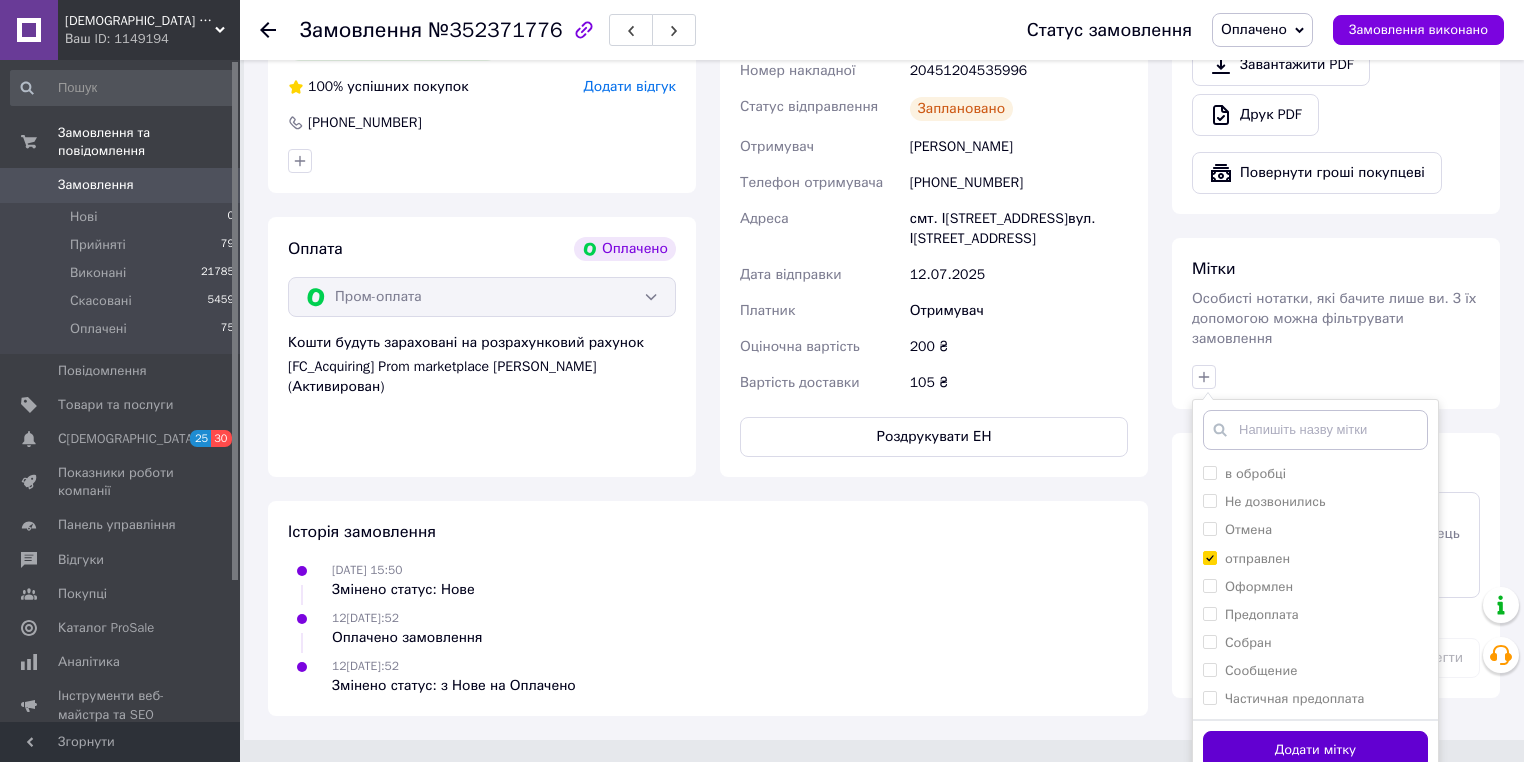 click on "Додати мітку" at bounding box center [1315, 750] 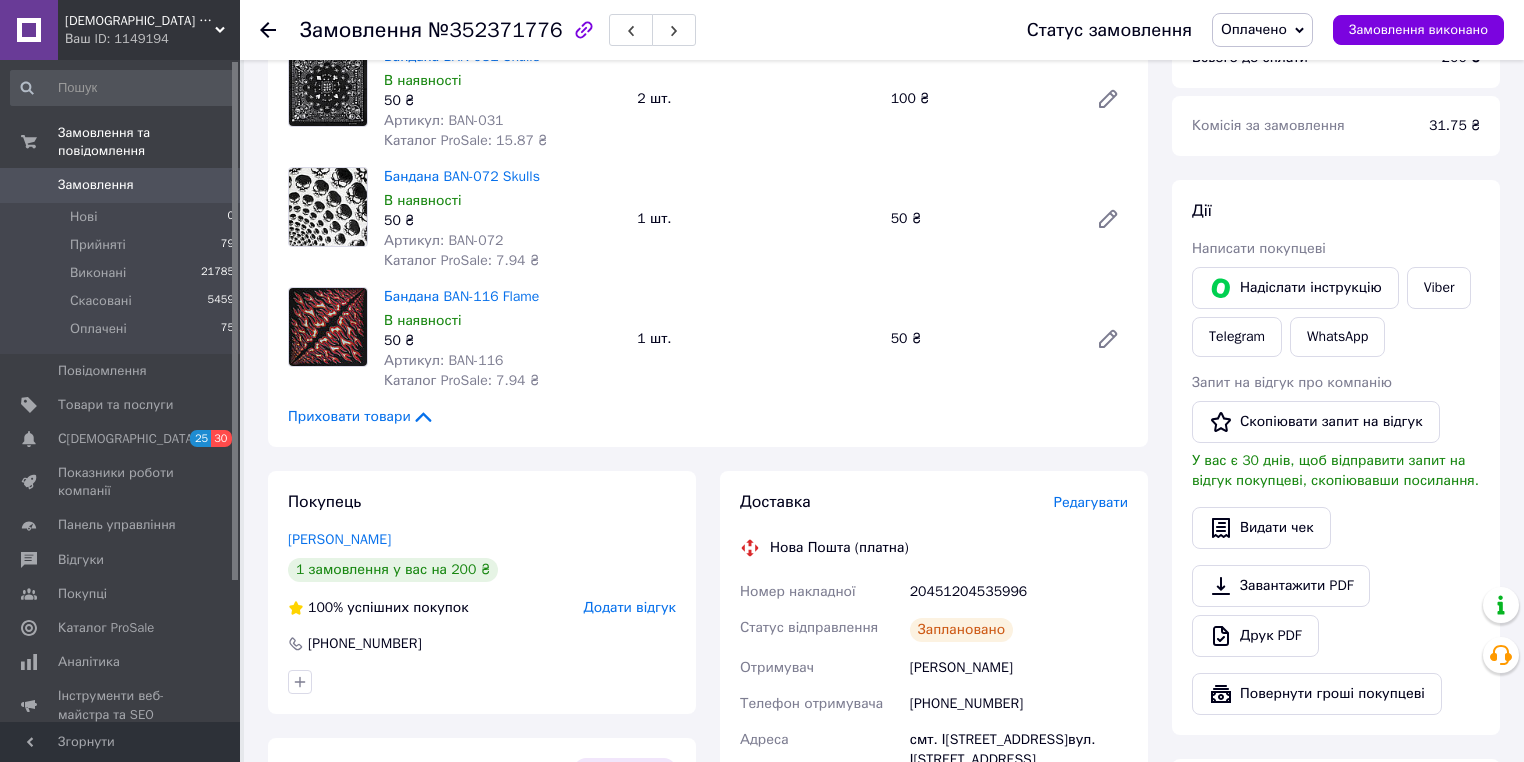 scroll, scrollTop: 447, scrollLeft: 0, axis: vertical 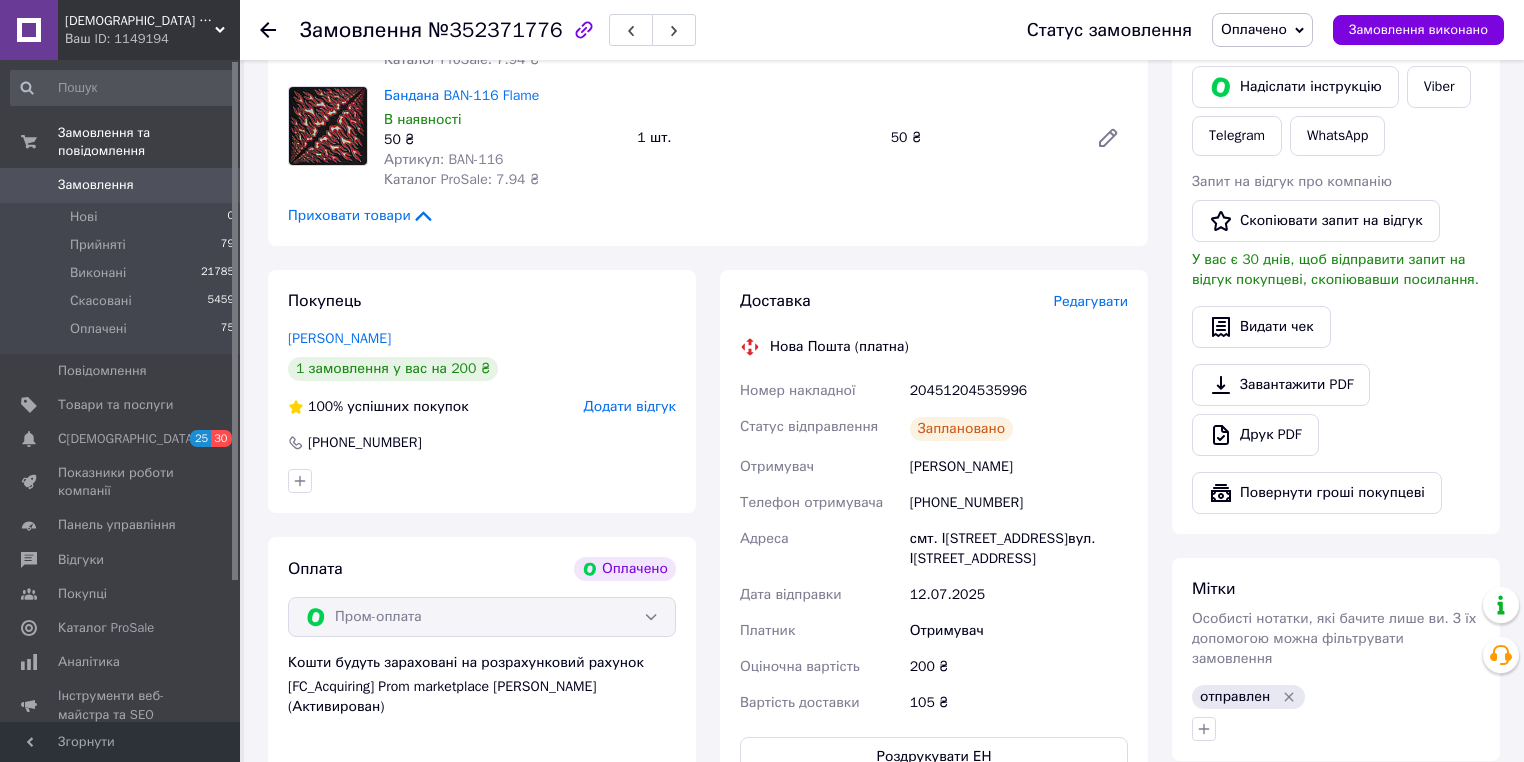 click on "Замовлення" at bounding box center (96, 185) 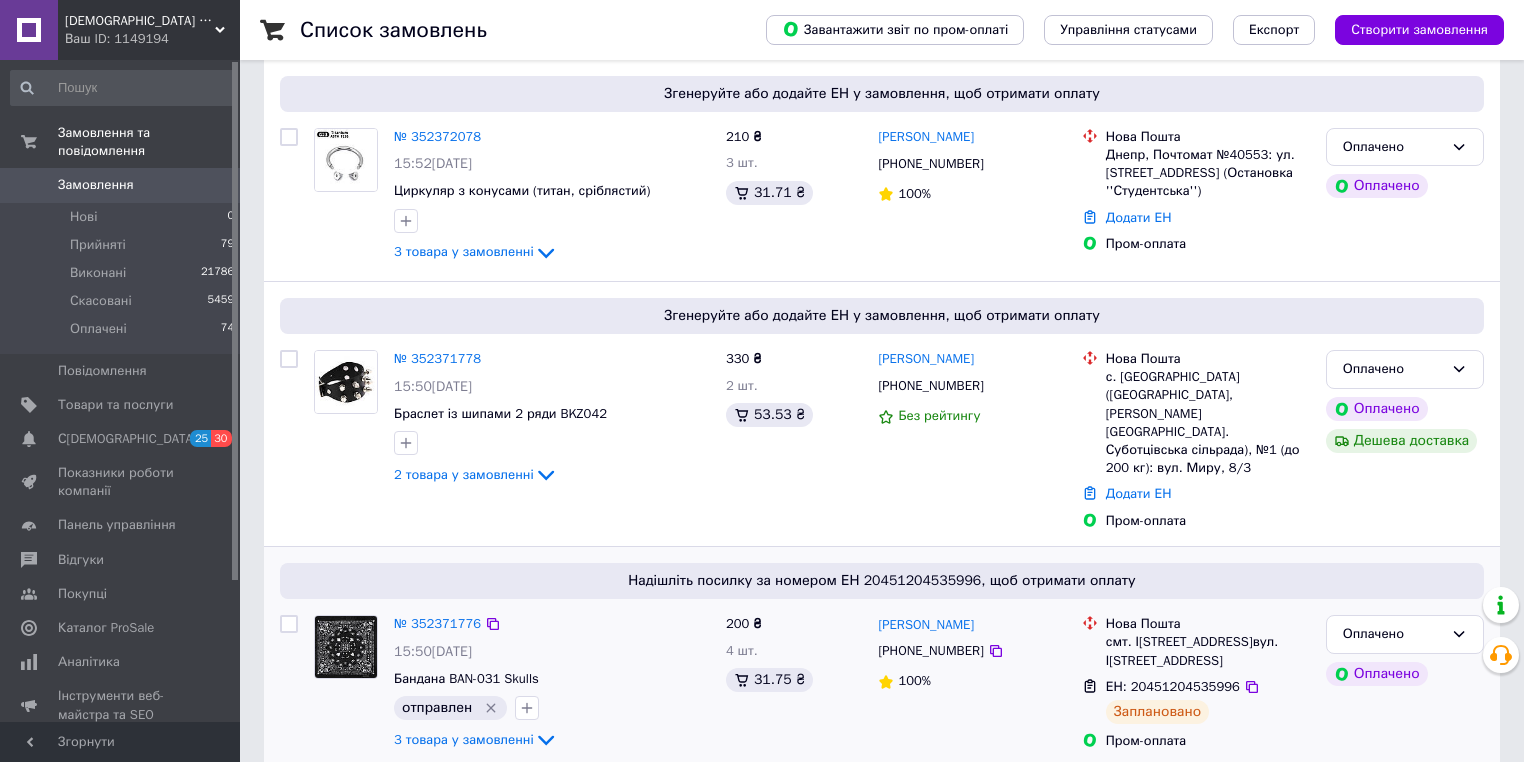 scroll, scrollTop: 400, scrollLeft: 0, axis: vertical 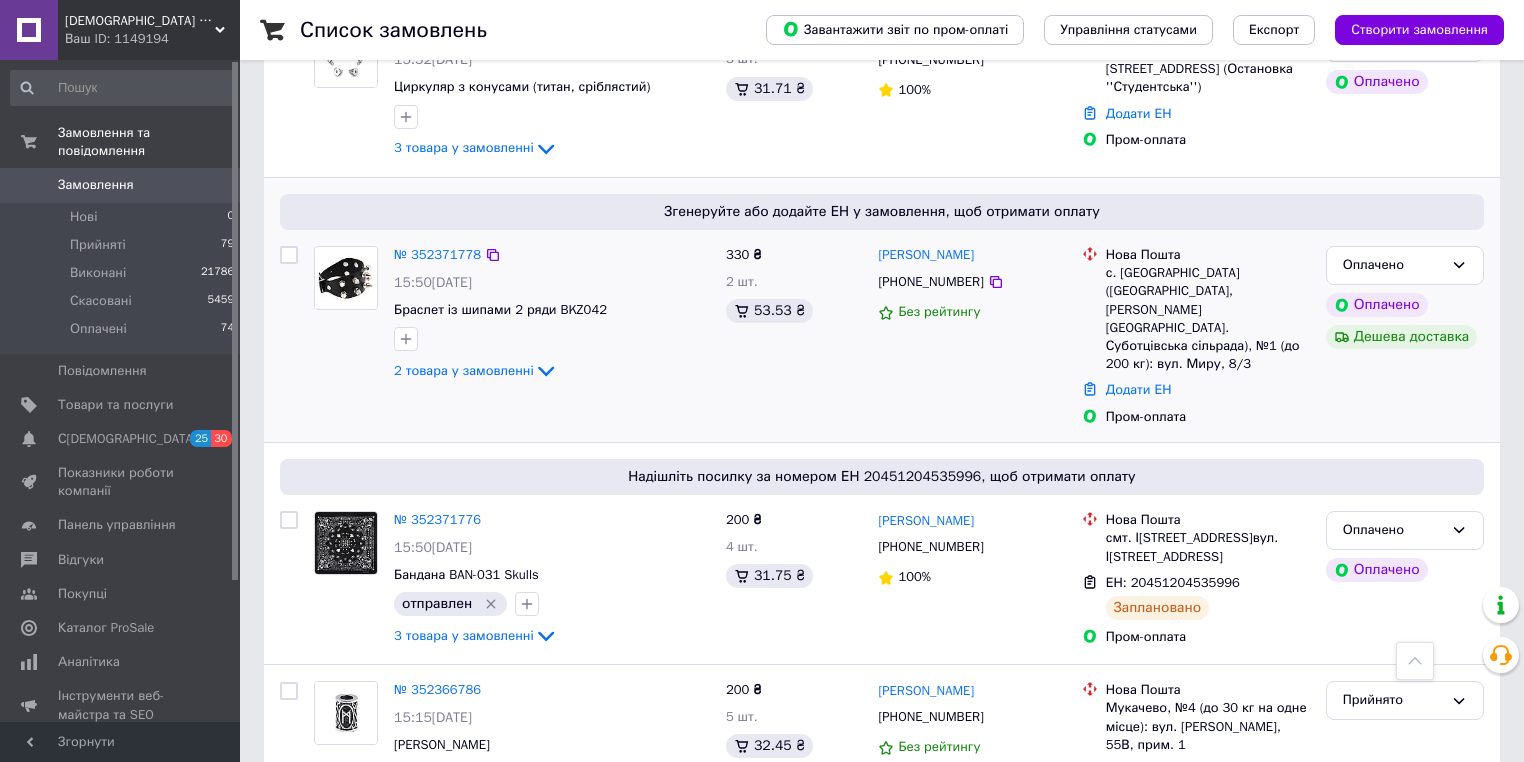 click on "№ 352371778" at bounding box center (437, 255) 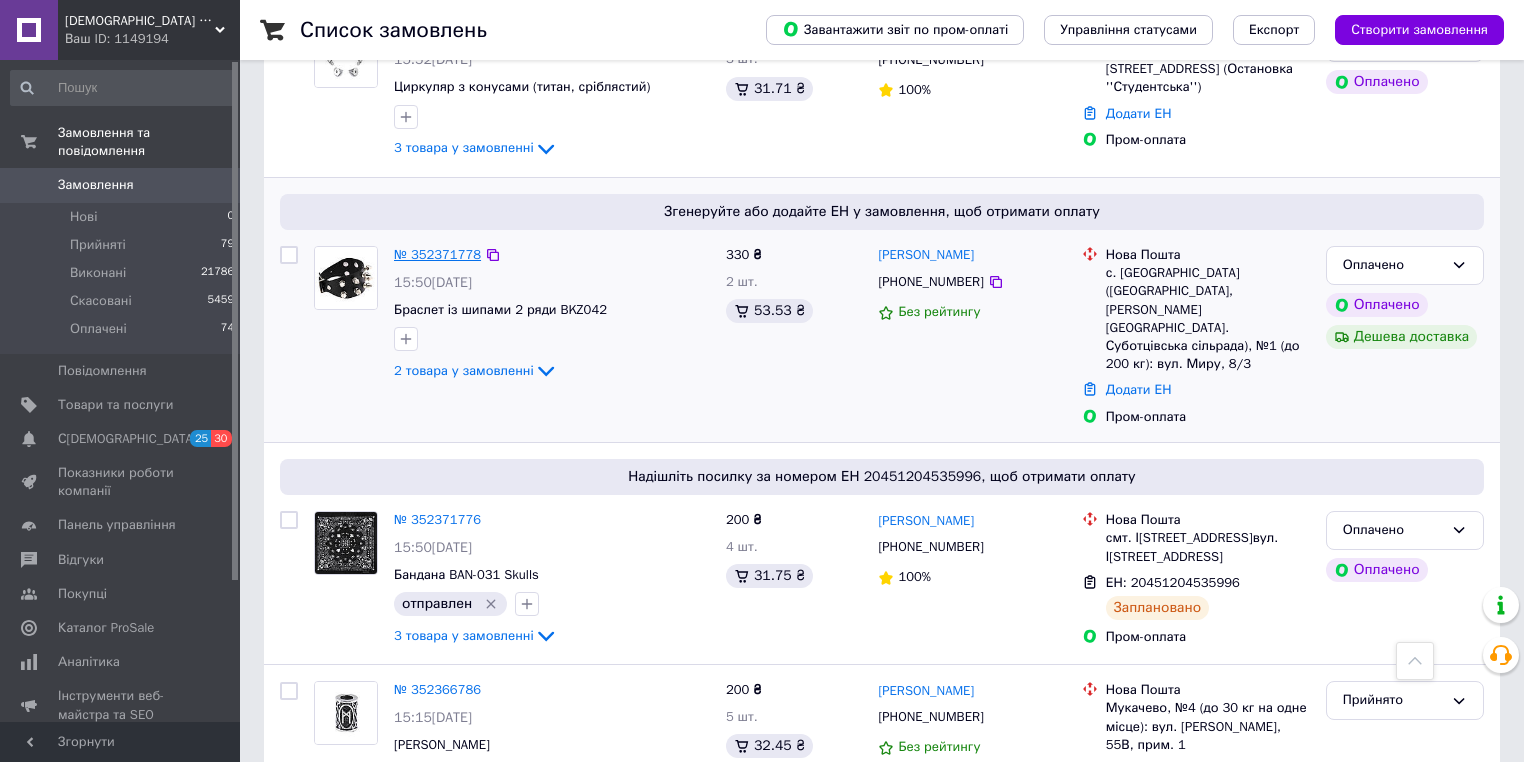 click on "№ 352371778" at bounding box center [437, 254] 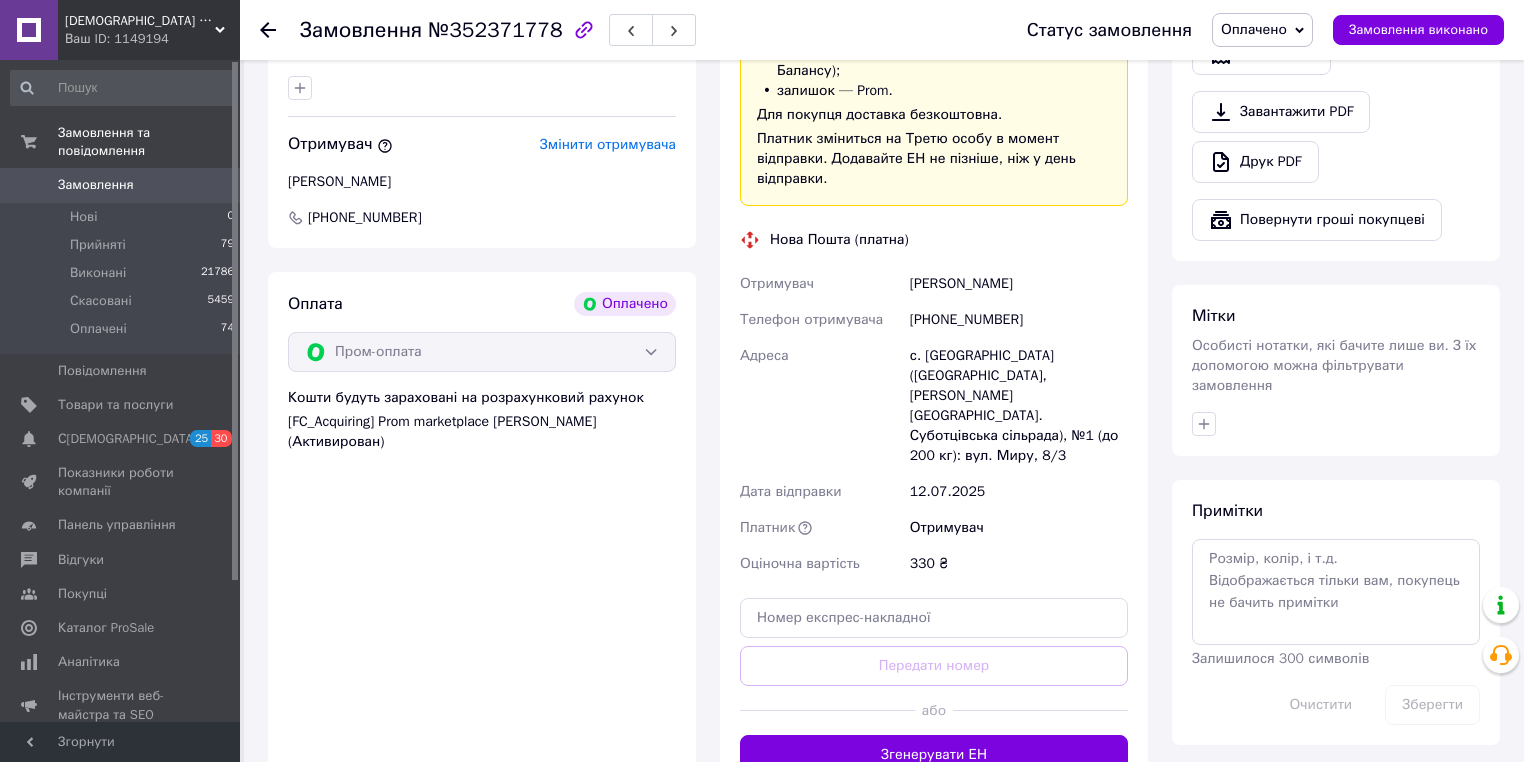scroll, scrollTop: 880, scrollLeft: 0, axis: vertical 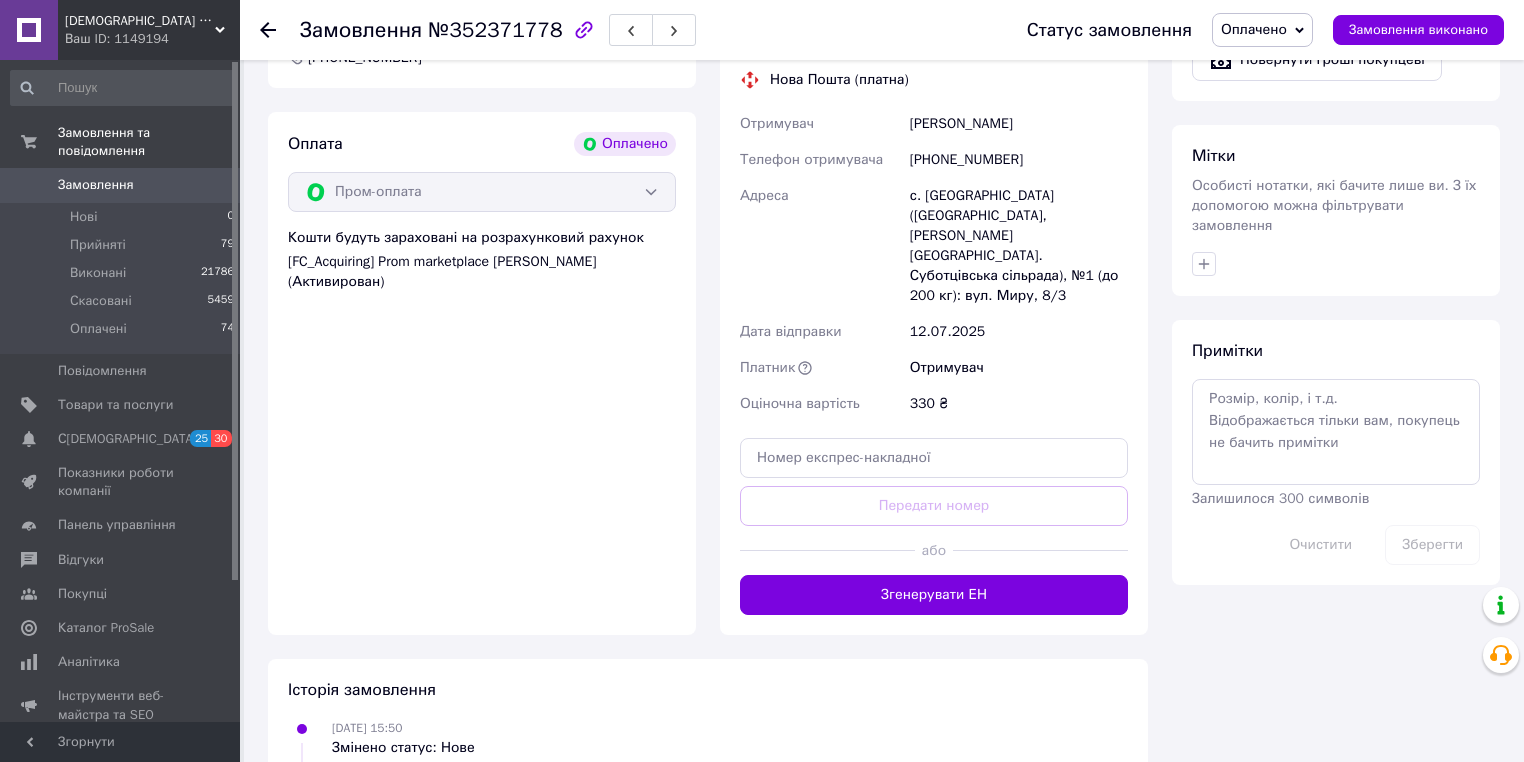 click on "Оплата Оплачено Пром-оплата Кошти будуть зараховані на розрахунковий рахунок [FC_Acquiring] Prom marketplace Бакумов Юрій Вікторович (Активирован)" at bounding box center [482, 373] 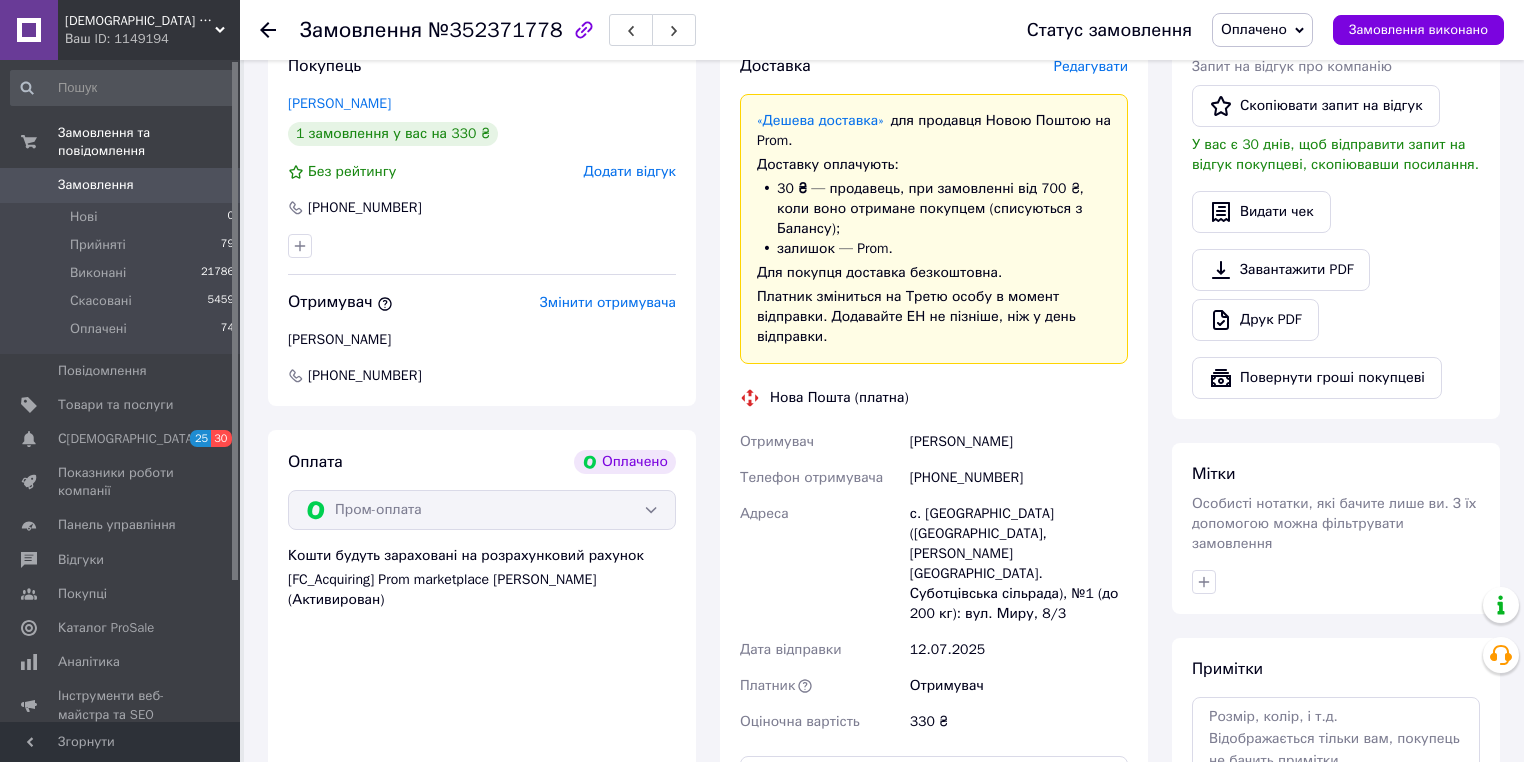scroll, scrollTop: 560, scrollLeft: 0, axis: vertical 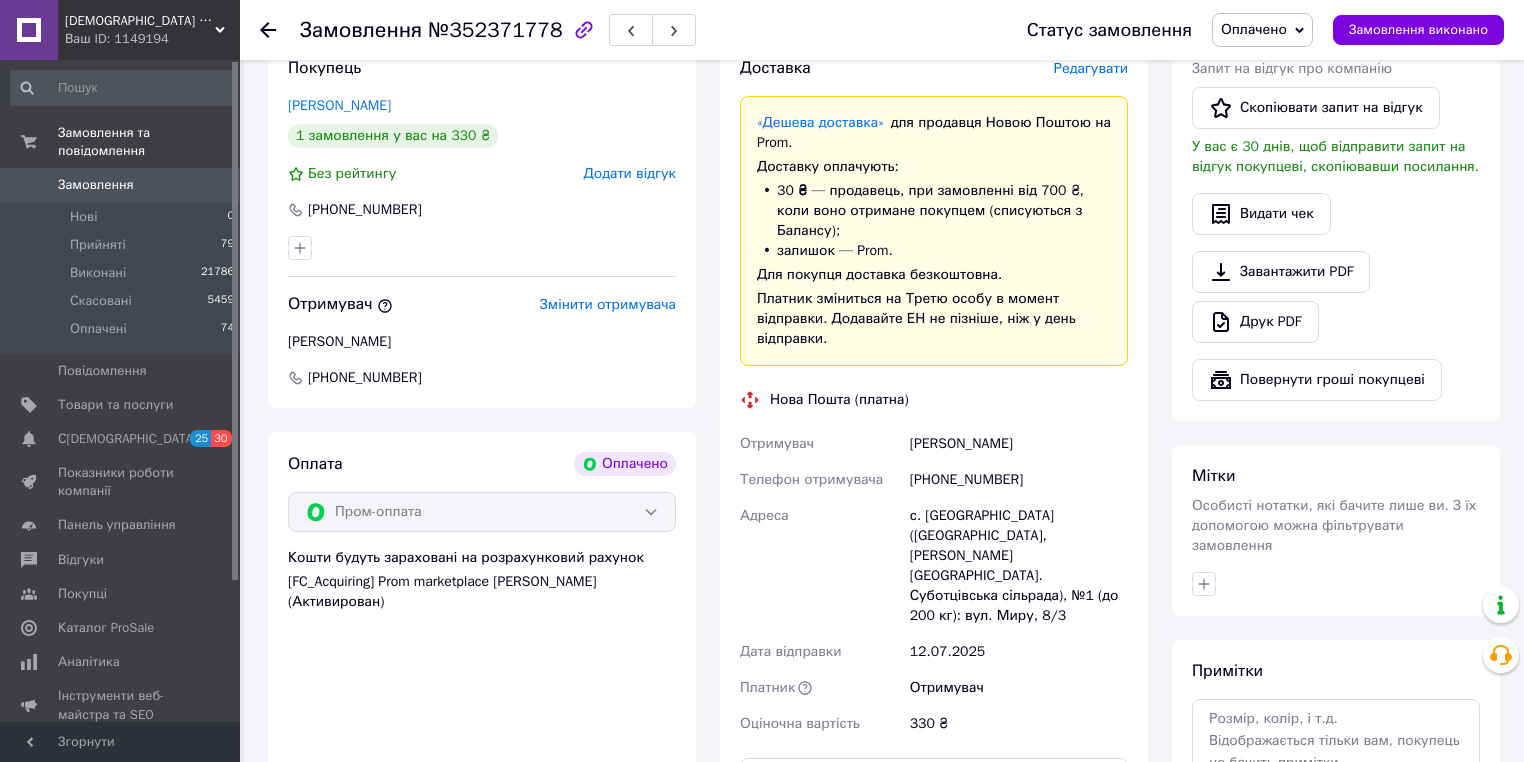 click on "Покупець Дібрівний Ігор 1 замовлення у вас на 330 ₴ Без рейтингу   Додати відгук +380667585267 Отримувач   Змінити отримувача Дібрівний Ігор +380954167130 Оплата Оплачено Пром-оплата Кошти будуть зараховані на розрахунковий рахунок [FC_Acquiring] Prom marketplace Бакумов Юрій Вікторович (Активирован)" at bounding box center [482, 496] 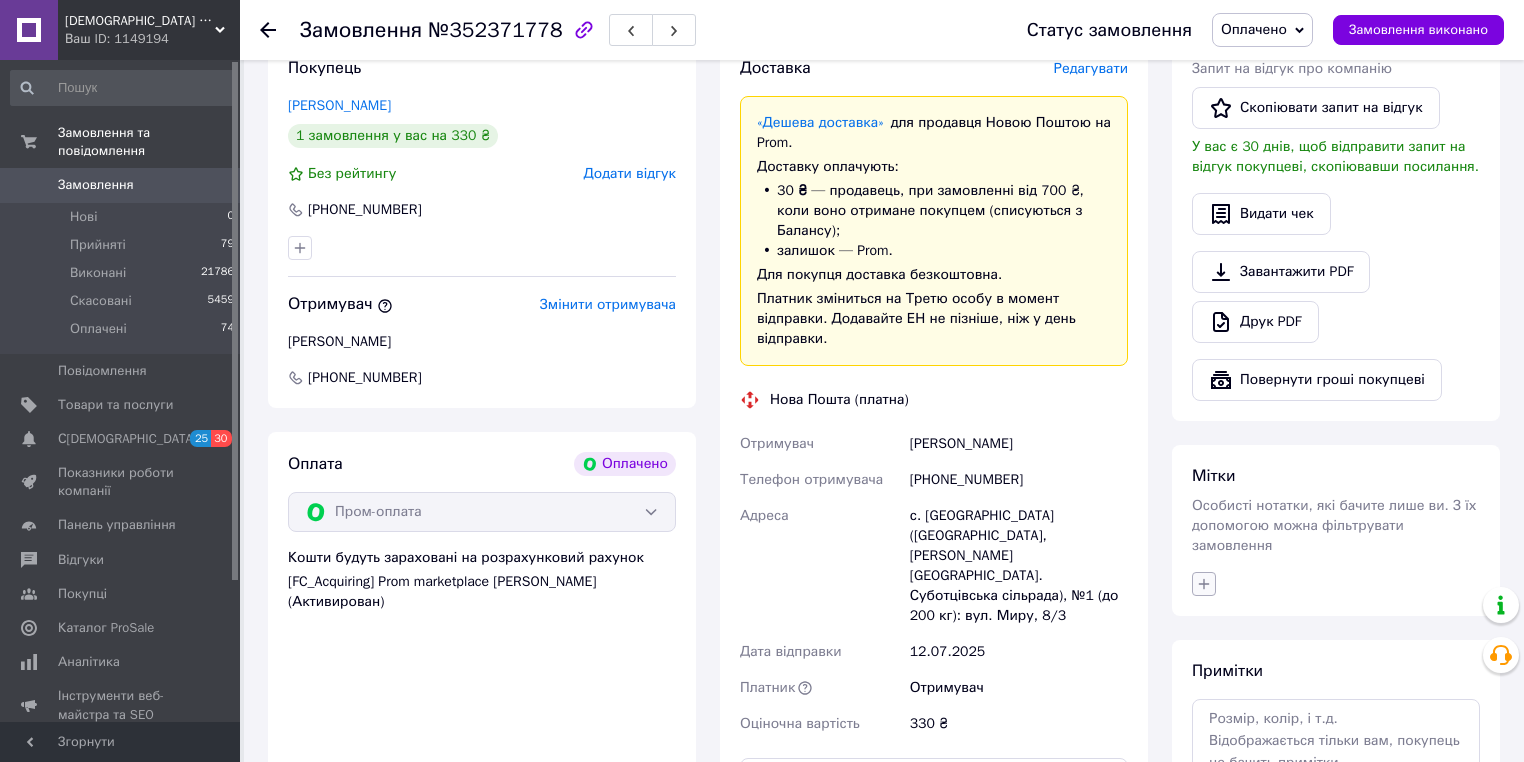 click 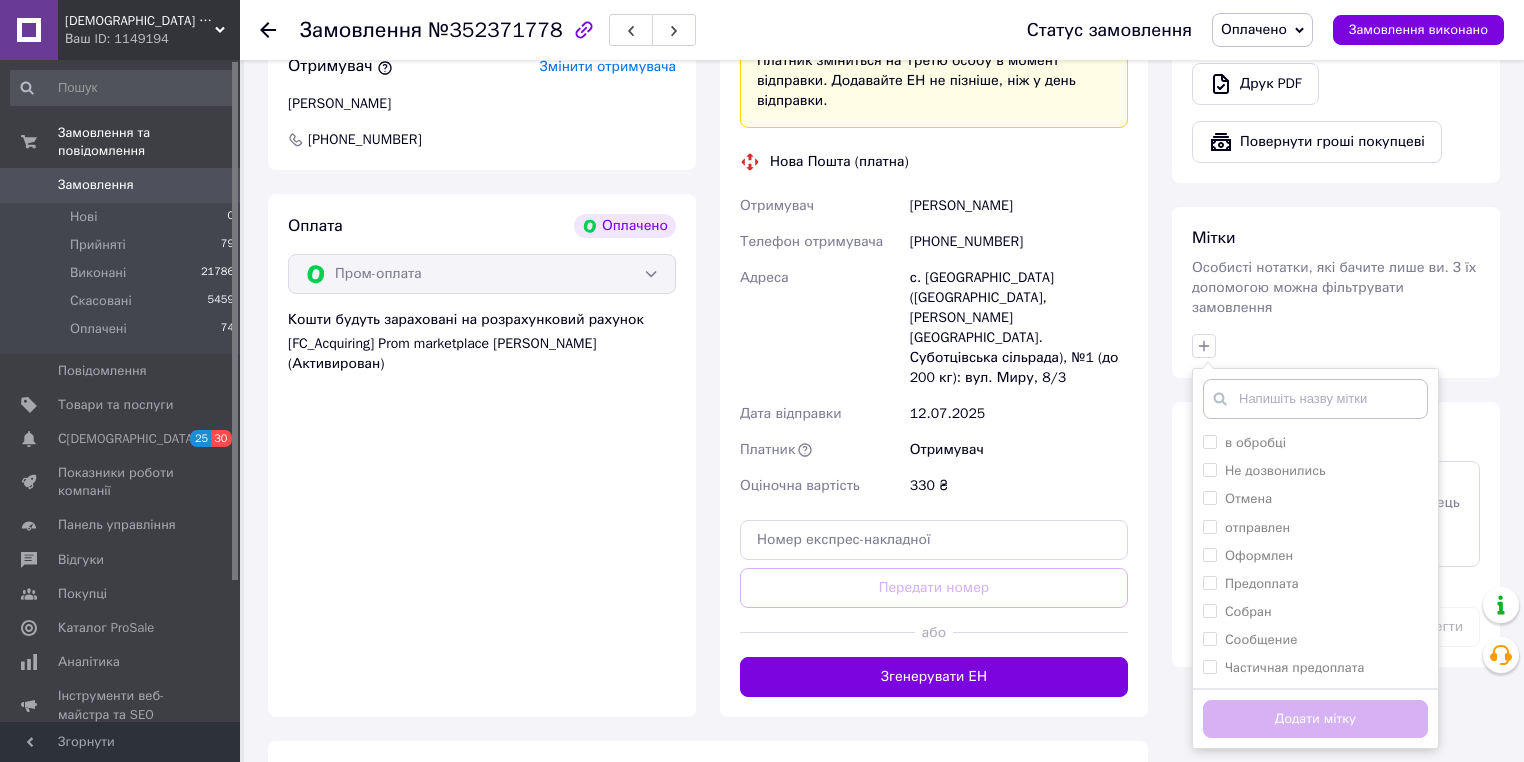 scroll, scrollTop: 800, scrollLeft: 0, axis: vertical 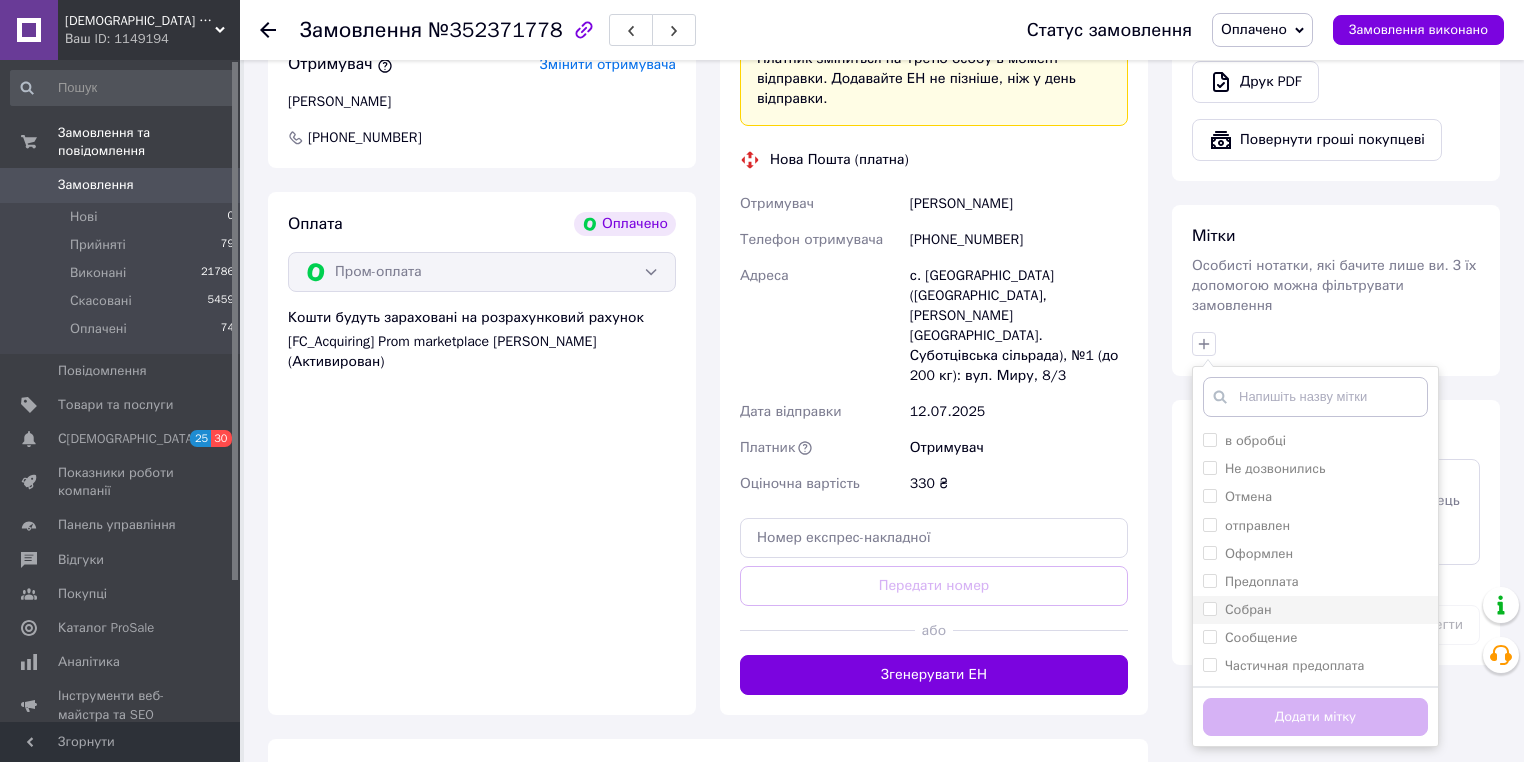 click on "отправлен" at bounding box center [1209, 524] 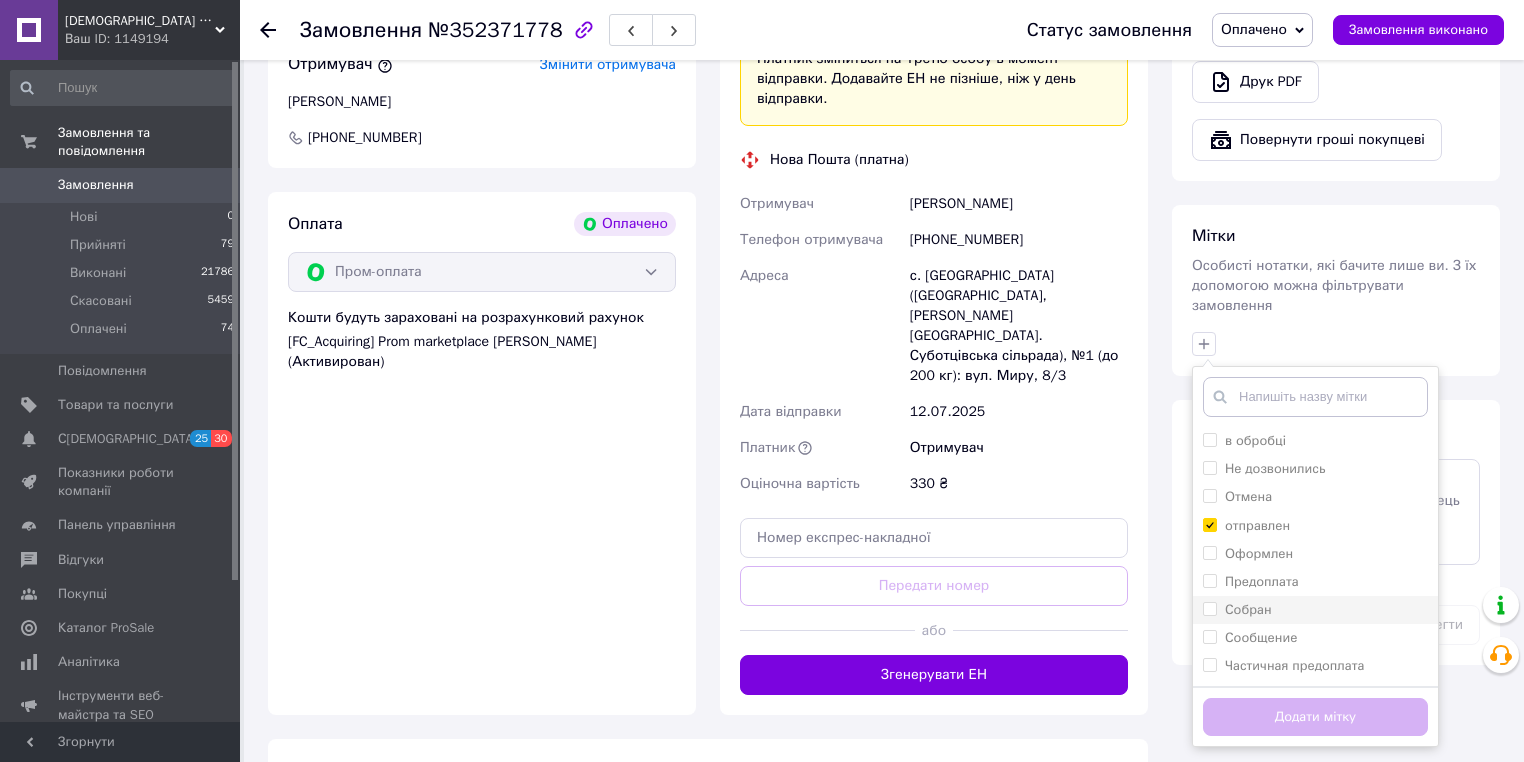 checkbox on "true" 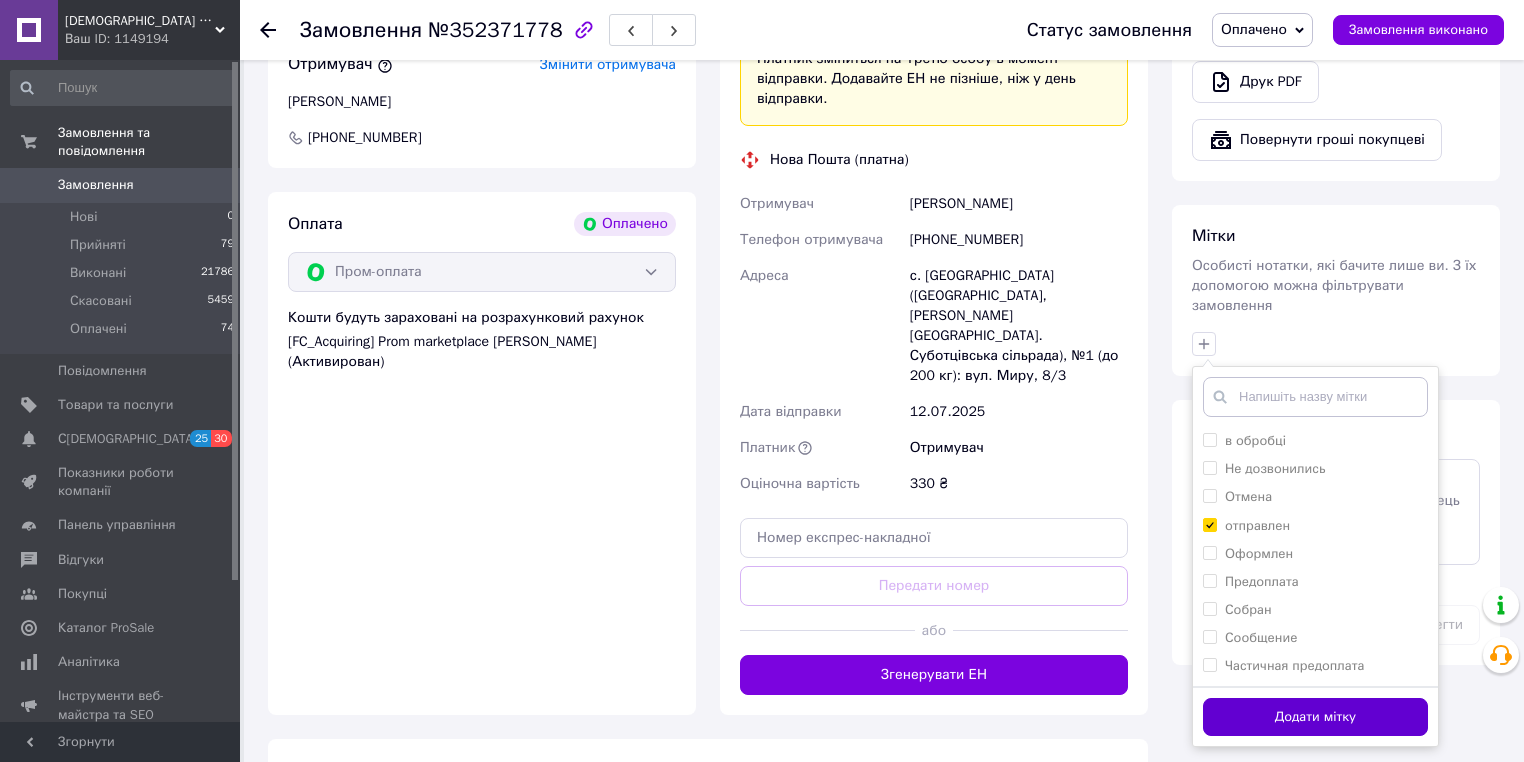 click on "Додати мітку" at bounding box center (1315, 717) 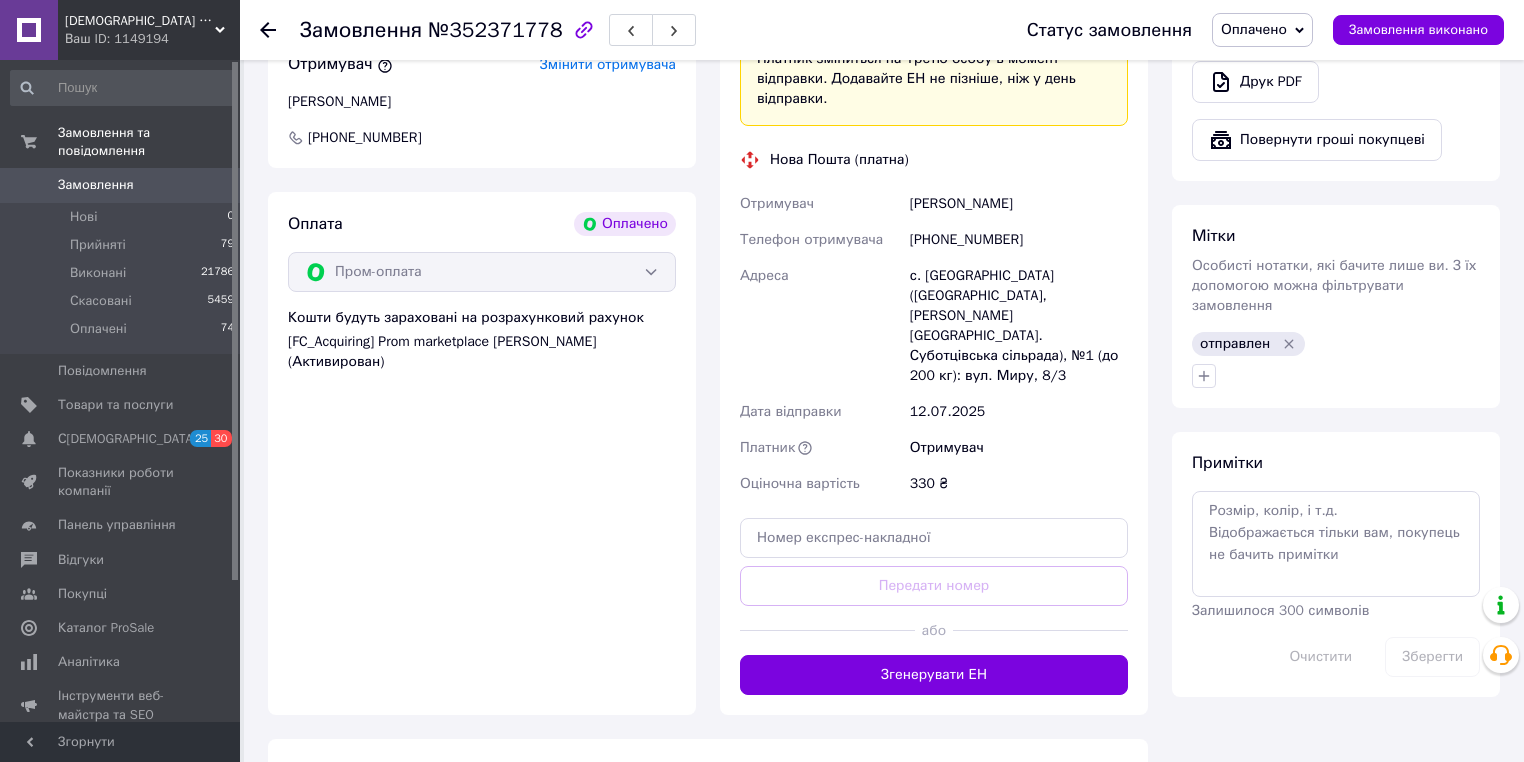 click on "12.07.2025 15:50 Змінено статус: Нове" at bounding box center (708, 818) 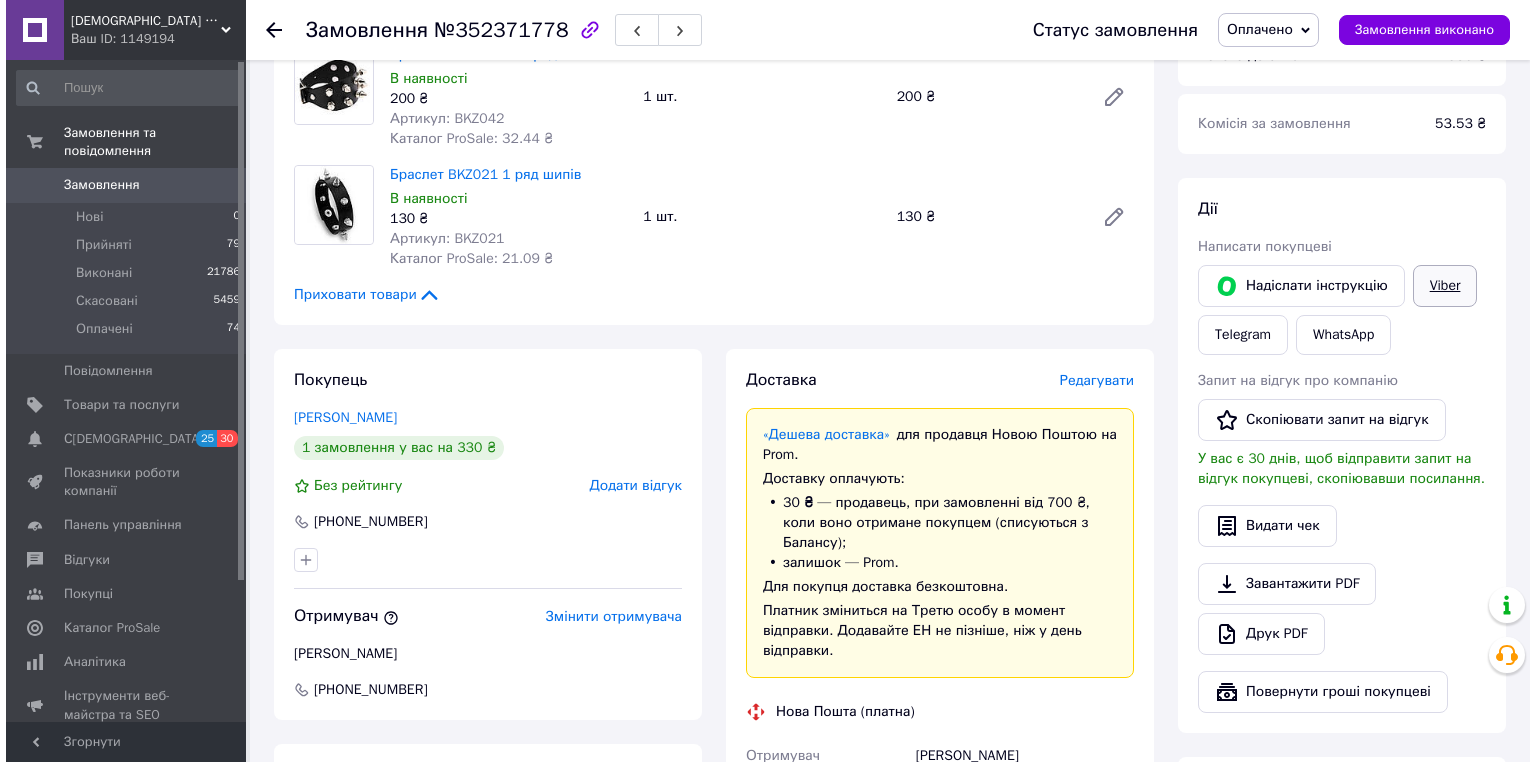 scroll, scrollTop: 240, scrollLeft: 0, axis: vertical 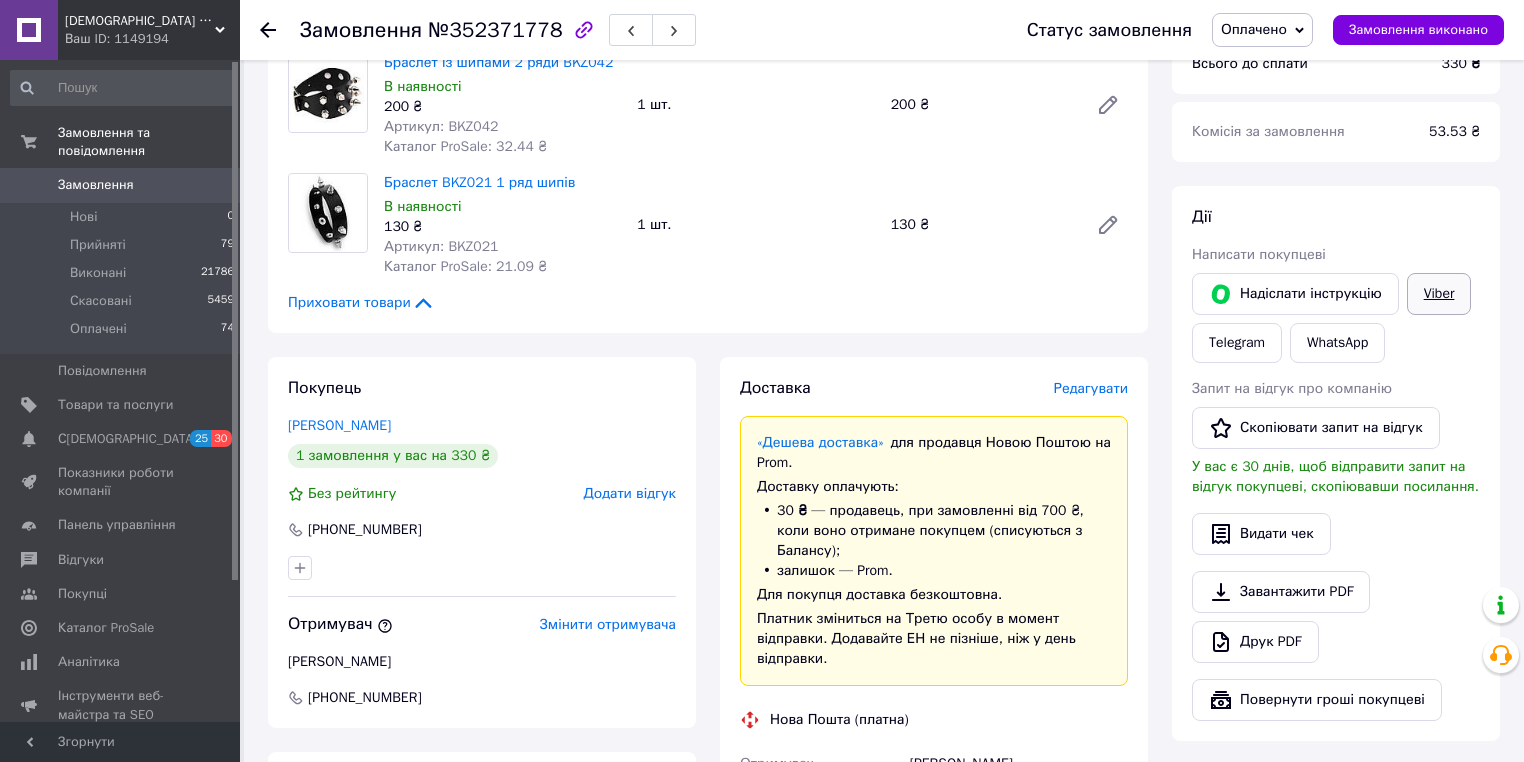 click on "Viber" at bounding box center [1439, 294] 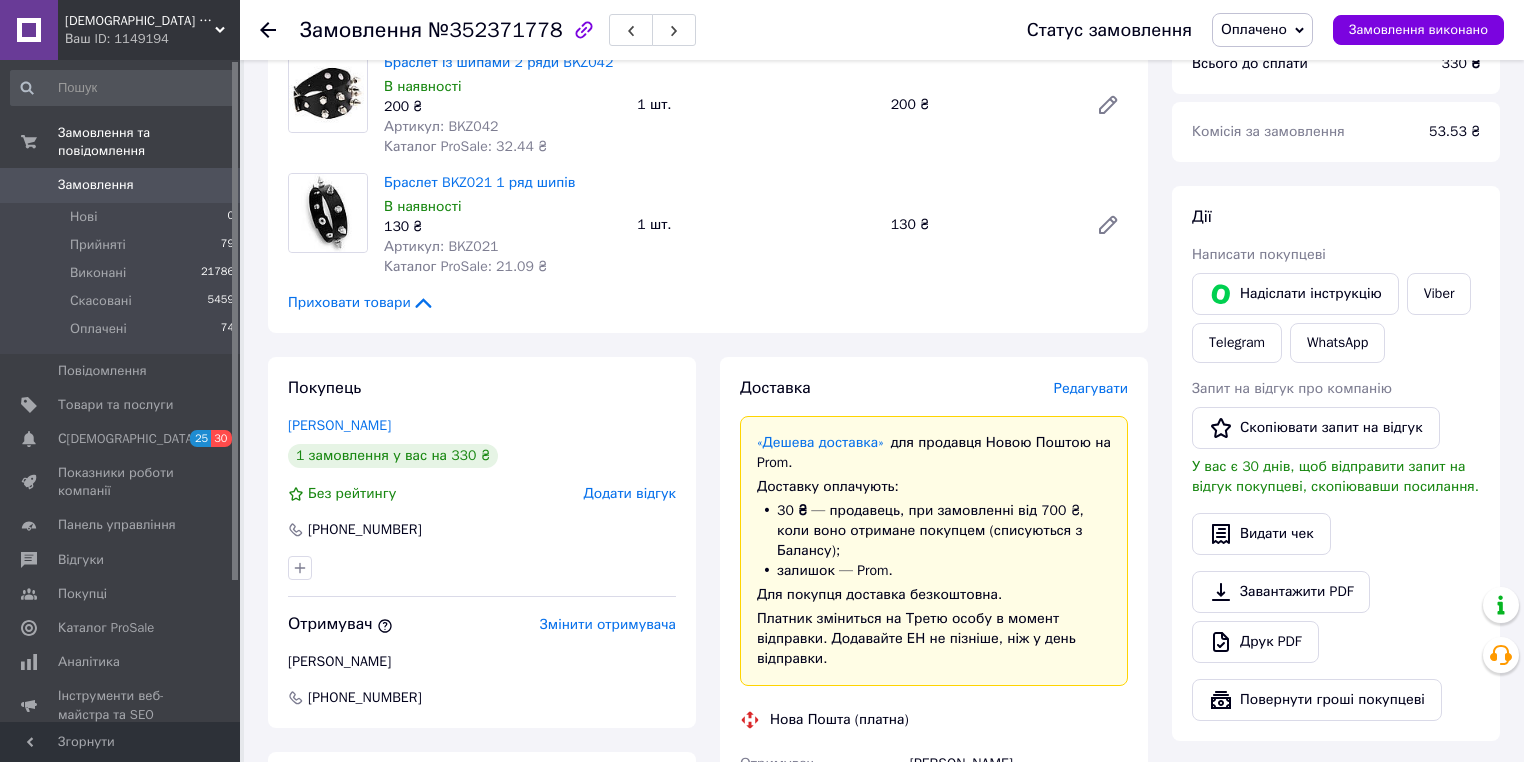 click on "Покупець Дібрівний Ігор 1 замовлення у вас на 330 ₴ Без рейтингу   Додати відгук +380667585267 Отримувач   Змінити отримувача Дібрівний Ігор +380954167130 Оплата Оплачено Пром-оплата Кошти будуть зараховані на розрахунковий рахунок [FC_Acquiring] Prom marketplace Бакумов Юрій Вікторович (Активирован)" at bounding box center (482, 816) 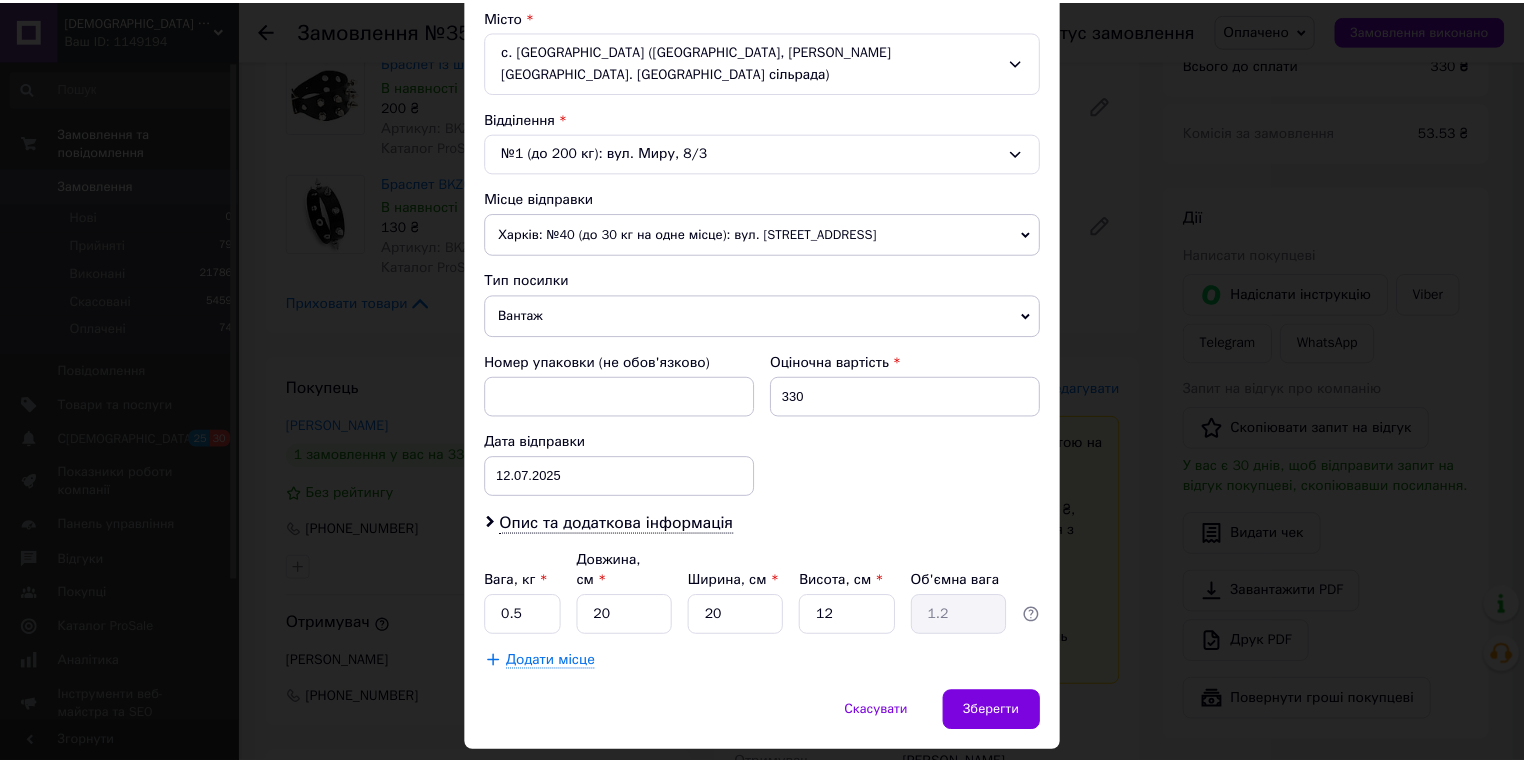 scroll, scrollTop: 560, scrollLeft: 0, axis: vertical 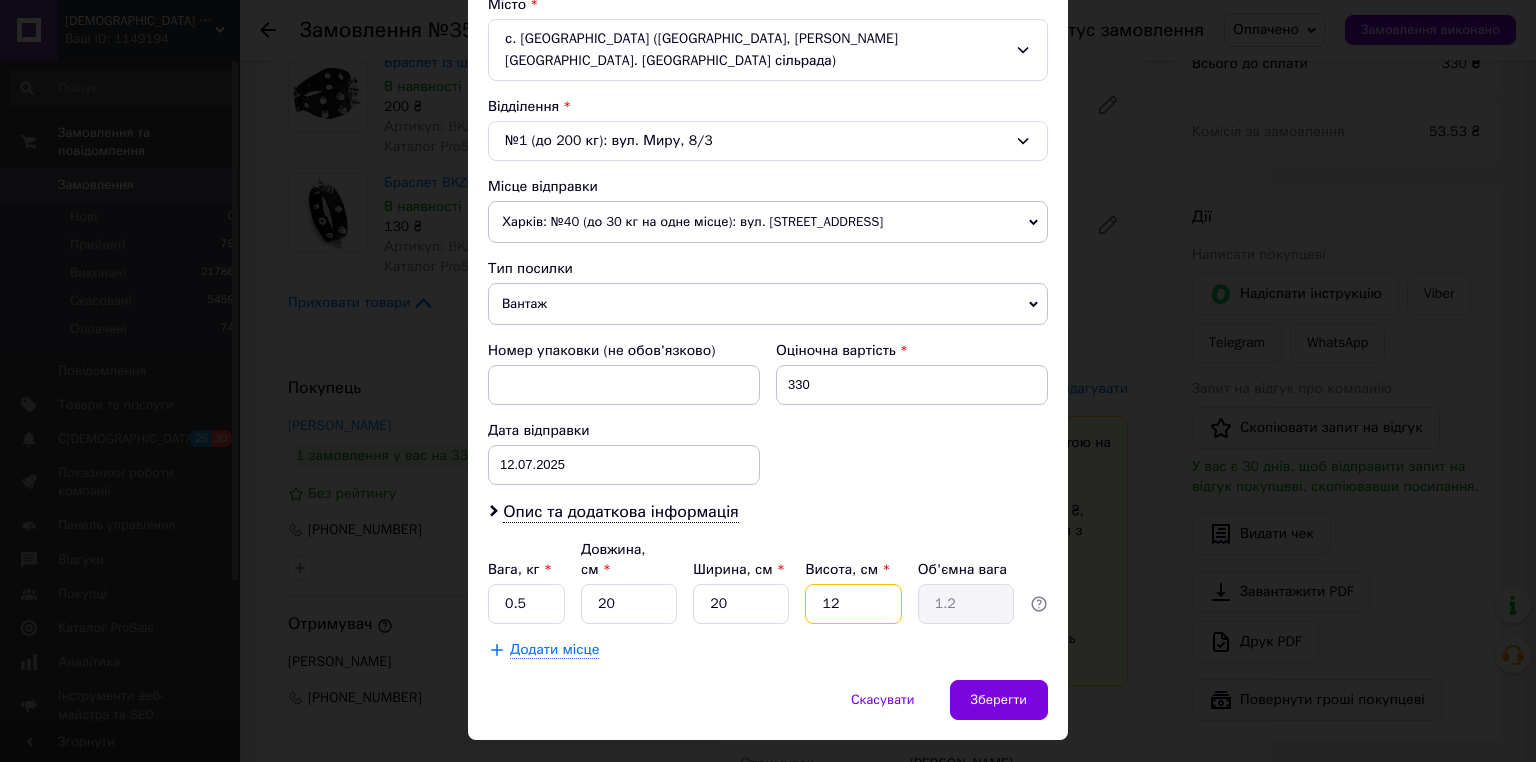 drag, startPoint x: 814, startPoint y: 571, endPoint x: 791, endPoint y: 563, distance: 24.351591 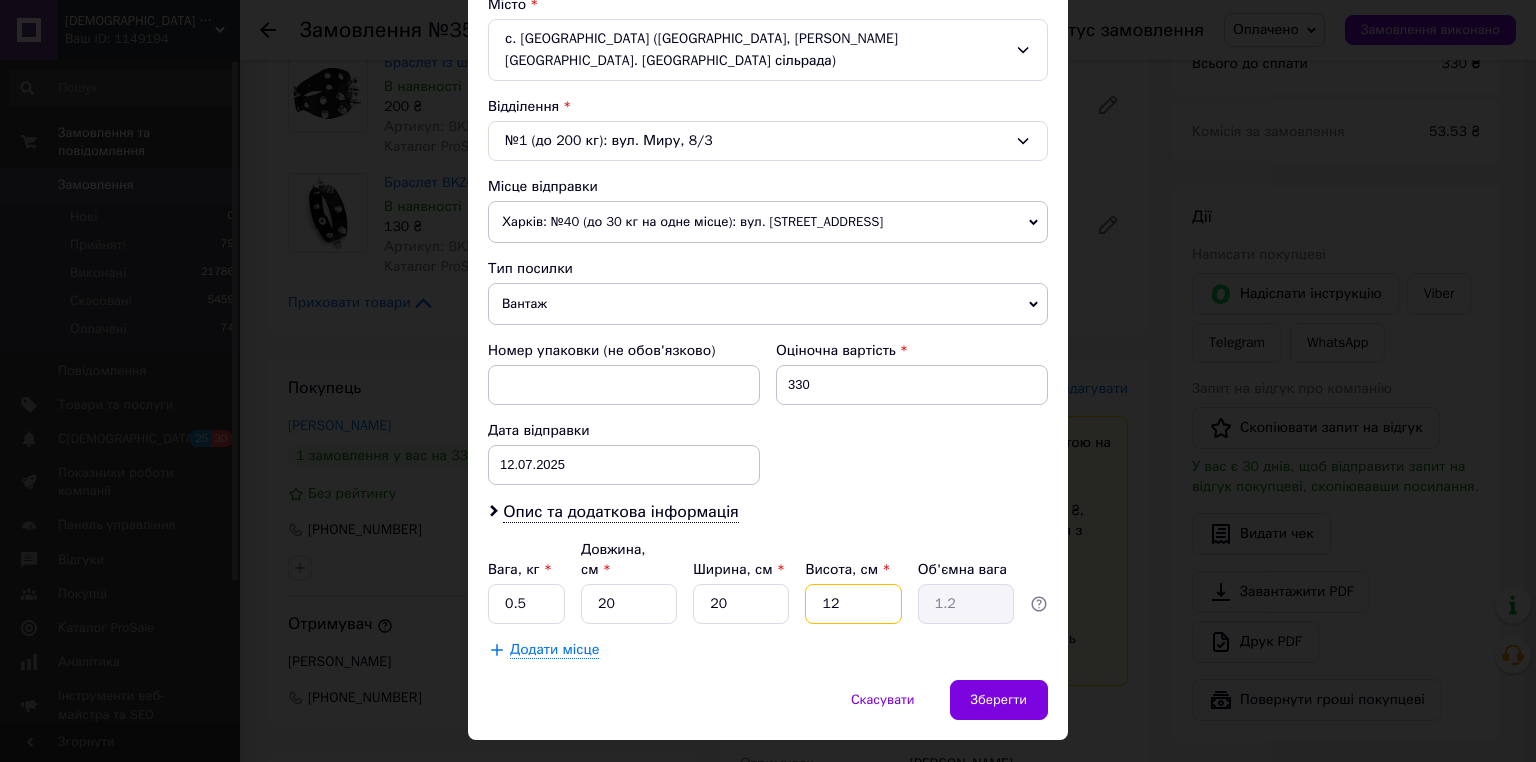 type on "2" 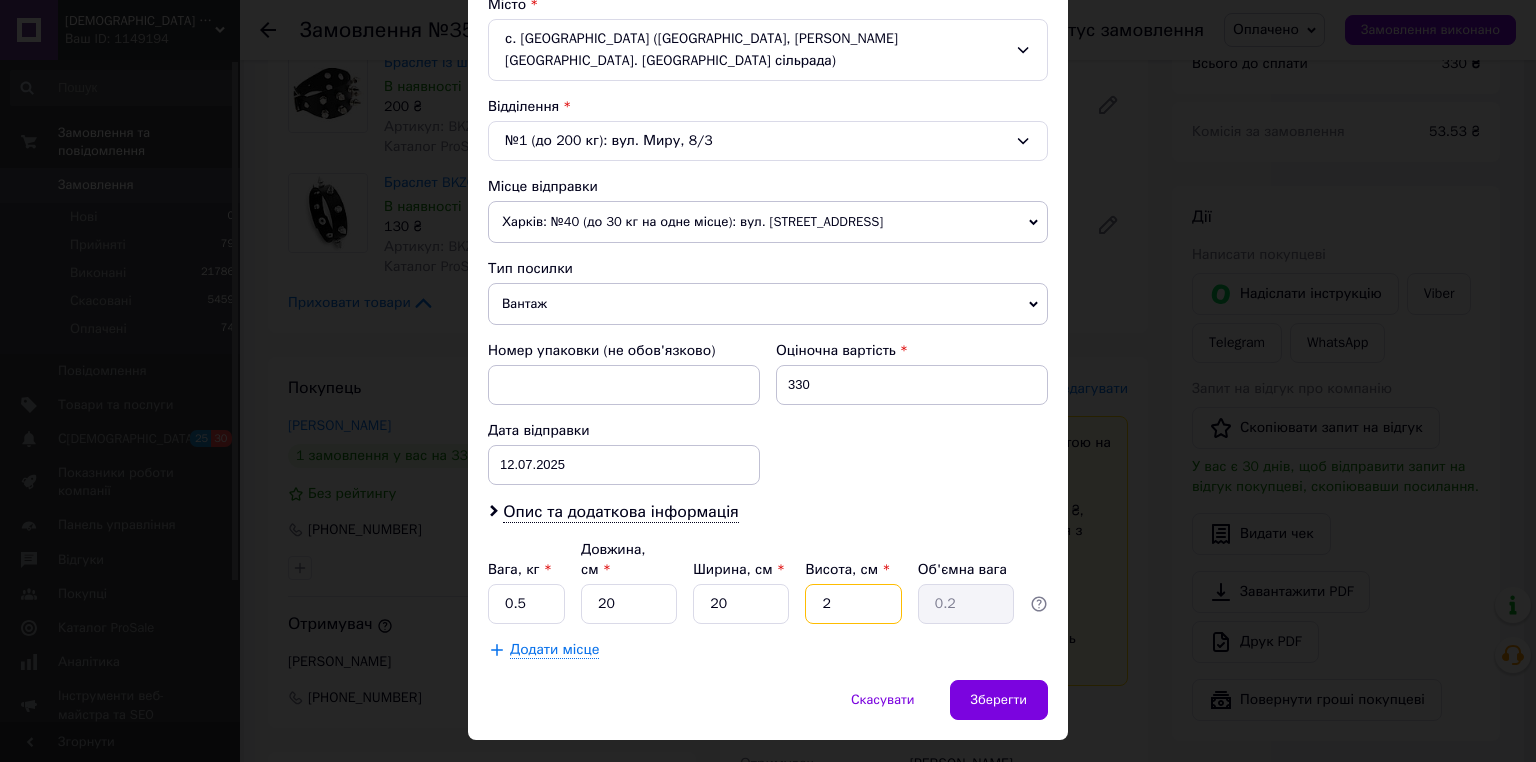 type on "20" 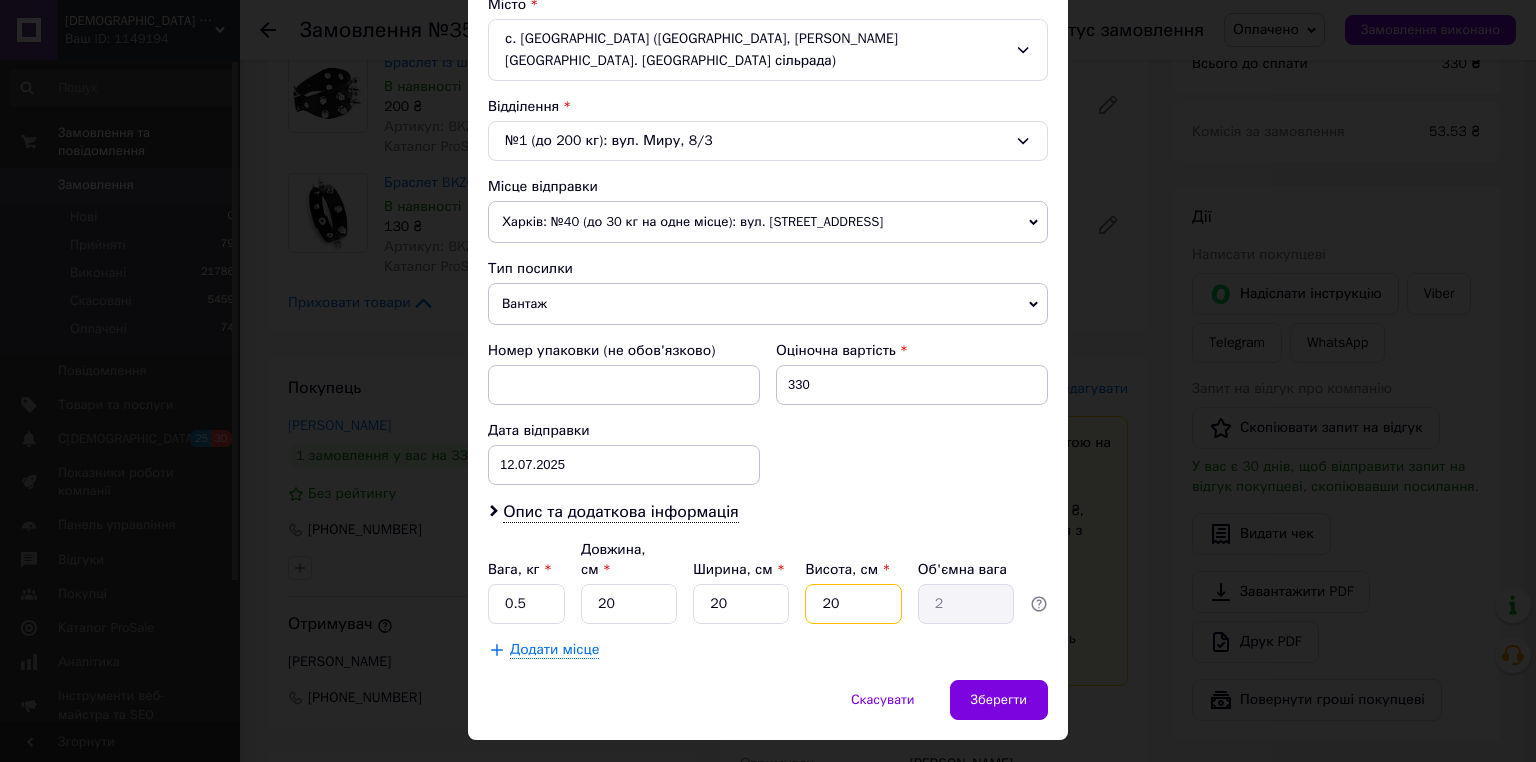 drag, startPoint x: 840, startPoint y: 578, endPoint x: 812, endPoint y: 573, distance: 28.442924 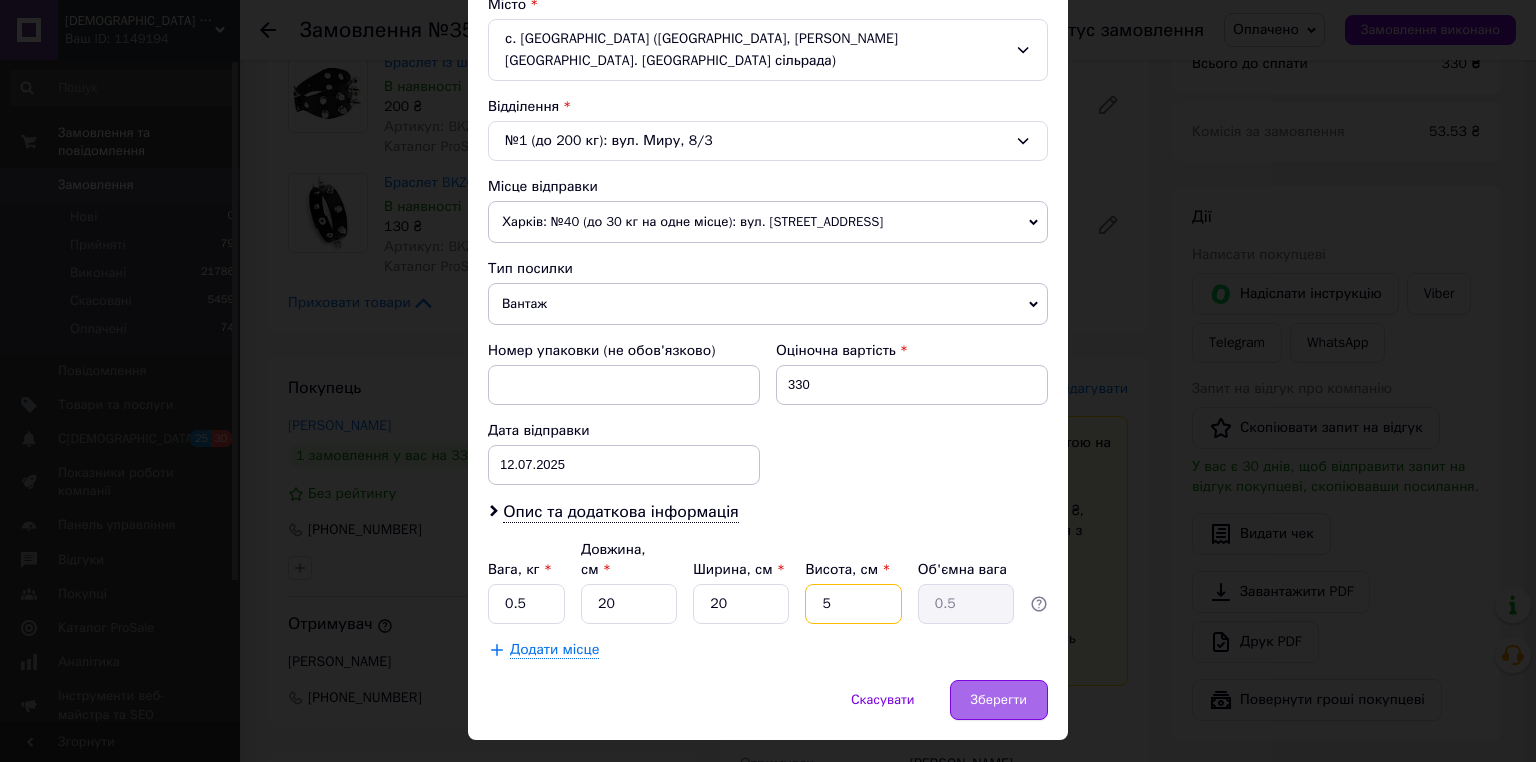 type on "5" 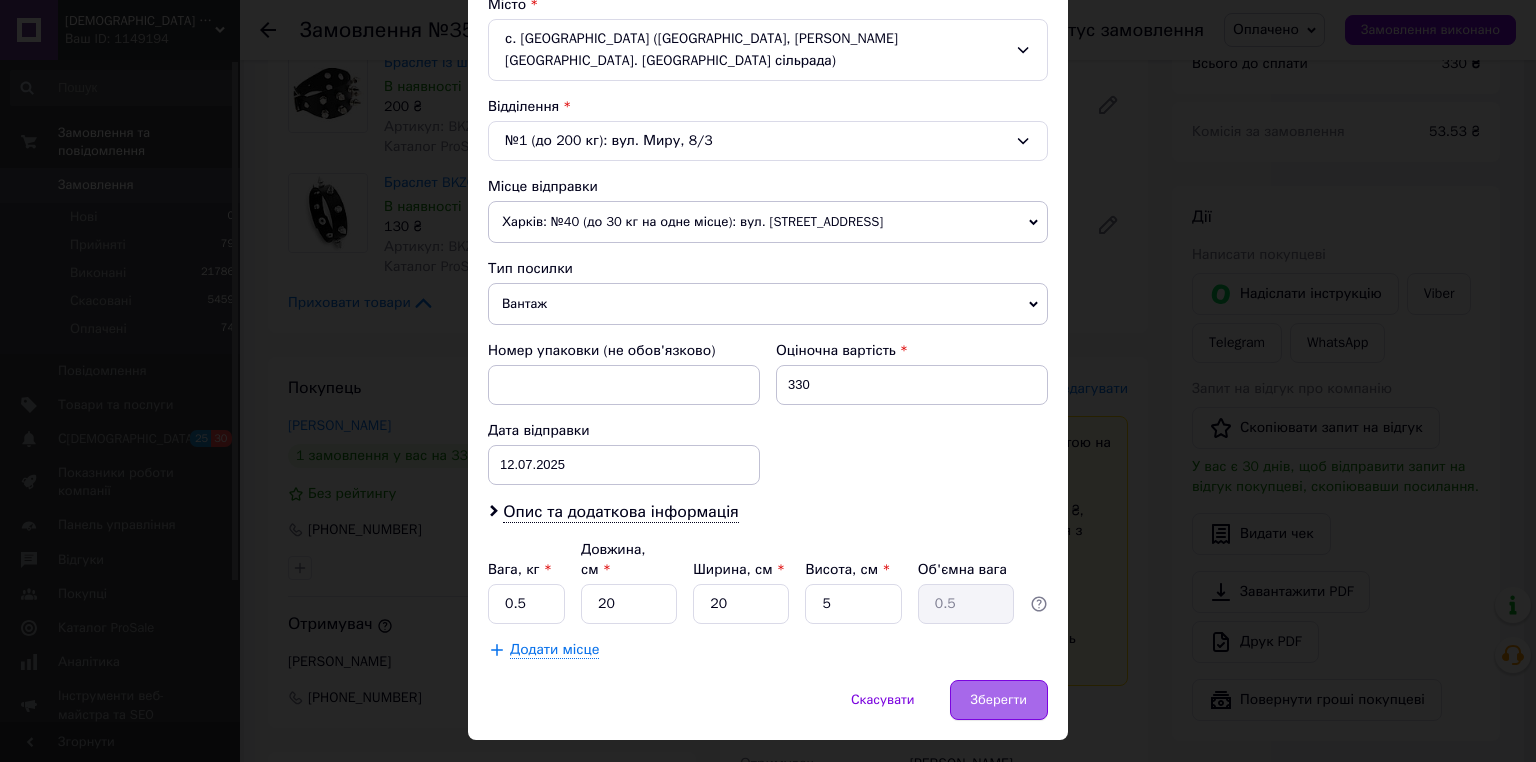 click on "Зберегти" at bounding box center (999, 700) 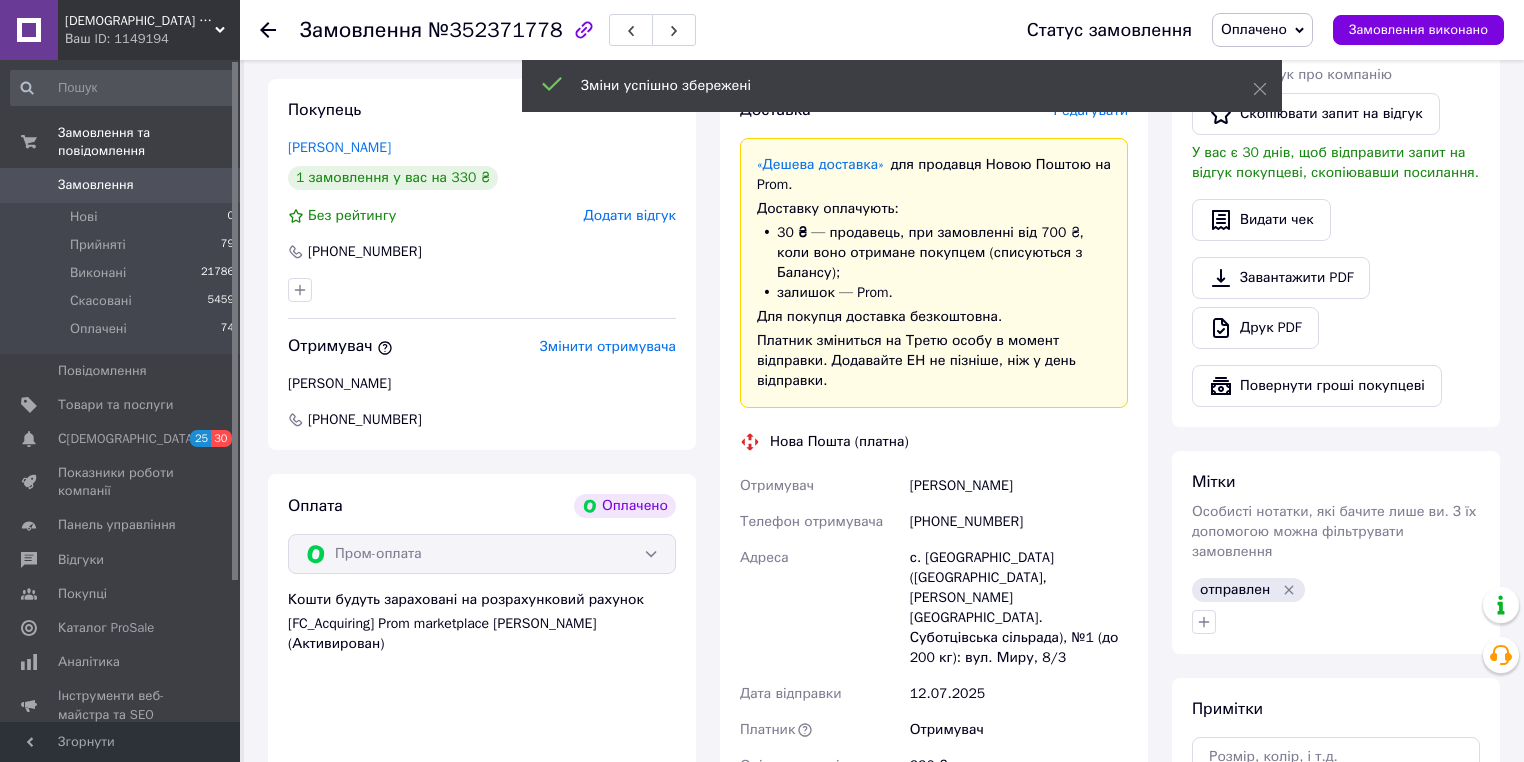 scroll, scrollTop: 720, scrollLeft: 0, axis: vertical 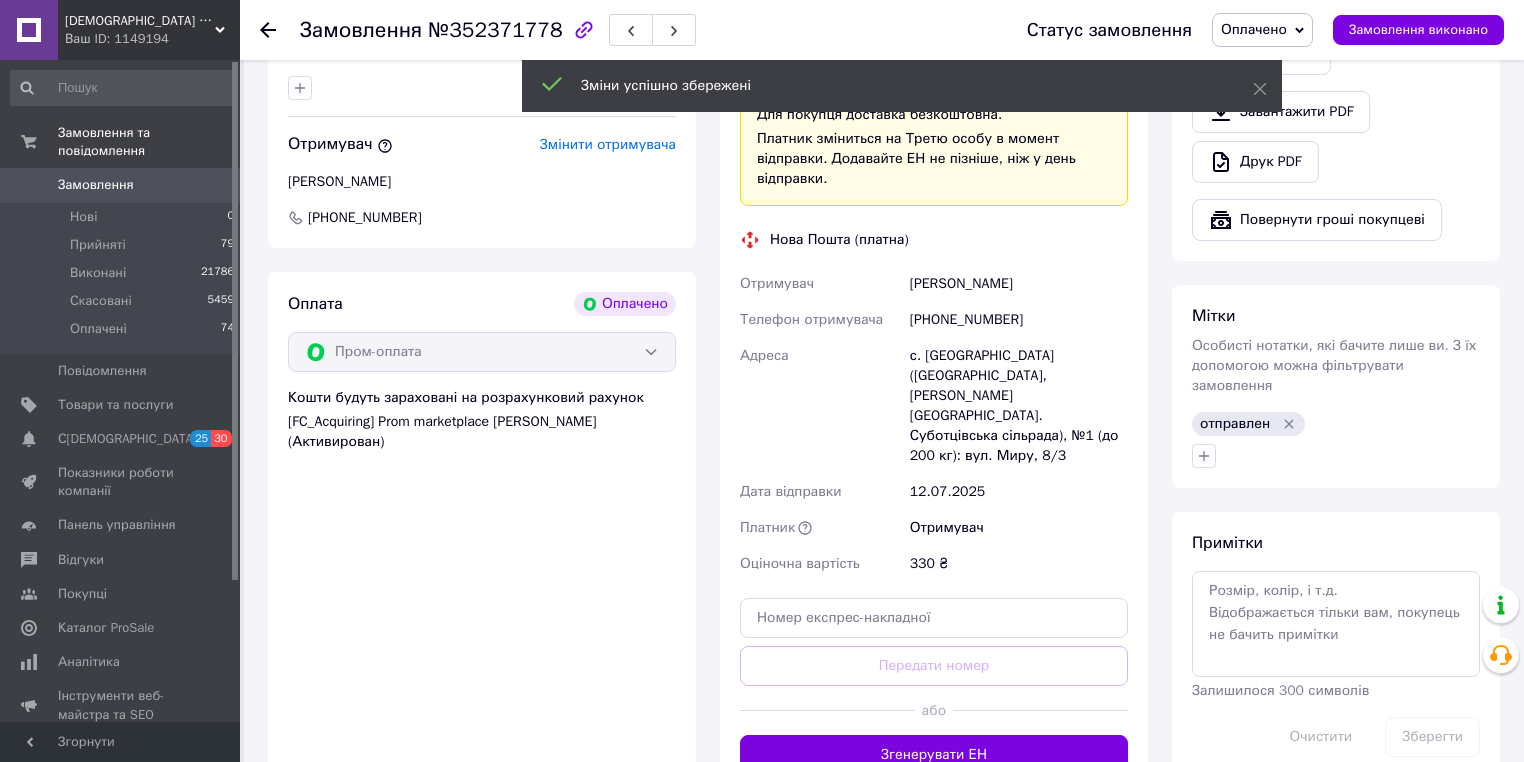 click on "Згенерувати ЕН" at bounding box center [934, 755] 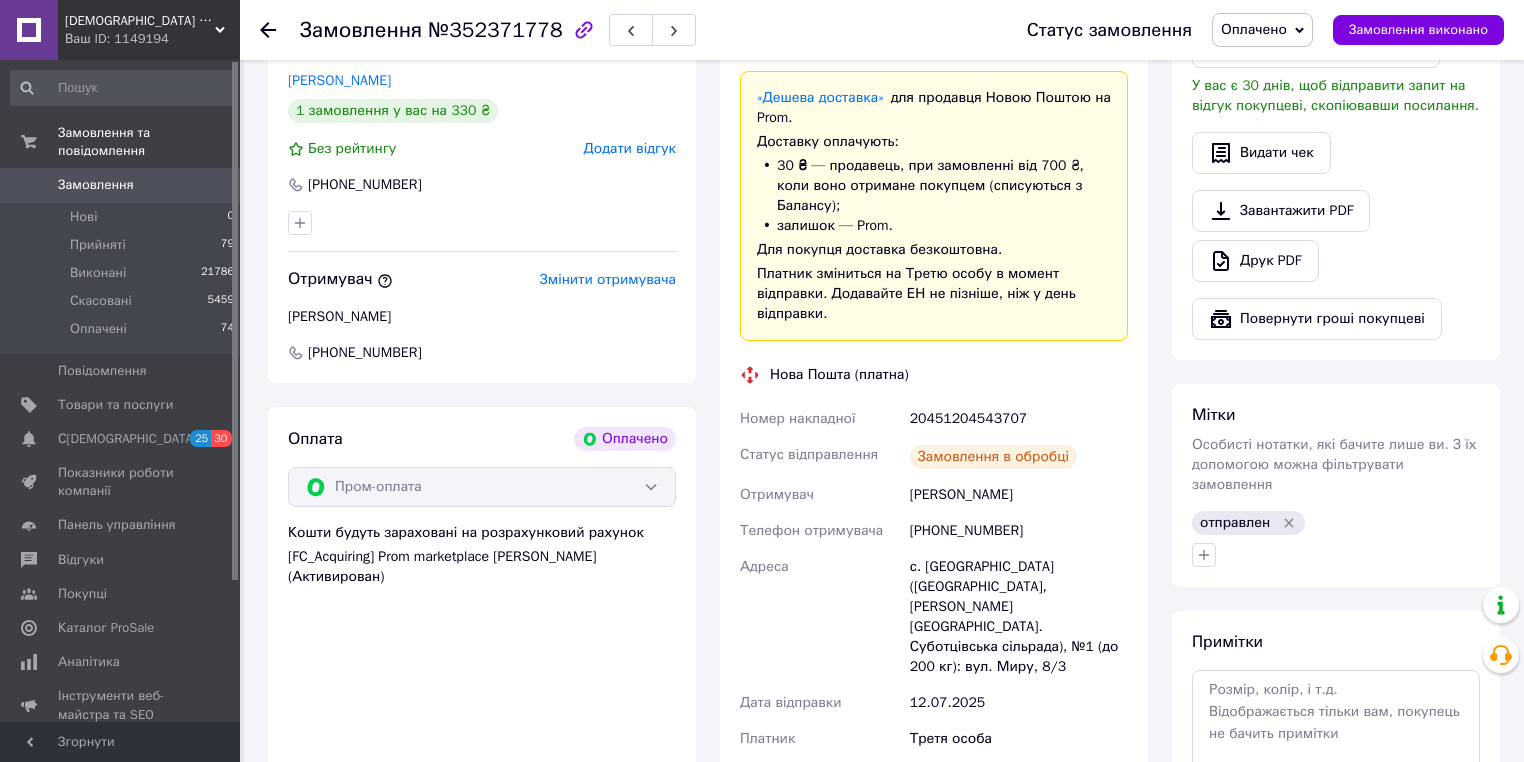 scroll, scrollTop: 560, scrollLeft: 0, axis: vertical 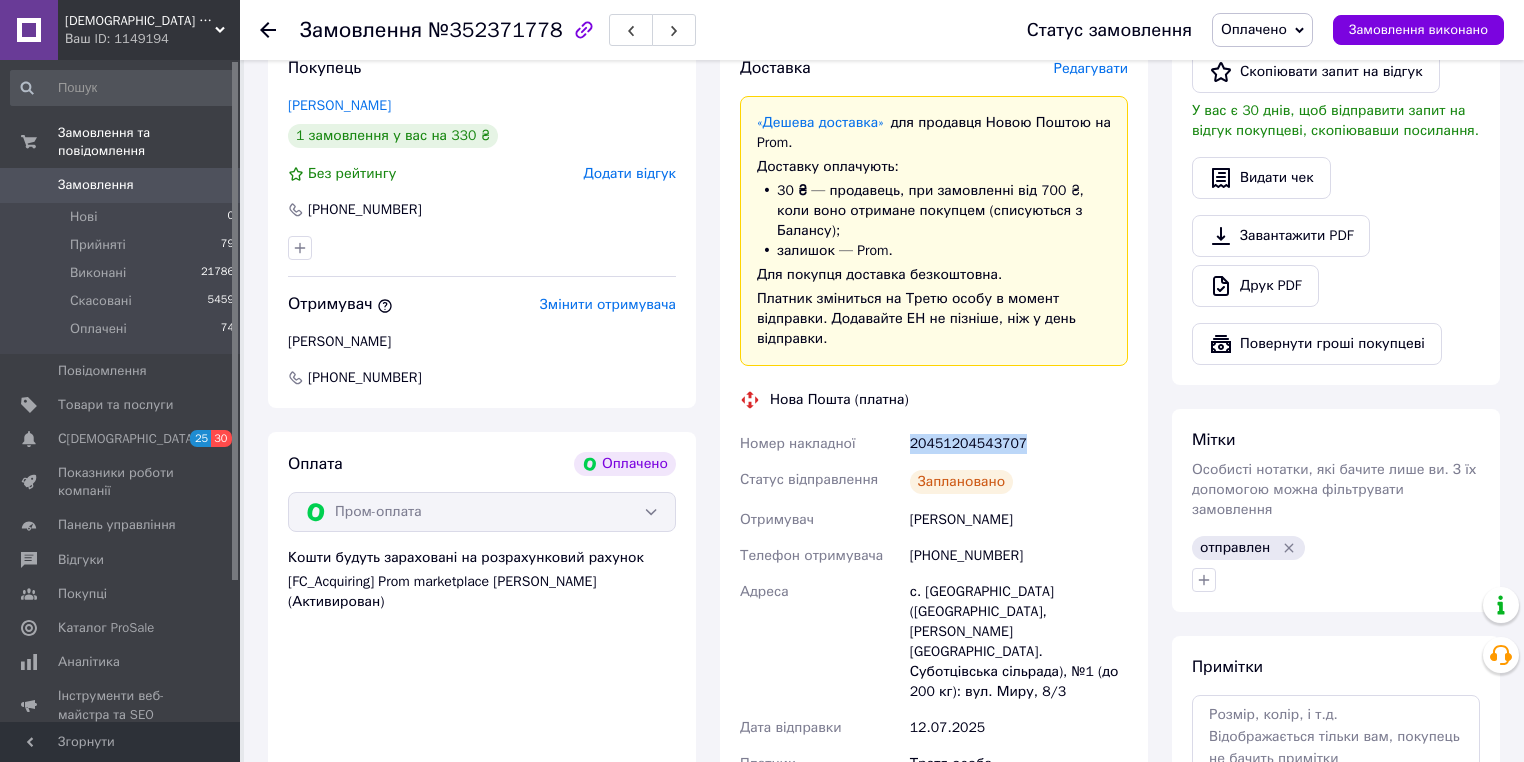 drag, startPoint x: 1037, startPoint y: 421, endPoint x: 912, endPoint y: 418, distance: 125.035995 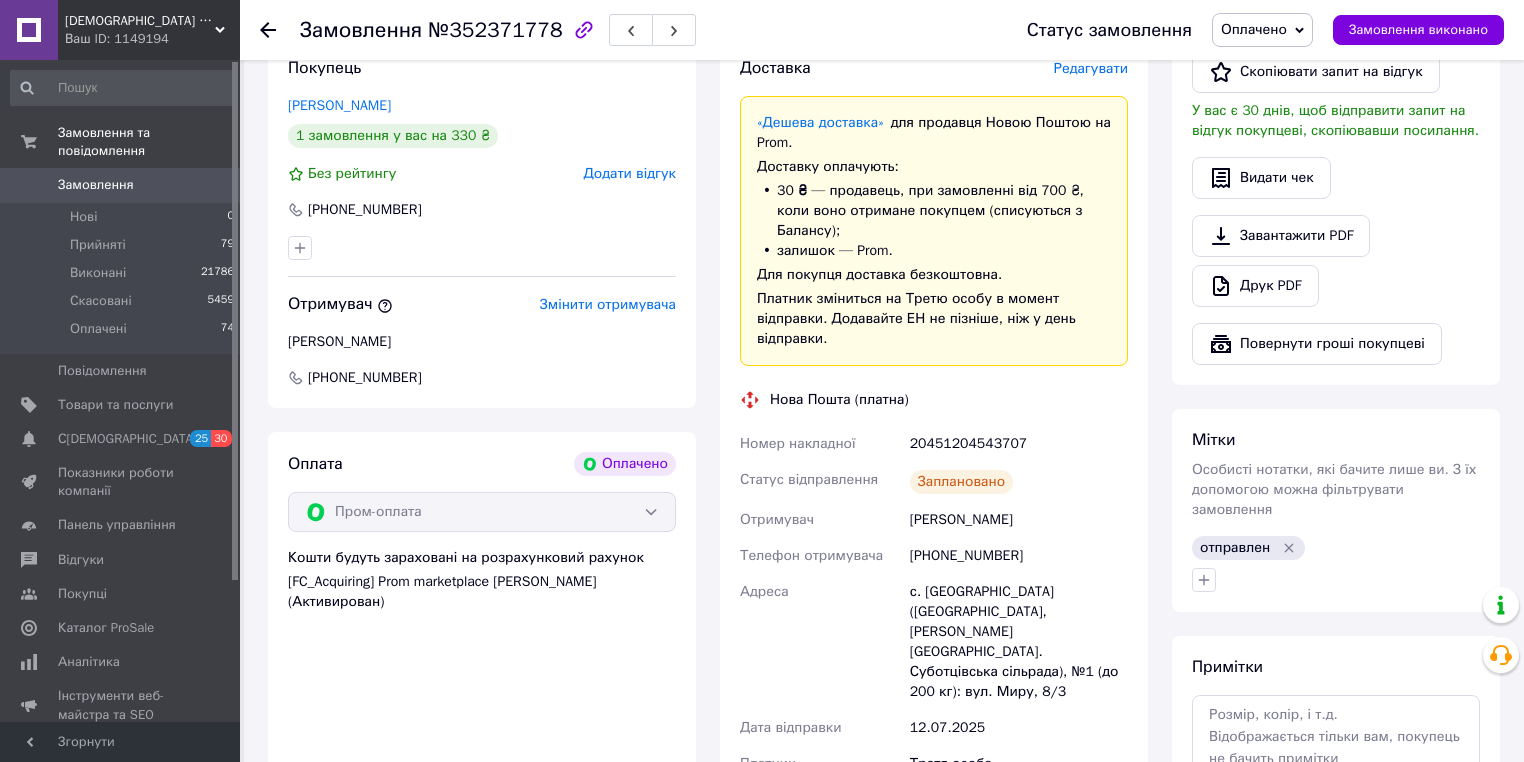 click on "Оплата Оплачено Пром-оплата Кошти будуть зараховані на розрахунковий рахунок [FC_Acquiring] Prom marketplace Бакумов Юрій Вікторович (Активирован)" at bounding box center [482, 663] 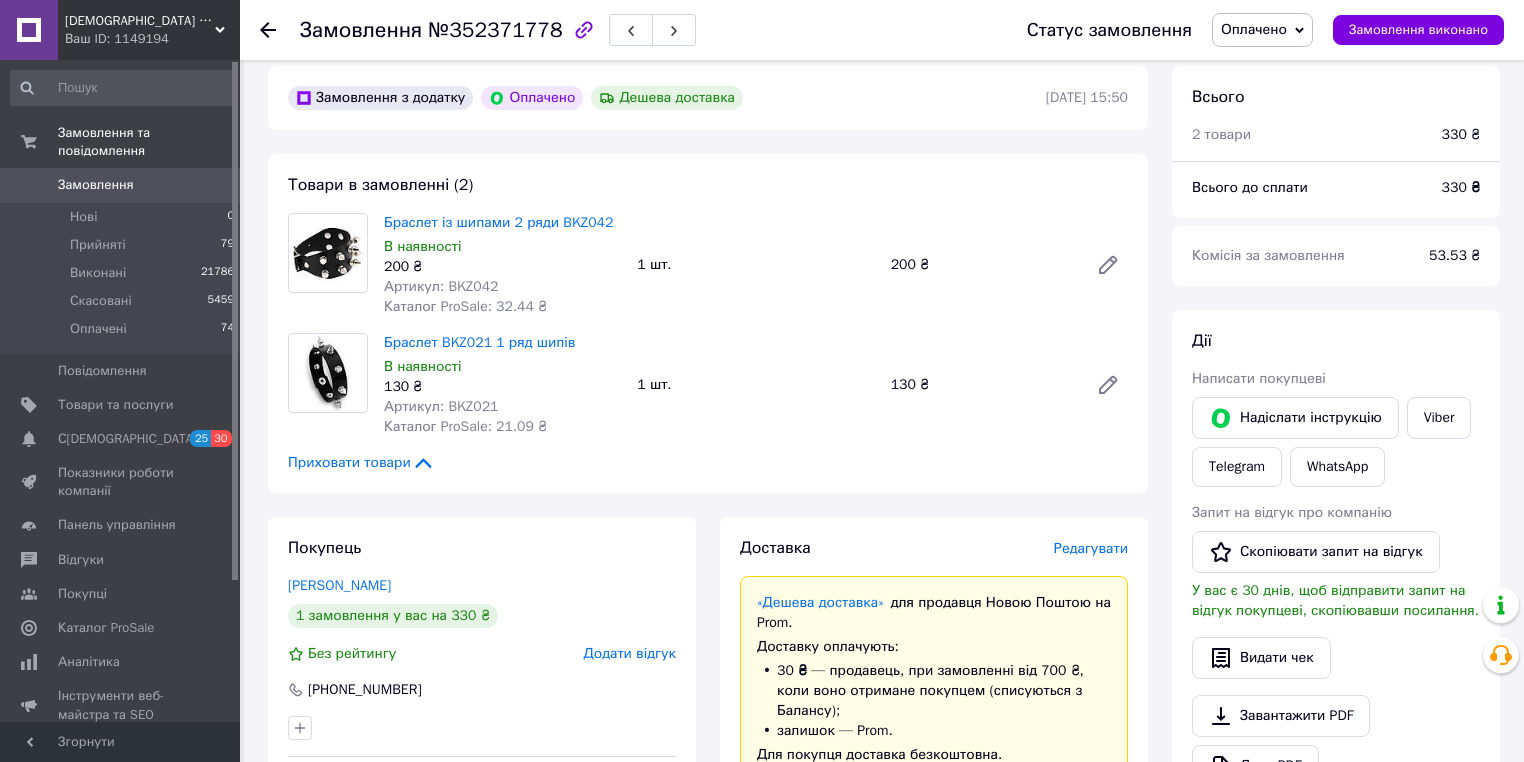 scroll, scrollTop: 80, scrollLeft: 0, axis: vertical 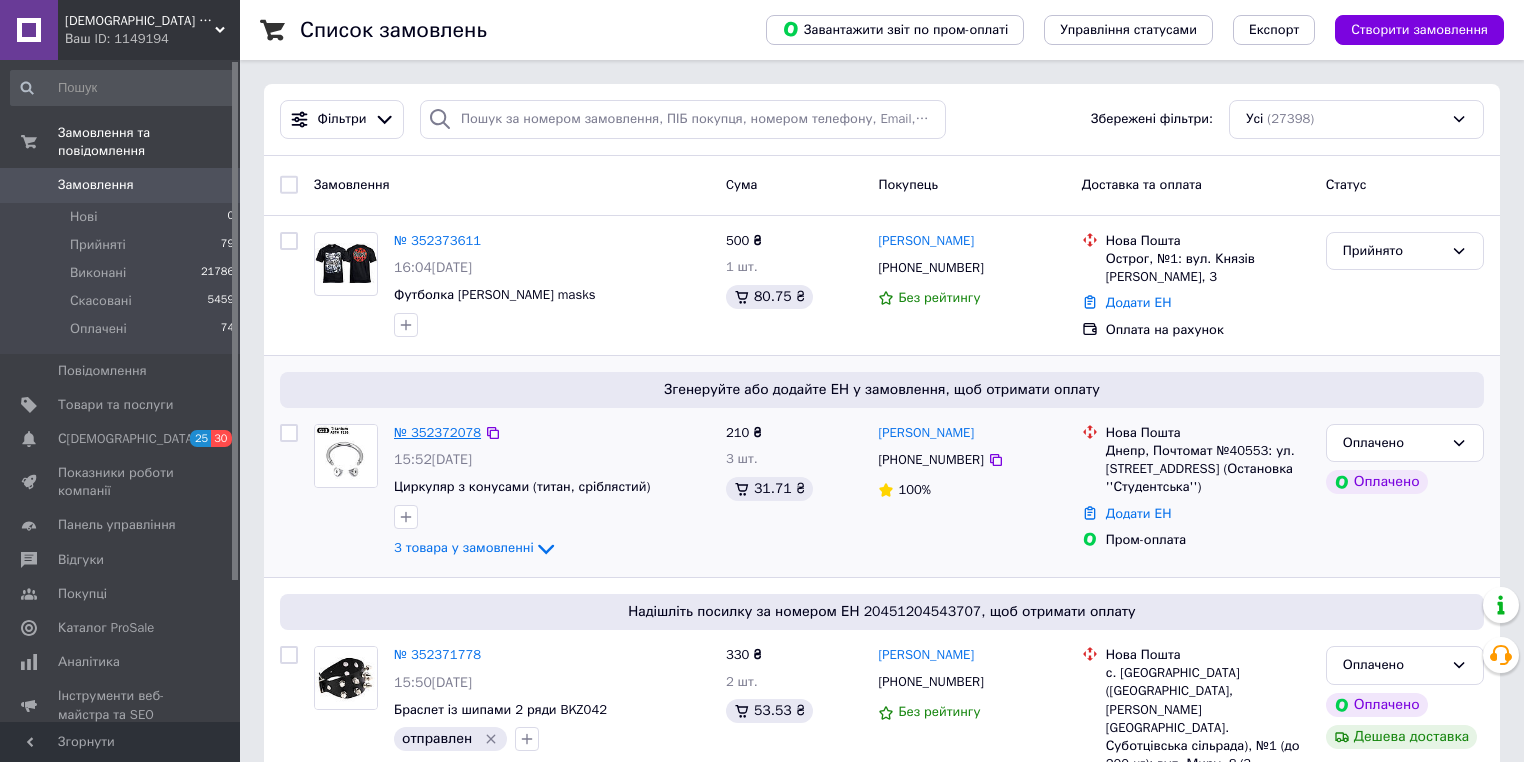 click on "№ 352372078" at bounding box center [437, 432] 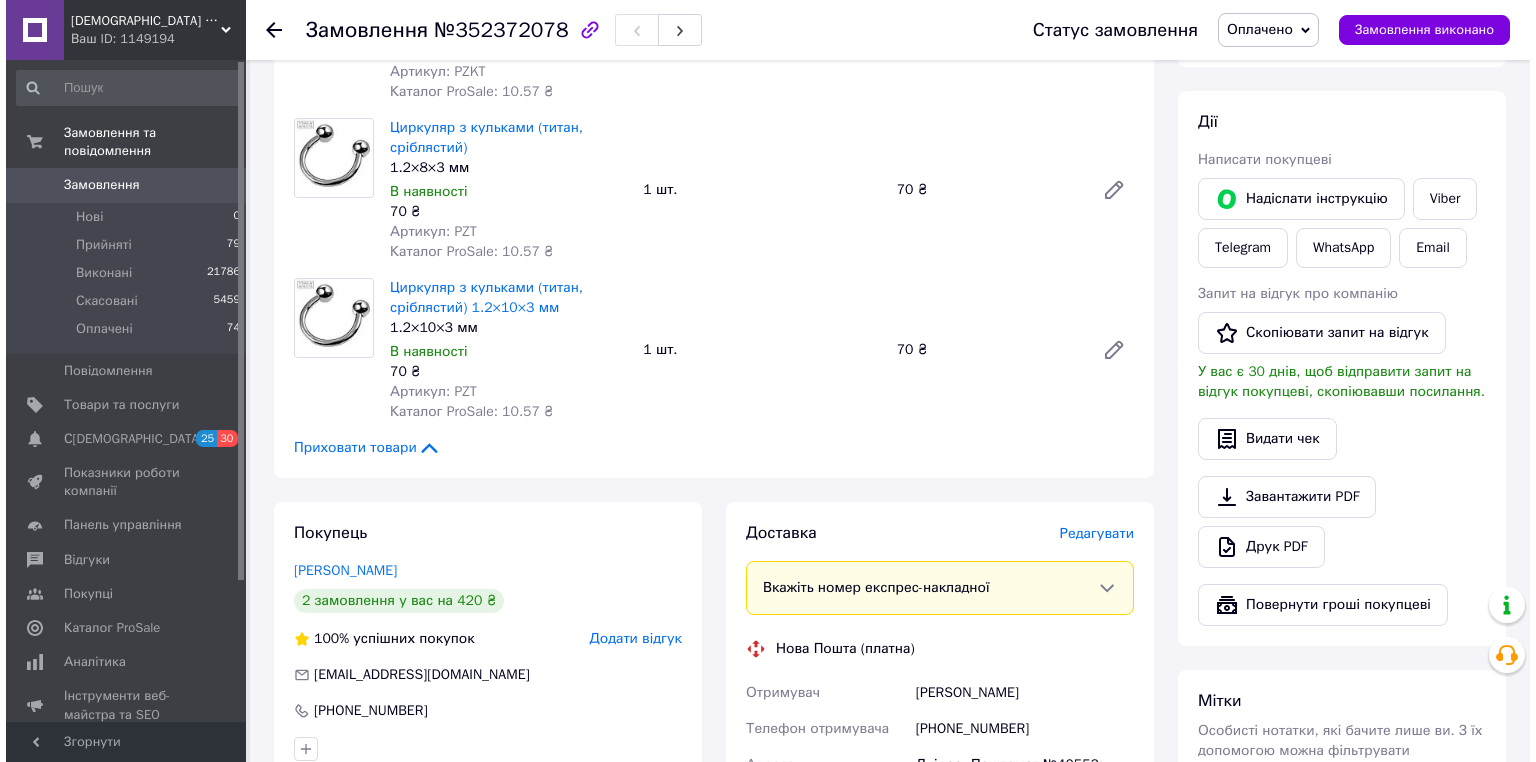 scroll, scrollTop: 480, scrollLeft: 0, axis: vertical 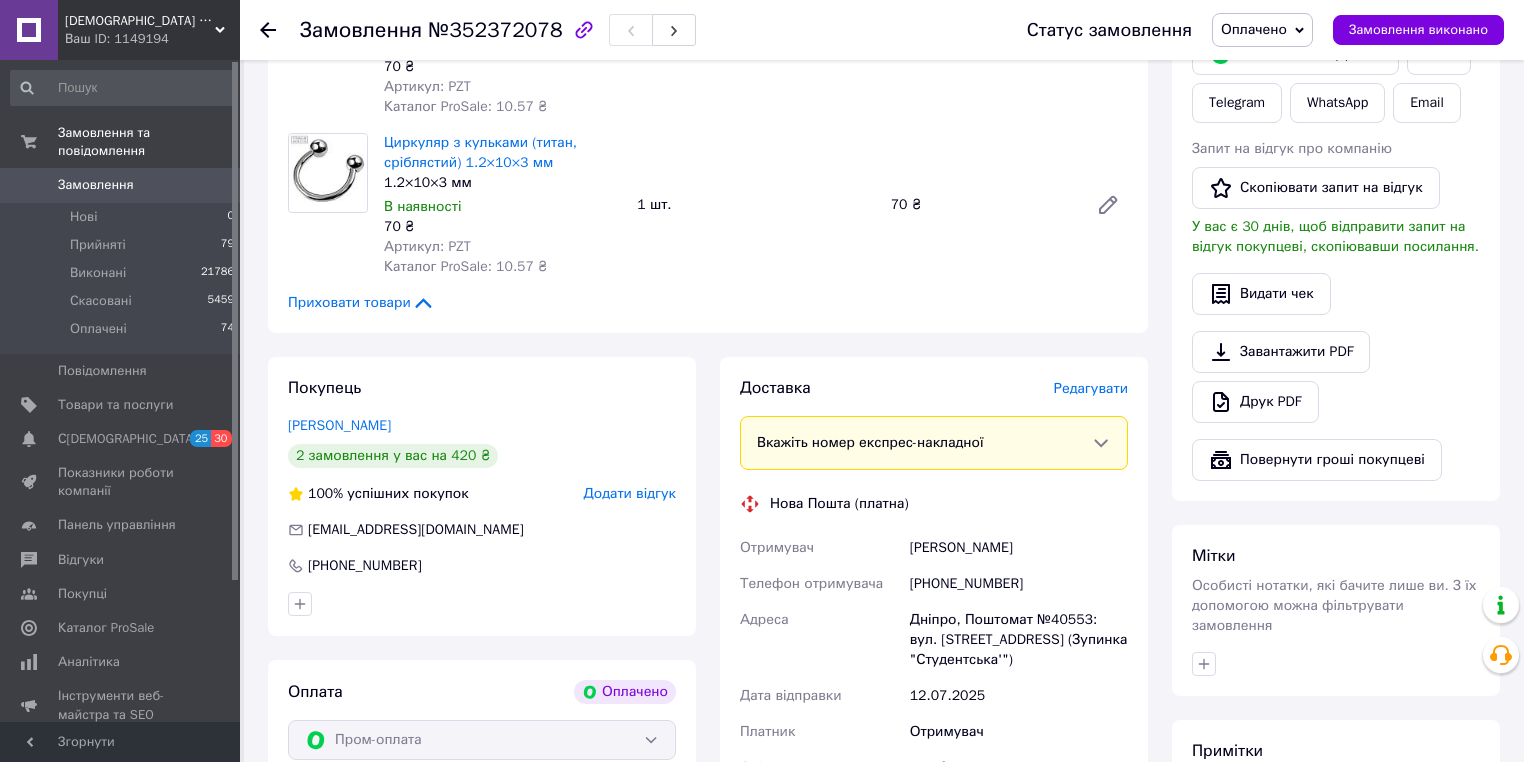 drag, startPoint x: 1031, startPoint y: 546, endPoint x: 912, endPoint y: 541, distance: 119.104996 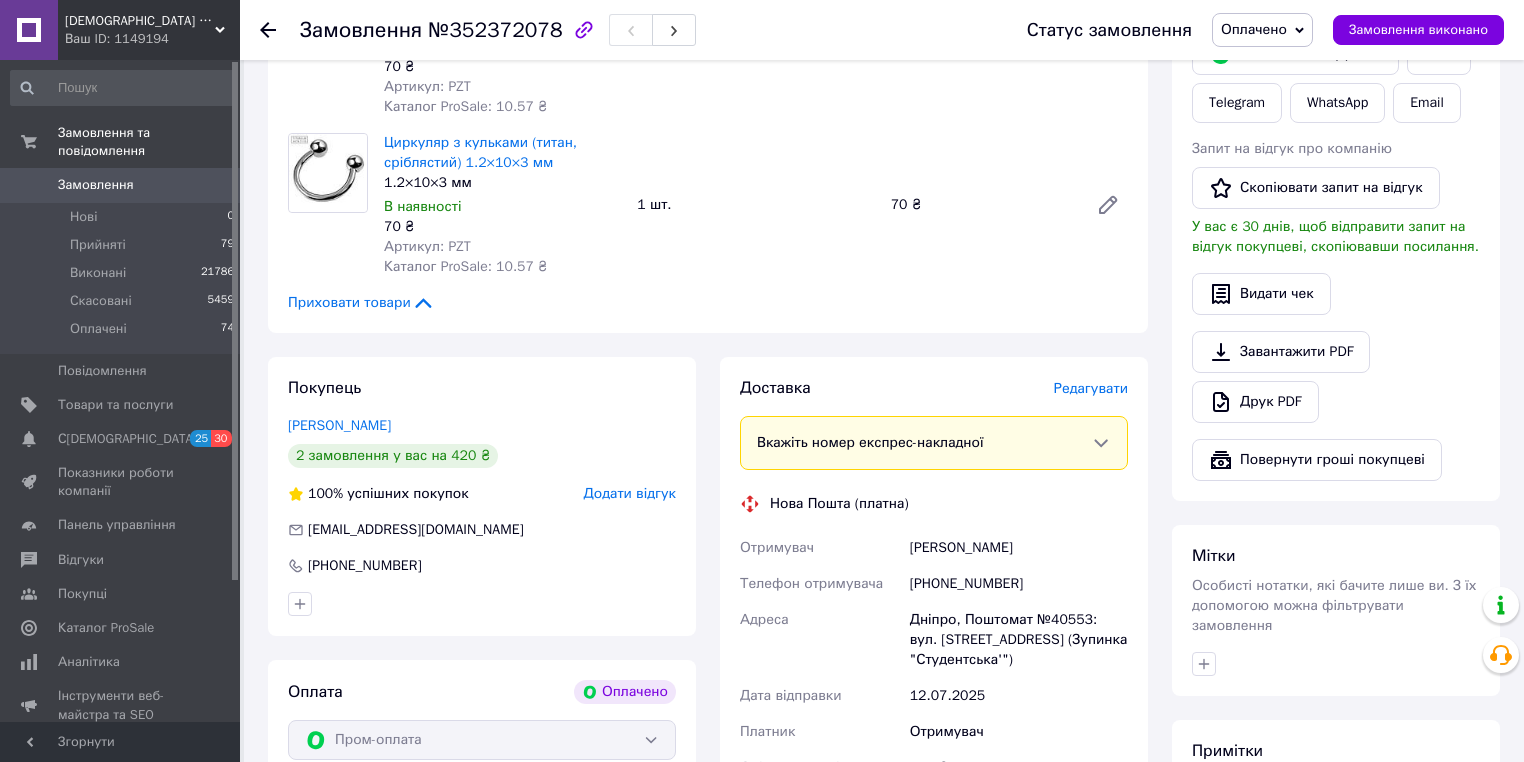 click on "Редагувати" at bounding box center [1091, 388] 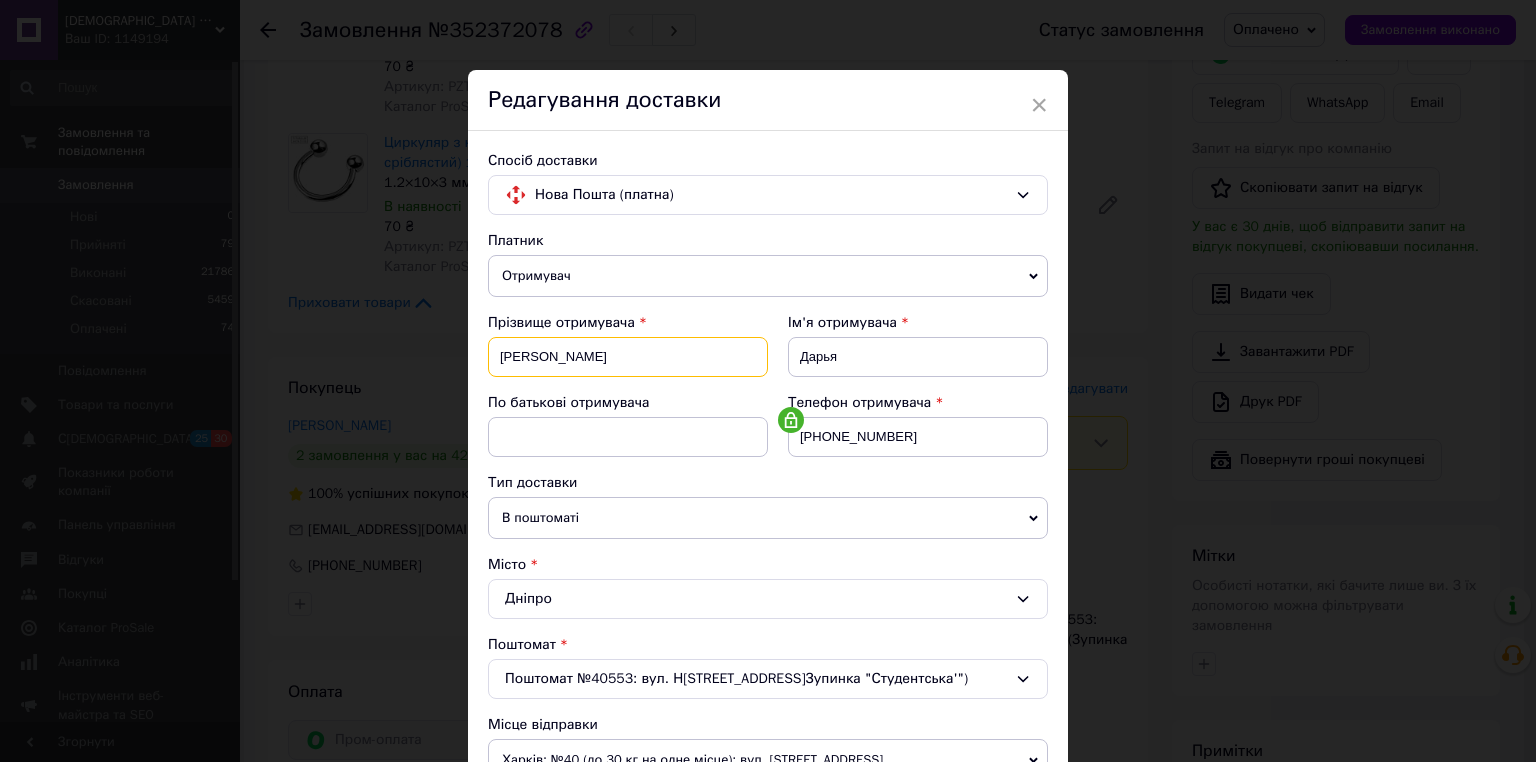 drag, startPoint x: 583, startPoint y: 355, endPoint x: 465, endPoint y: 334, distance: 119.85408 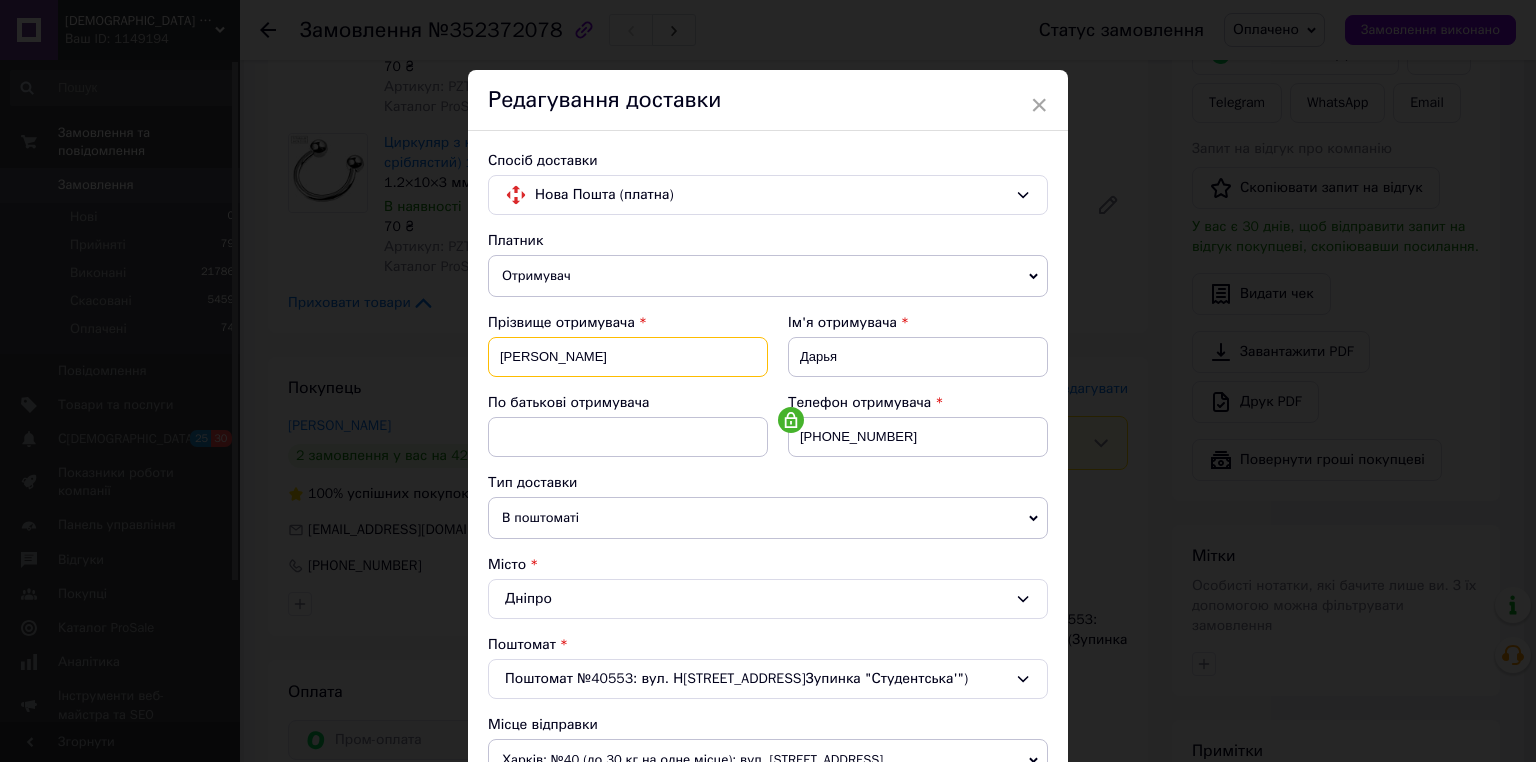 click on "Спосіб доставки Нова Пошта (платна) Платник Отримувач Відправник Прізвище отримувача Ильченко Ім'я отримувача Дарья По батькові отримувача Телефон отримувача +380505674295 Тип доставки В поштоматі У відділенні Кур'єром Місто Дніпро Поштомат Поштомат №40553: вул. Набережна Перемоги, 44/3 (Зупинка "Студентська'") Місце відправки Харків: №40 (до 30 кг на одне місце): вул. Тарасівська, 3 Немає збігів. Спробуйте змінити умови пошуку Додати ще місце відправки Тип посилки Вантаж Документи Номер упаковки (не обов'язково) Оціночна вартість 210 Дата відправки 12.07.2025 < 2025 > < Июль > 30" at bounding box center (768, 674) 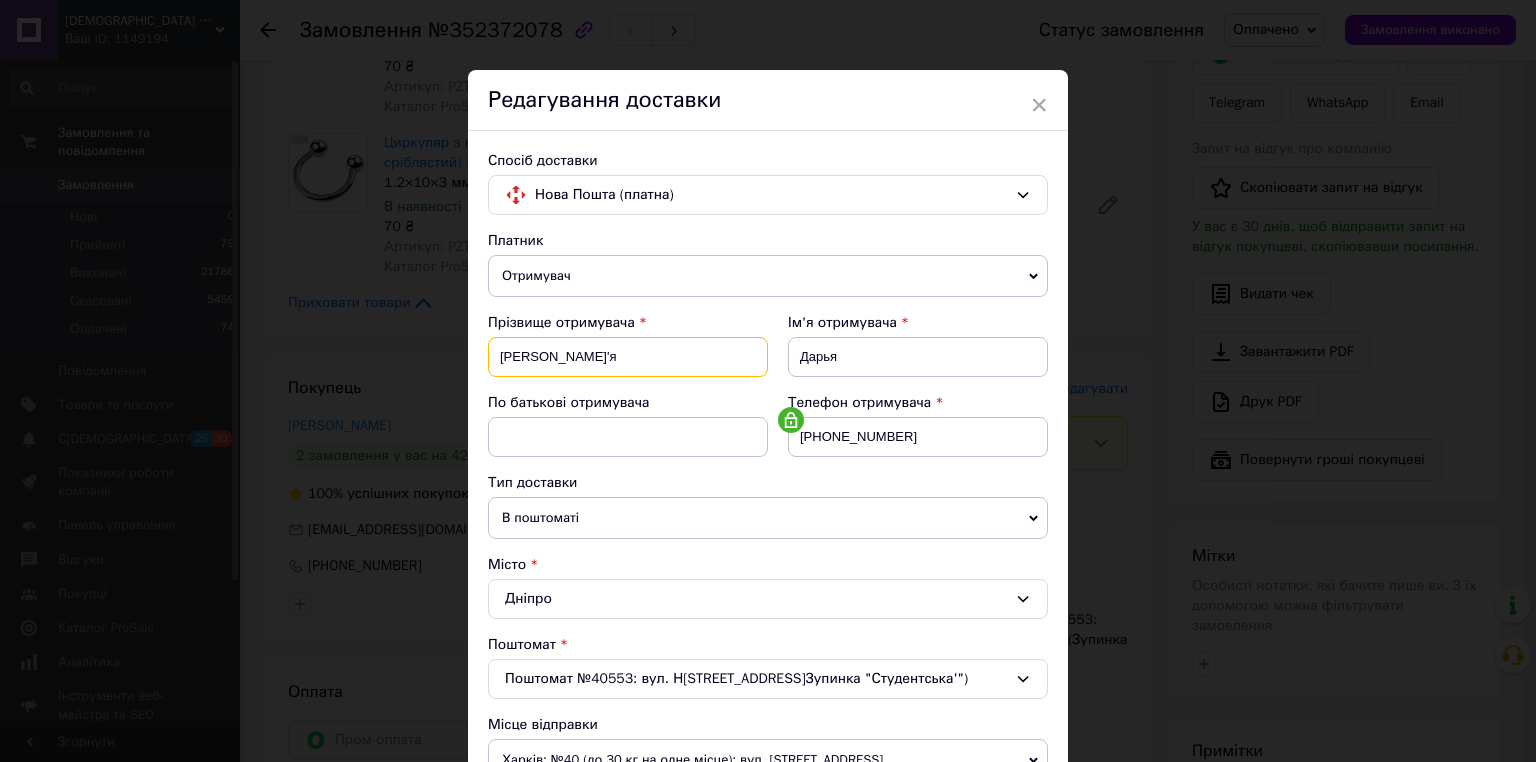 drag, startPoint x: 594, startPoint y: 356, endPoint x: 556, endPoint y: 350, distance: 38.470768 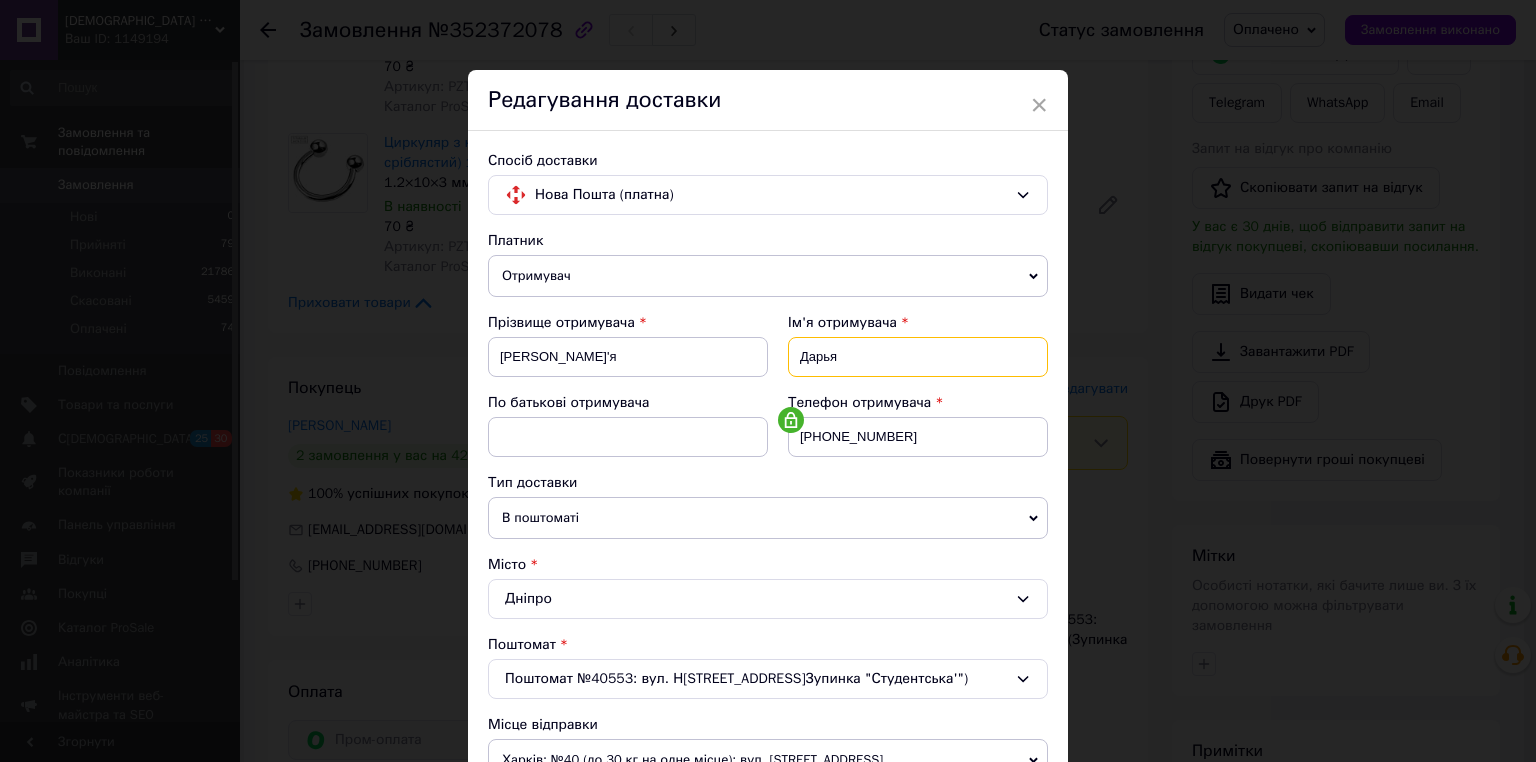 drag, startPoint x: 843, startPoint y: 351, endPoint x: 781, endPoint y: 351, distance: 62 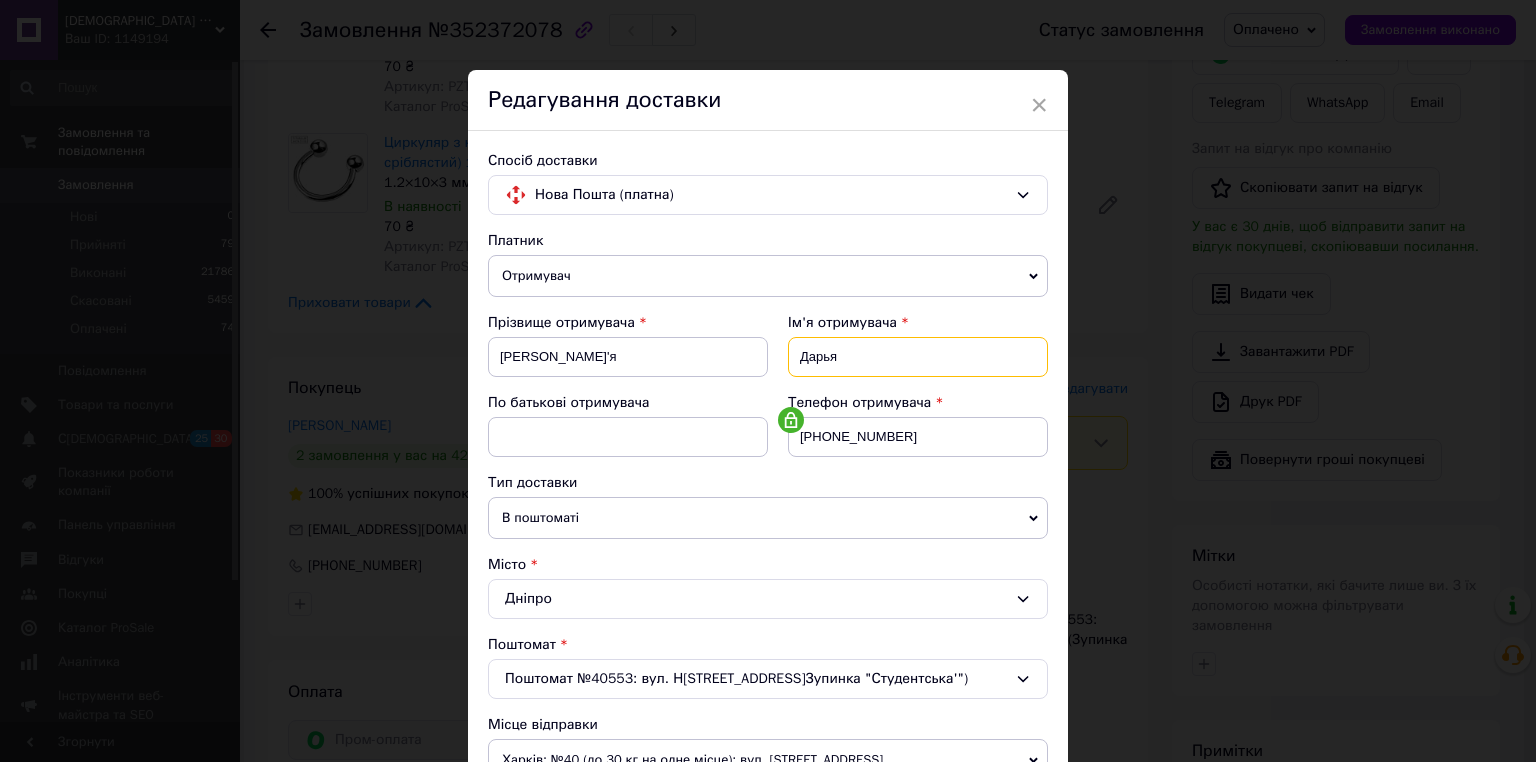click on "Ім'я отримувача Дарья" at bounding box center (908, 353) 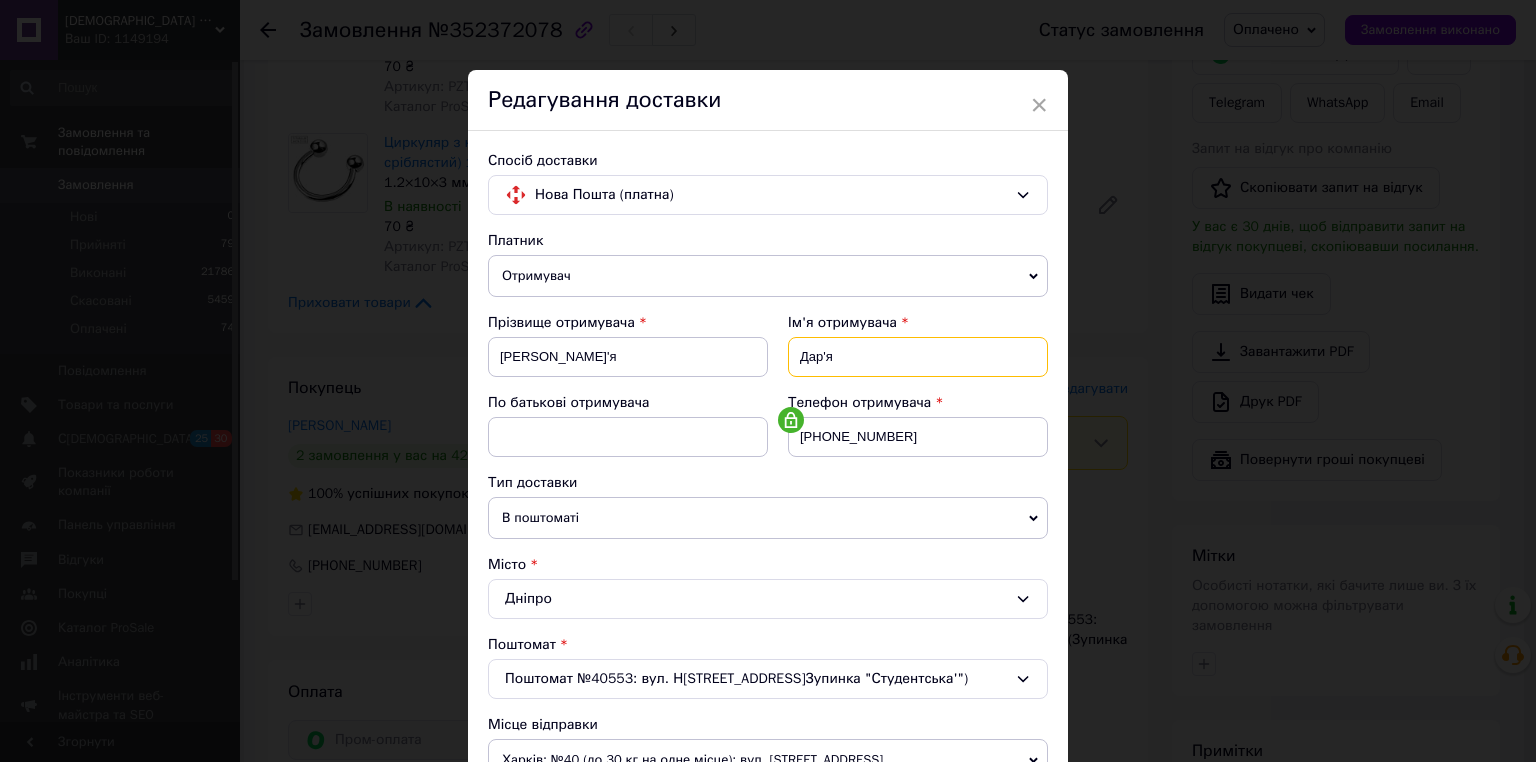 type on "Дар'я" 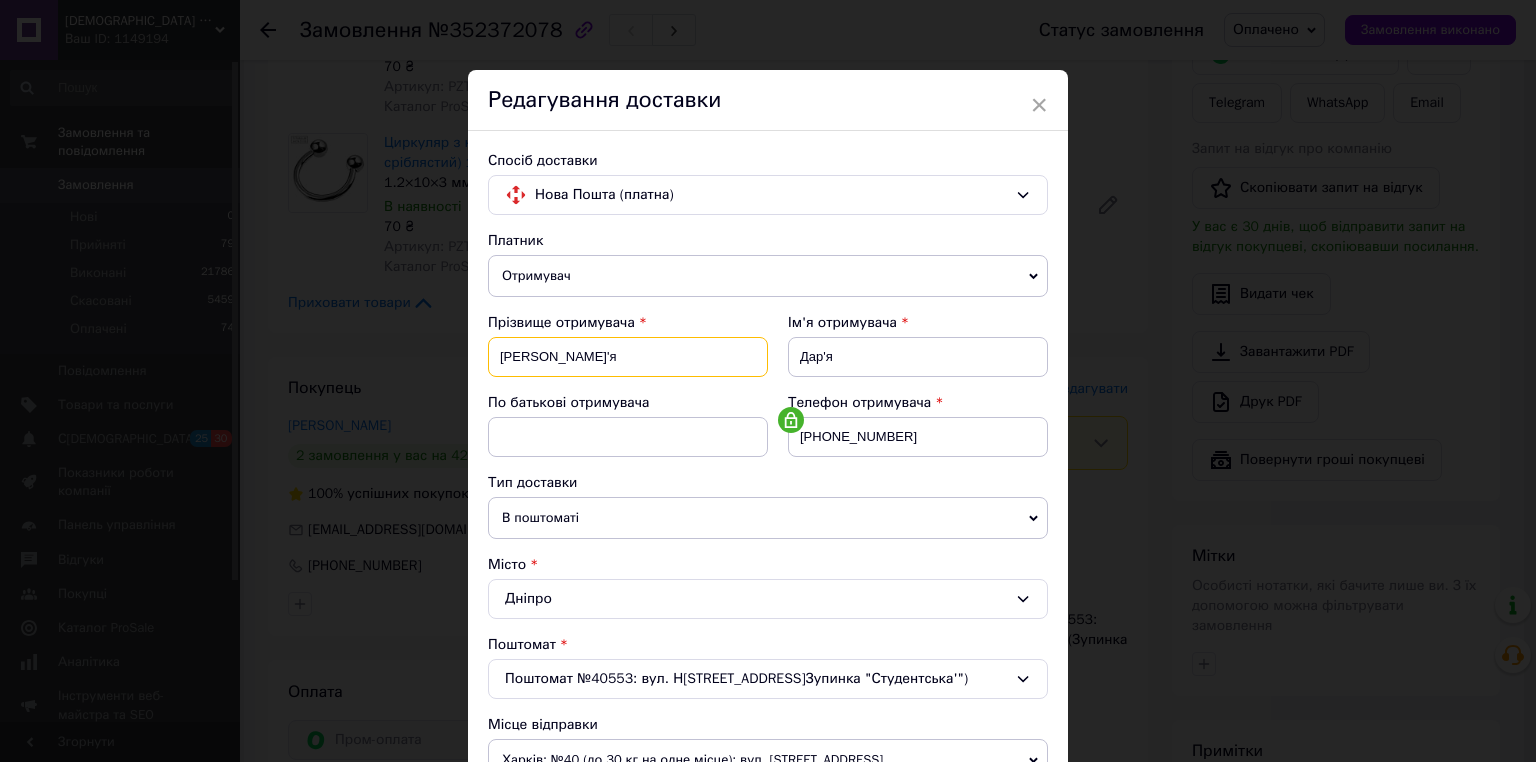 click on "Ільченко Дар'я" at bounding box center (628, 357) 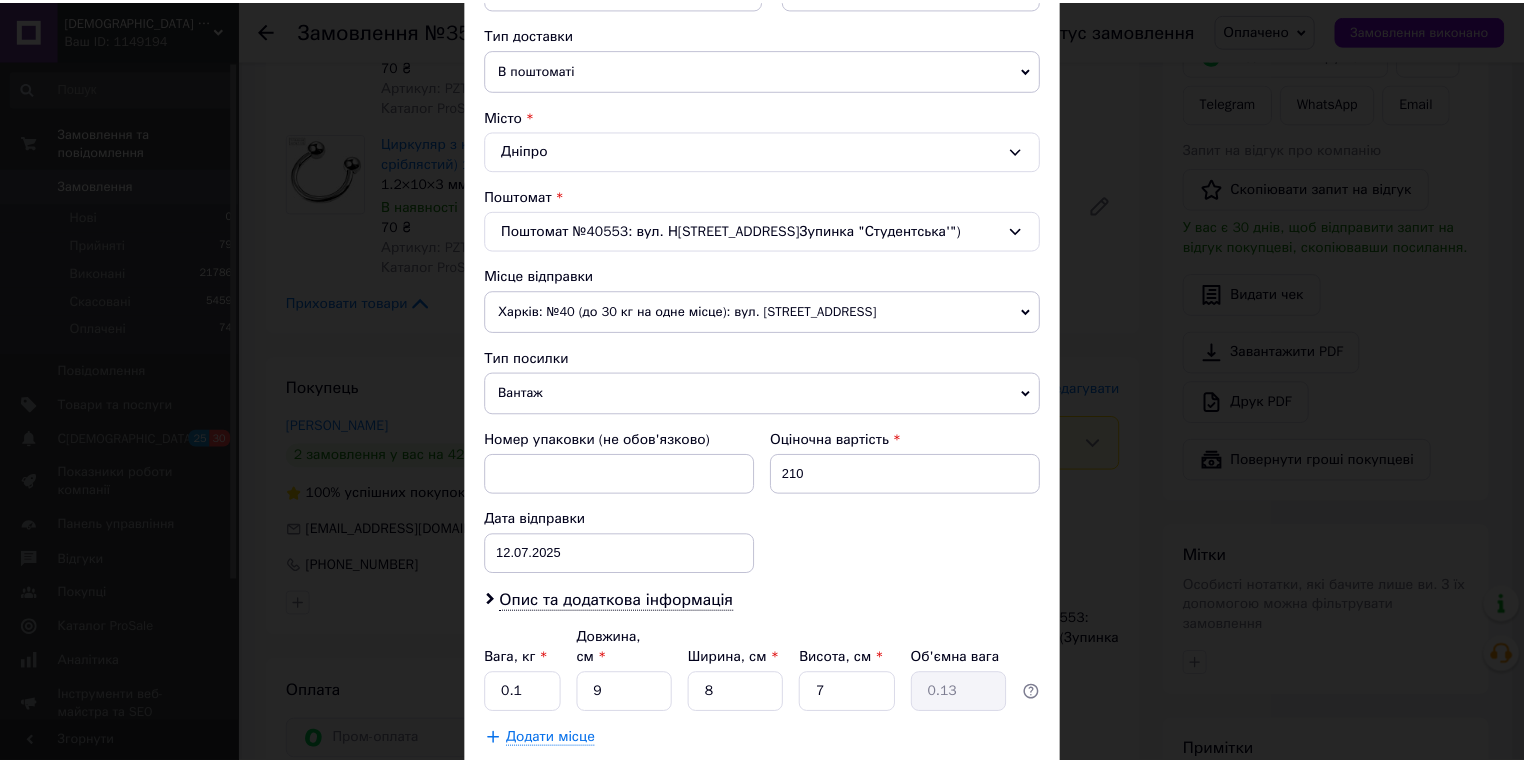 scroll, scrollTop: 560, scrollLeft: 0, axis: vertical 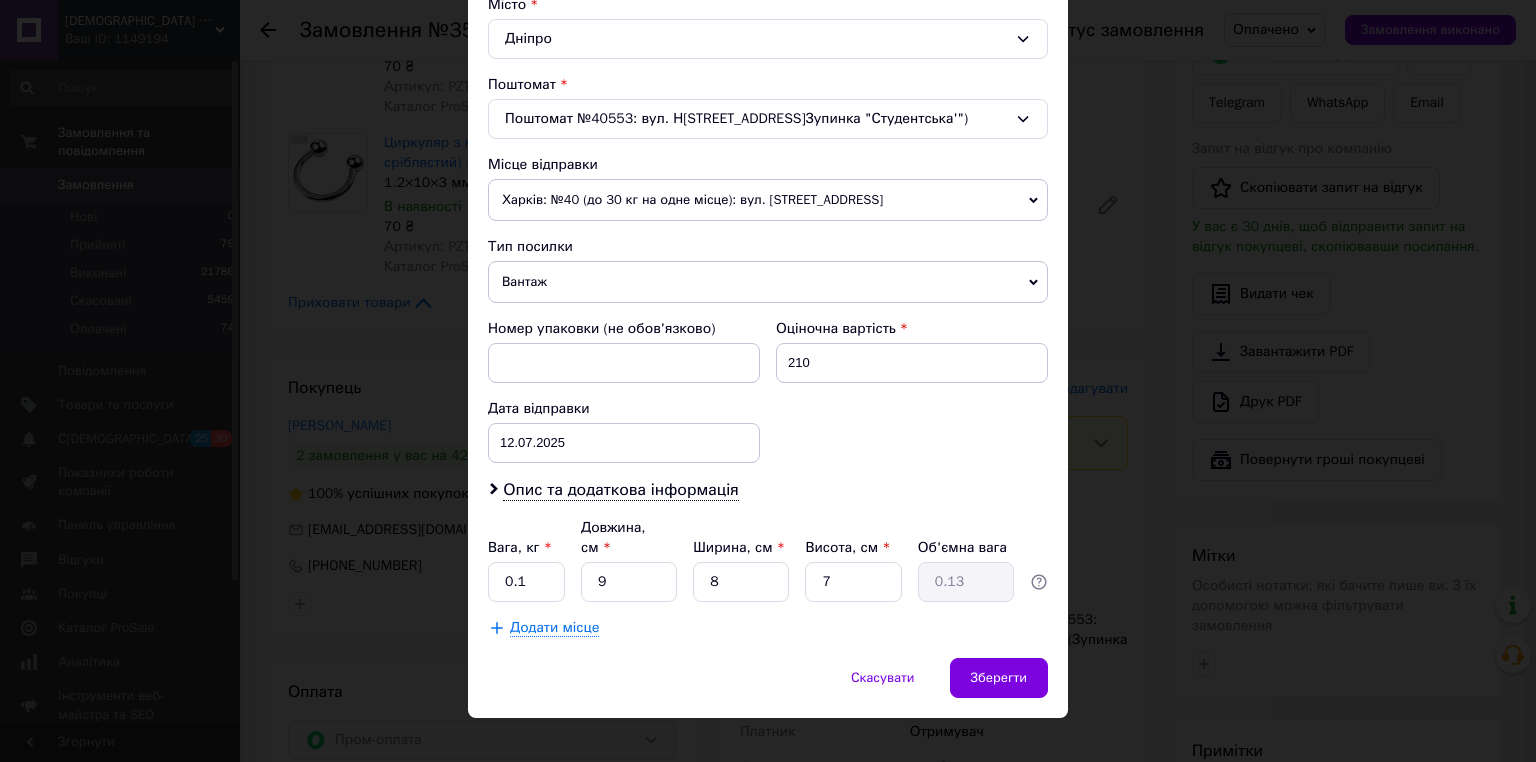 type on "Ільченко" 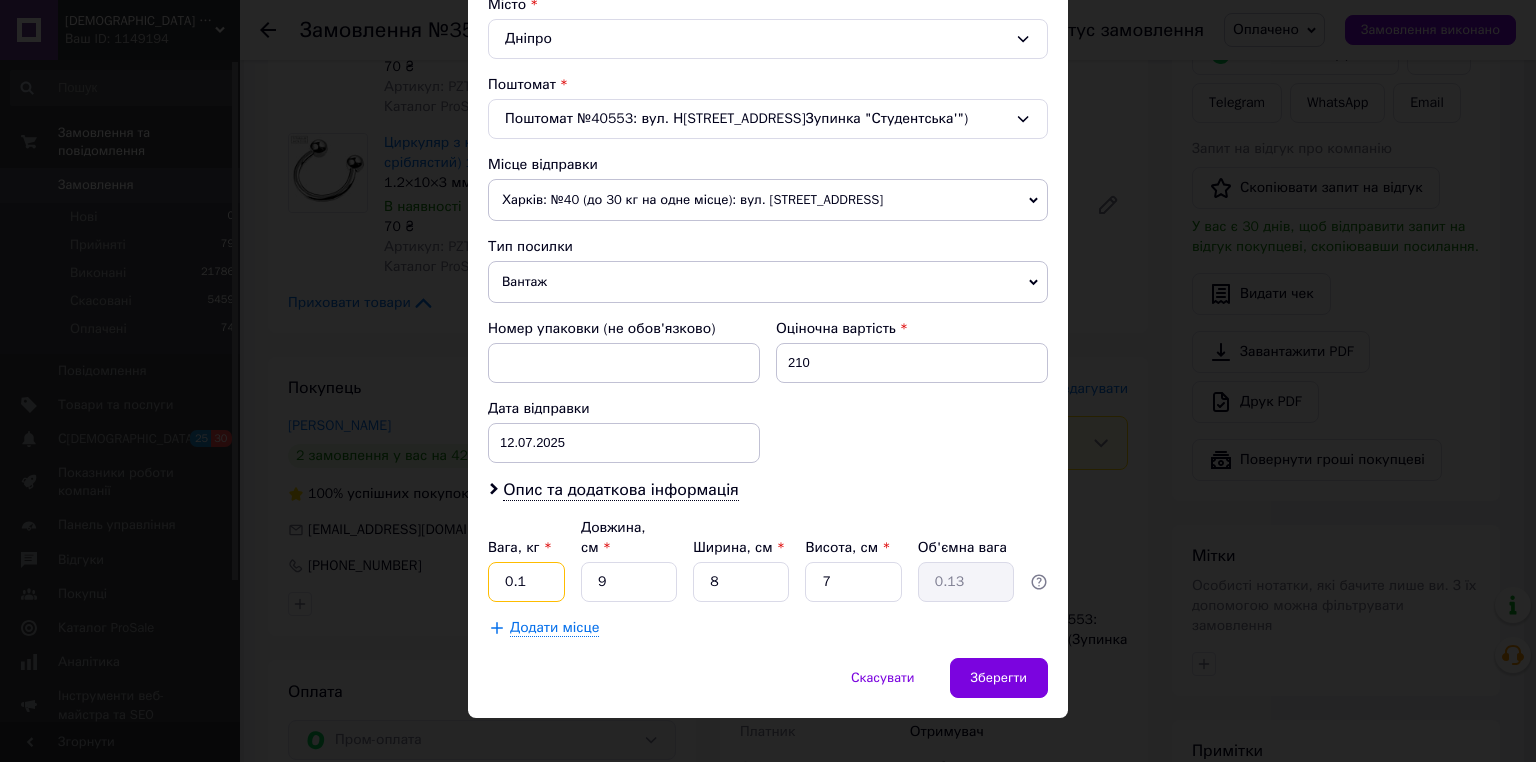 drag, startPoint x: 528, startPoint y: 559, endPoint x: 515, endPoint y: 558, distance: 13.038404 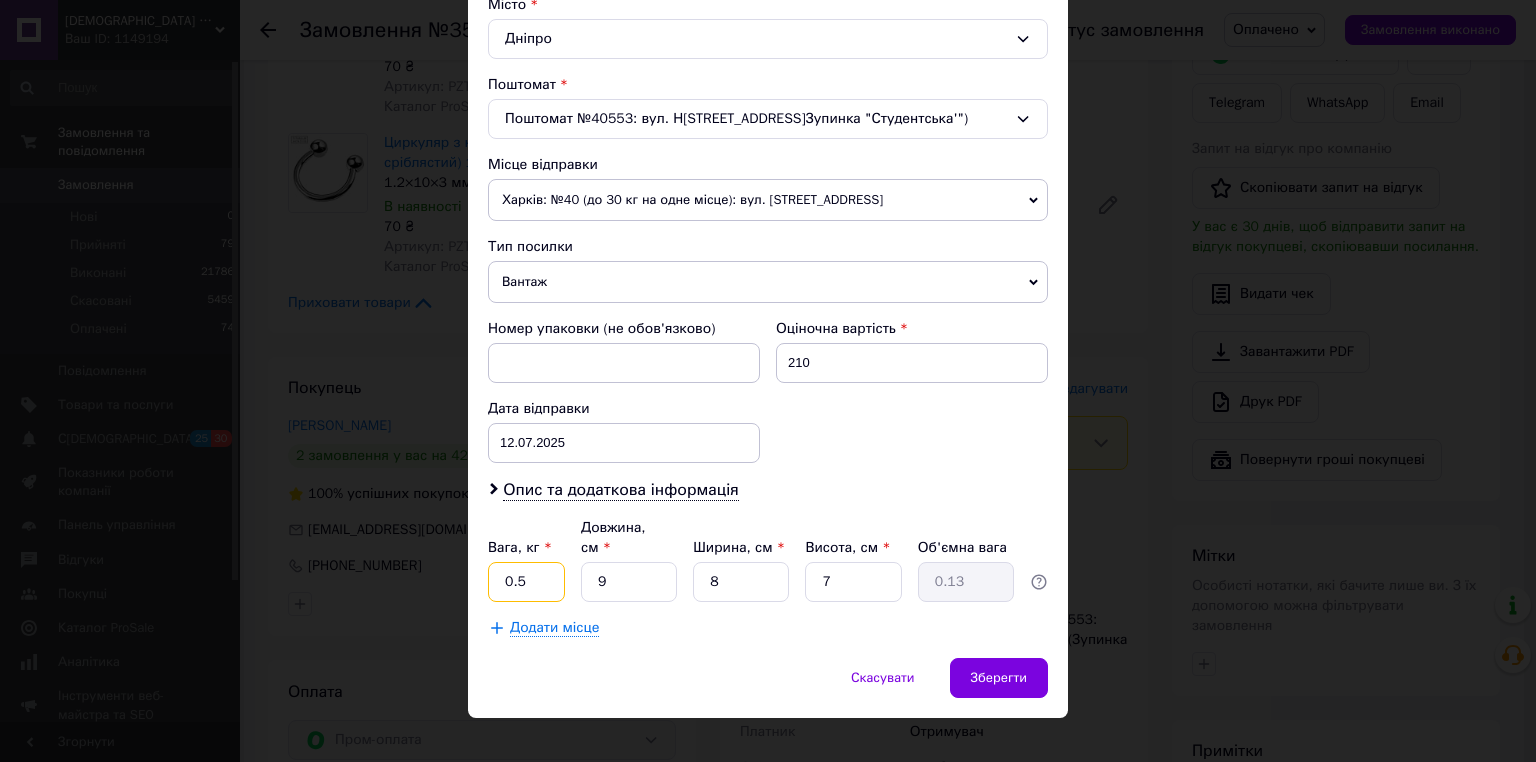 type on "0.5" 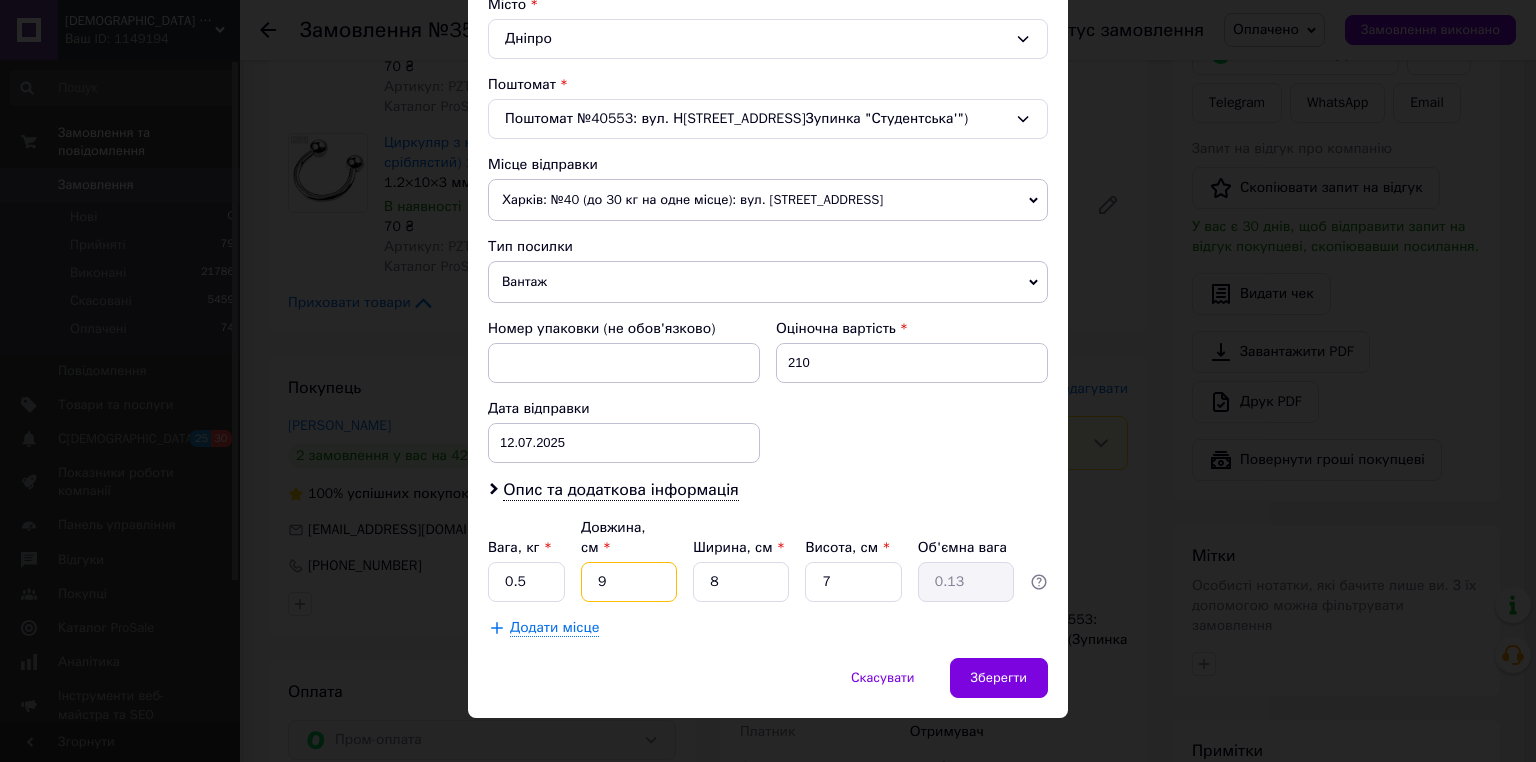 drag, startPoint x: 627, startPoint y: 554, endPoint x: 595, endPoint y: 547, distance: 32.75668 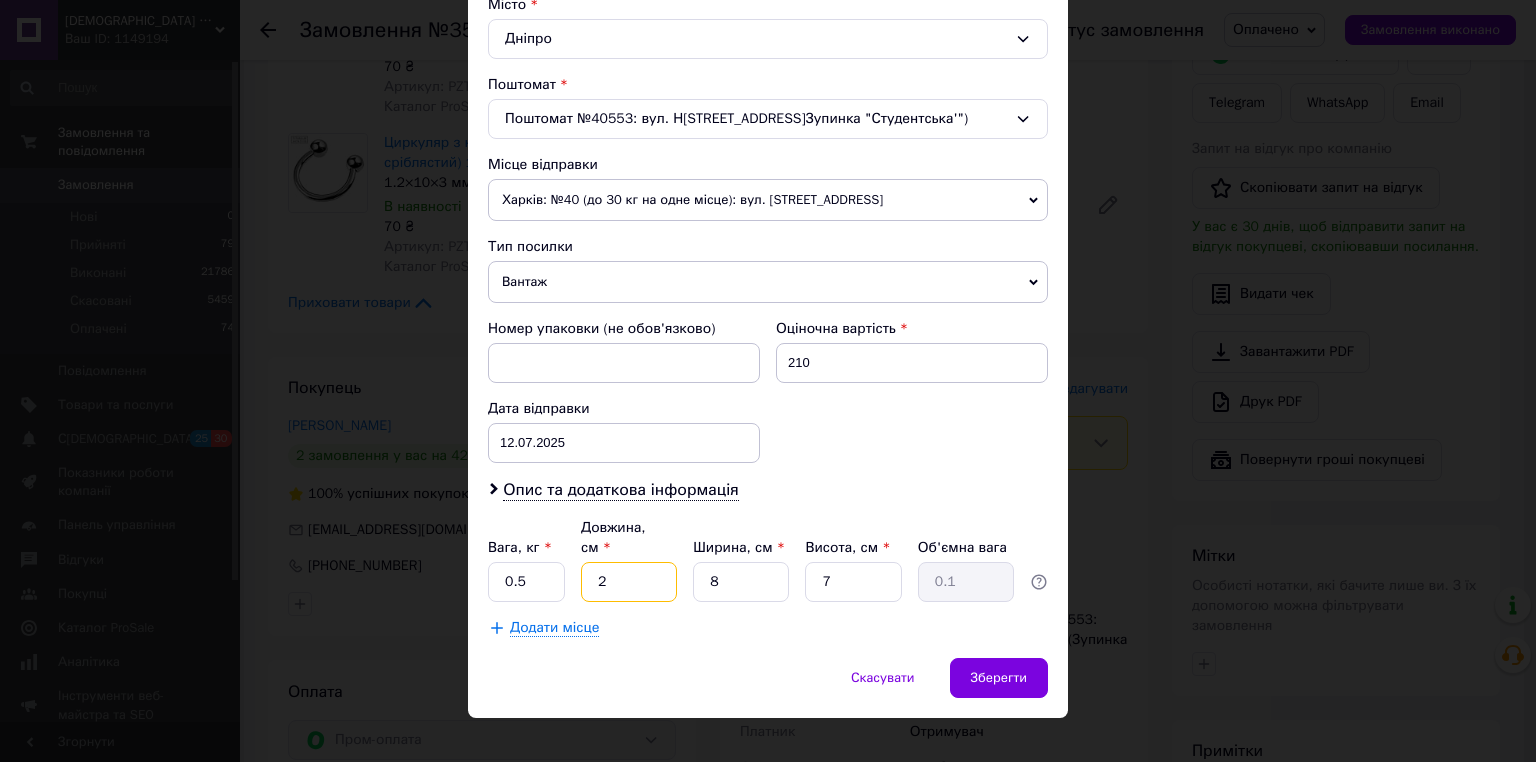 type on "20" 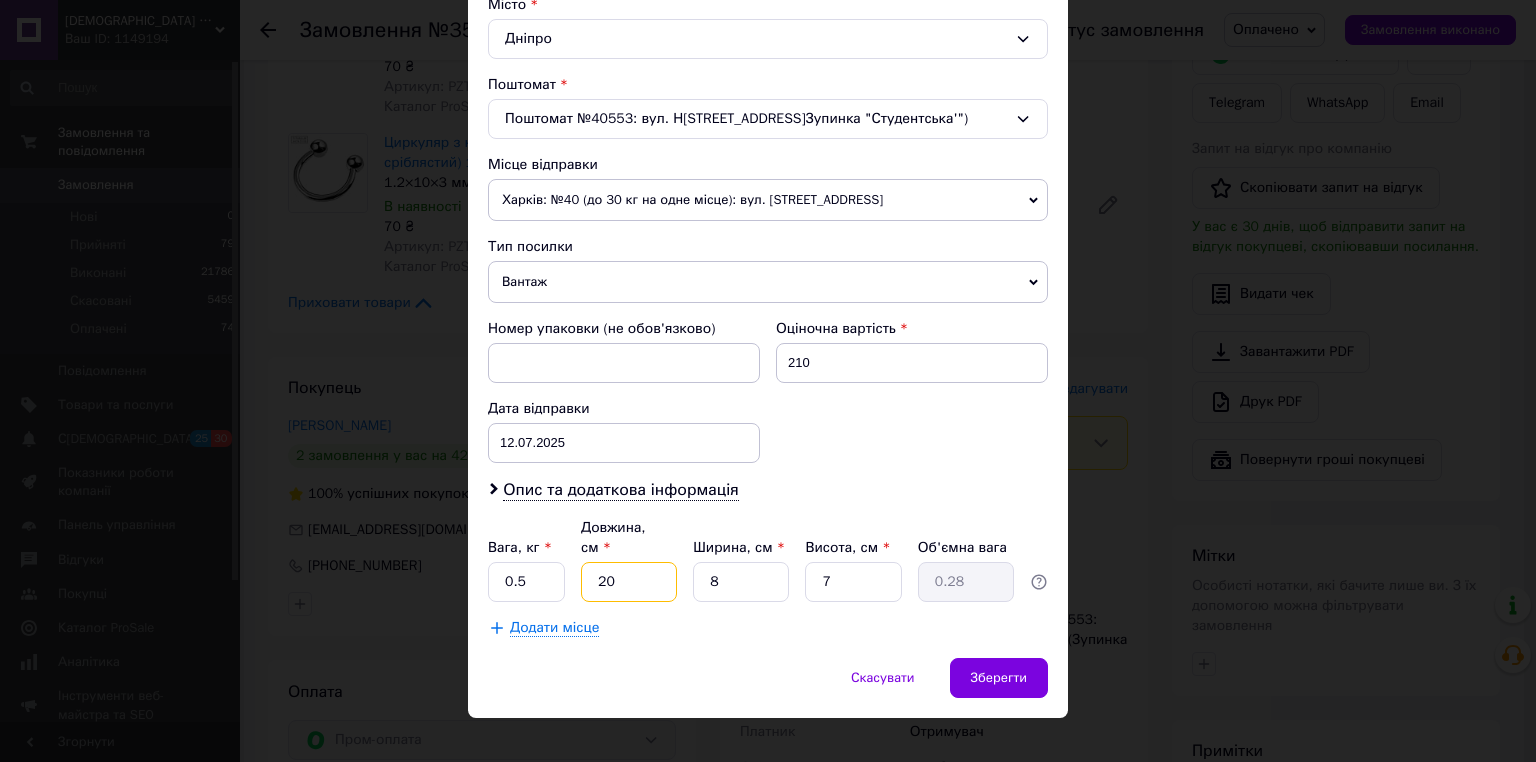 type on "20" 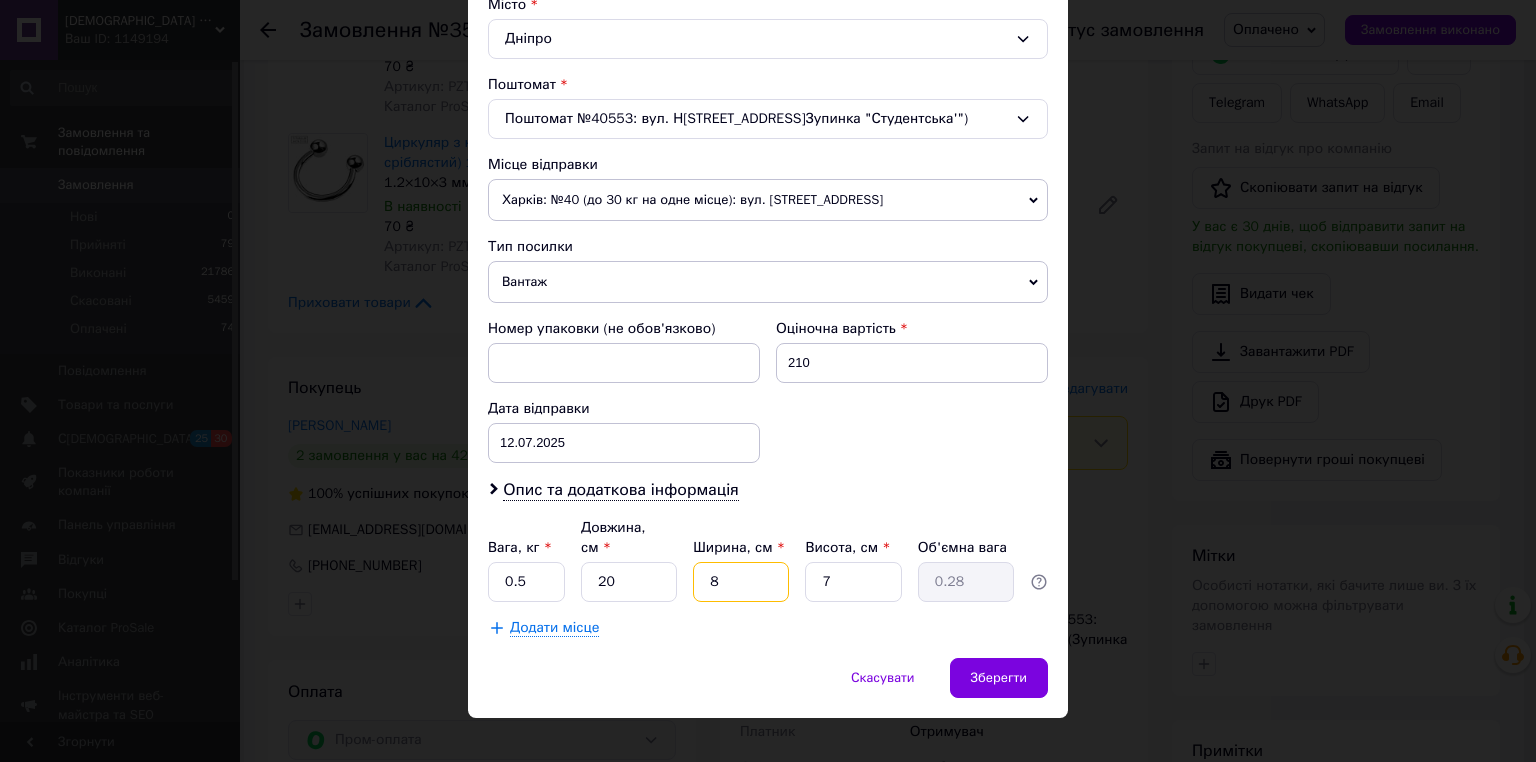 drag, startPoint x: 716, startPoint y: 561, endPoint x: 657, endPoint y: 525, distance: 69.115845 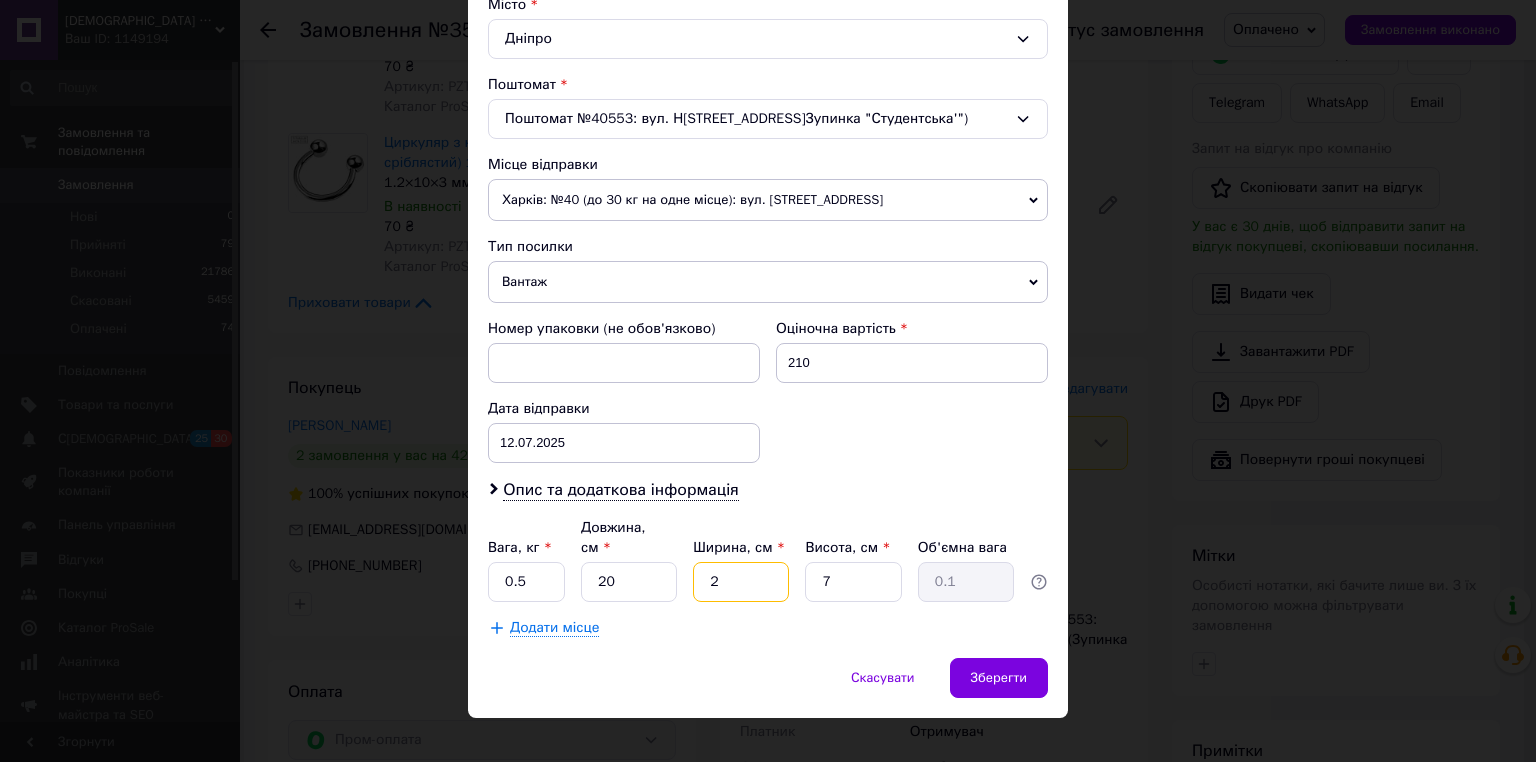 type on "20" 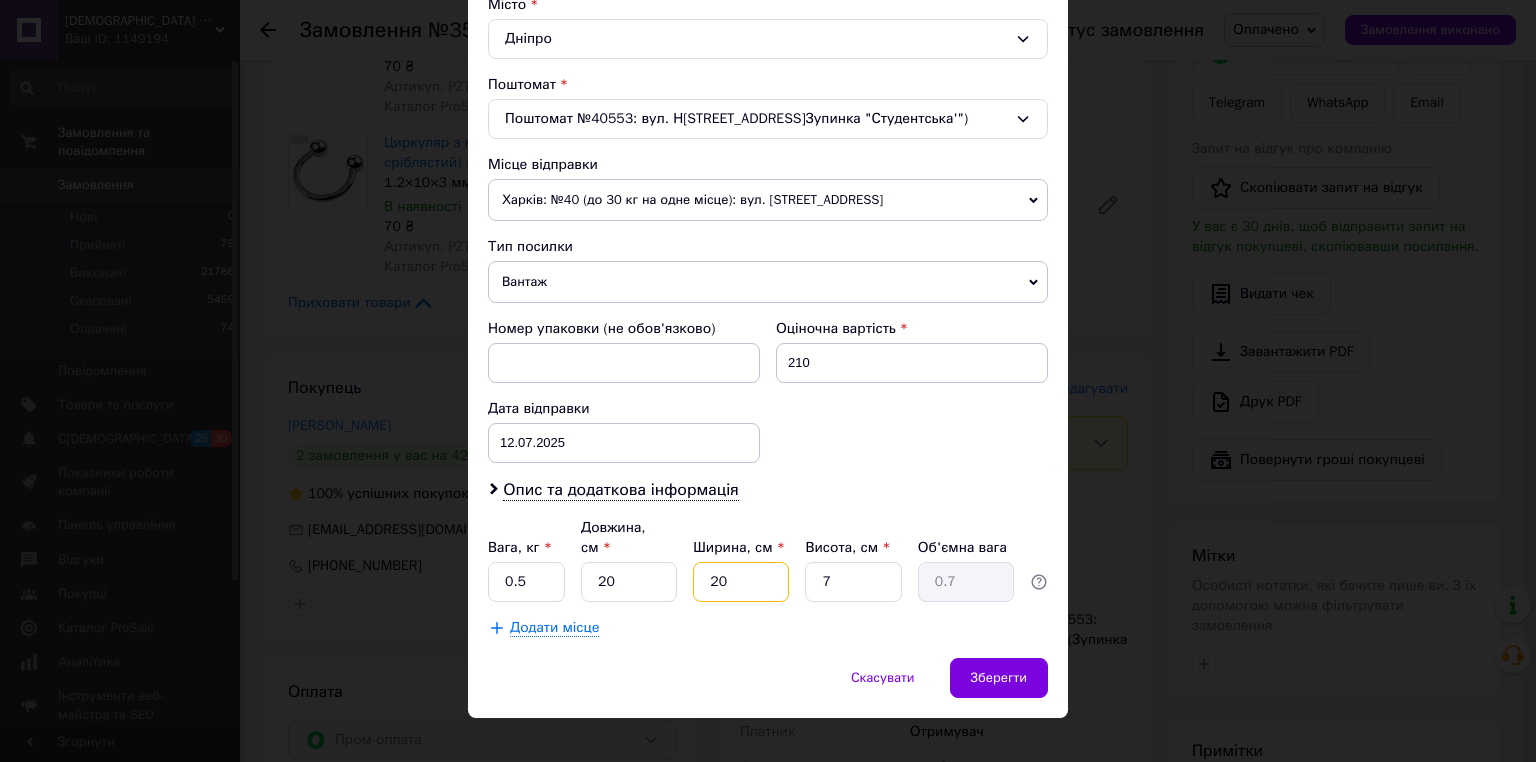 type on "20" 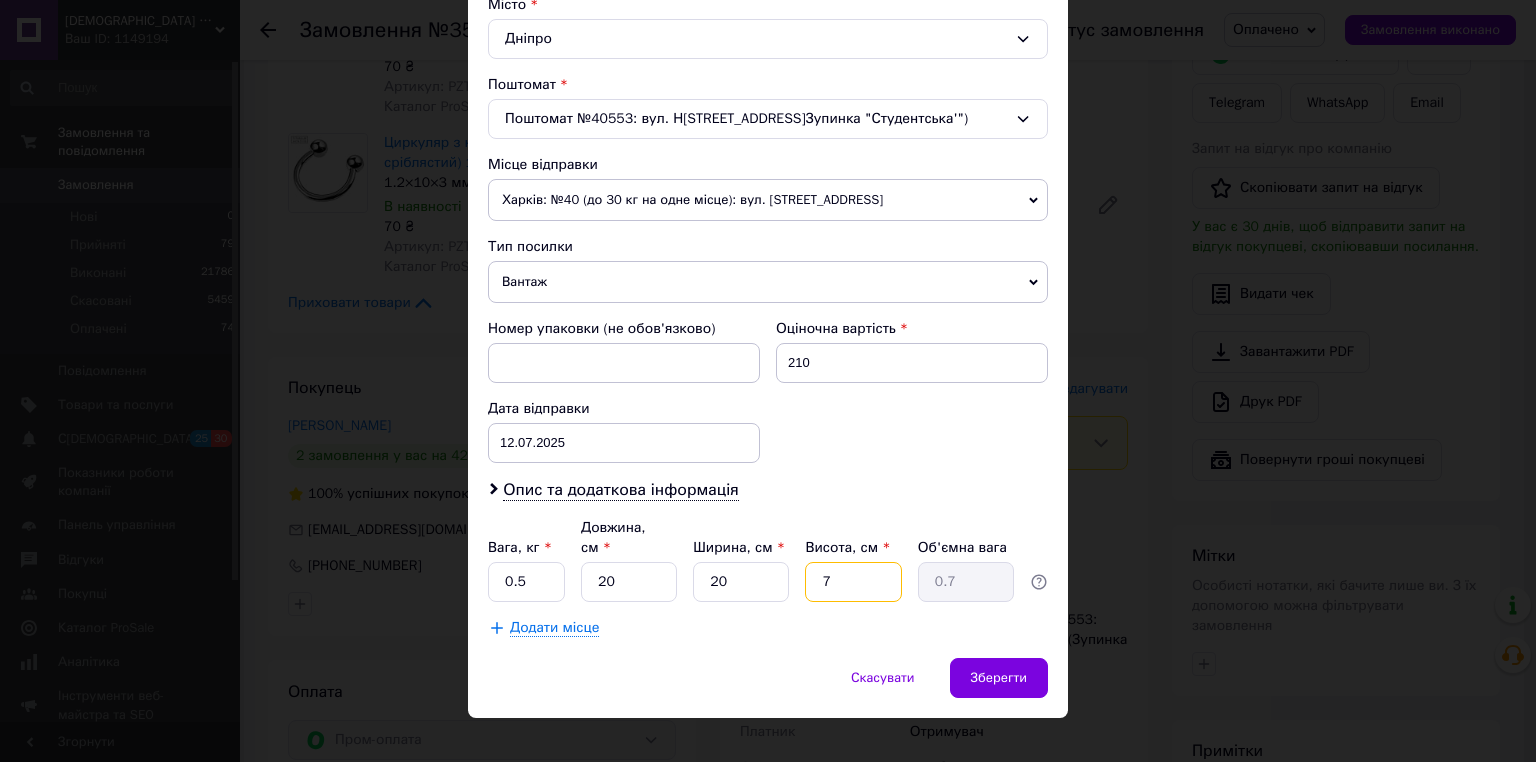drag, startPoint x: 849, startPoint y: 553, endPoint x: 817, endPoint y: 548, distance: 32.38827 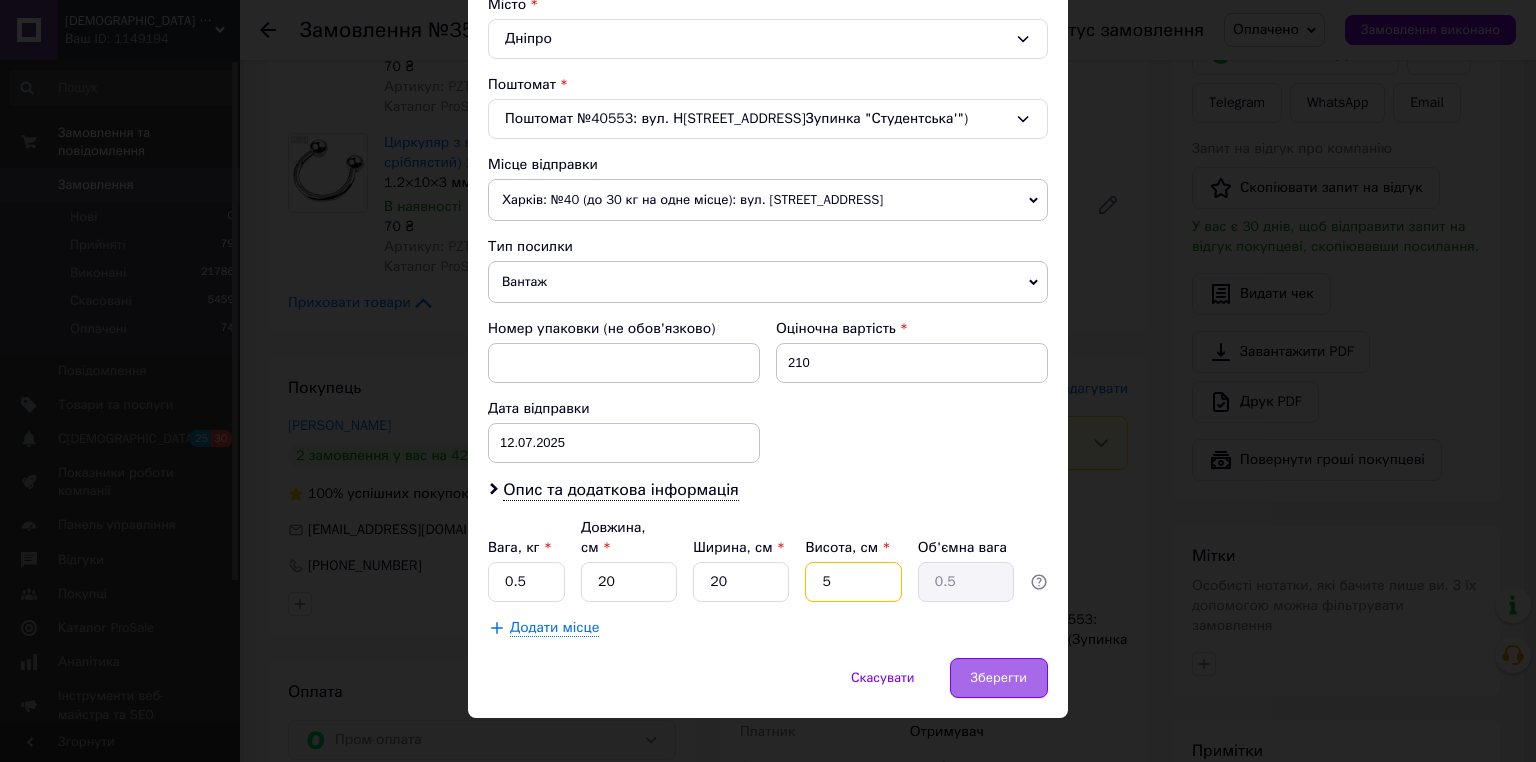 type on "5" 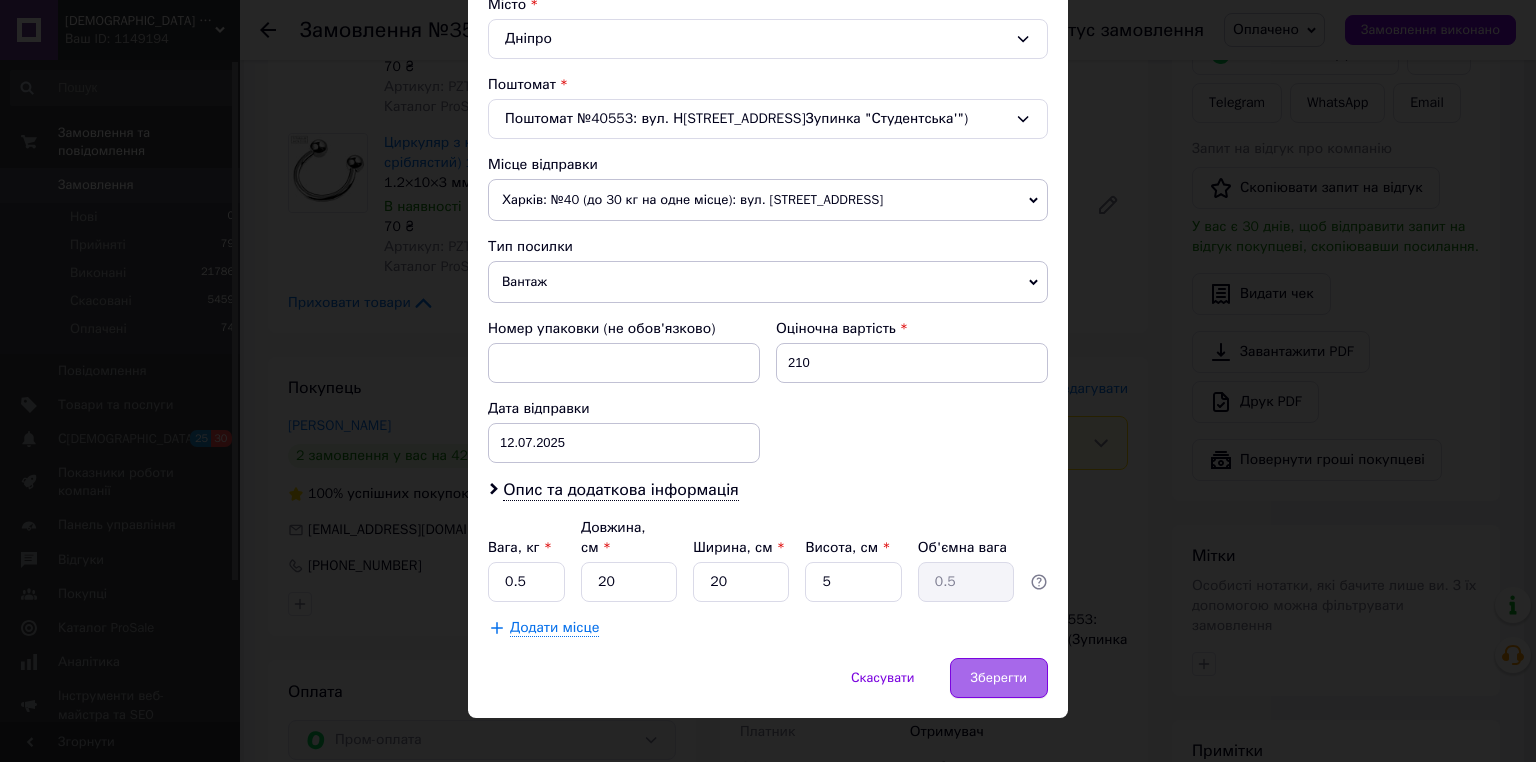 click on "Зберегти" at bounding box center [999, 678] 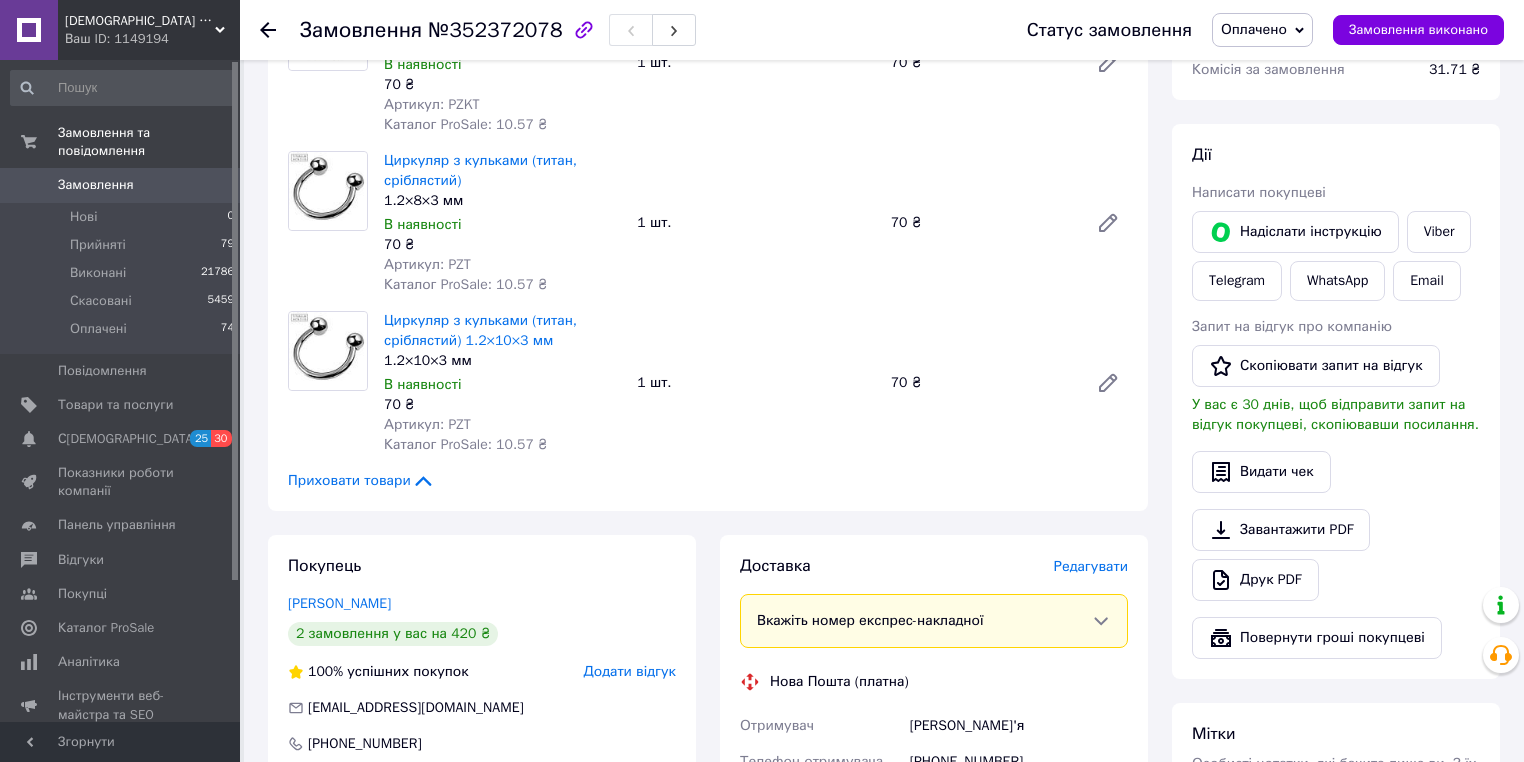 scroll, scrollTop: 480, scrollLeft: 0, axis: vertical 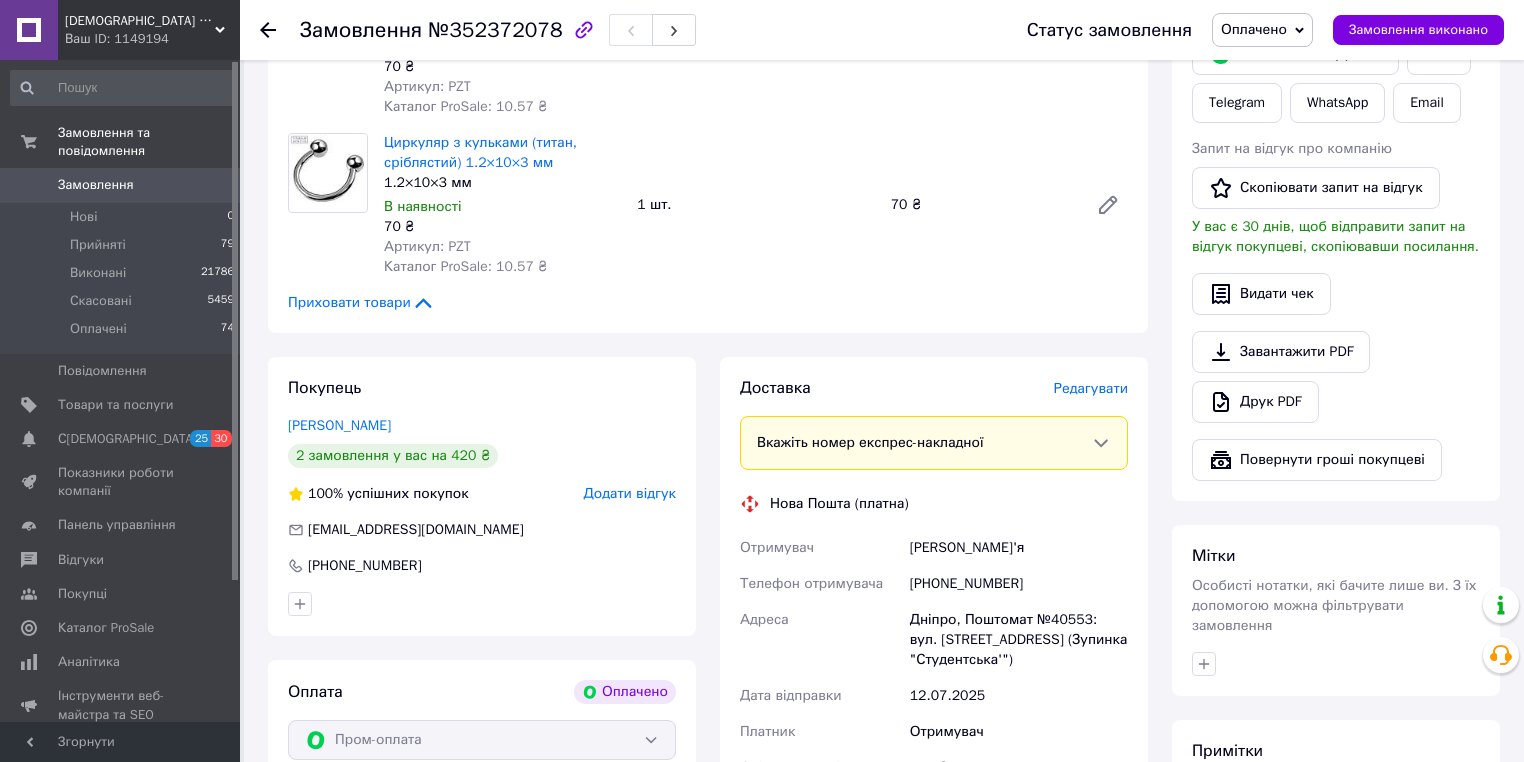 click on "Циркуляр з кульками (титан, сріблястий) 1.2×8×3 мм В наявності 70 ₴ Артикул: PZT Каталог ProSale: 10.57 ₴  1 шт. 70 ₴" at bounding box center [756, 45] 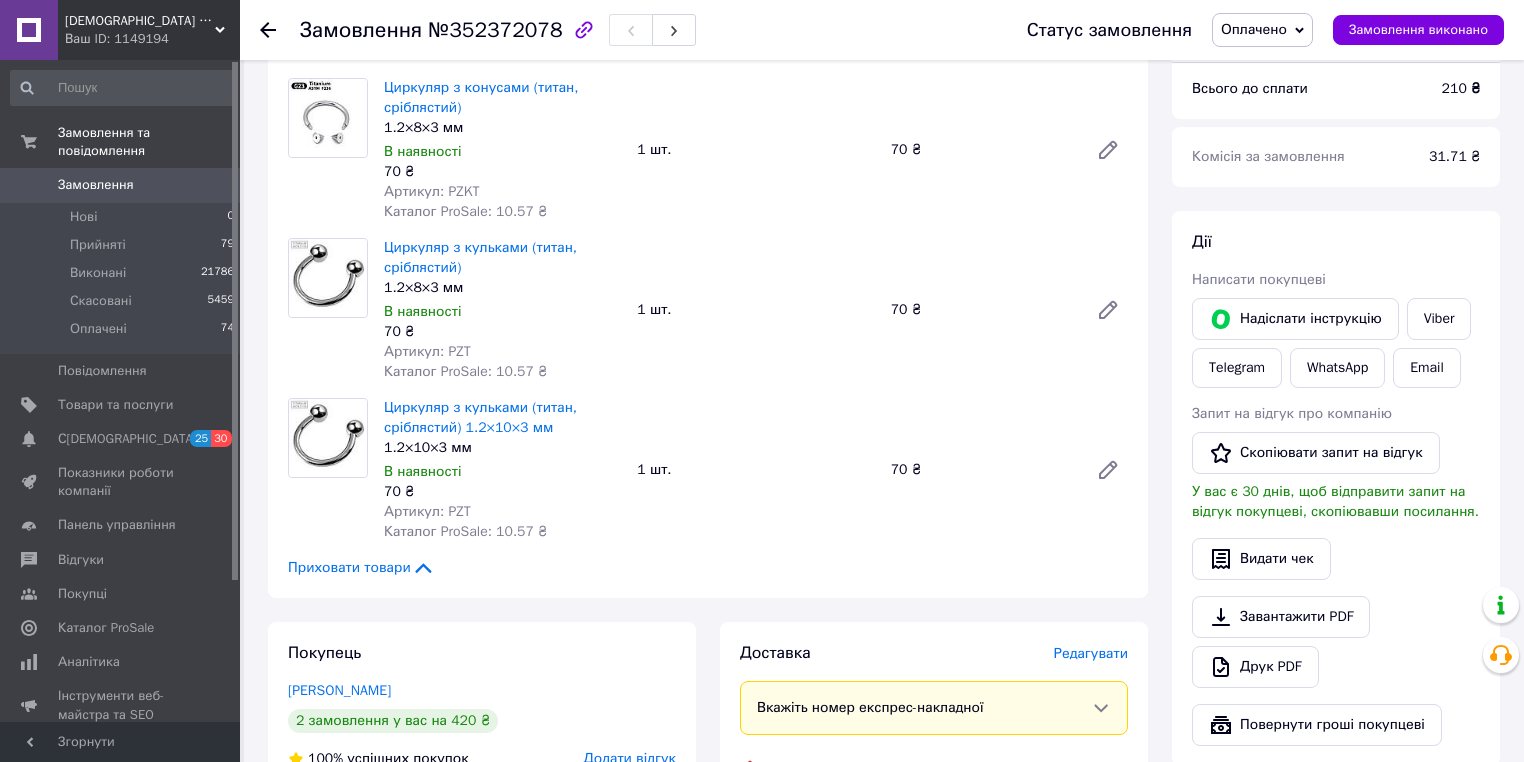 scroll, scrollTop: 240, scrollLeft: 0, axis: vertical 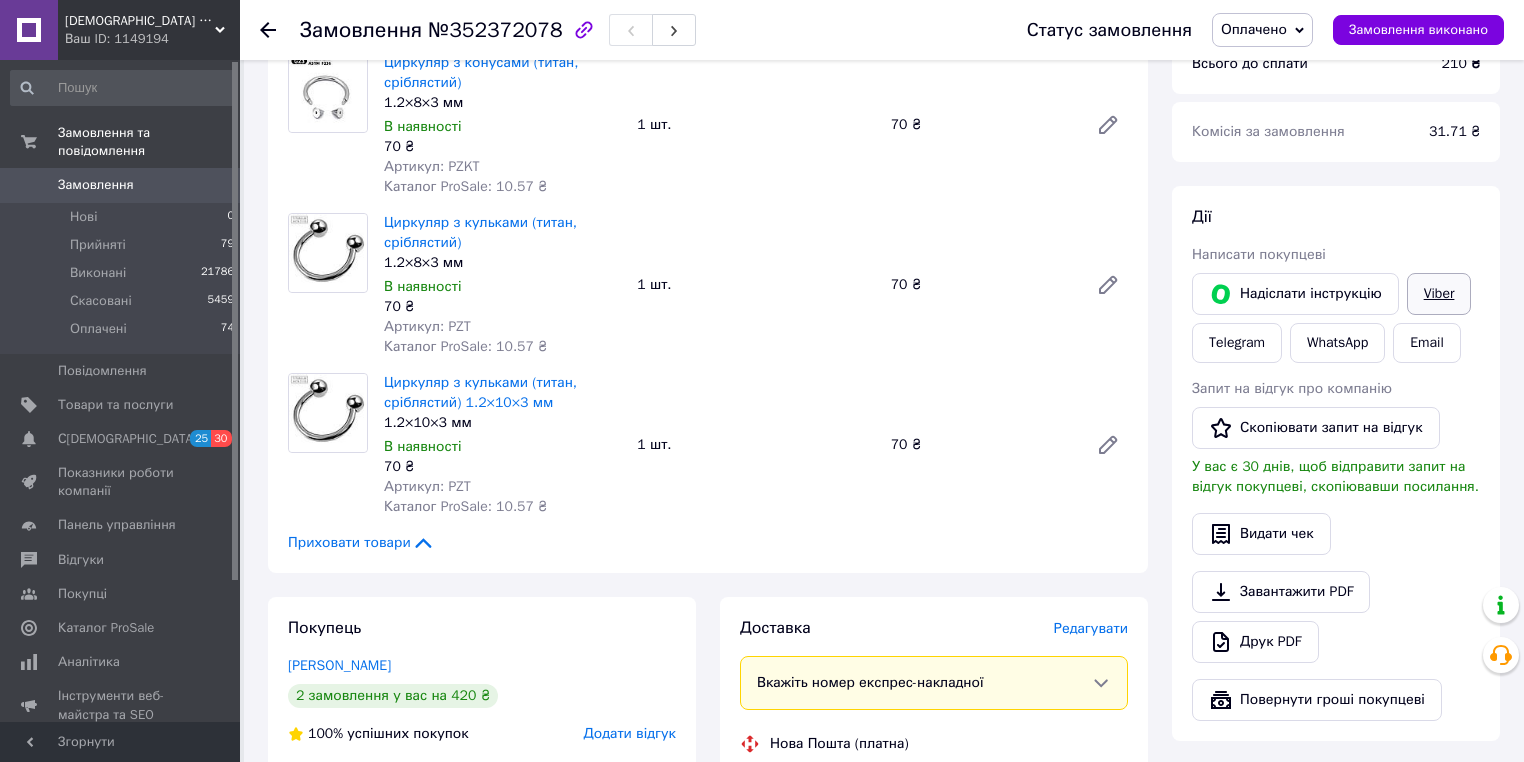 click on "Viber" at bounding box center (1439, 294) 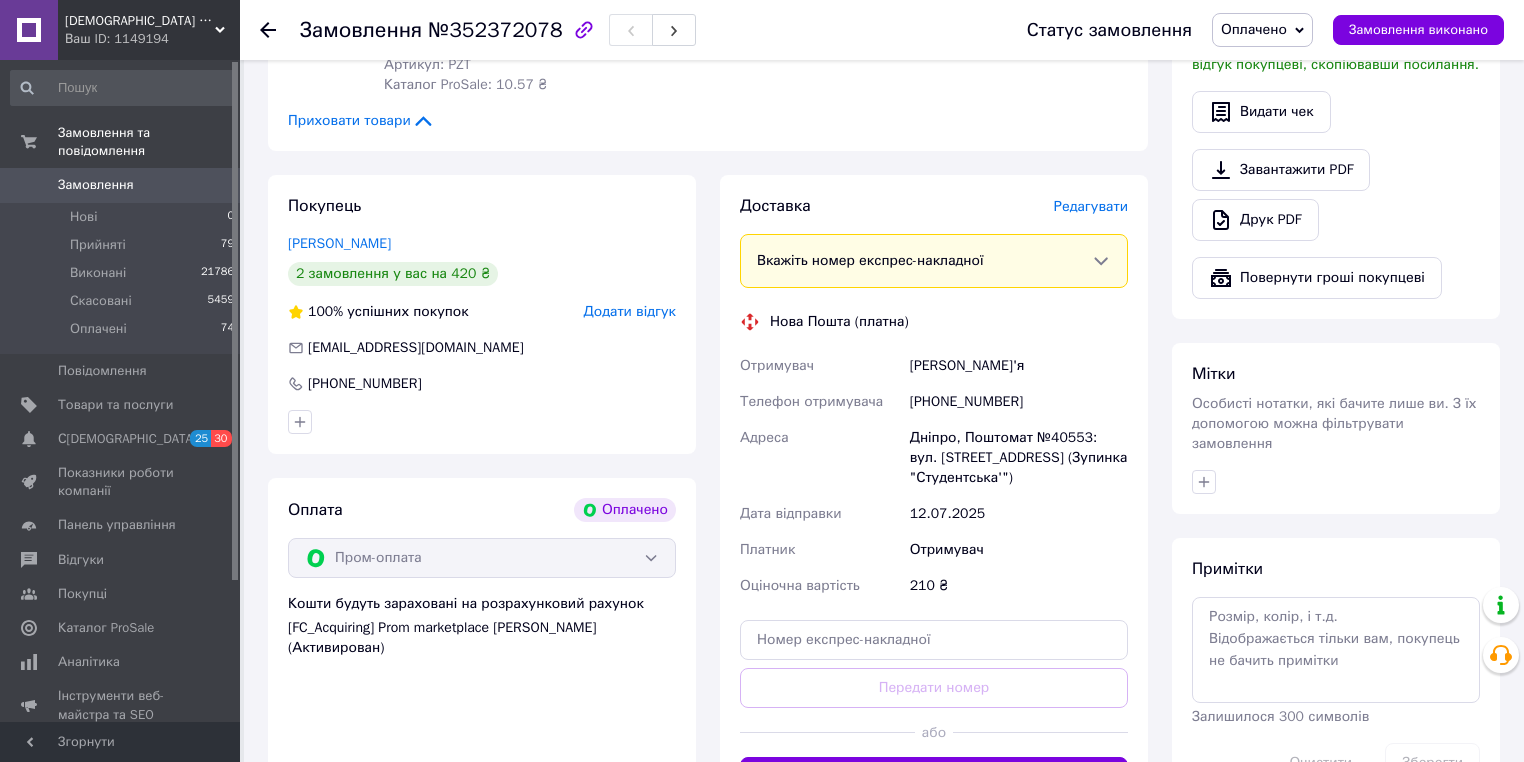 scroll, scrollTop: 720, scrollLeft: 0, axis: vertical 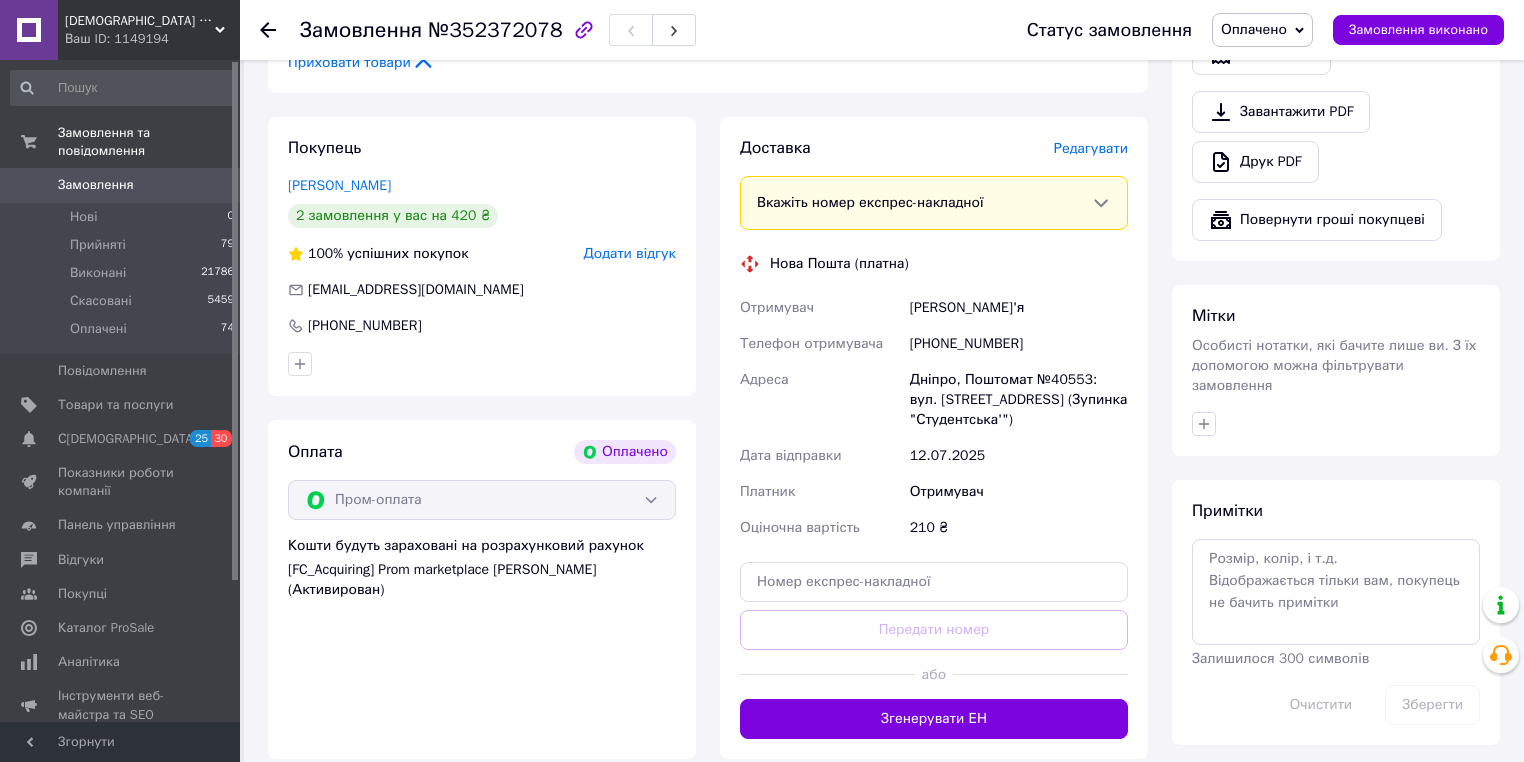 click on "Замовлення з каталогу Оплачено 12.07.2025 | 15:52 Товари в замовленні (3) Циркуляр з конусами (титан, сріблястий) 1.2×8×3 мм В наявності 70 ₴ Артикул: PZKT Каталог ProSale: 10.57 ₴  1 шт. 70 ₴ Циркуляр з кульками (титан, сріблястий) 1.2×8×3 мм В наявності 70 ₴ Артикул: PZT Каталог ProSale: 10.57 ₴  1 шт. 70 ₴ Циркуляр з кульками (титан, сріблястий) 1.2×10×3 мм 1.2×10×3 мм В наявності 70 ₴ Артикул: PZT Каталог ProSale: 10.57 ₴  1 шт. 70 ₴ Приховати товари Покупець Ильченко Дарья 2 замовлення у вас на 420 ₴ 100%   успішних покупок Додати відгук dashakim952@gmail.com +380505674295 Оплата Оплачено Пром-оплата Доставка Редагувати Адреса" at bounding box center [708, 296] 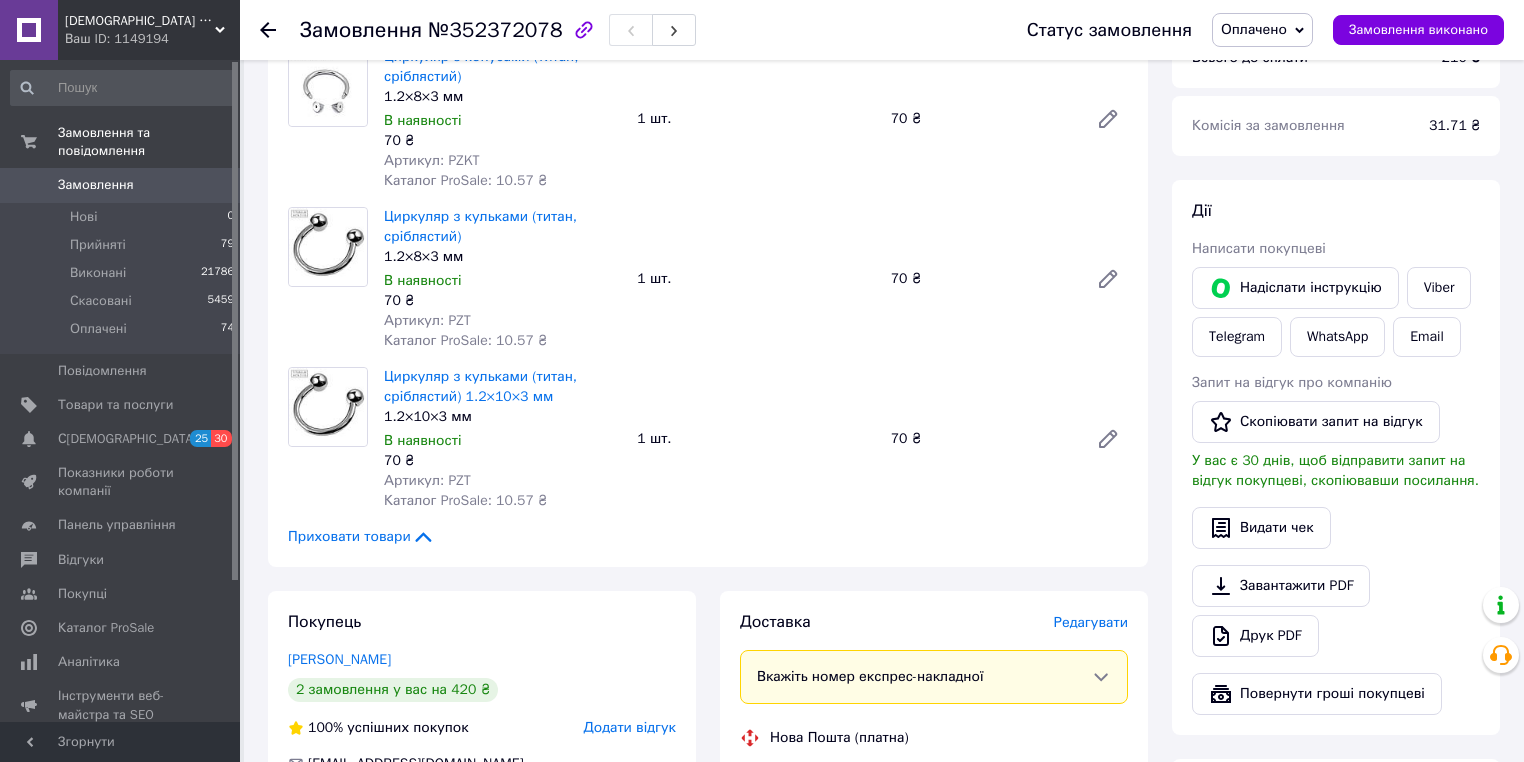 scroll, scrollTop: 240, scrollLeft: 0, axis: vertical 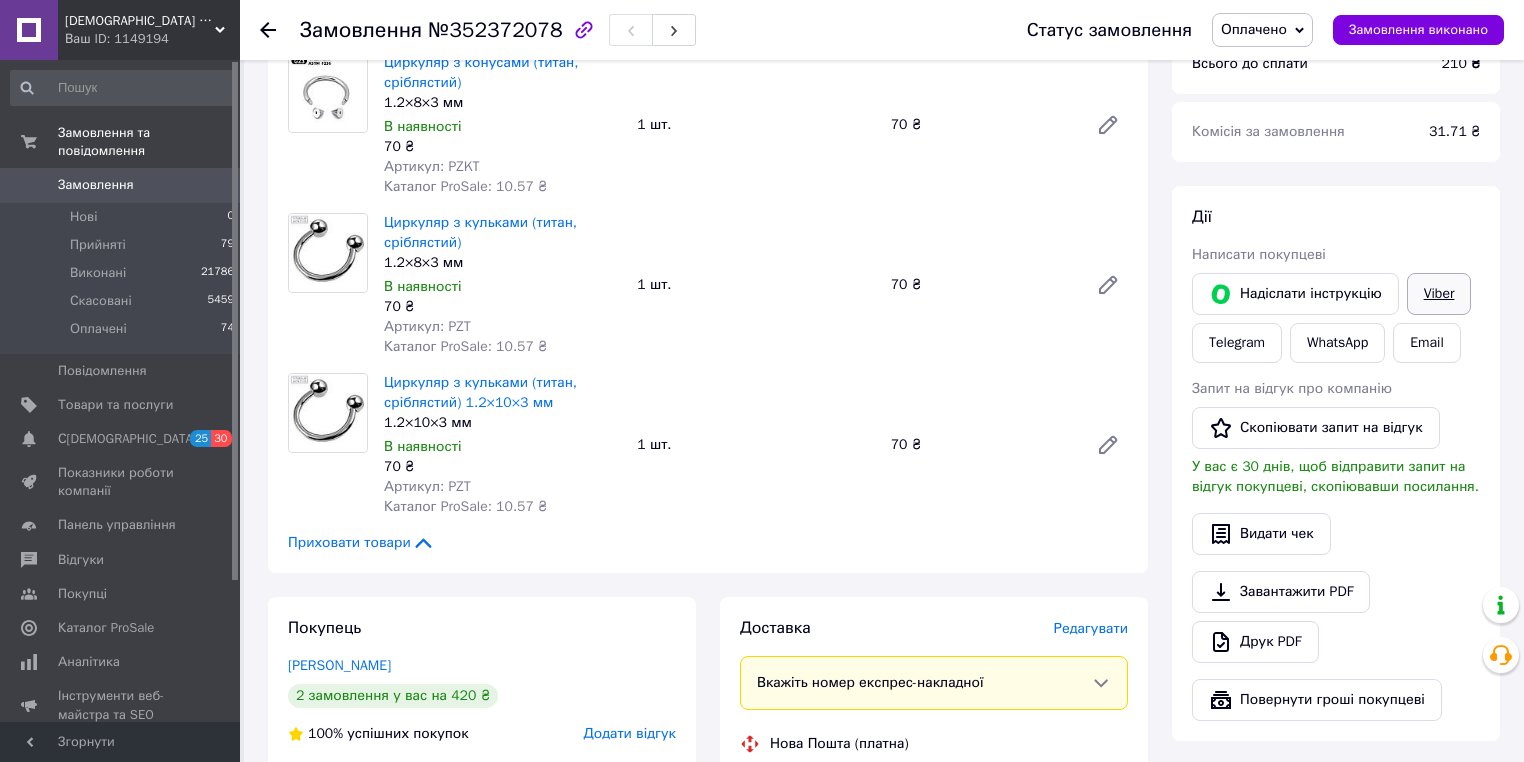 click on "Viber" at bounding box center [1439, 294] 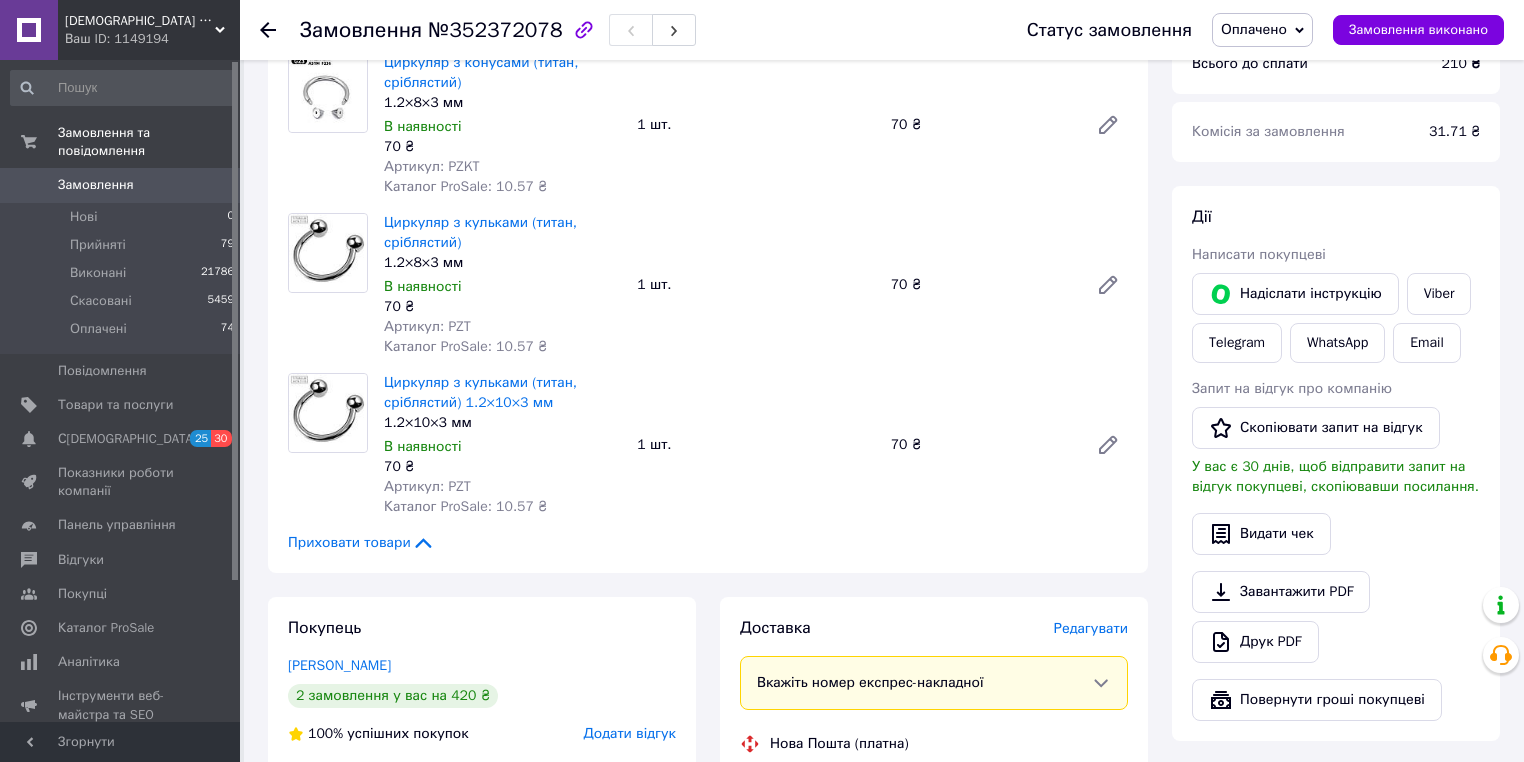 drag, startPoint x: 768, startPoint y: 97, endPoint x: 762, endPoint y: 108, distance: 12.529964 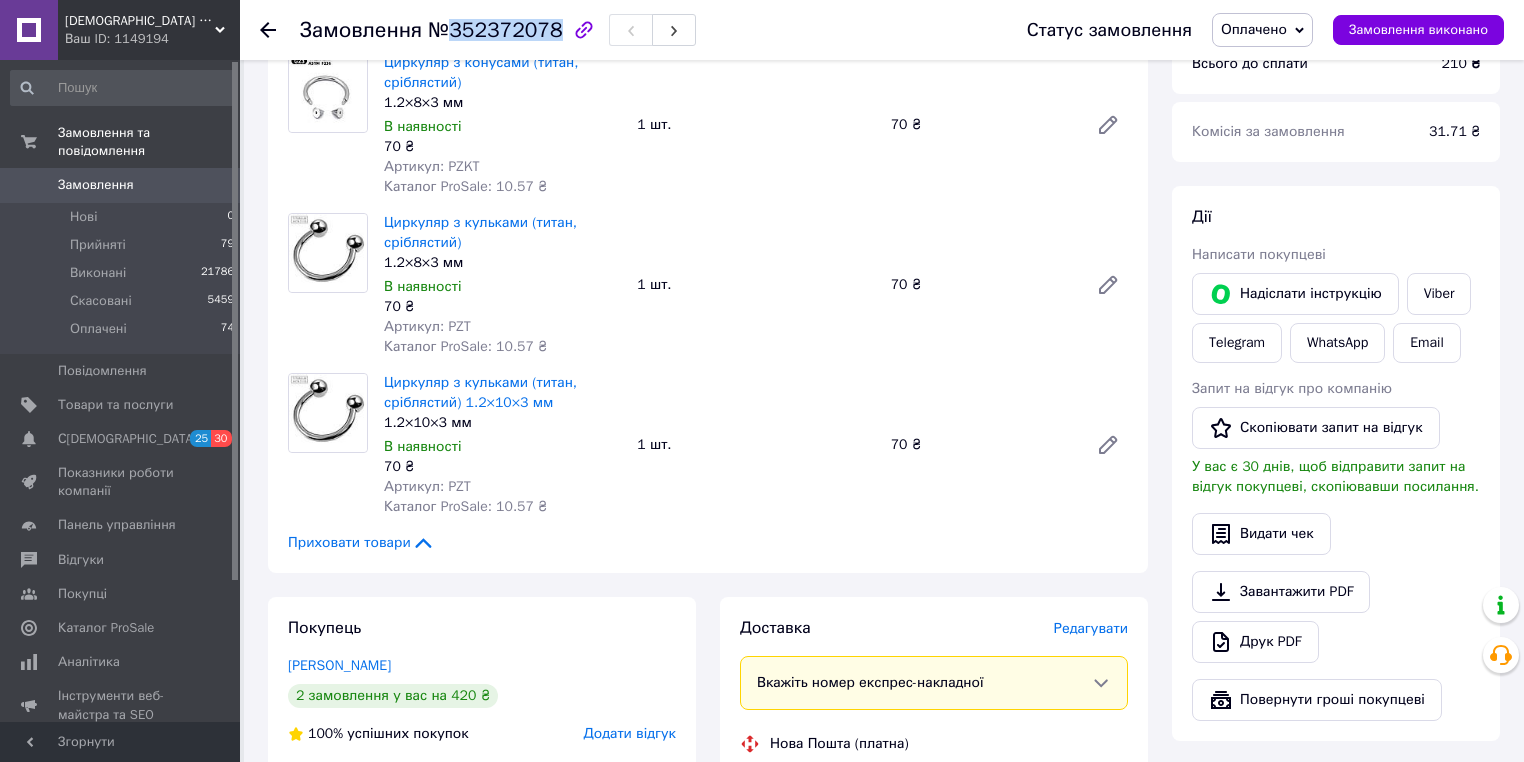 drag, startPoint x: 449, startPoint y: 32, endPoint x: 544, endPoint y: 36, distance: 95.084175 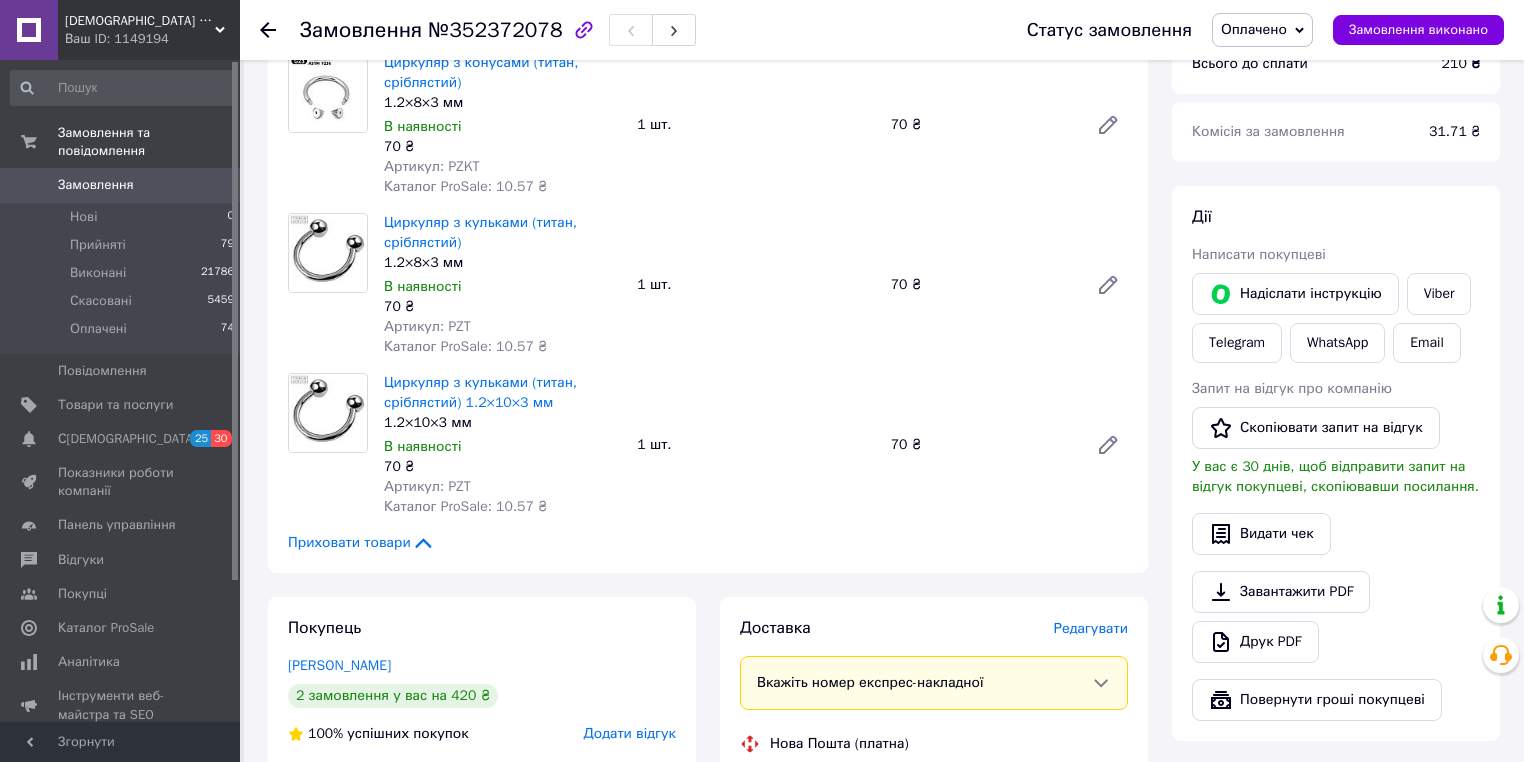 click on "1 шт." at bounding box center [755, 125] 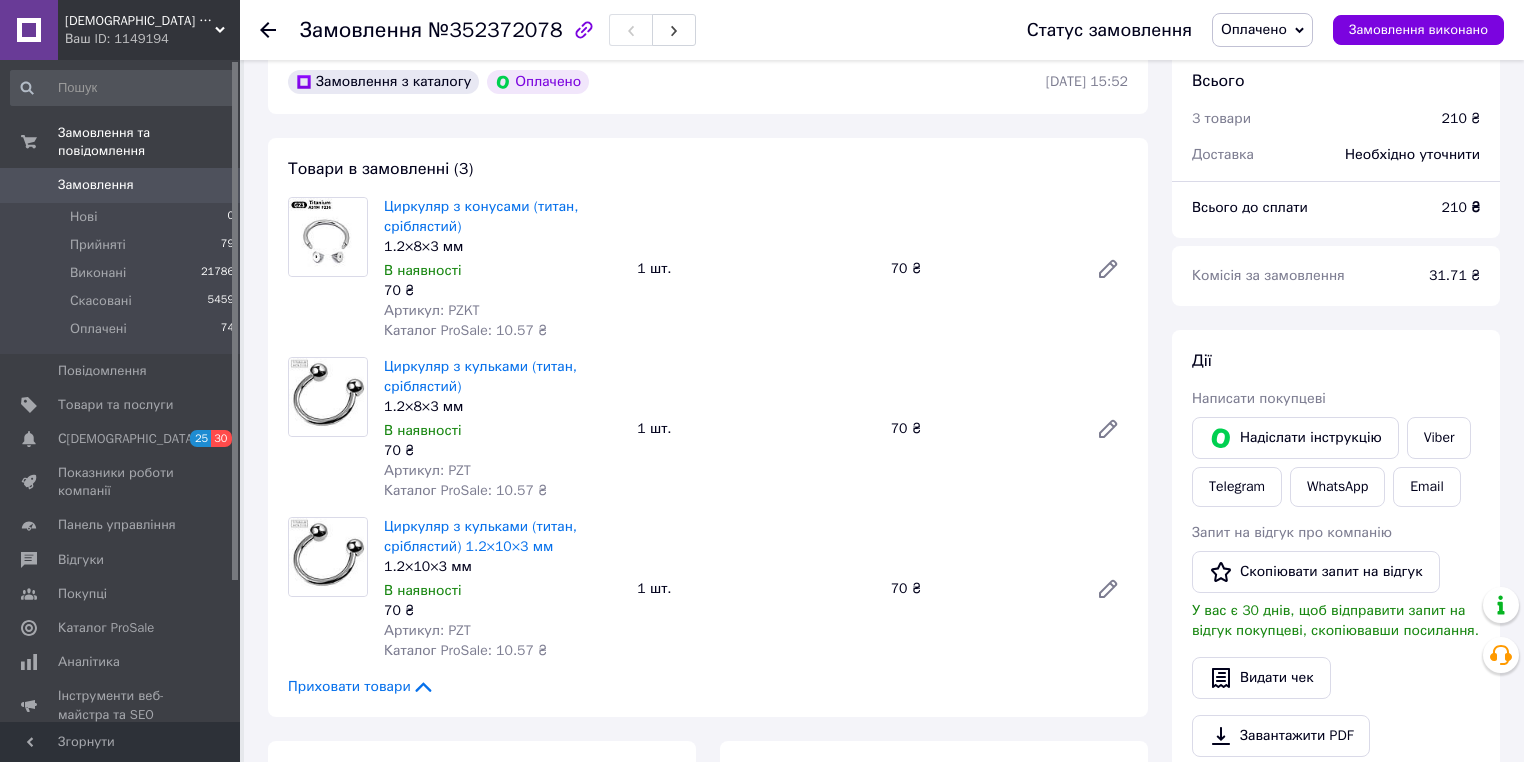 scroll, scrollTop: 80, scrollLeft: 0, axis: vertical 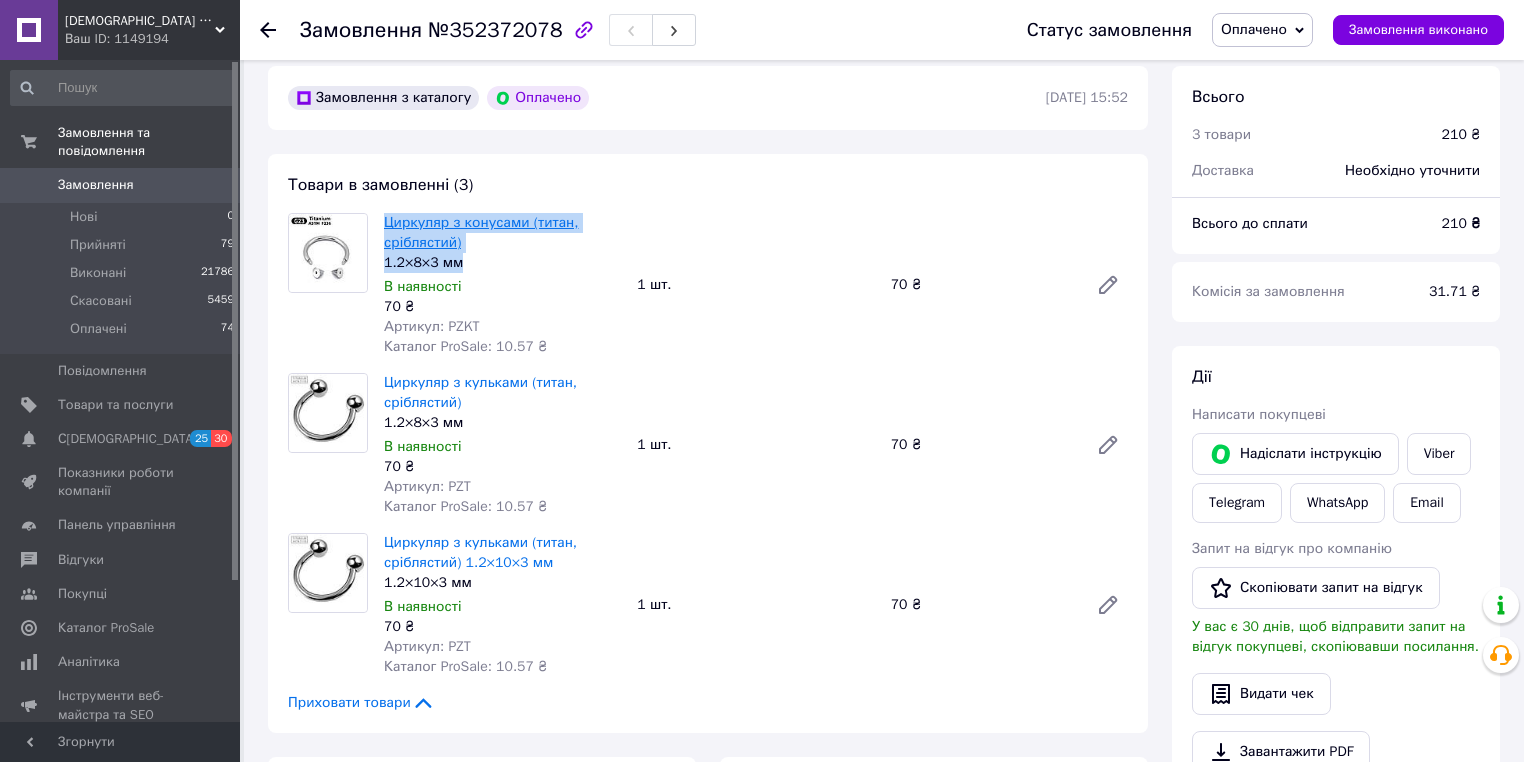 drag, startPoint x: 479, startPoint y: 263, endPoint x: 388, endPoint y: 230, distance: 96.79876 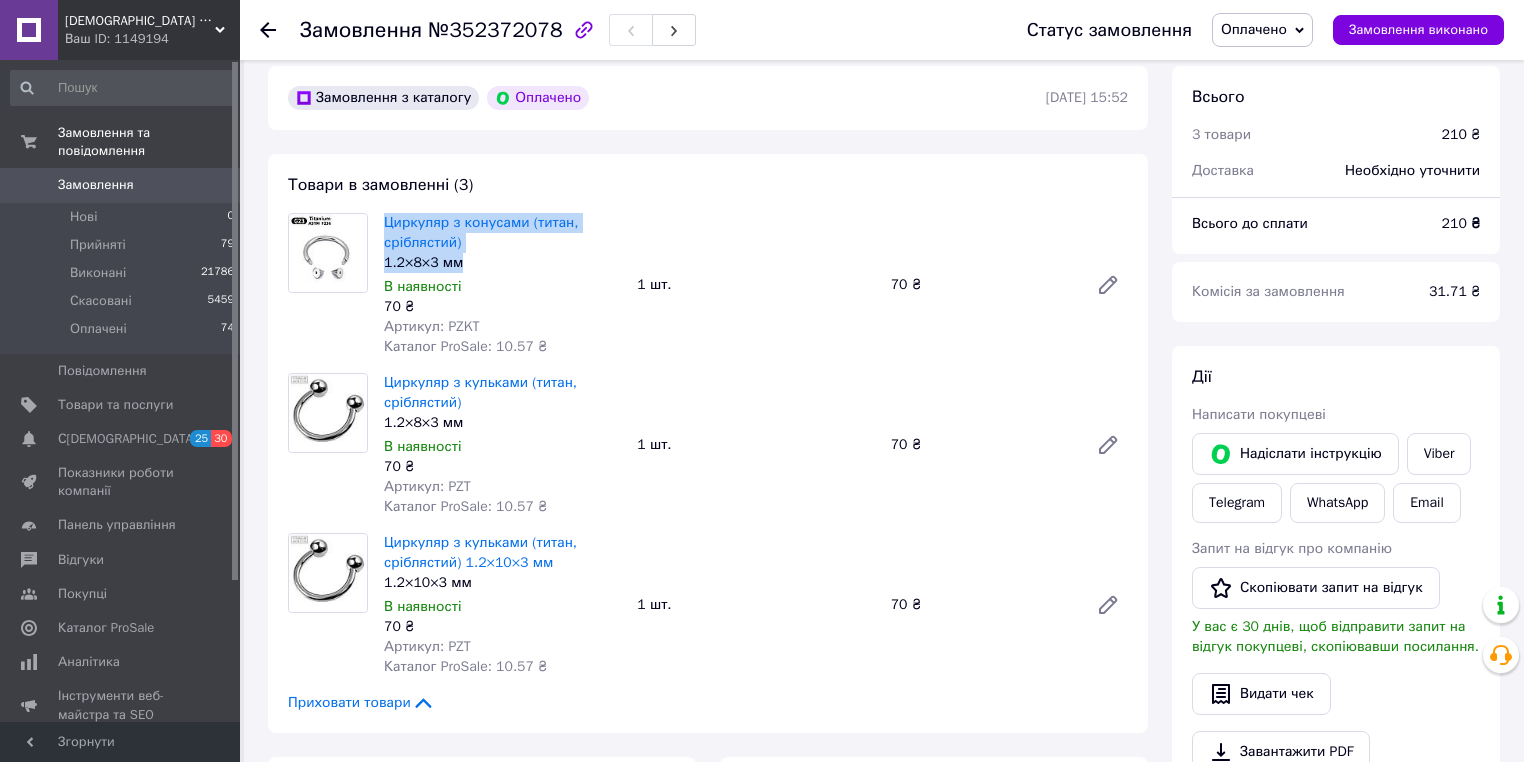 copy on "Циркуляр з конусами (титан, сріблястий) 1.2×8×3 мм" 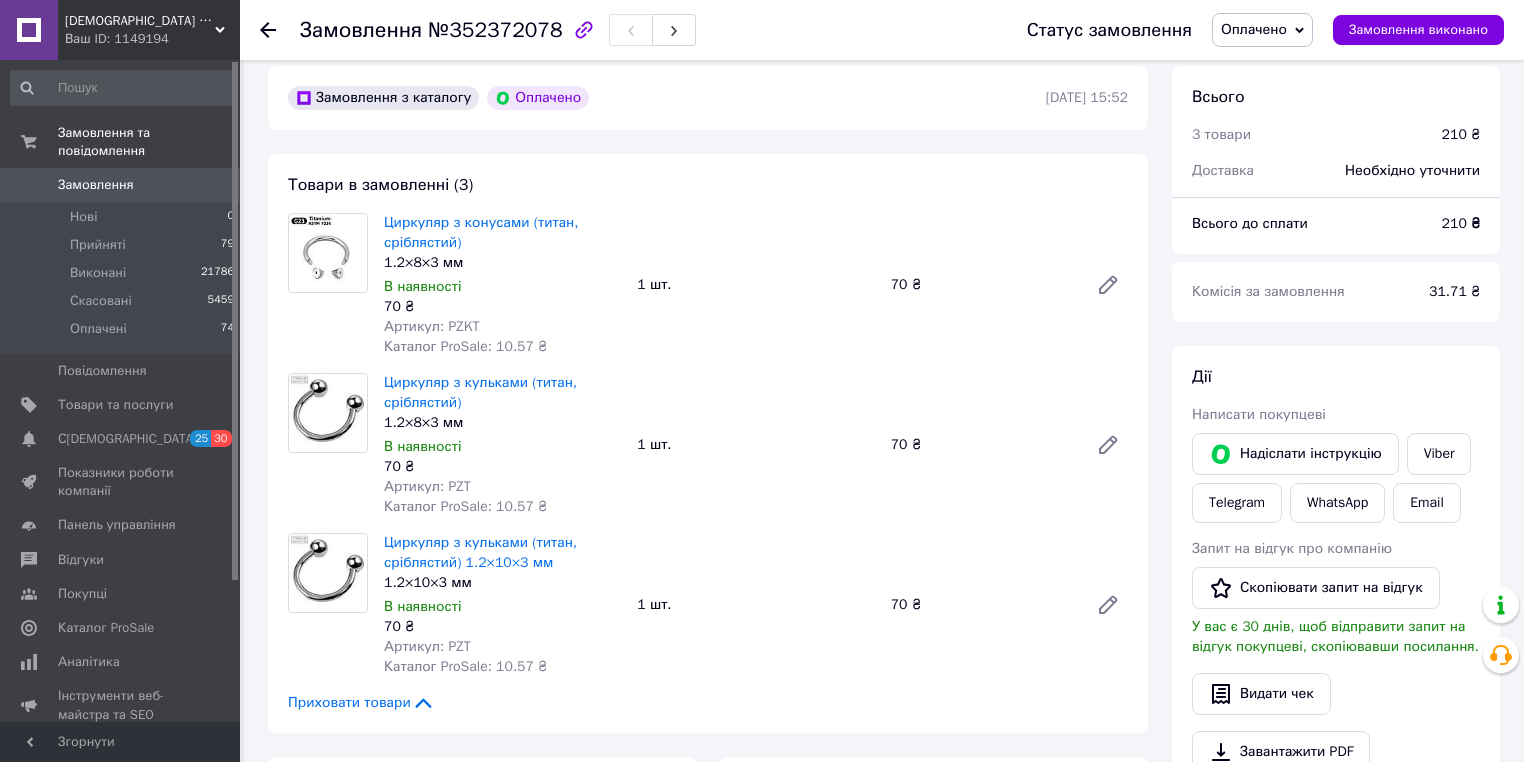 click on "Приховати товари" at bounding box center [708, 703] 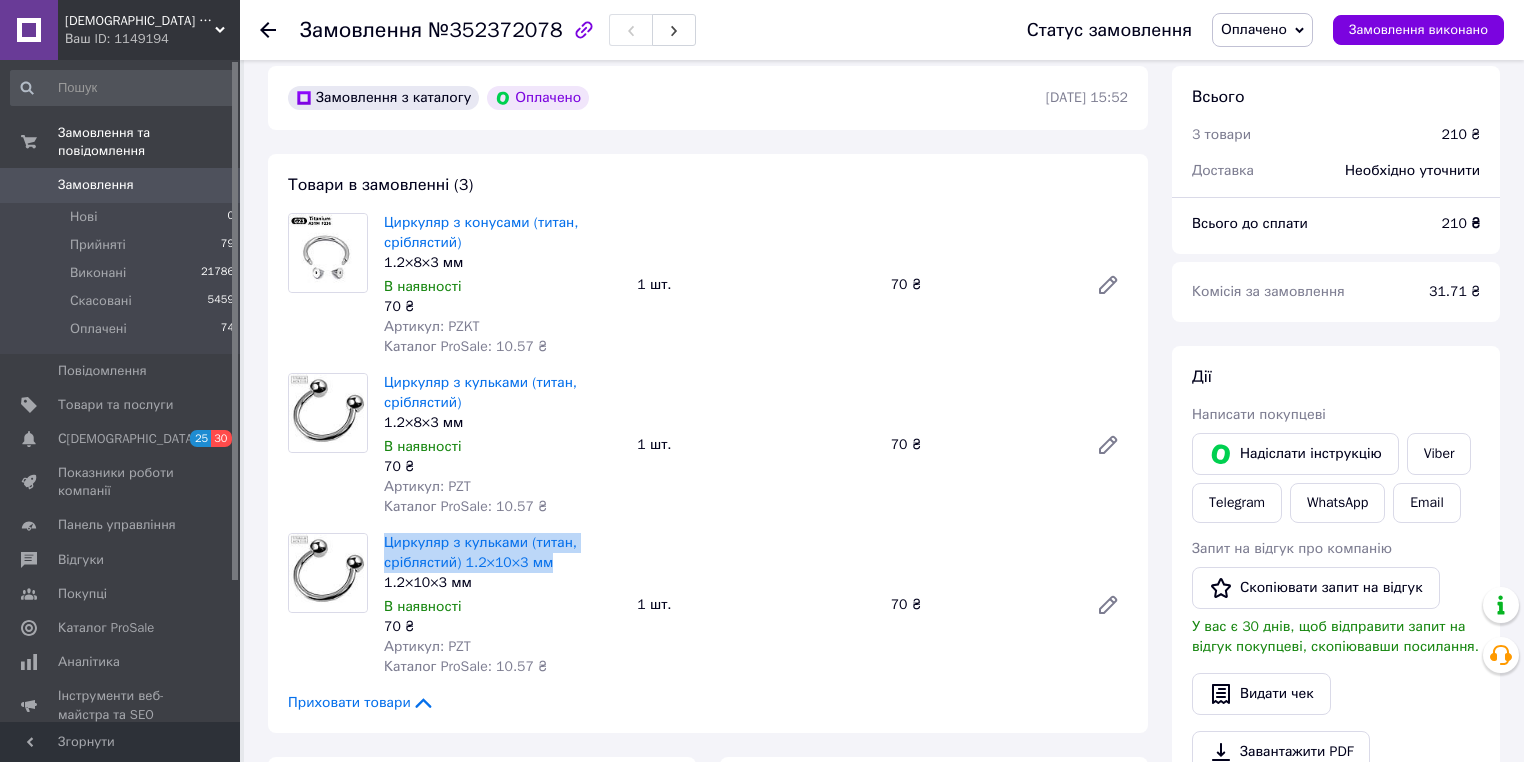drag, startPoint x: 384, startPoint y: 532, endPoint x: 487, endPoint y: 525, distance: 103.23759 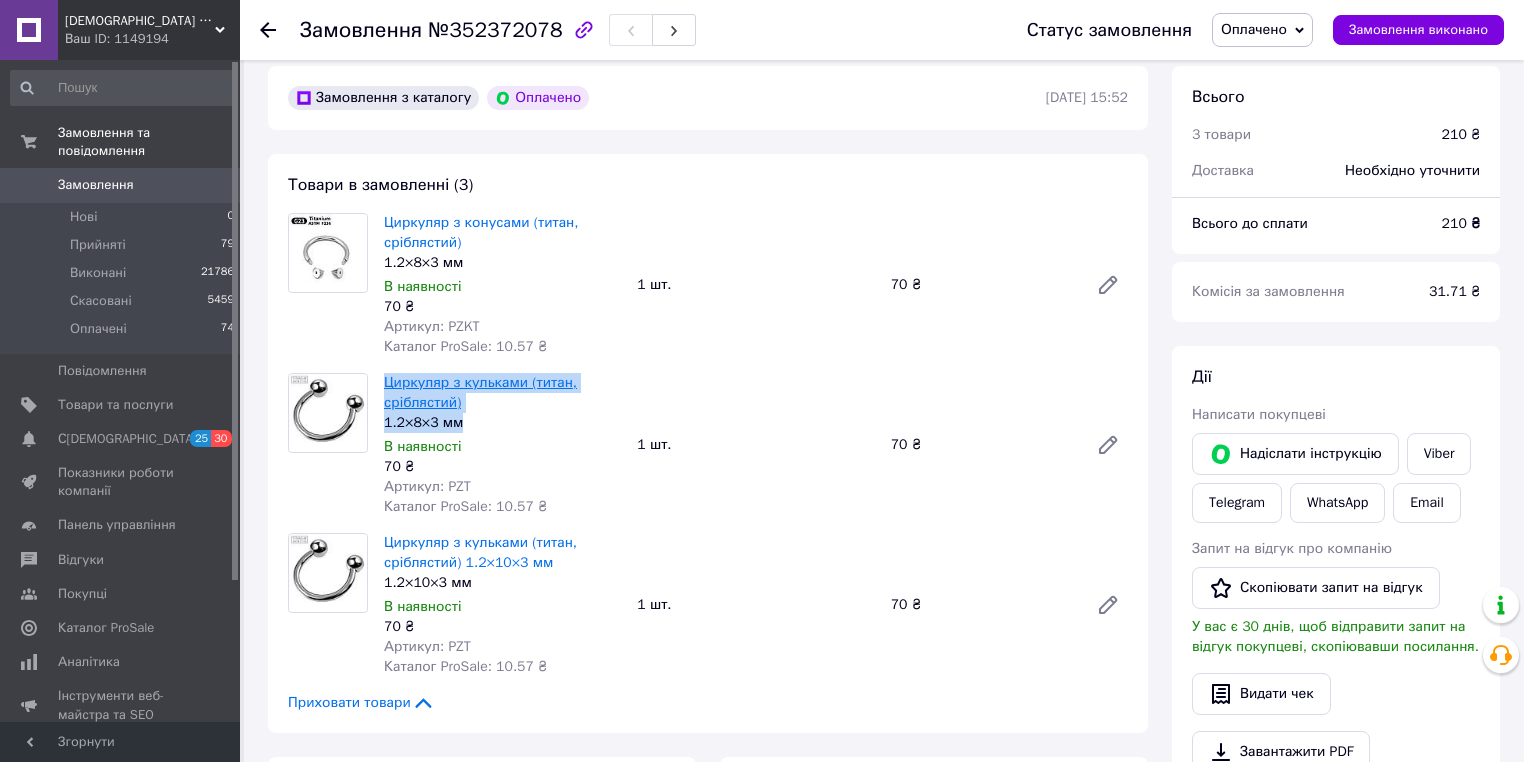 drag, startPoint x: 467, startPoint y: 426, endPoint x: 386, endPoint y: 382, distance: 92.17918 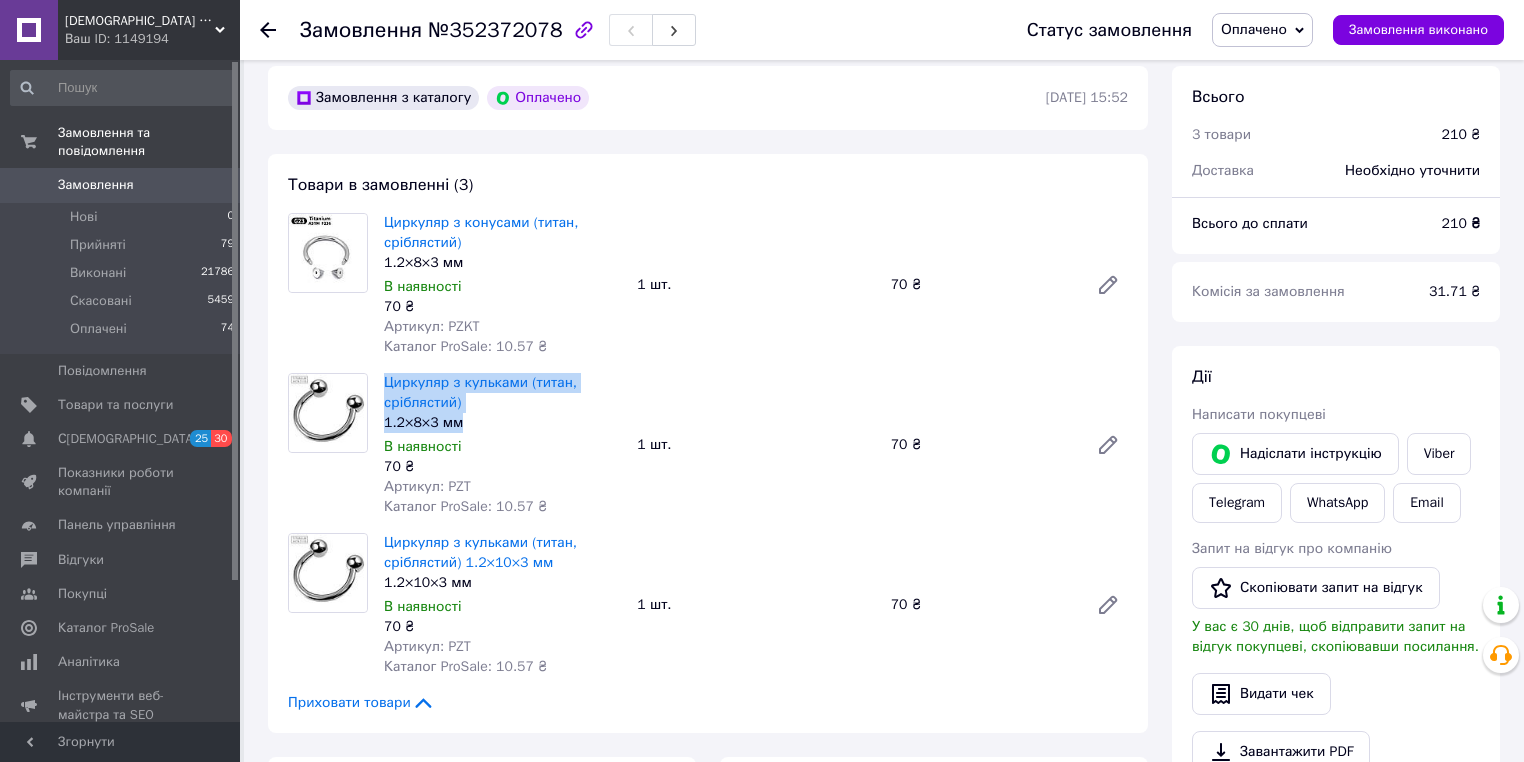 copy on "Циркуляр з кульками (титан, сріблястий) 1.2×8×3 мм" 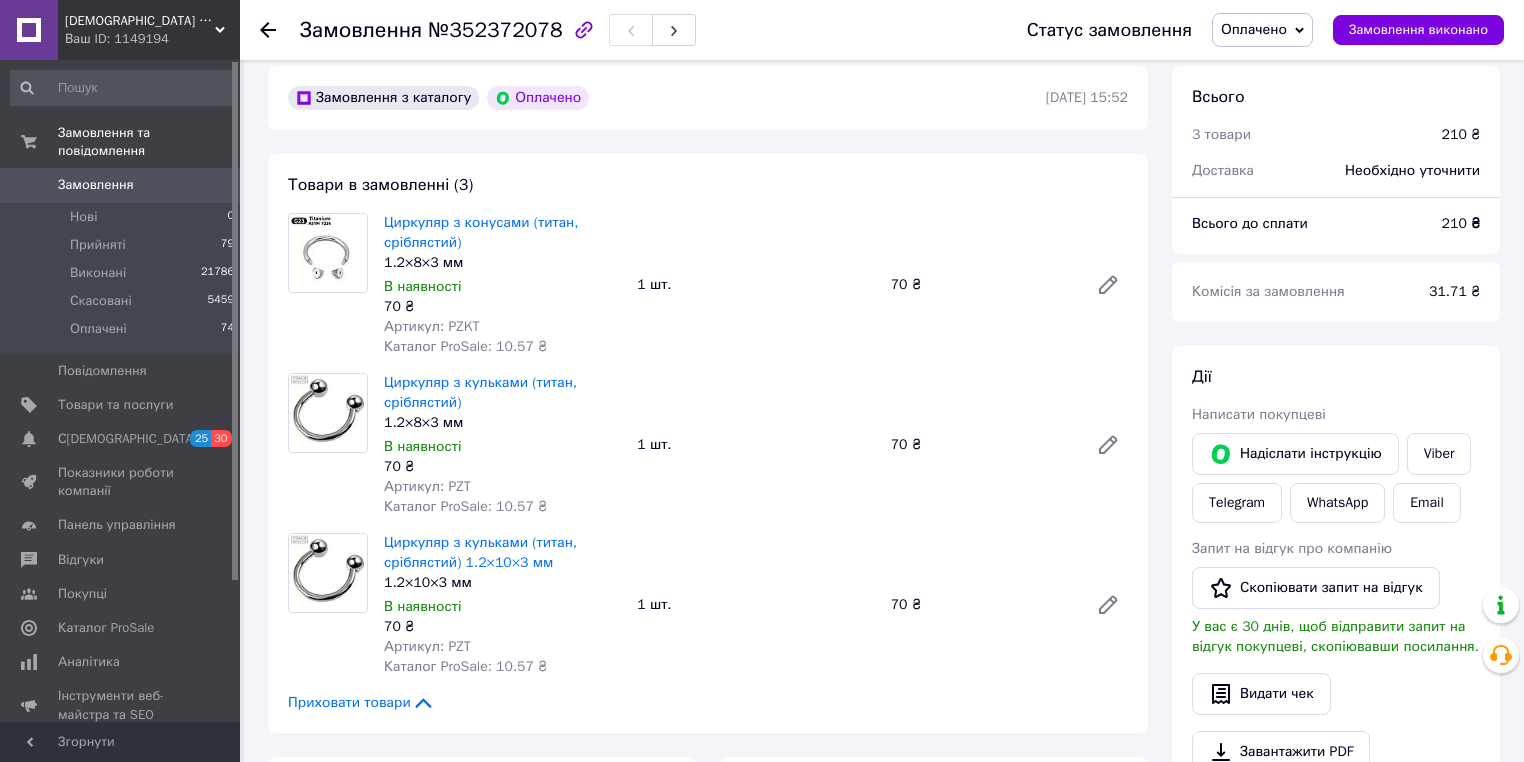 drag, startPoint x: 764, startPoint y: 92, endPoint x: 876, endPoint y: 216, distance: 167.09279 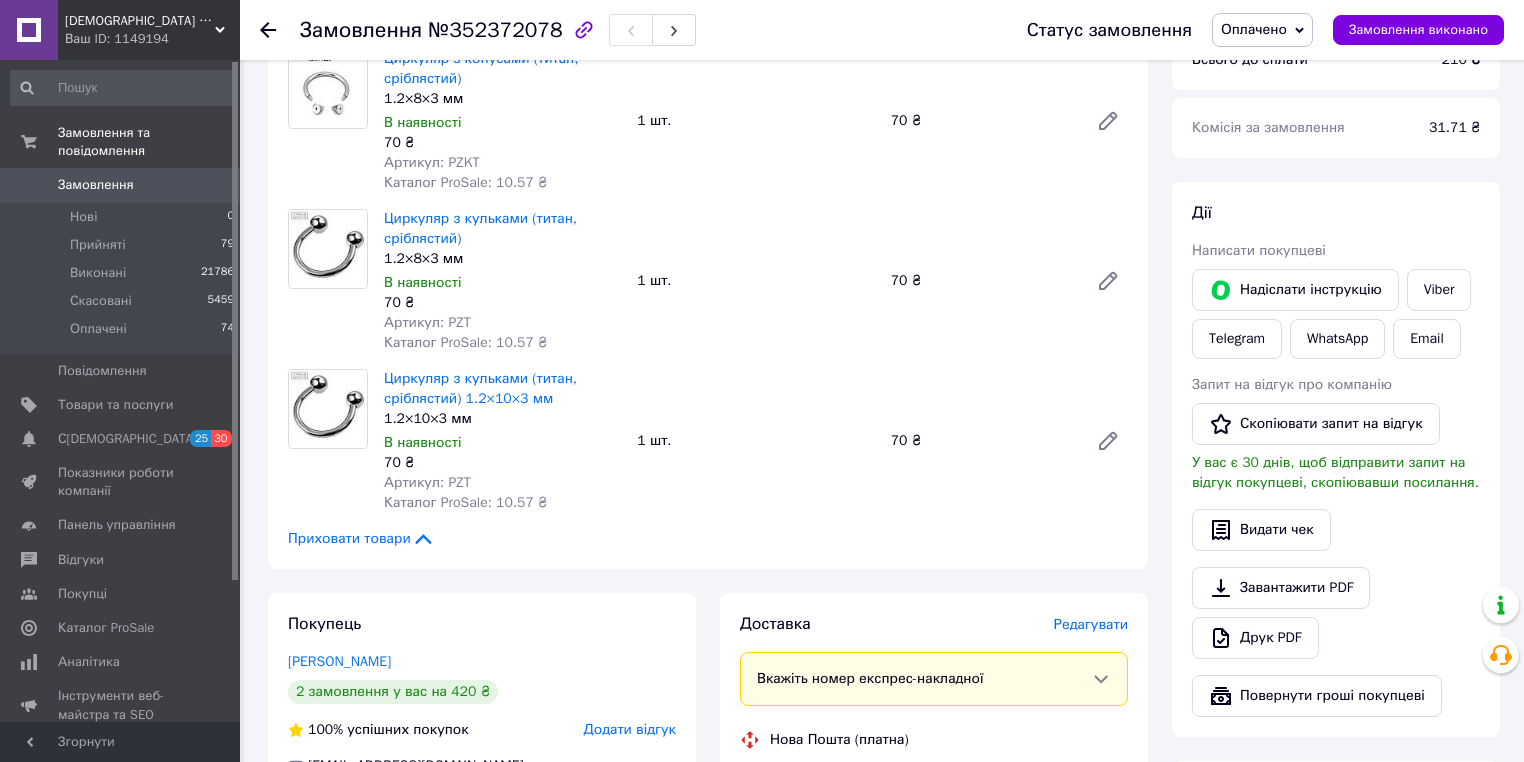 scroll, scrollTop: 560, scrollLeft: 0, axis: vertical 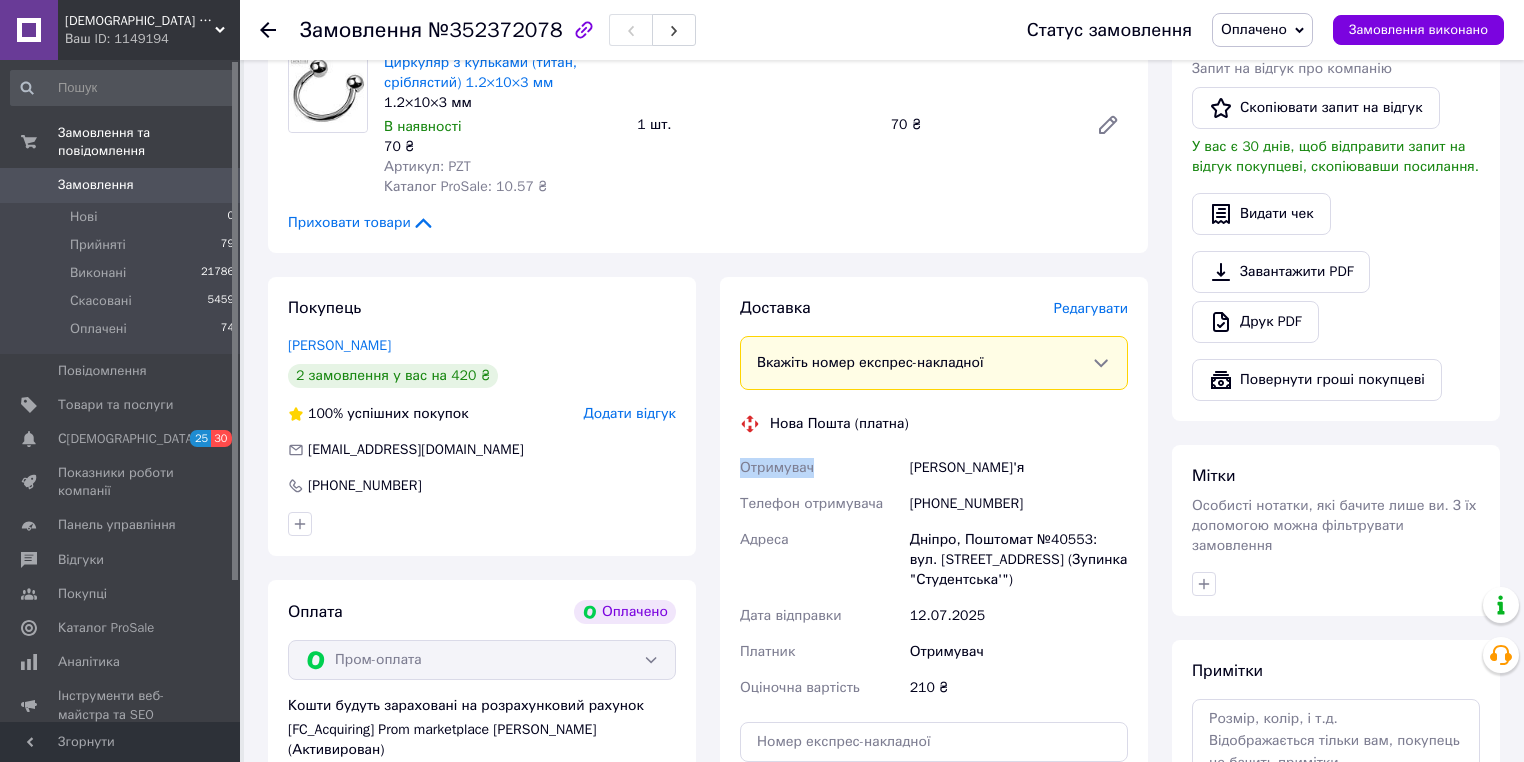 drag, startPoint x: 813, startPoint y: 475, endPoint x: 740, endPoint y: 469, distance: 73.24616 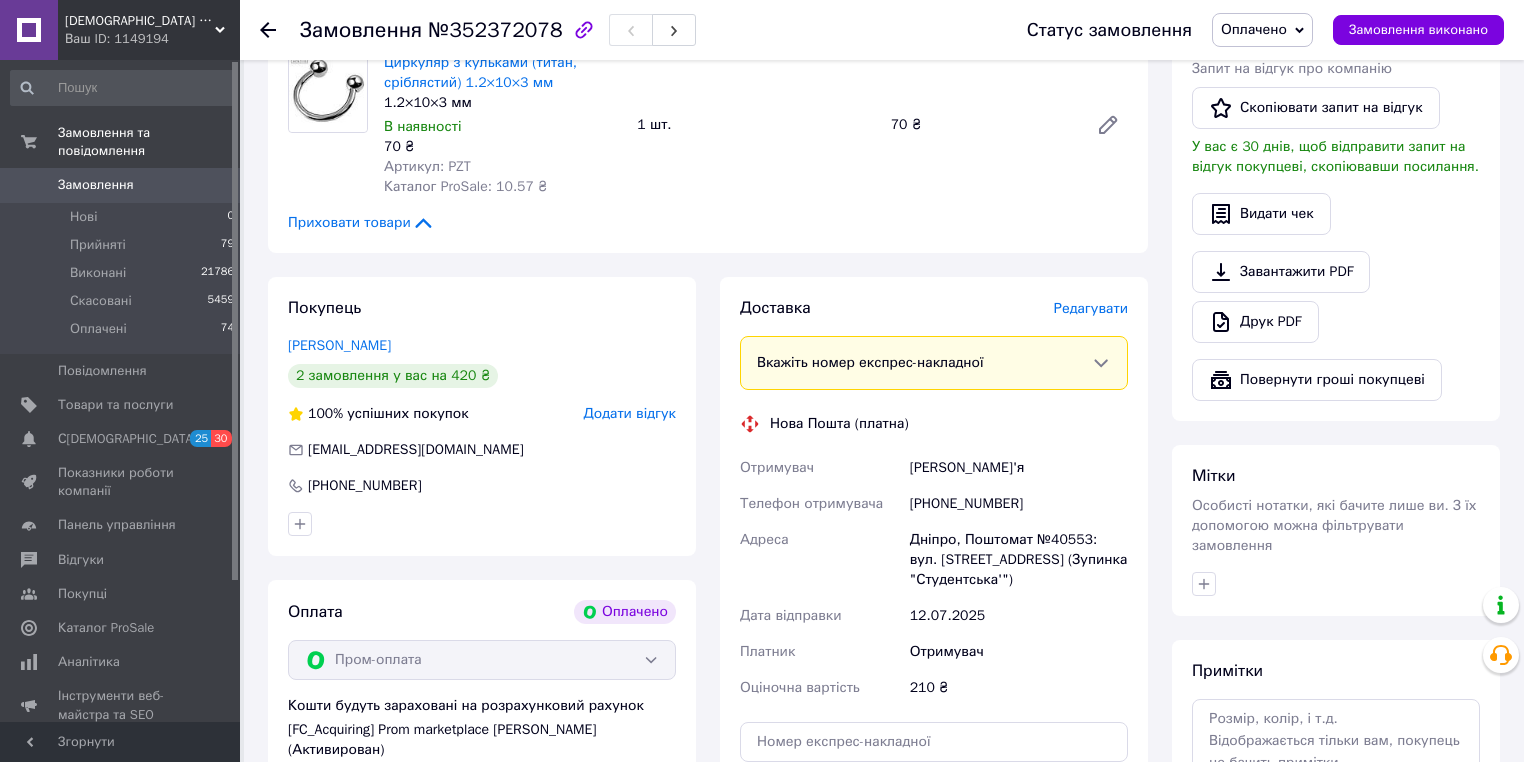 drag, startPoint x: 720, startPoint y: 715, endPoint x: 784, endPoint y: 680, distance: 72.94518 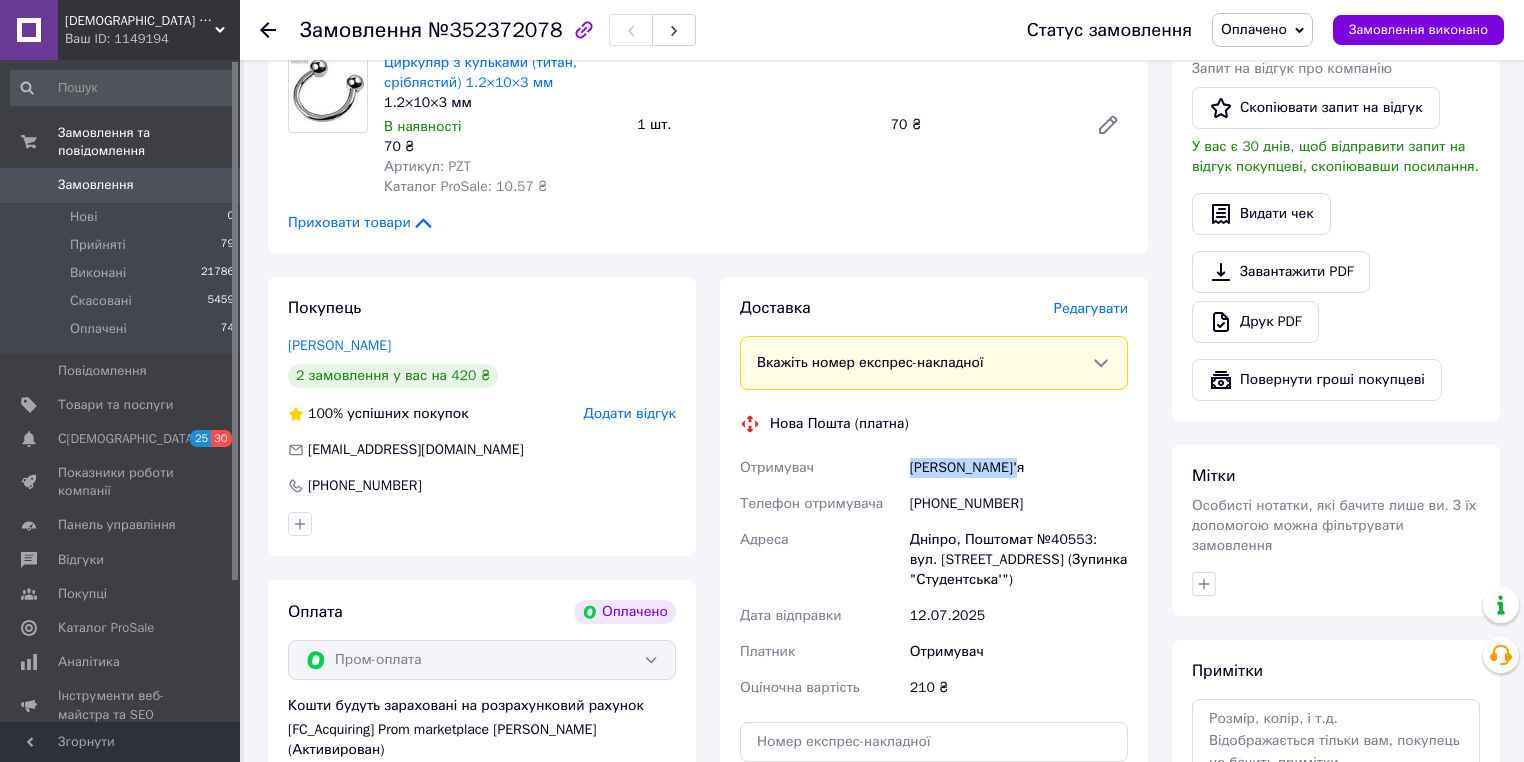 drag, startPoint x: 1007, startPoint y: 471, endPoint x: 886, endPoint y: 516, distance: 129.09686 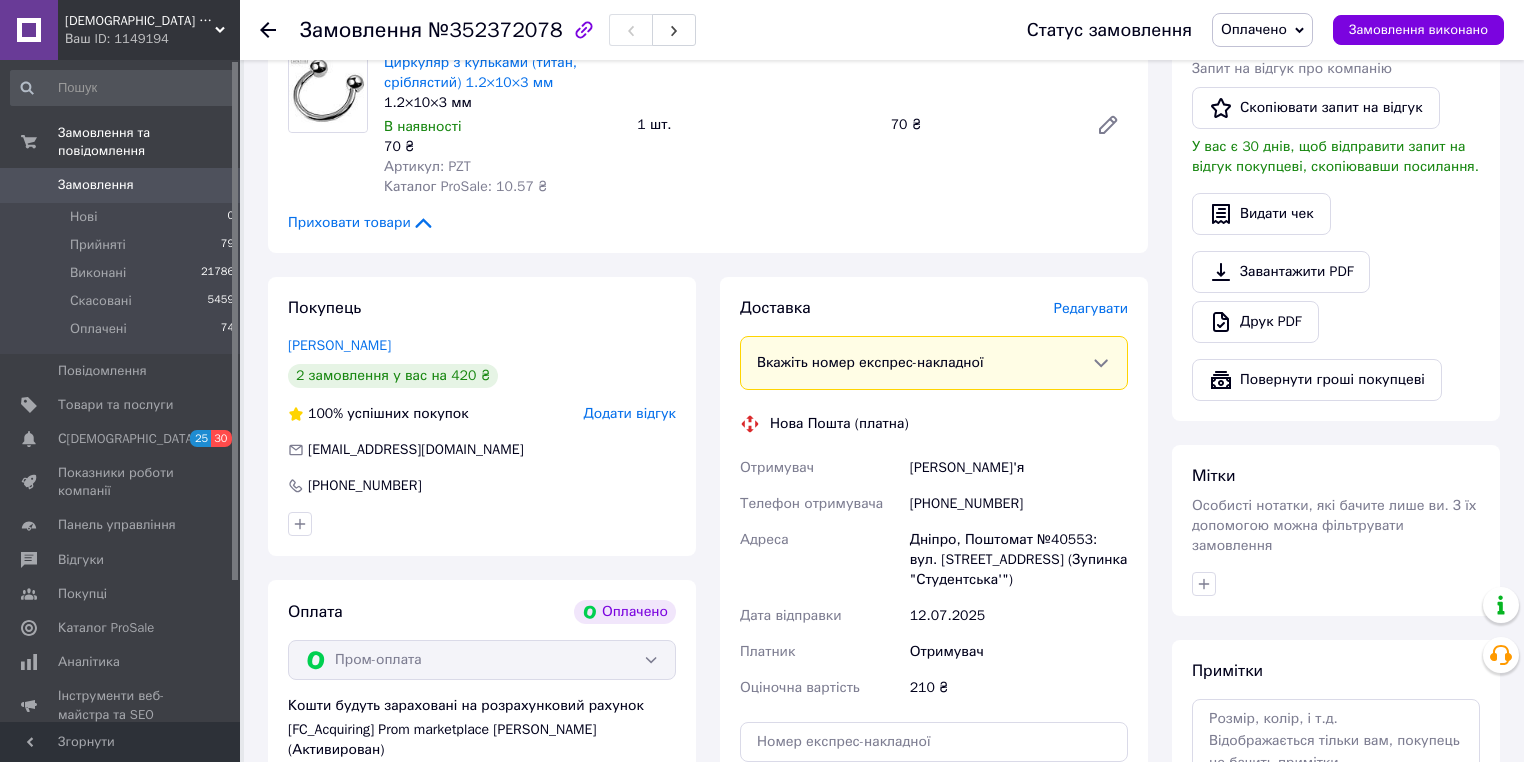 drag, startPoint x: 1081, startPoint y: 578, endPoint x: 904, endPoint y: 548, distance: 179.52437 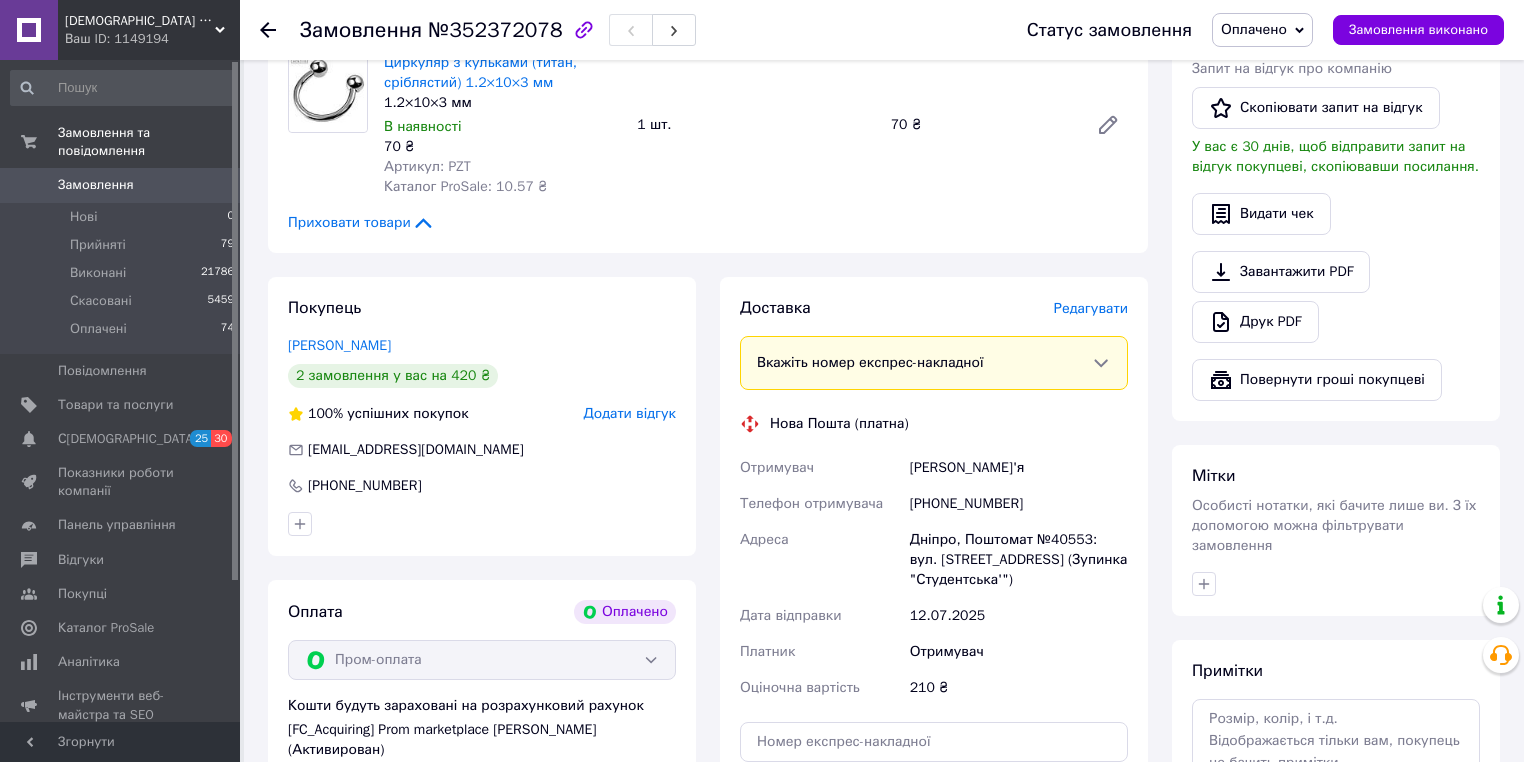 drag, startPoint x: 1205, startPoint y: 556, endPoint x: 1159, endPoint y: 502, distance: 70.93659 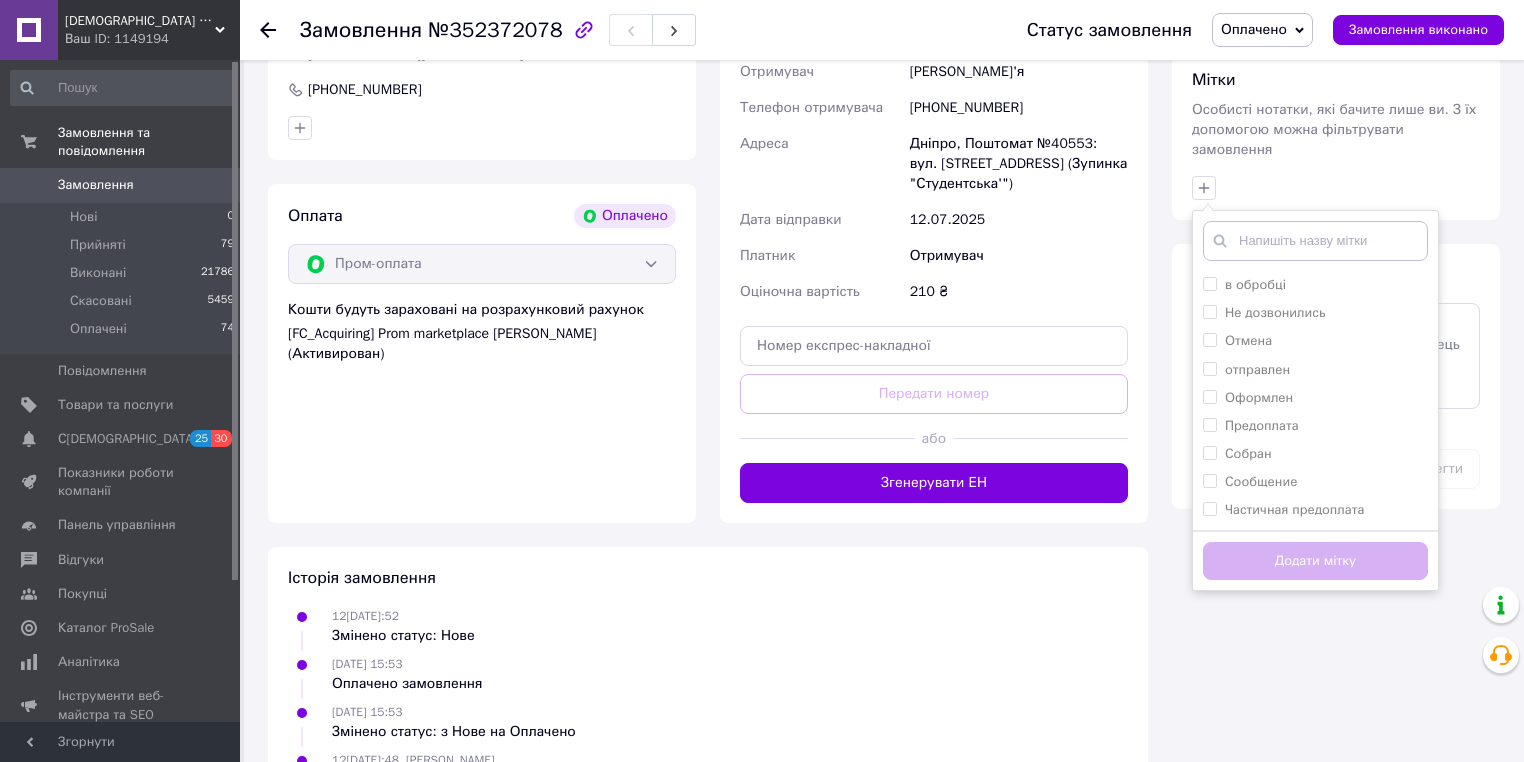 scroll, scrollTop: 960, scrollLeft: 0, axis: vertical 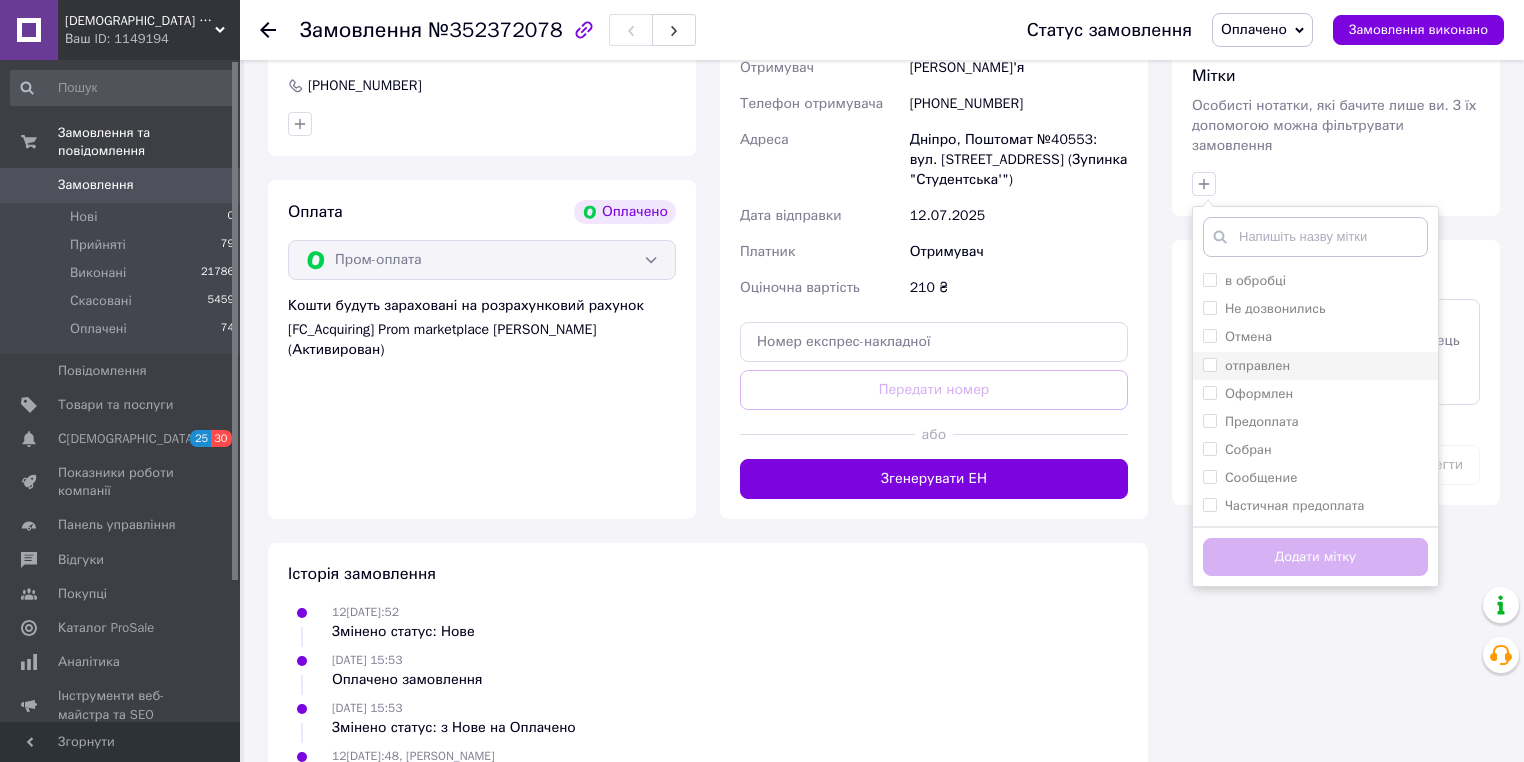 click on "отправлен" at bounding box center (1209, 364) 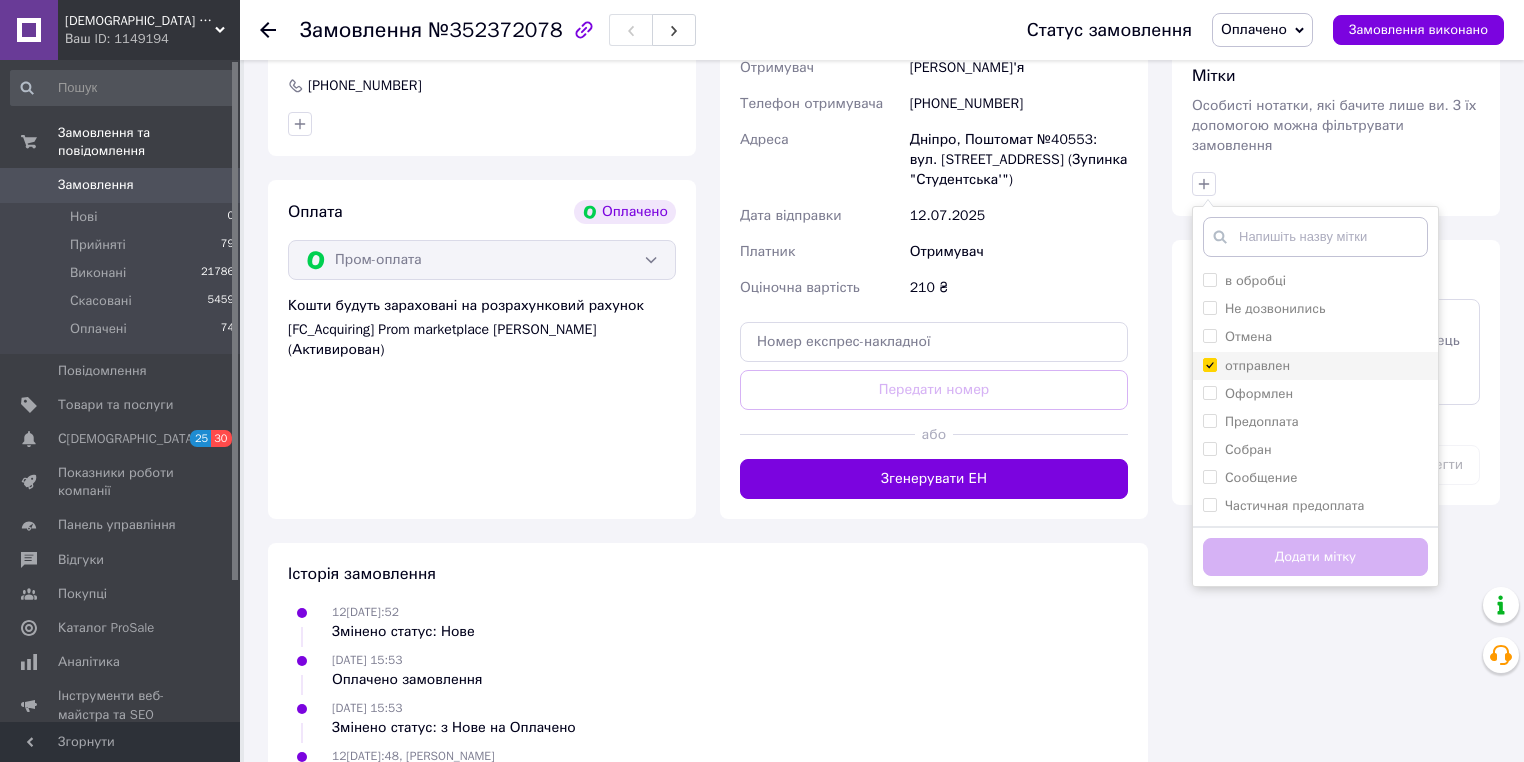 checkbox on "true" 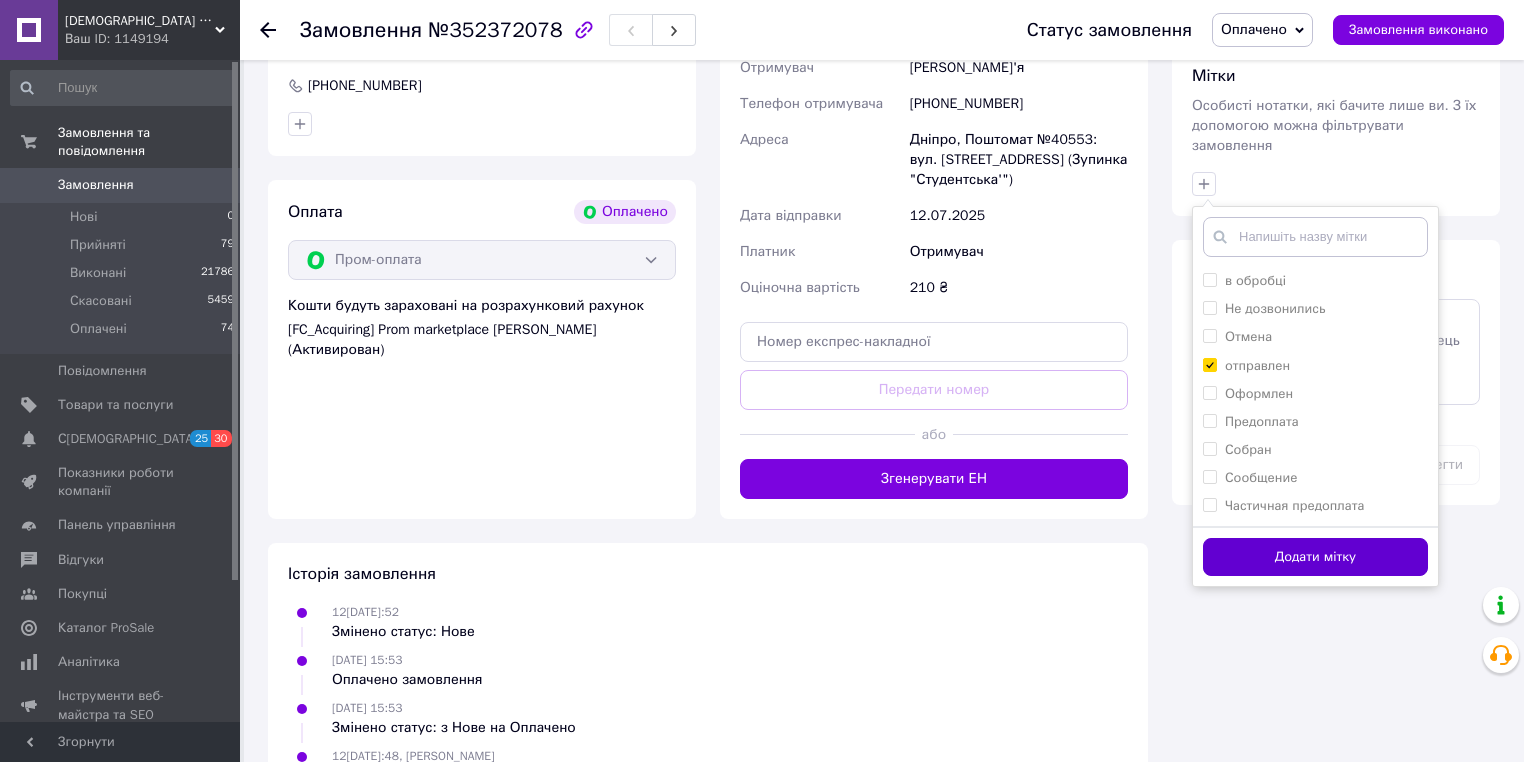 click on "Додати мітку" at bounding box center [1315, 557] 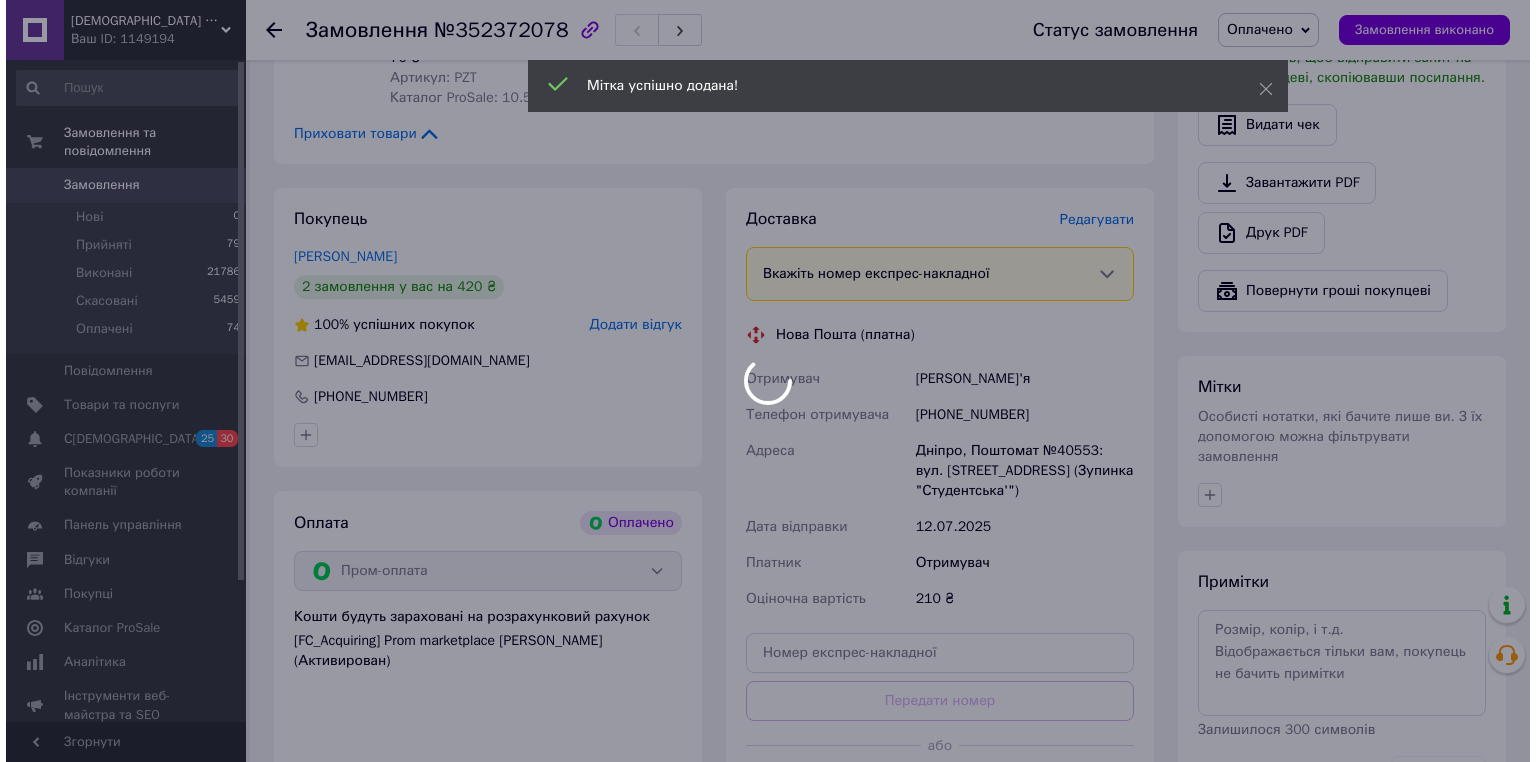 scroll, scrollTop: 640, scrollLeft: 0, axis: vertical 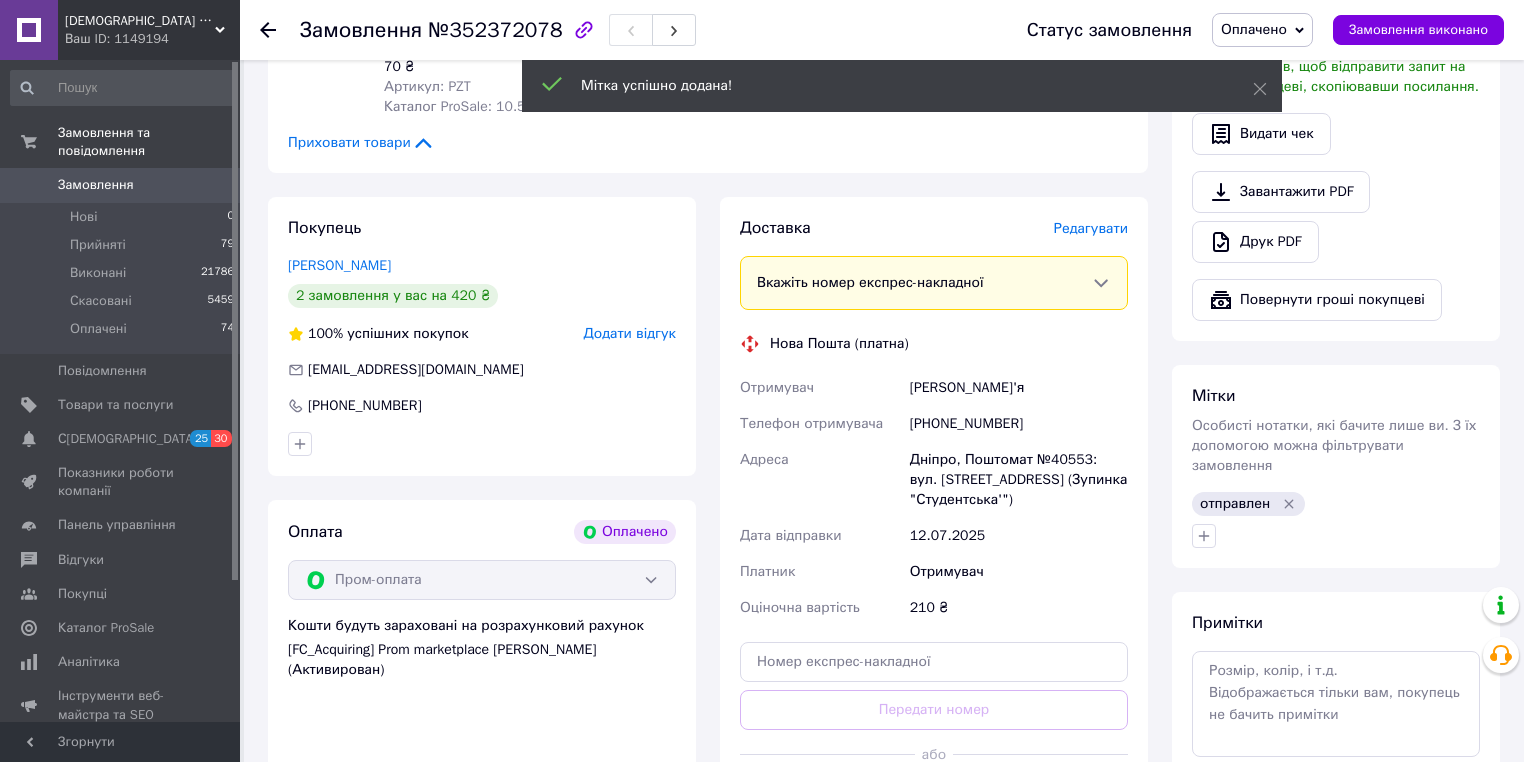 click on "Редагувати" at bounding box center (1091, 228) 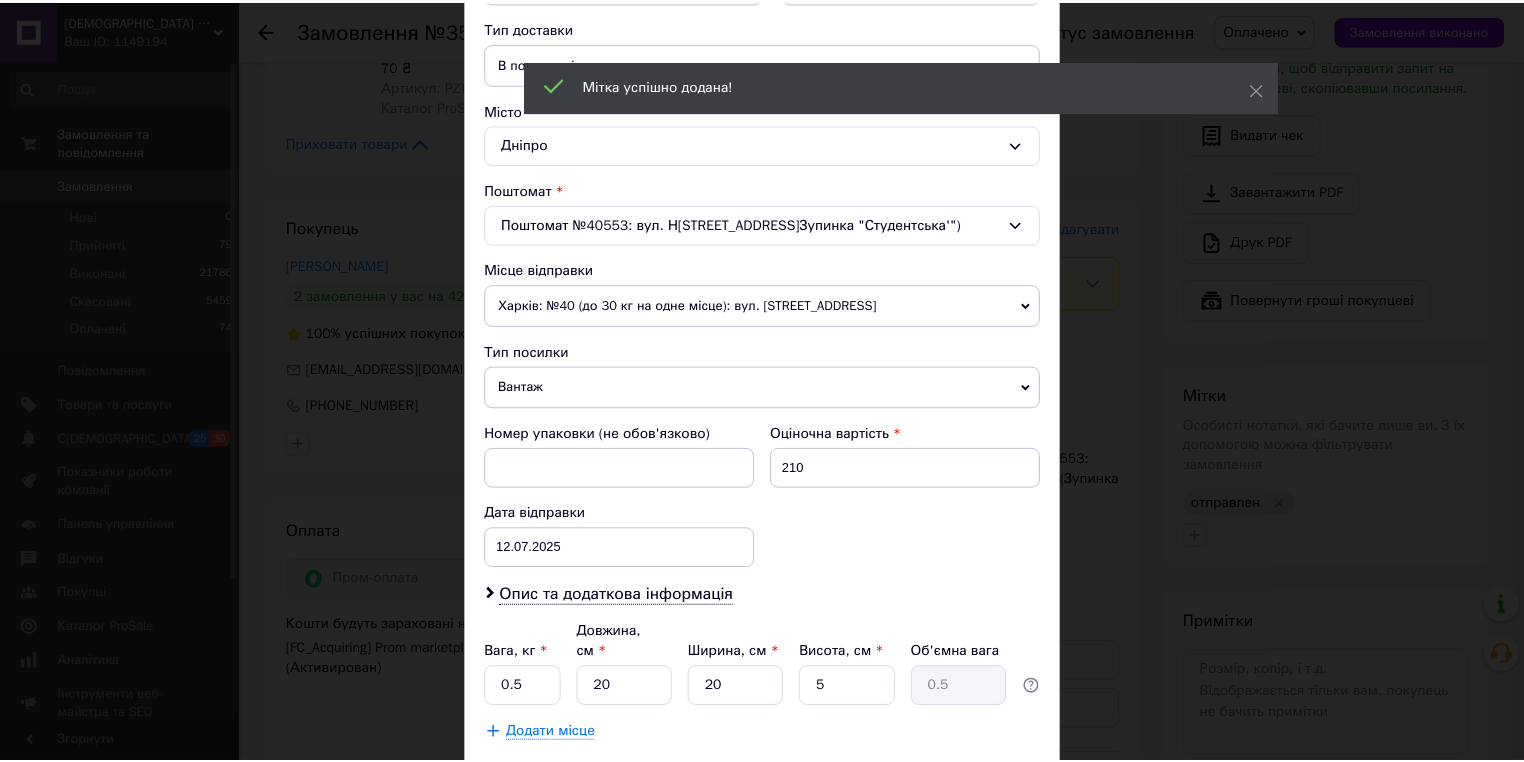 scroll, scrollTop: 560, scrollLeft: 0, axis: vertical 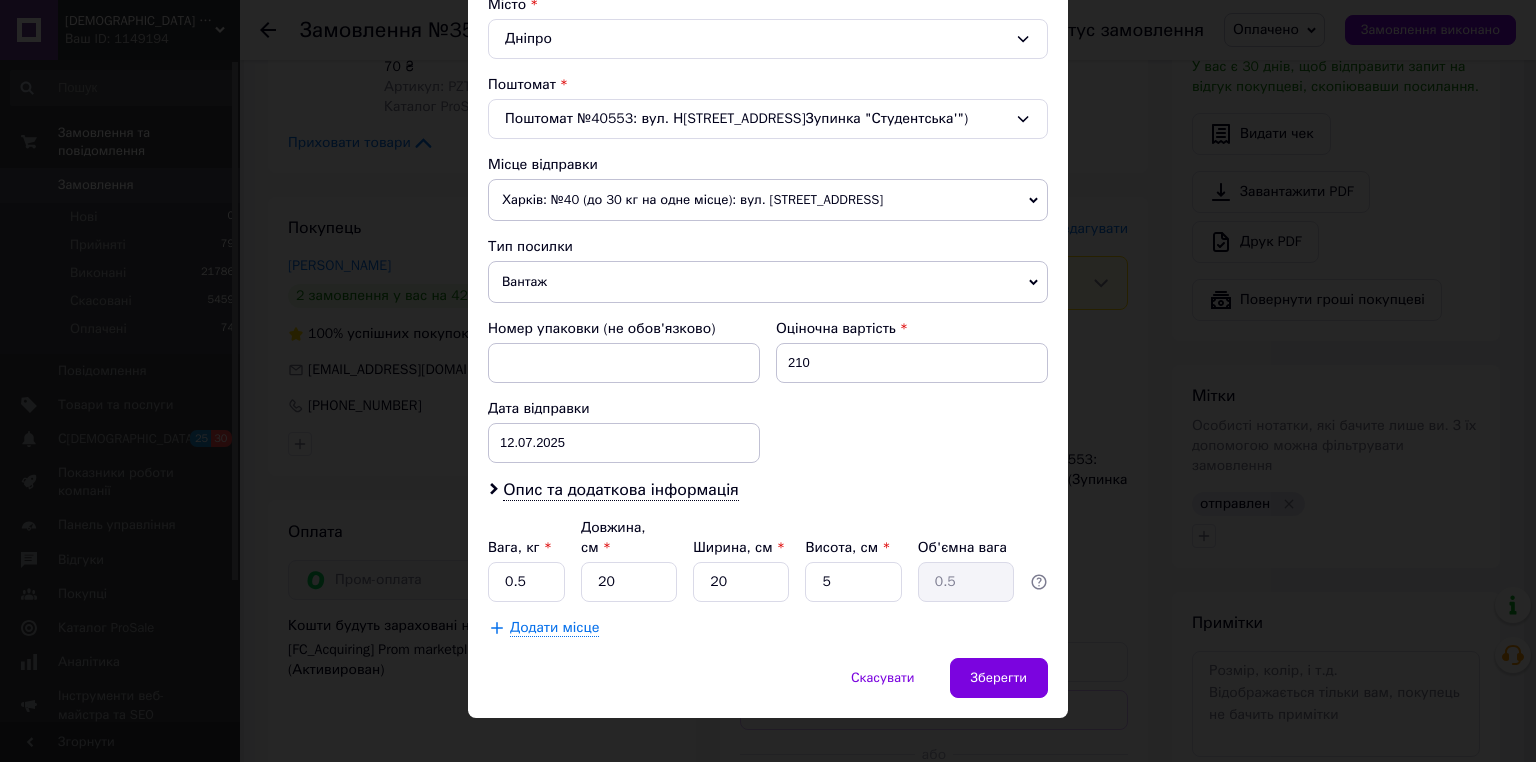 drag, startPoint x: 1001, startPoint y: 655, endPoint x: 855, endPoint y: 452, distance: 250.04999 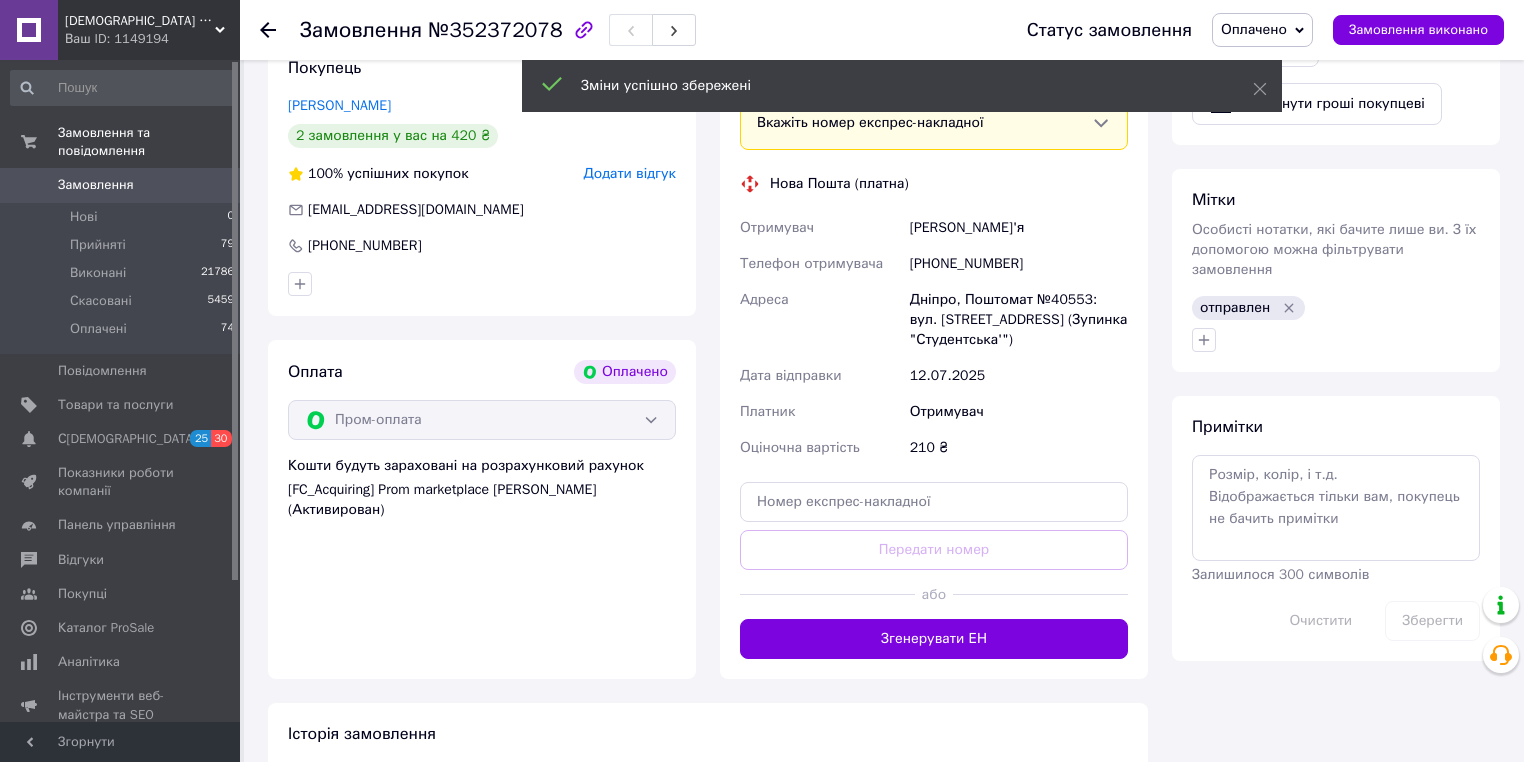 scroll, scrollTop: 960, scrollLeft: 0, axis: vertical 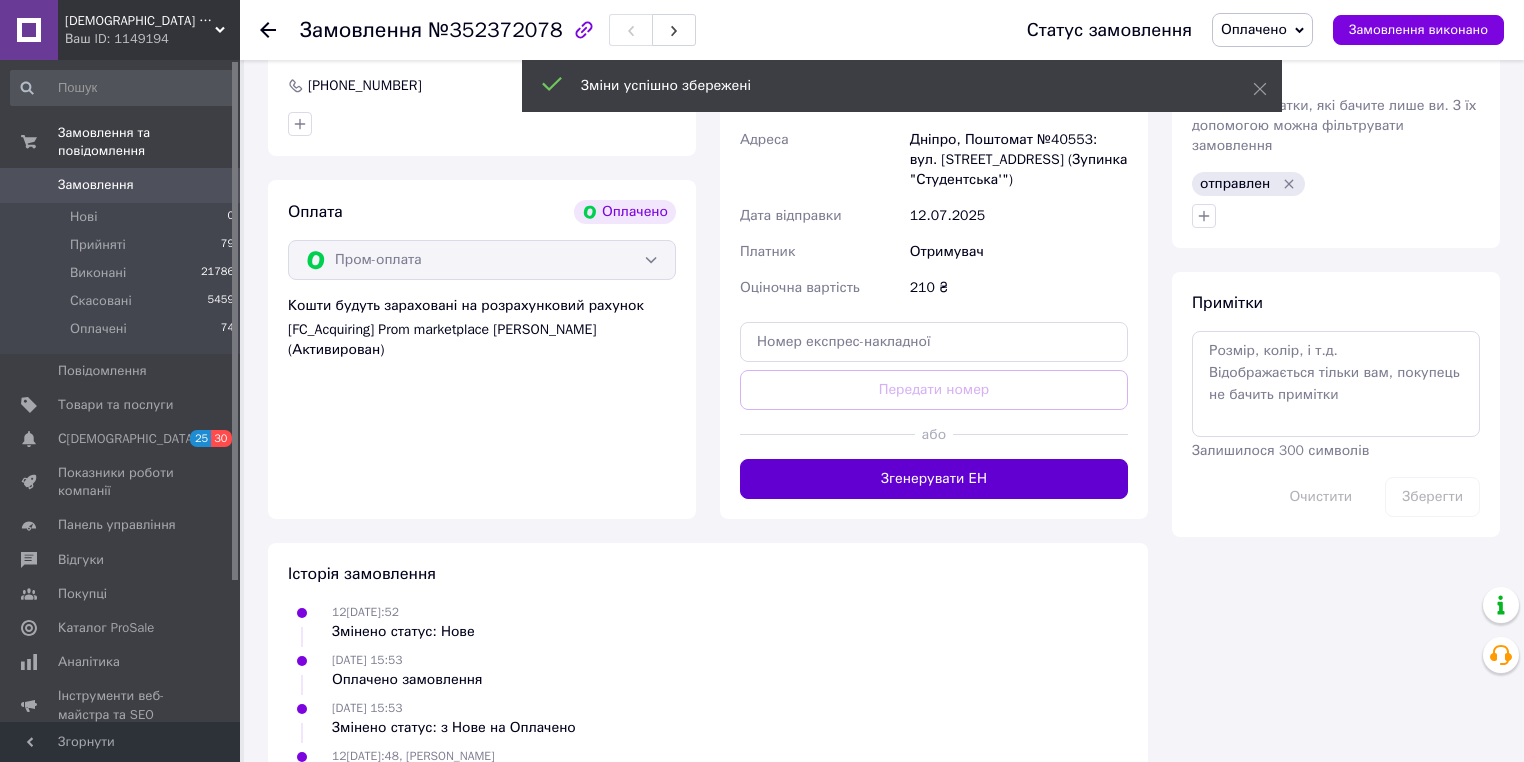 click on "Згенерувати ЕН" at bounding box center [934, 479] 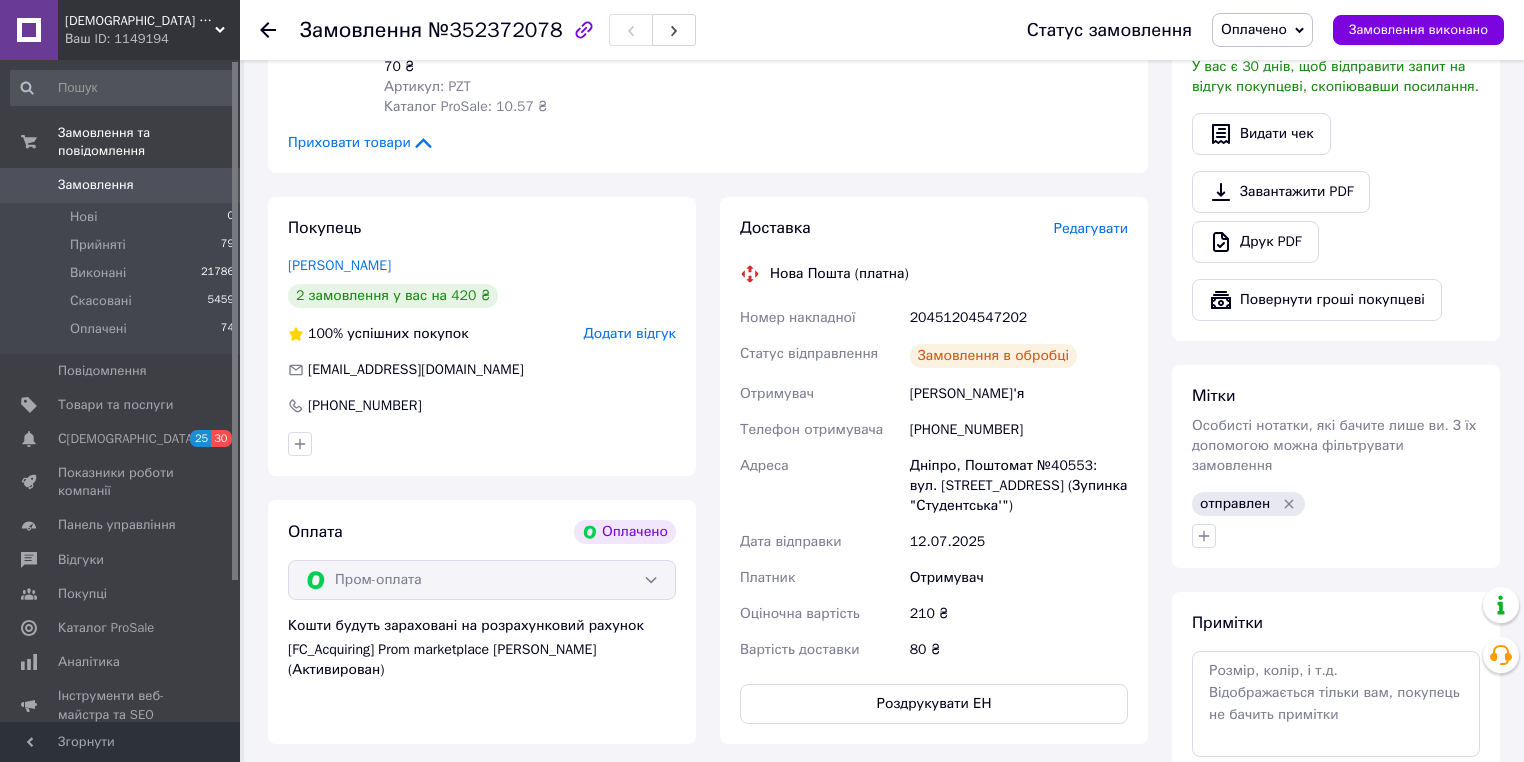 scroll, scrollTop: 640, scrollLeft: 0, axis: vertical 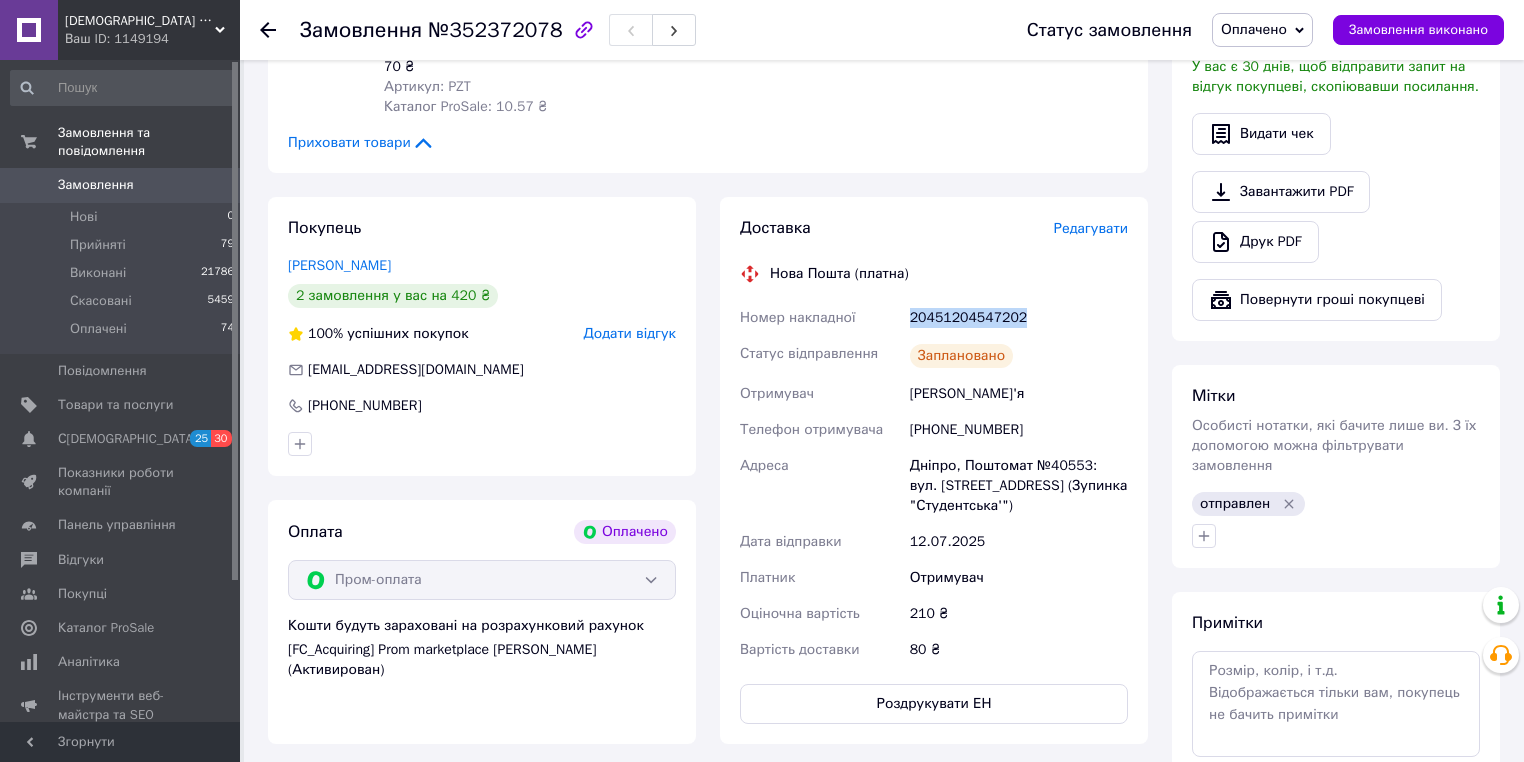 drag, startPoint x: 988, startPoint y: 317, endPoint x: 912, endPoint y: 316, distance: 76.00658 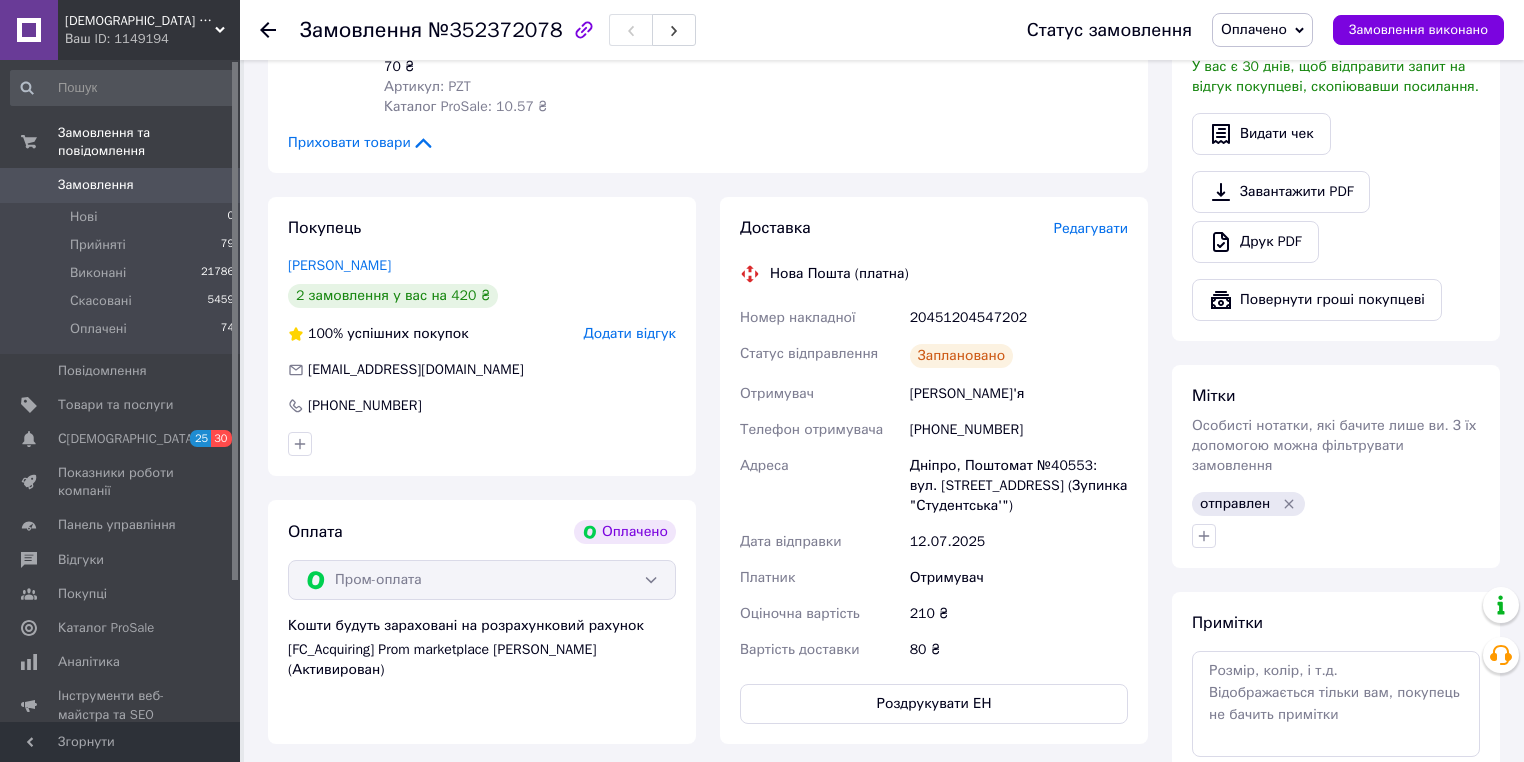 drag, startPoint x: 709, startPoint y: 713, endPoint x: 527, endPoint y: 564, distance: 235.21268 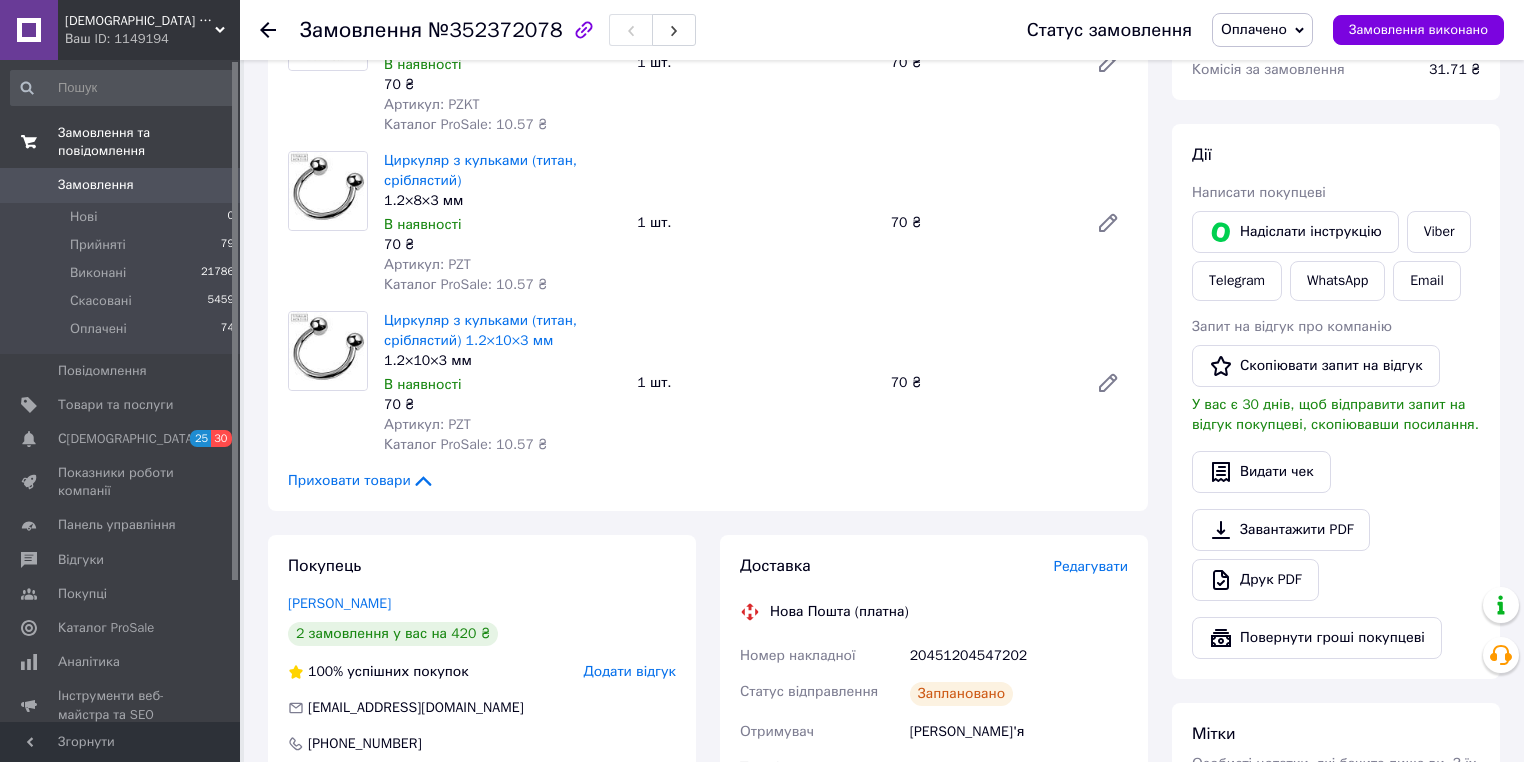 scroll, scrollTop: 160, scrollLeft: 0, axis: vertical 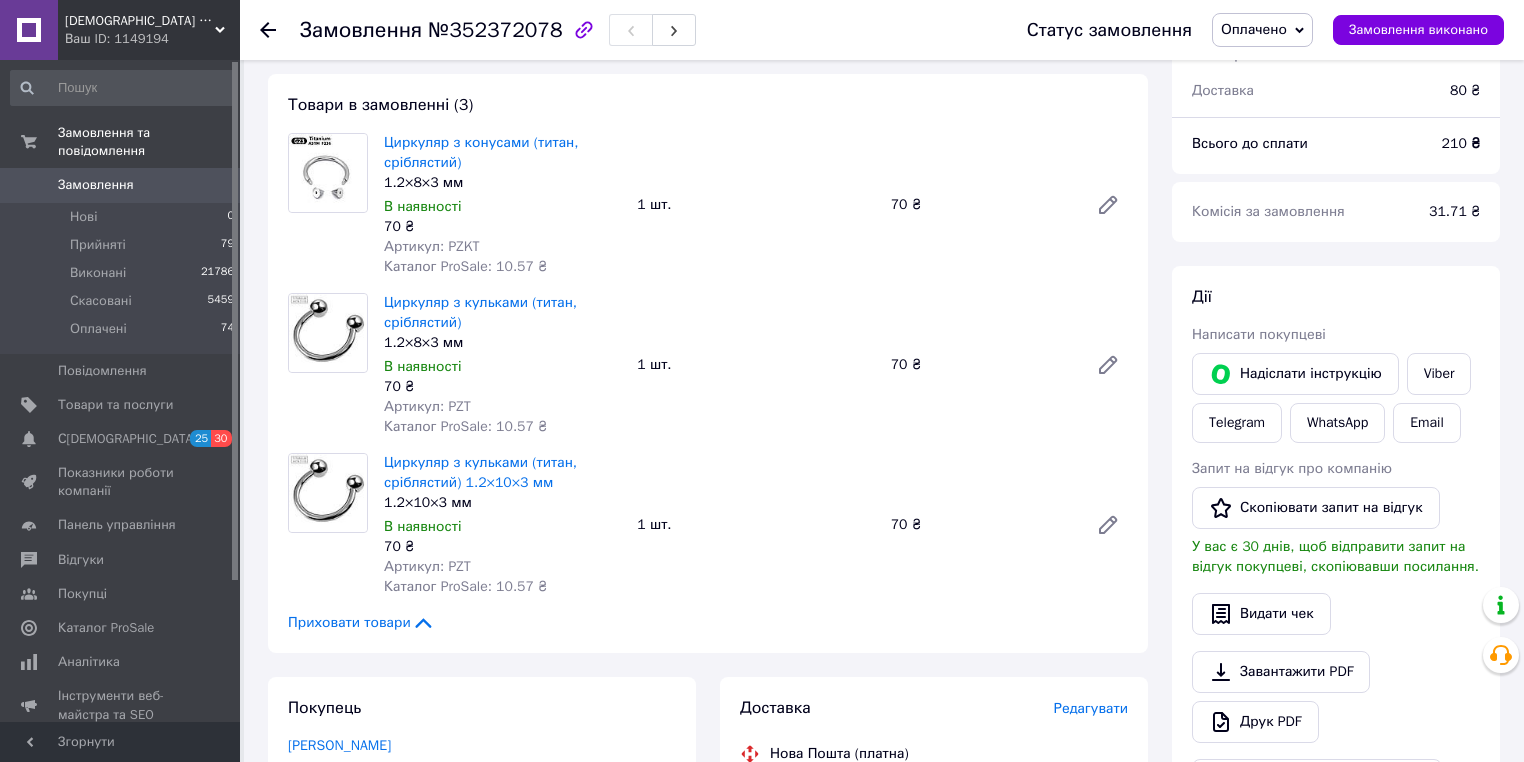 click on "Замовлення" at bounding box center (96, 185) 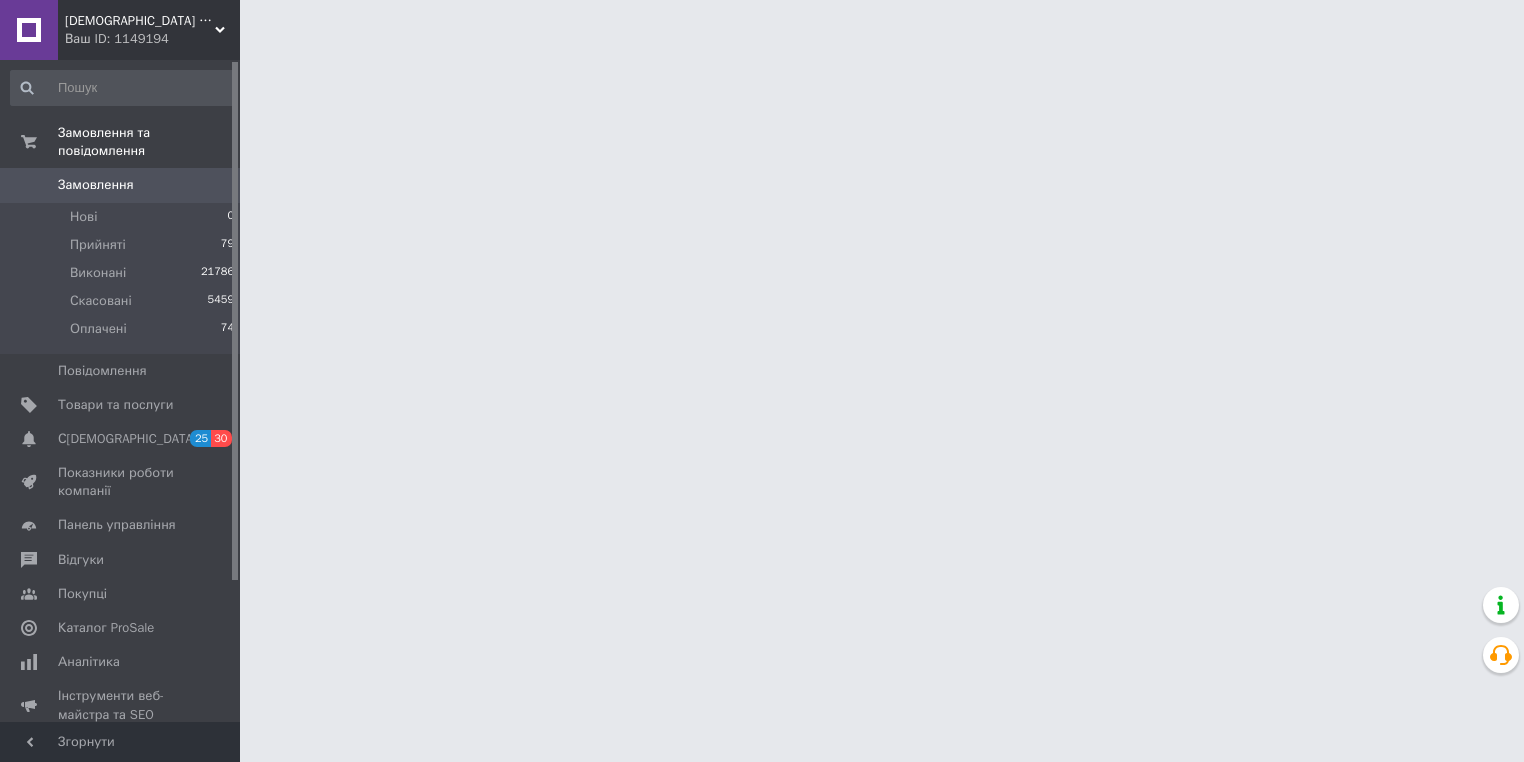scroll, scrollTop: 0, scrollLeft: 0, axis: both 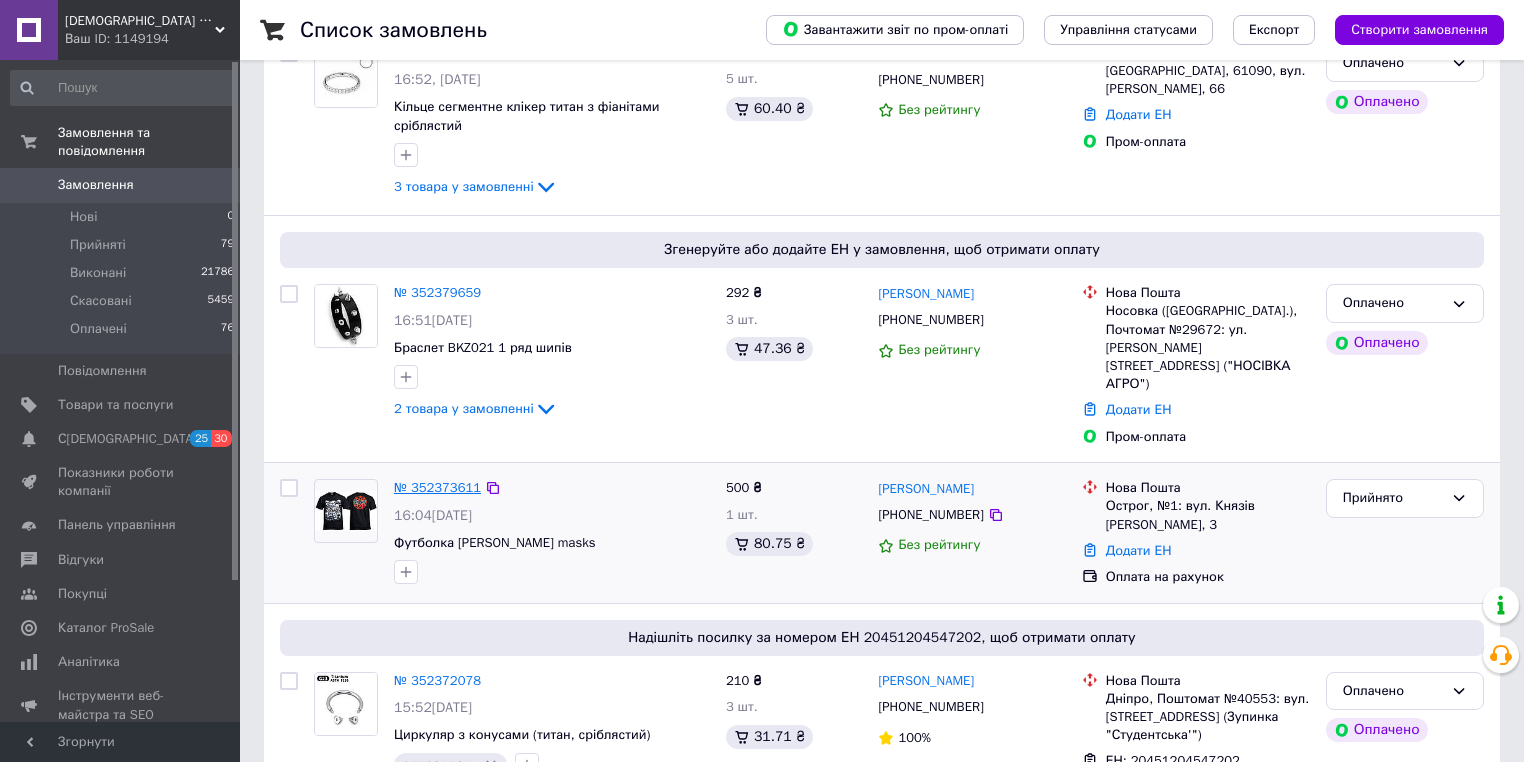 click on "№ 352373611" at bounding box center (437, 487) 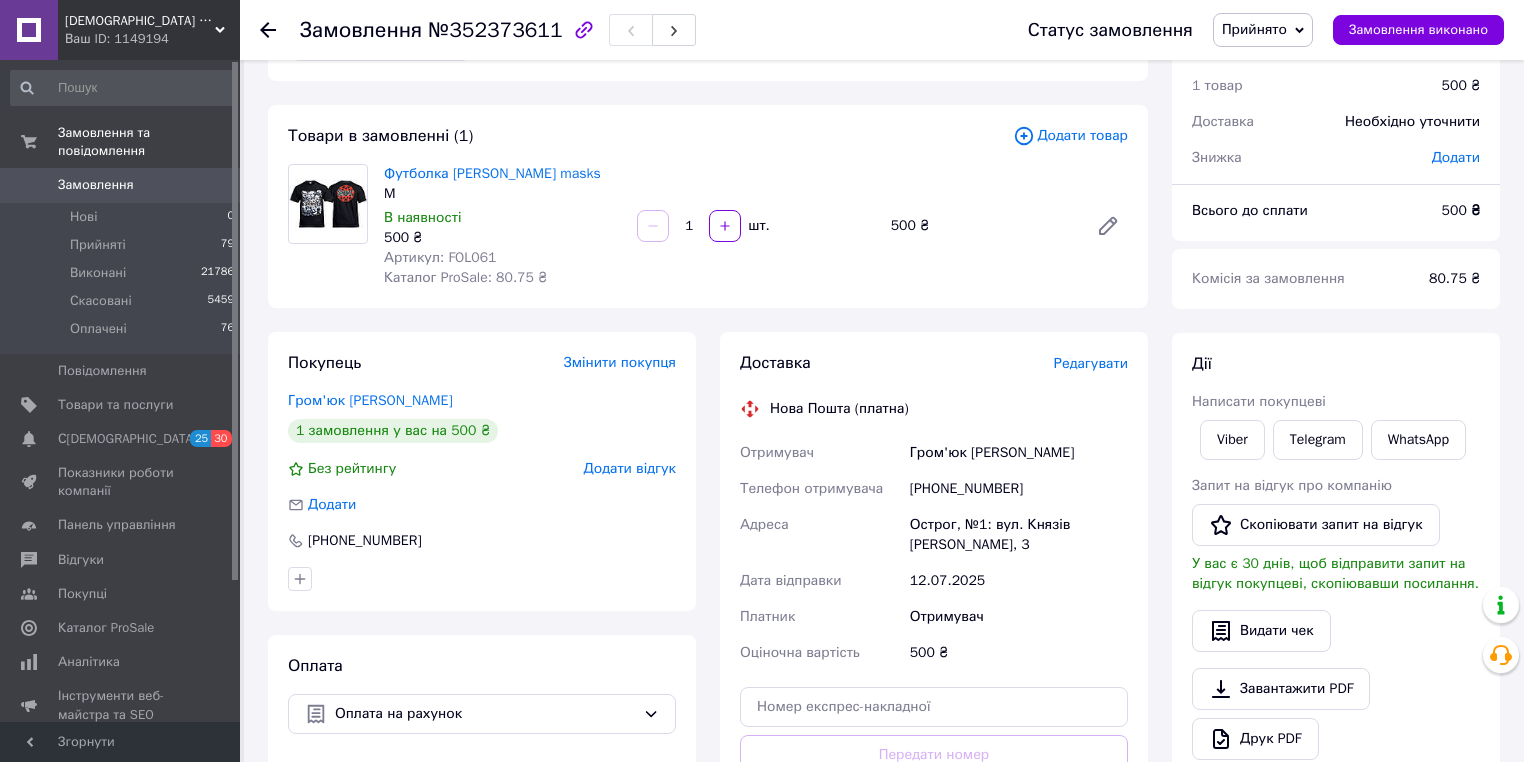 scroll, scrollTop: 160, scrollLeft: 0, axis: vertical 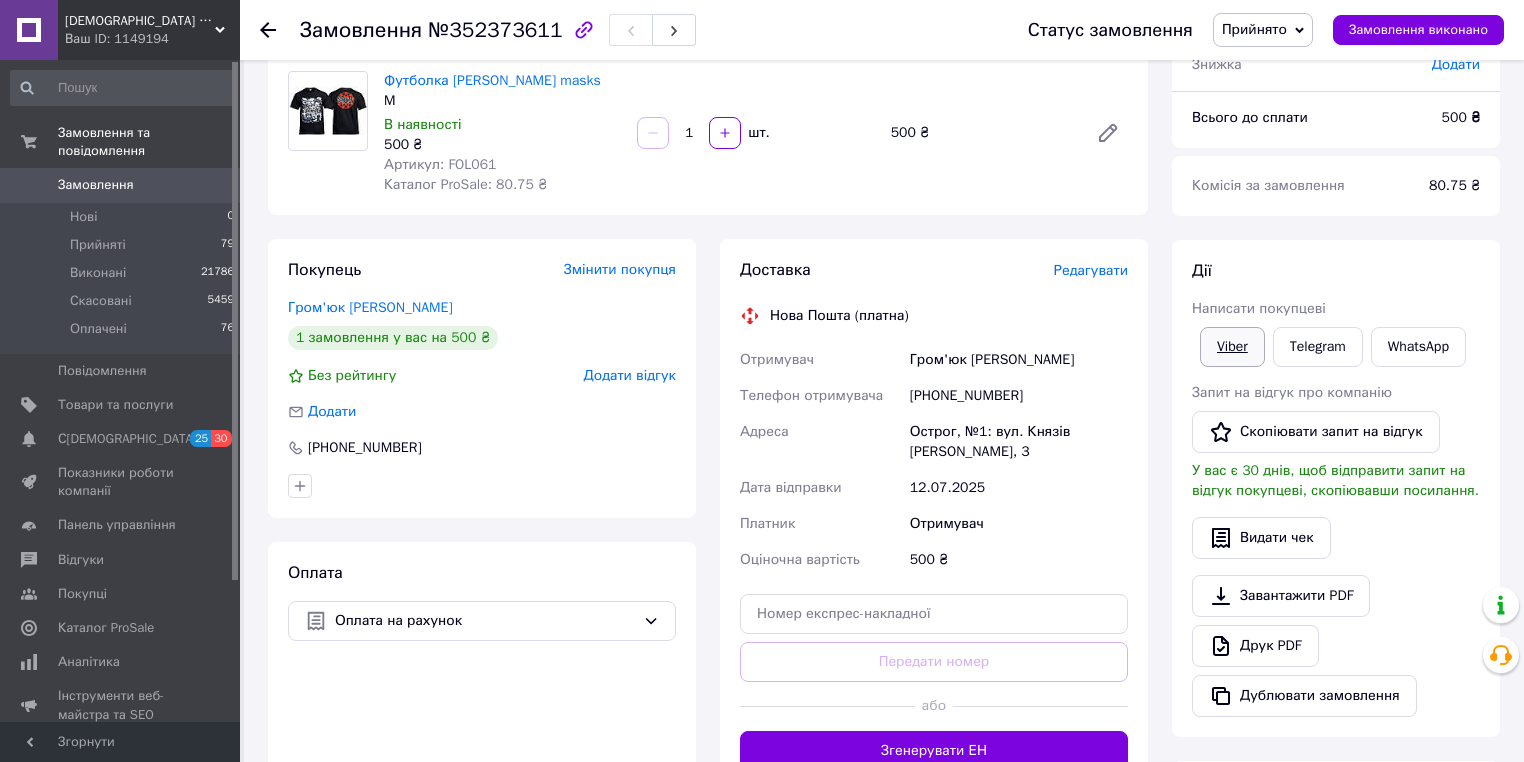 click on "Viber" at bounding box center (1232, 347) 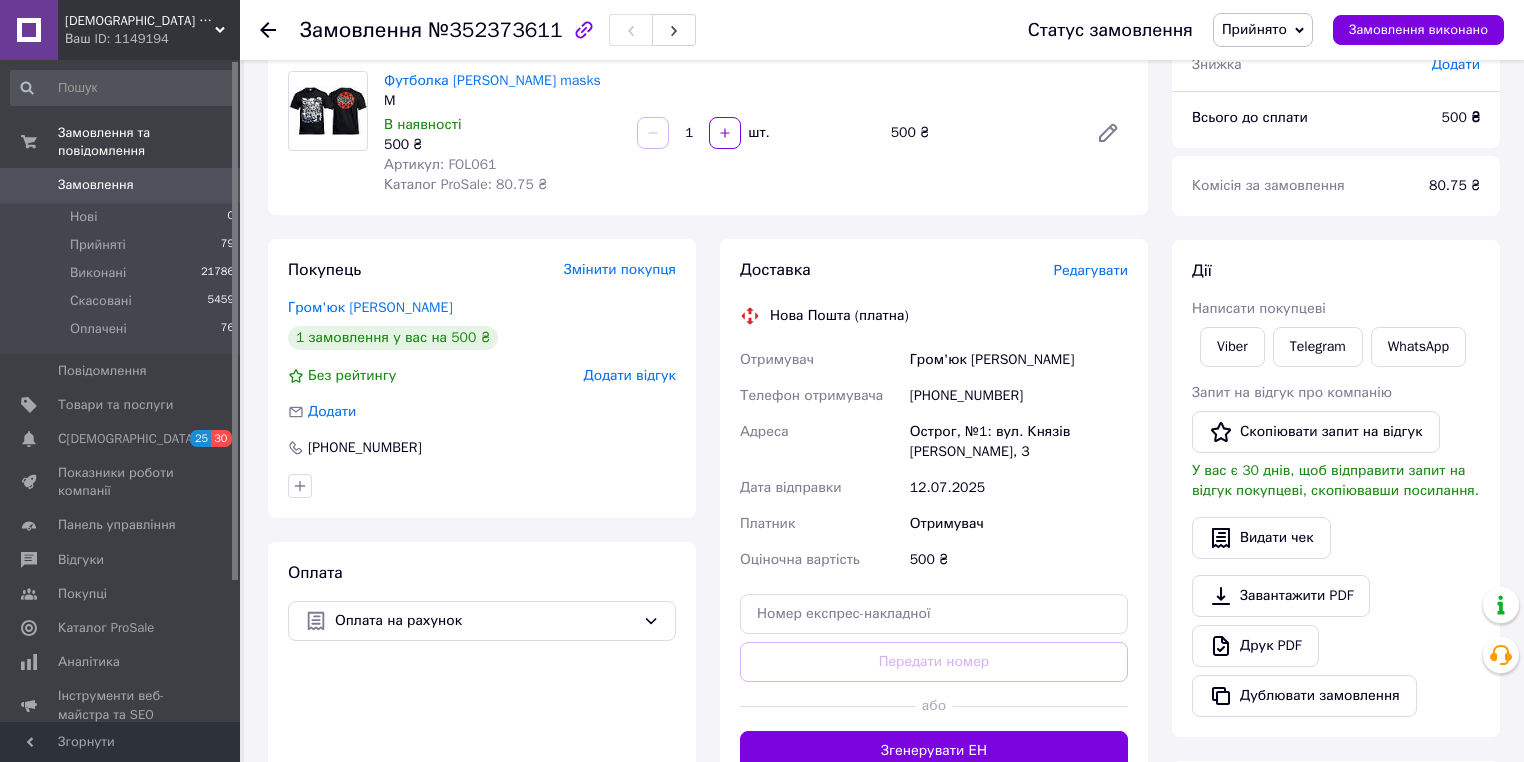 click on "Футболка SLIPKNOT Gray masks M В наявності 500 ₴ Артикул: FOL061 Каталог ProSale: 80.75 ₴  1   шт. 500 ₴" at bounding box center [756, 133] 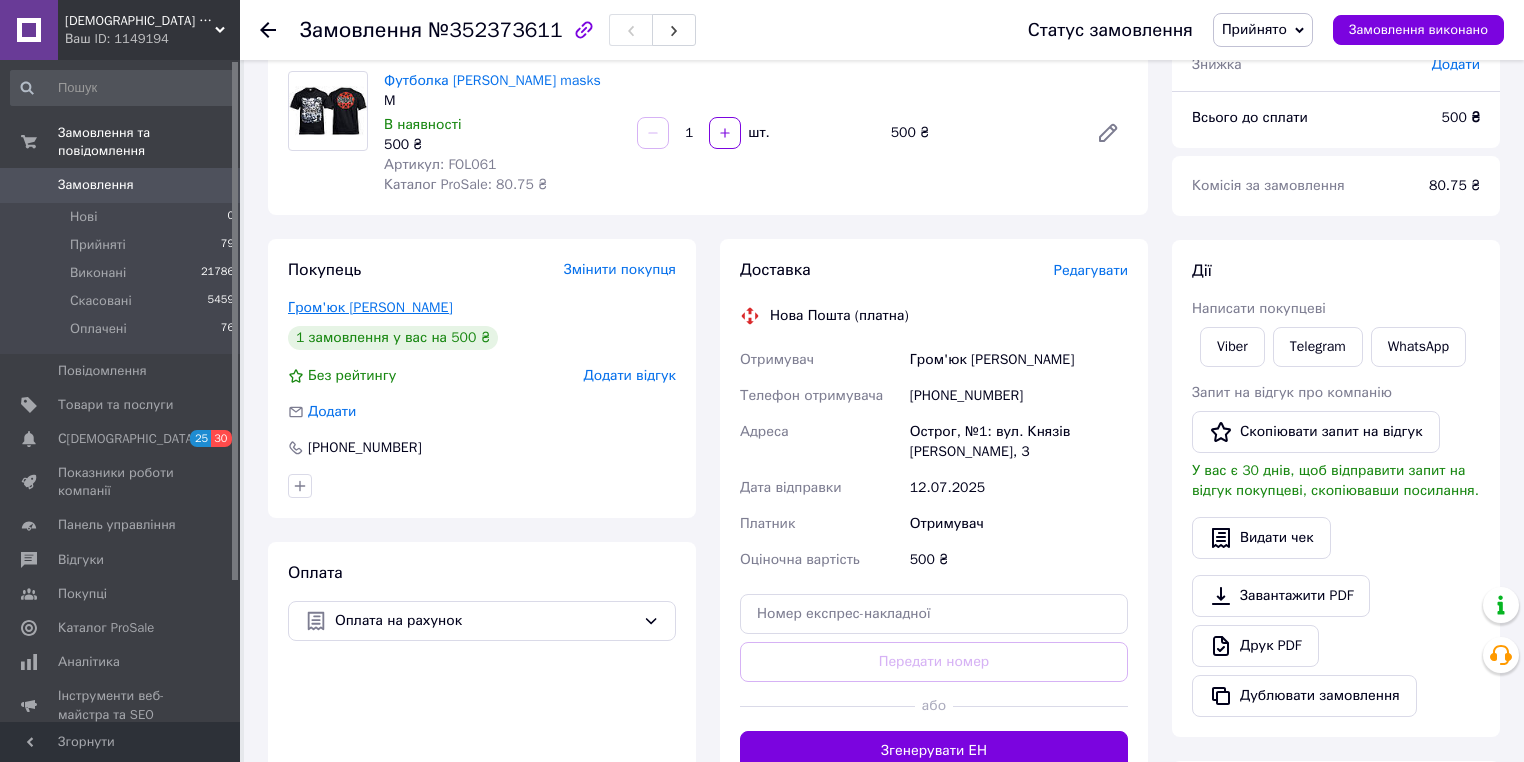 click on "Гром'юк Юра" at bounding box center (370, 307) 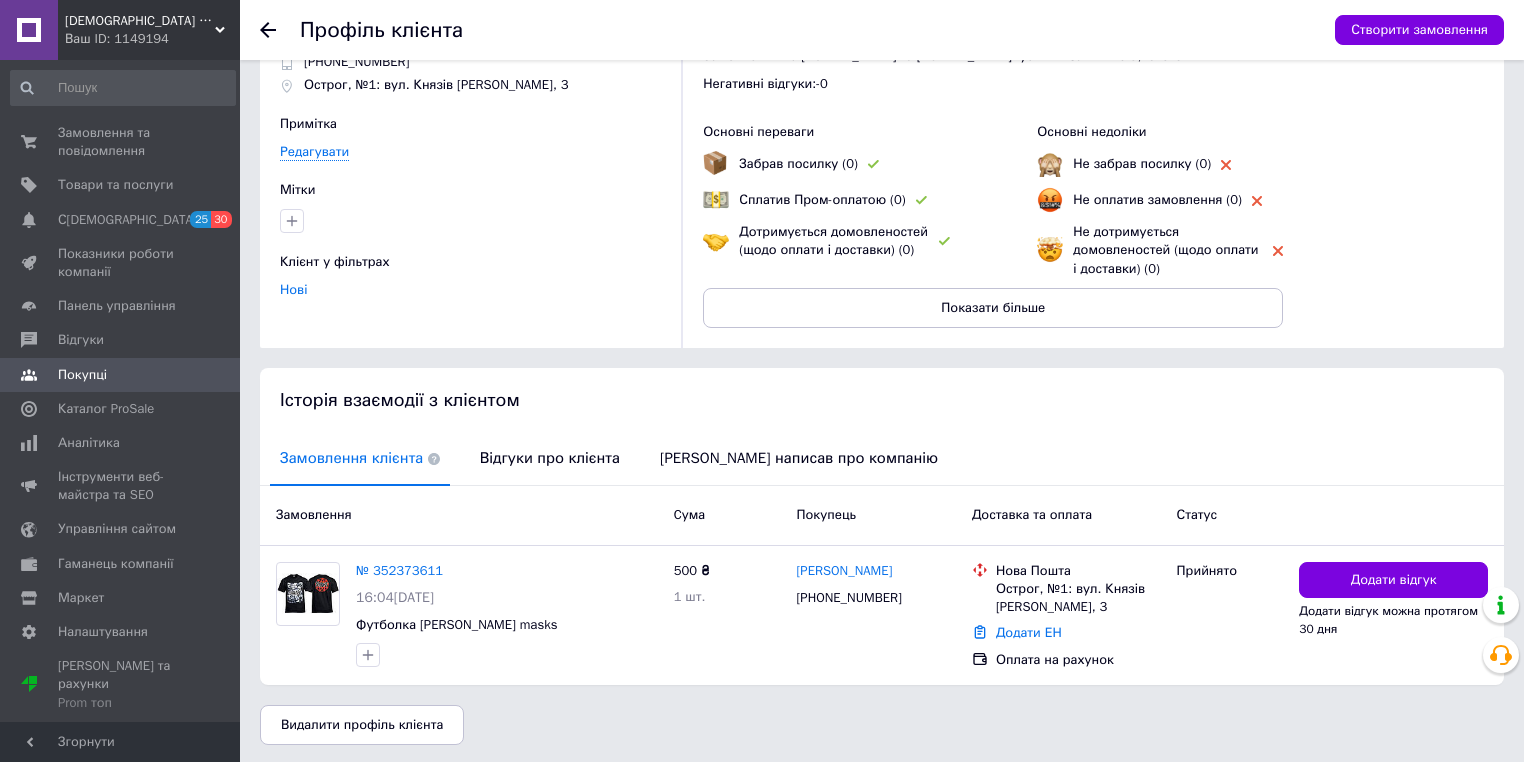 scroll, scrollTop: 88, scrollLeft: 0, axis: vertical 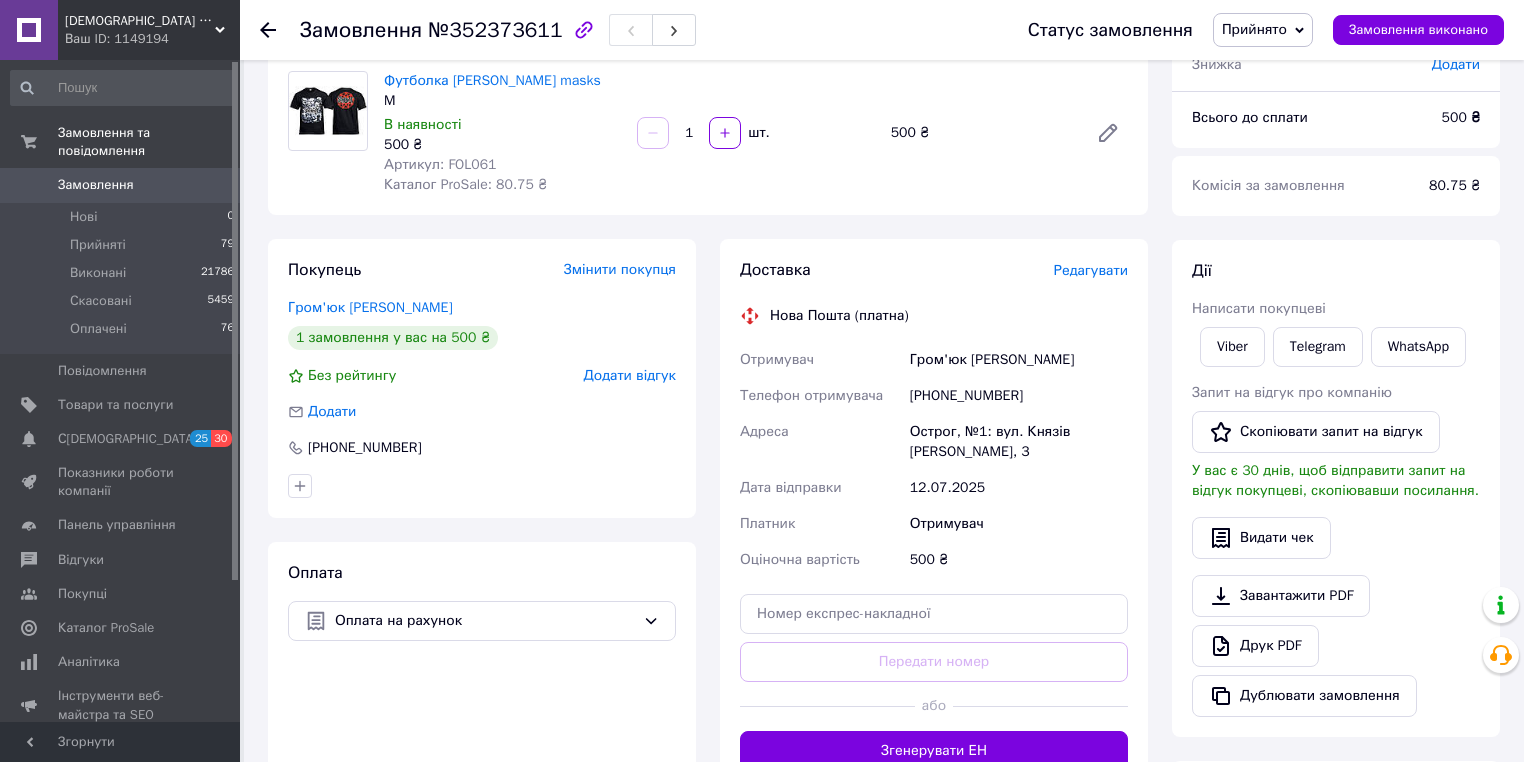 click on "Редагувати" at bounding box center [1091, 271] 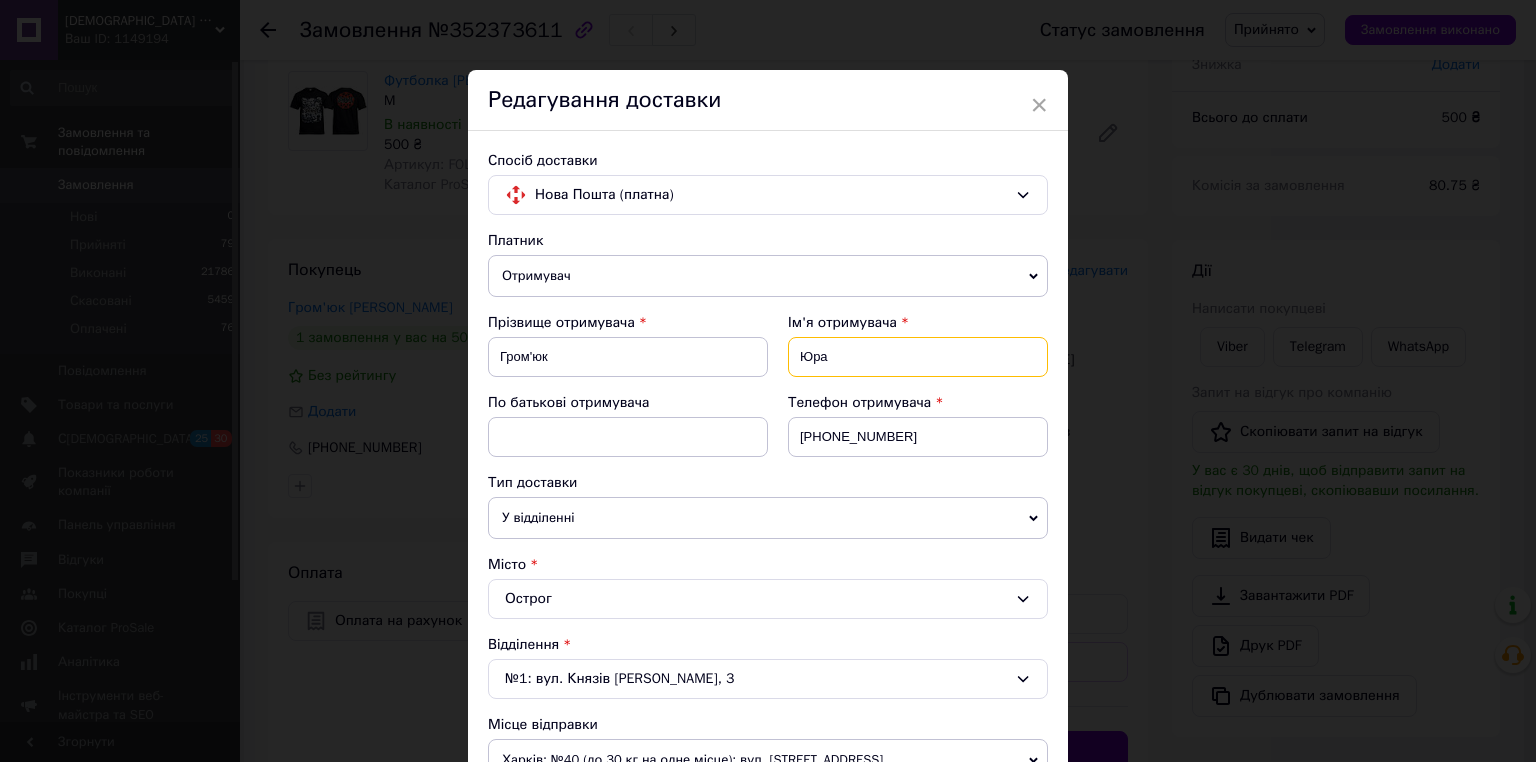 click on "Юра" at bounding box center [918, 357] 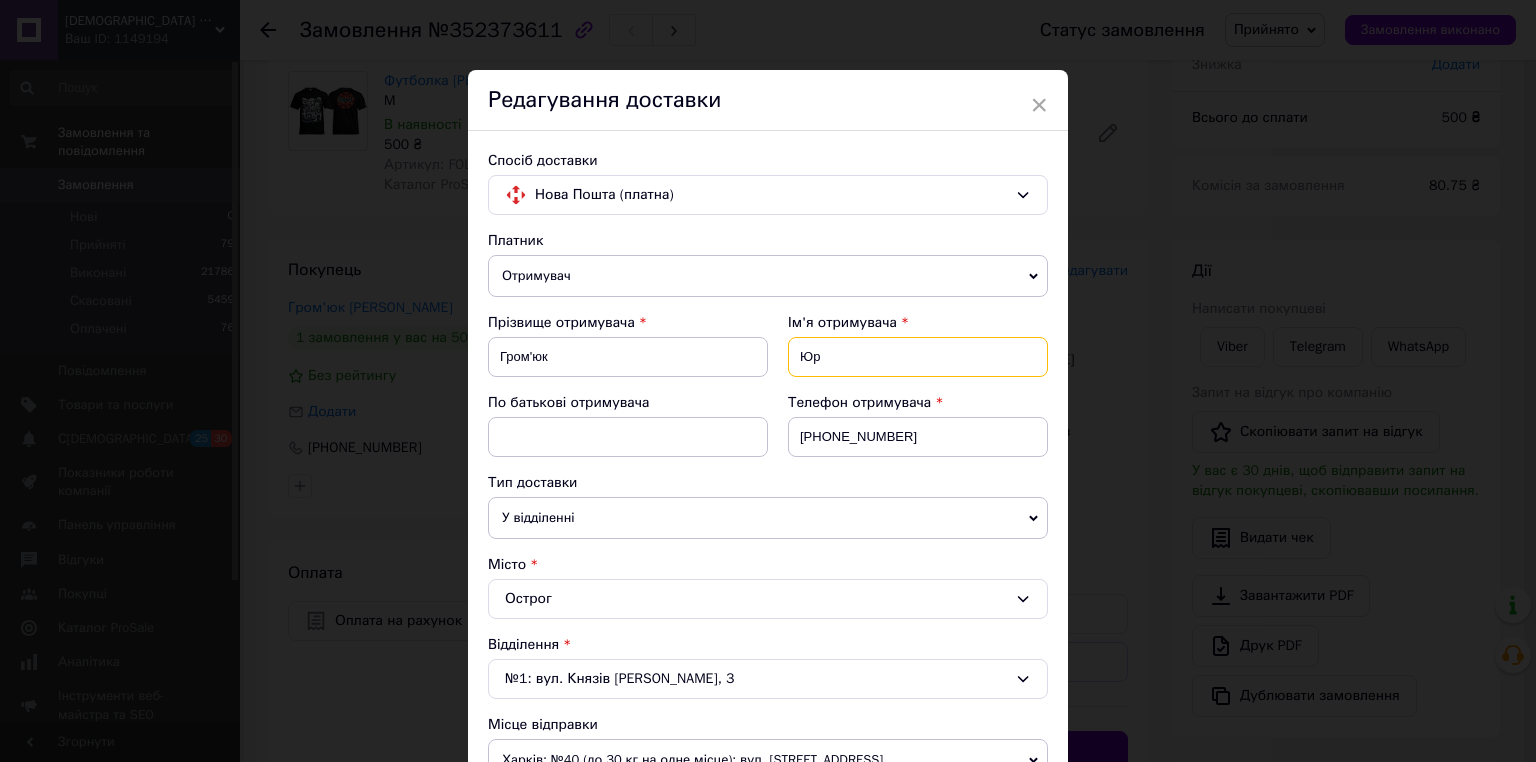 type on "Юрій" 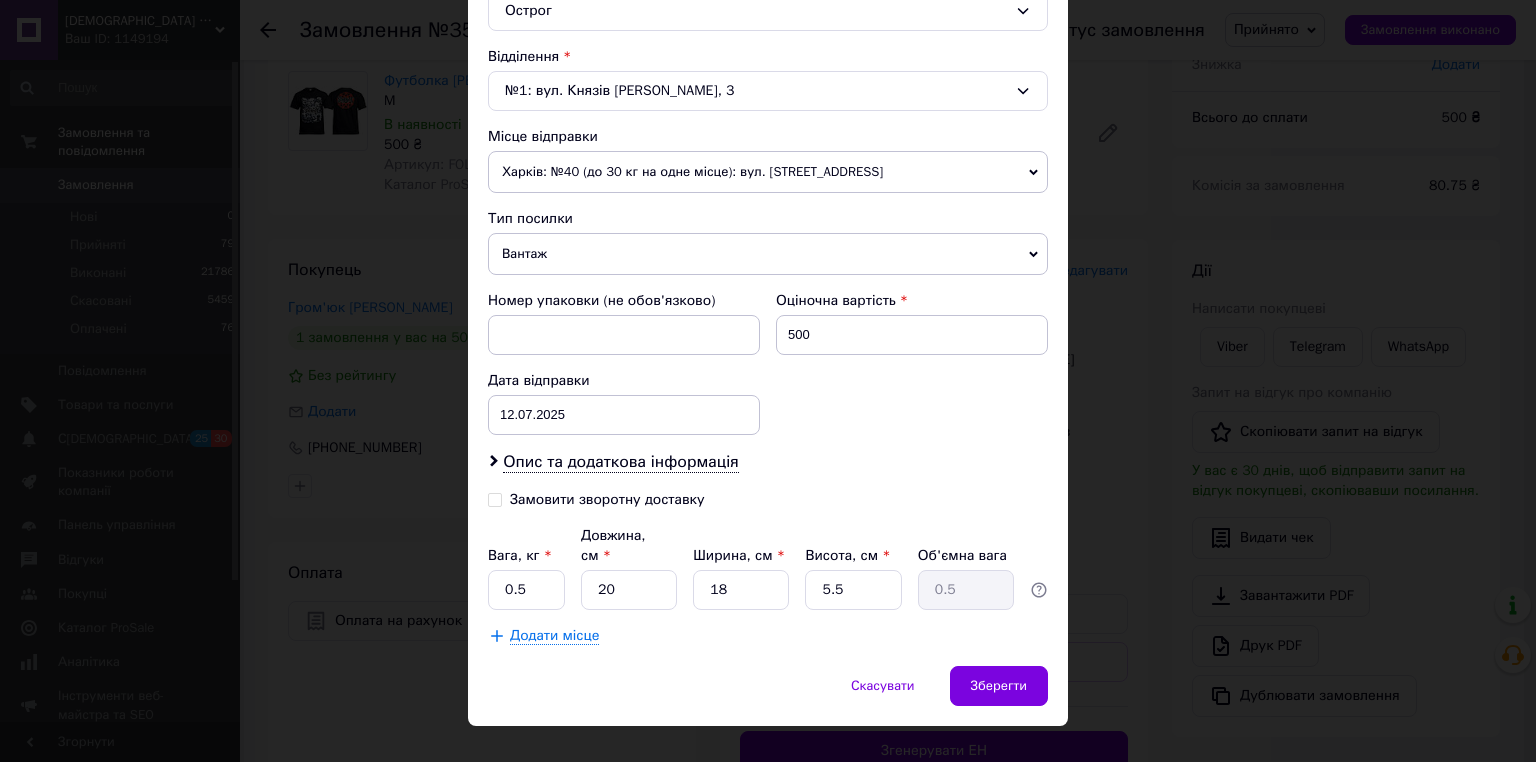 scroll, scrollTop: 596, scrollLeft: 0, axis: vertical 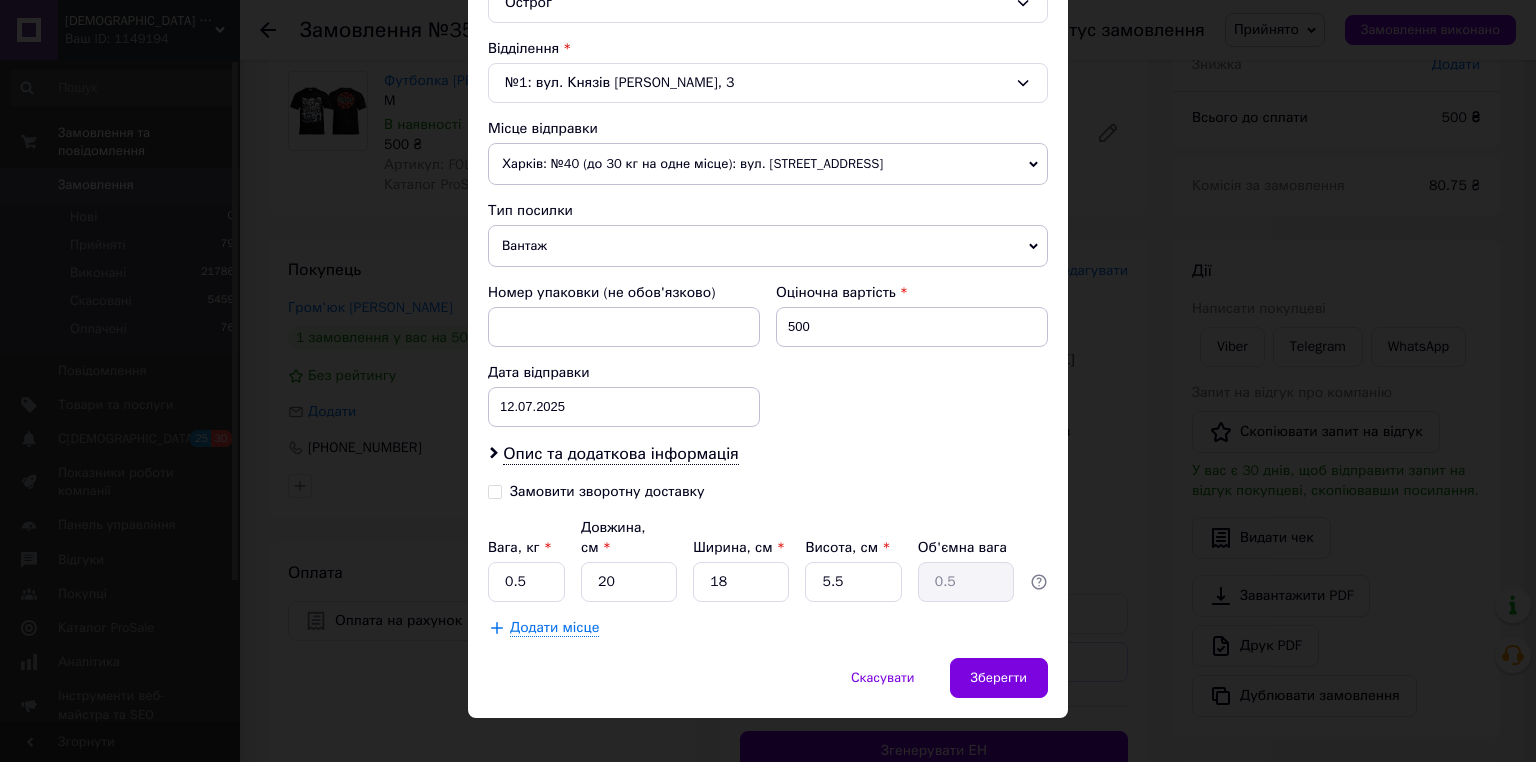 click on "Спосіб доставки Нова Пошта (платна) Платник Отримувач Відправник Прізвище отримувача Гром'юк Ім'я отримувача Юрій По батькові отримувача Телефон отримувача +380989391194 Тип доставки У відділенні Кур'єром В поштоматі Місто Острог Відділення №1: вул. Князів Острозьких, 3 Місце відправки Харків: №40 (до 30 кг на одне місце): вул. Тарасівська, 3 Немає збігів. Спробуйте змінити умови пошуку Додати ще місце відправки Тип посилки Вантаж Документи Номер упаковки (не обов'язково) Оціночна вартість 500 Дата відправки 12.07.2025 < 2025 > < Июль > Пн Вт Ср Чт Пт Сб Вс 30 1 2 3 4 5 6 7 8 9 10 11 12 13 14 15" at bounding box center [768, 96] 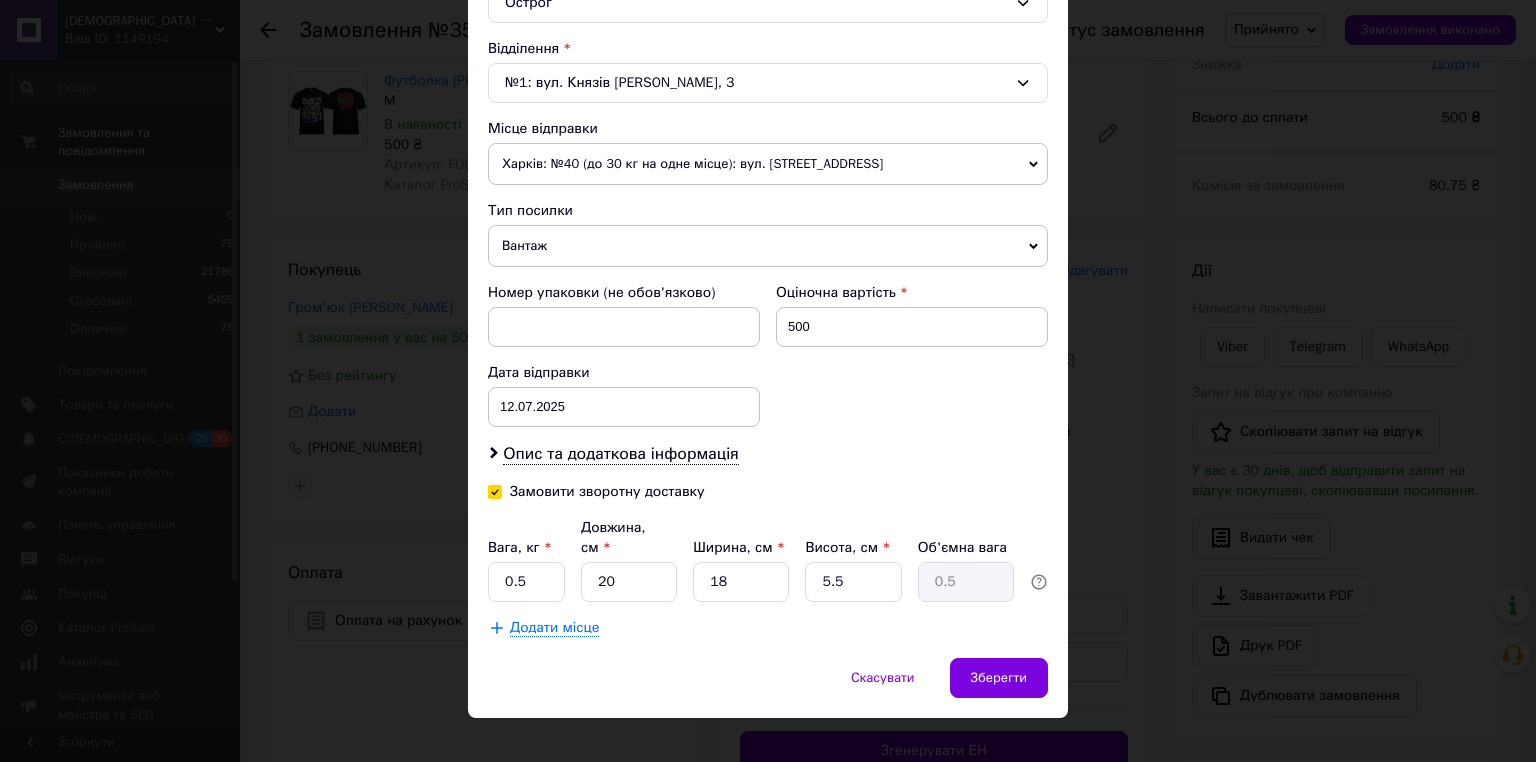 checkbox on "true" 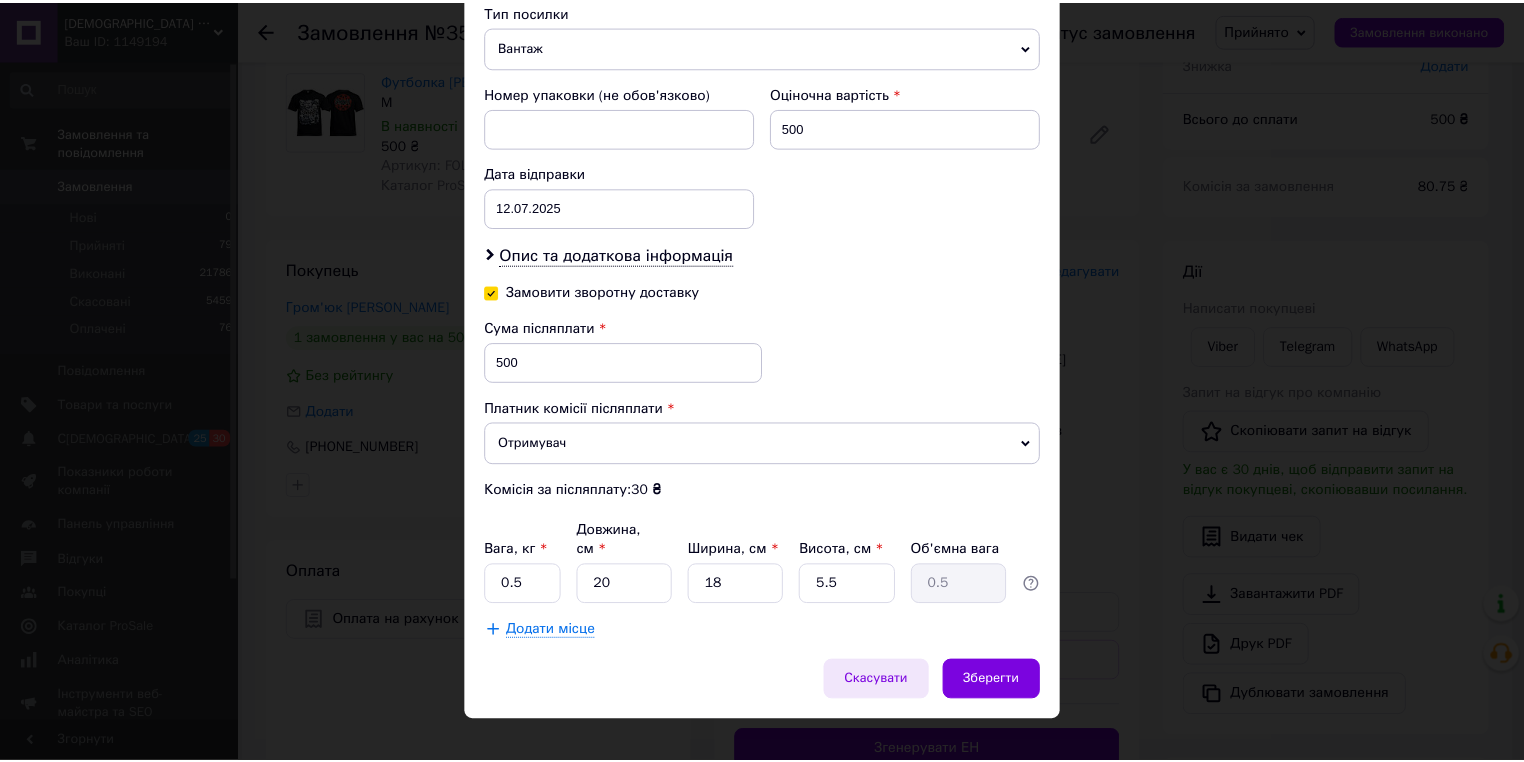 scroll, scrollTop: 797, scrollLeft: 0, axis: vertical 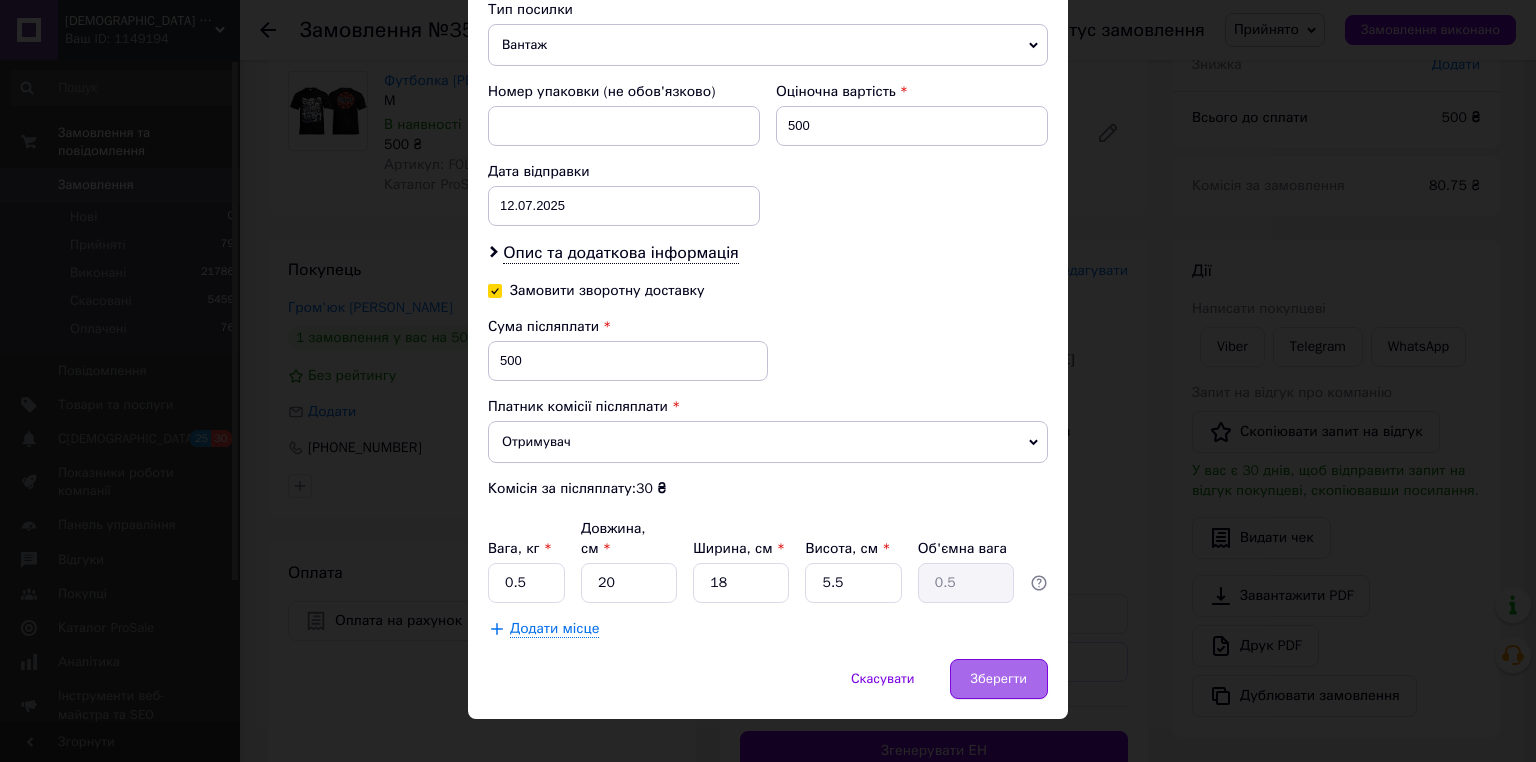 click on "Зберегти" at bounding box center [999, 679] 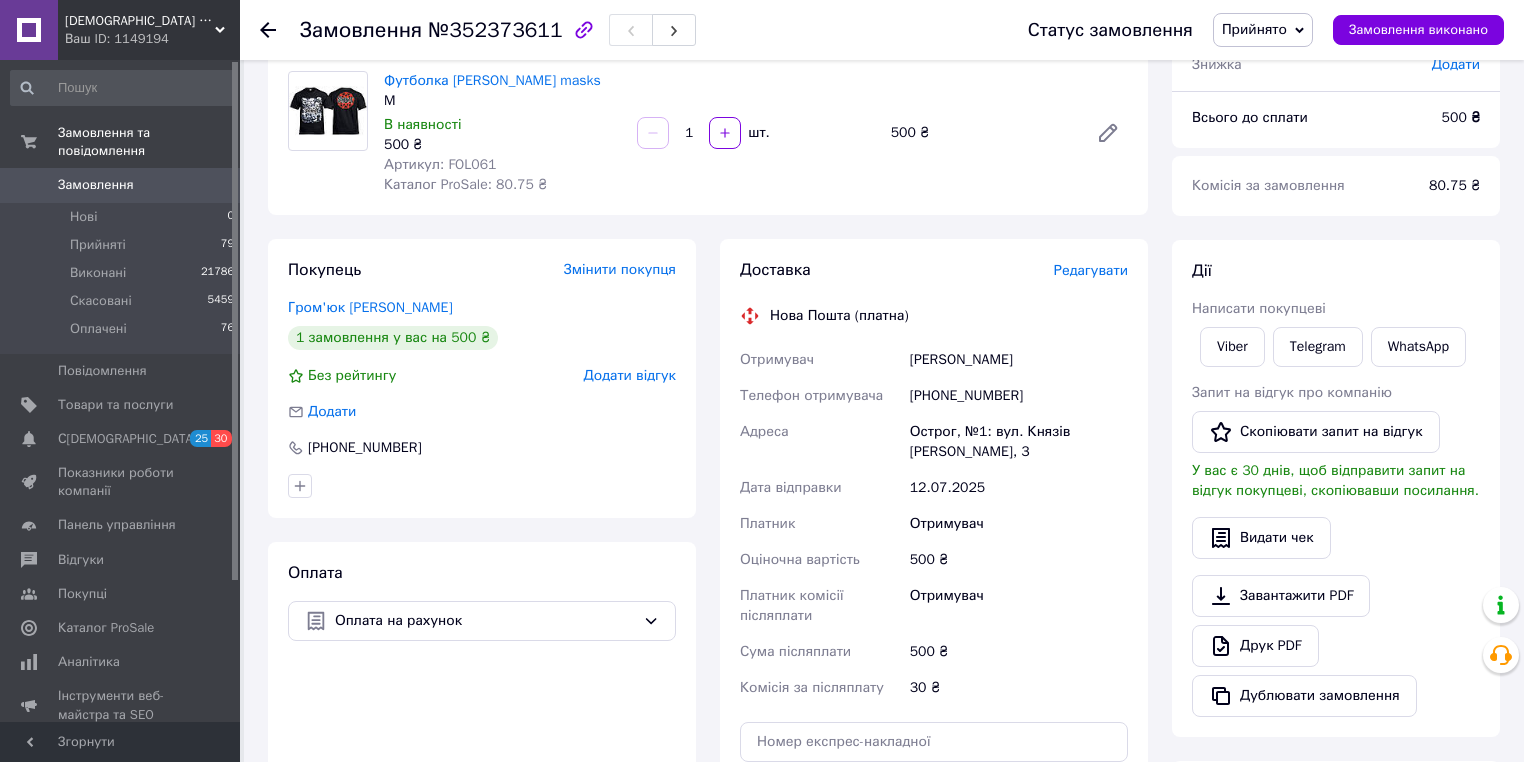 click on "1   шт." at bounding box center (755, 133) 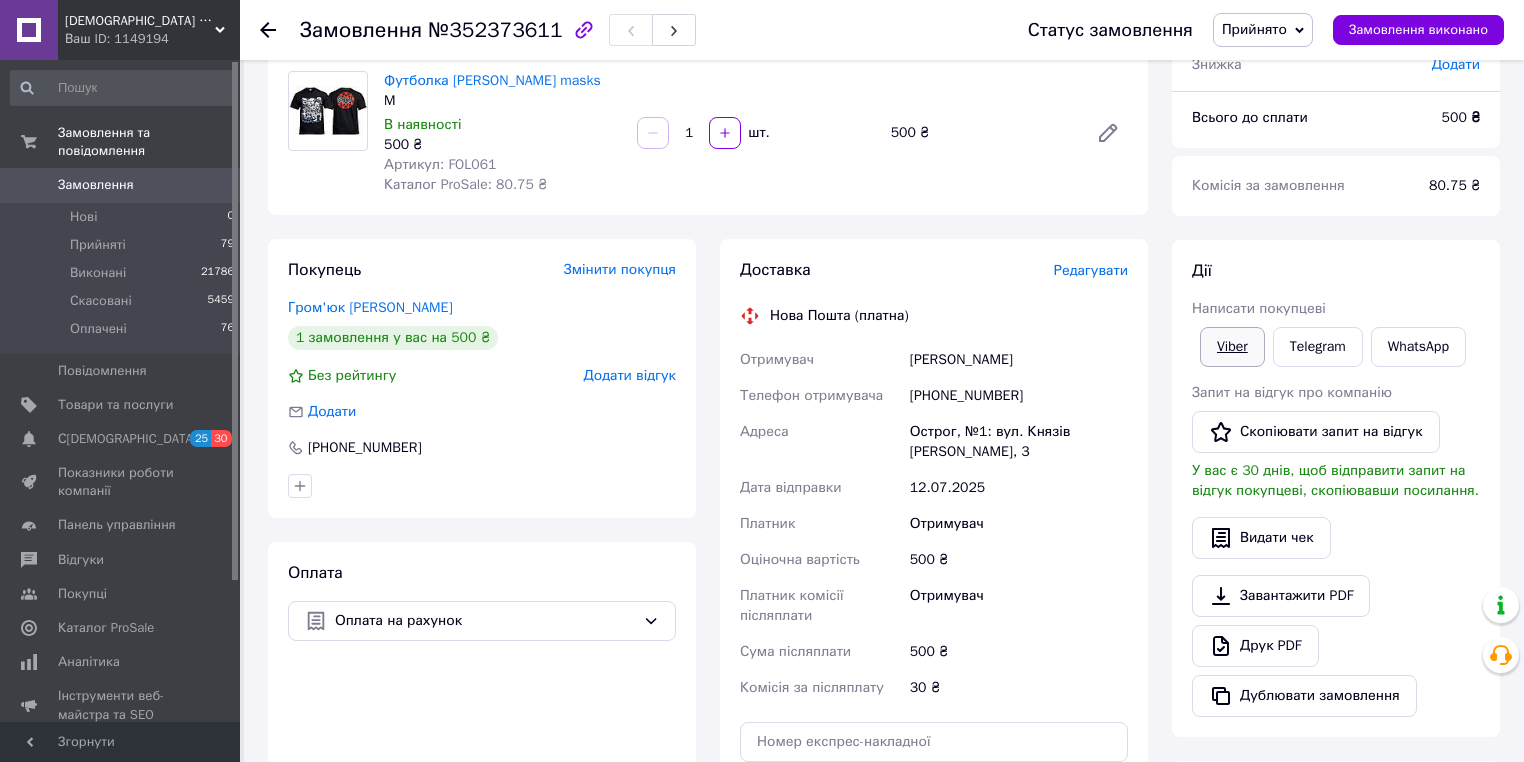 click on "Viber" at bounding box center (1232, 347) 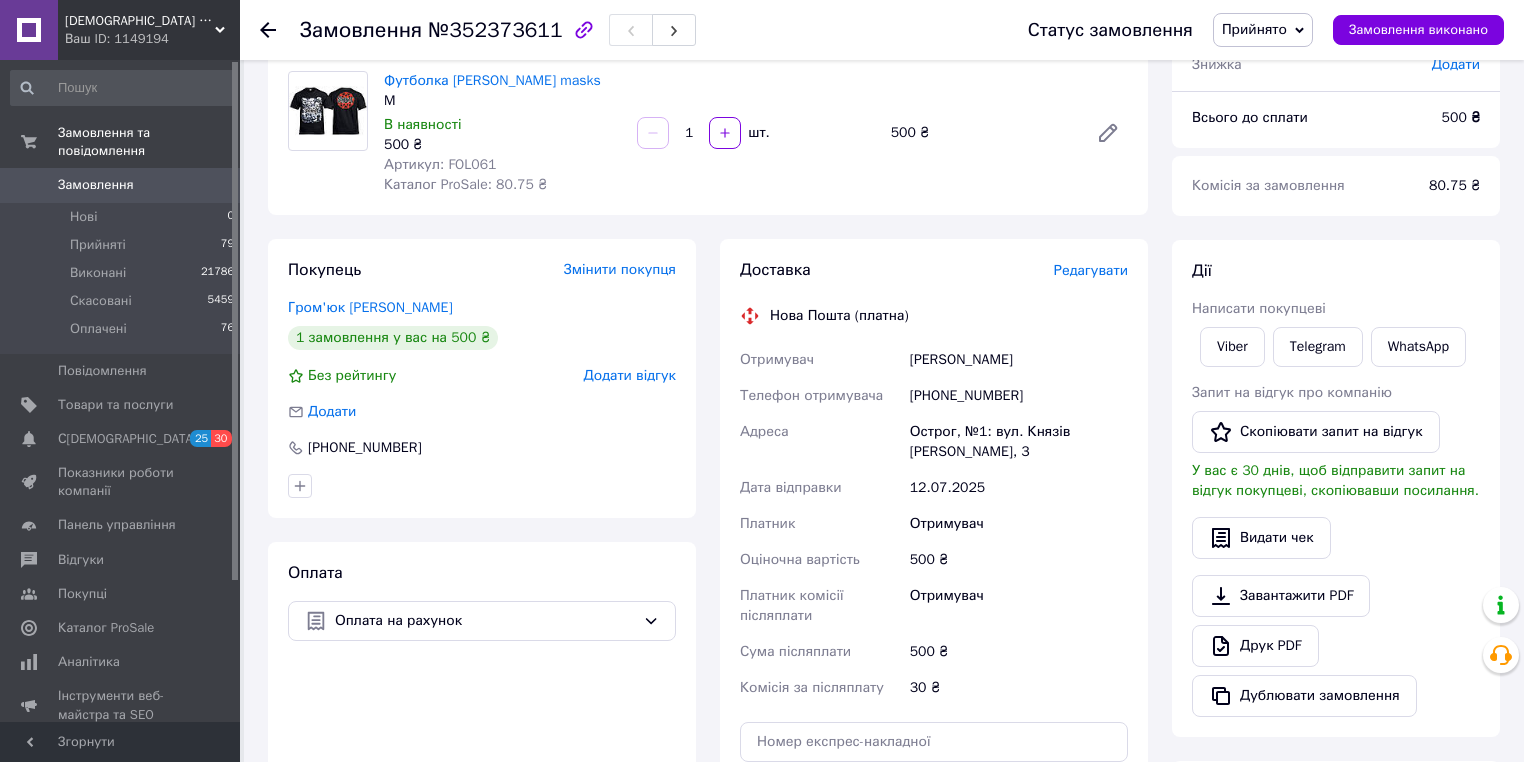 click on "Покупець Змінити покупця Гром'юк Юра 1 замовлення у вас на 500 ₴ Без рейтингу   Додати відгук Додати +380989391194 Оплата Оплата на рахунок" at bounding box center [482, 579] 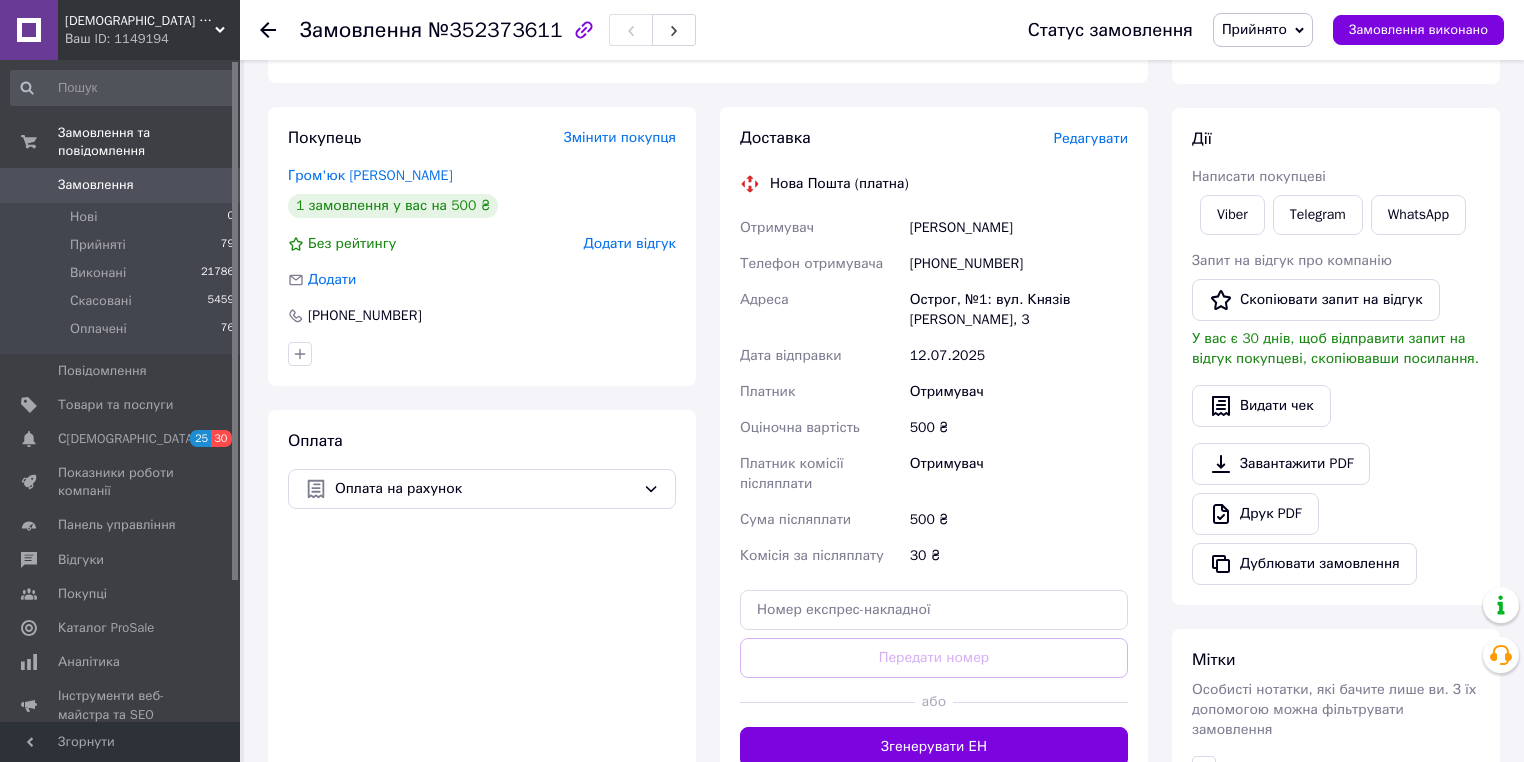 scroll, scrollTop: 480, scrollLeft: 0, axis: vertical 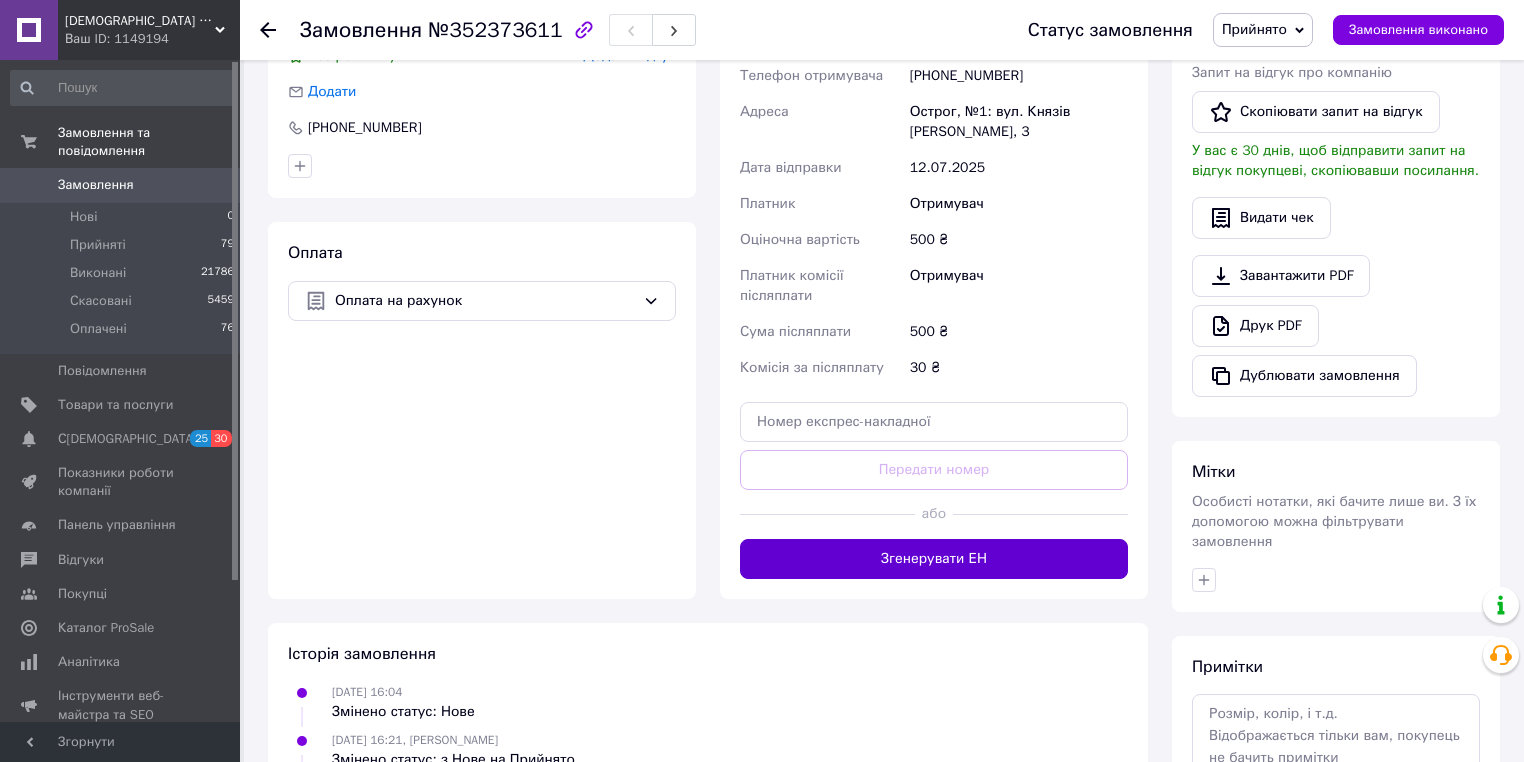 click on "Згенерувати ЕН" at bounding box center (934, 559) 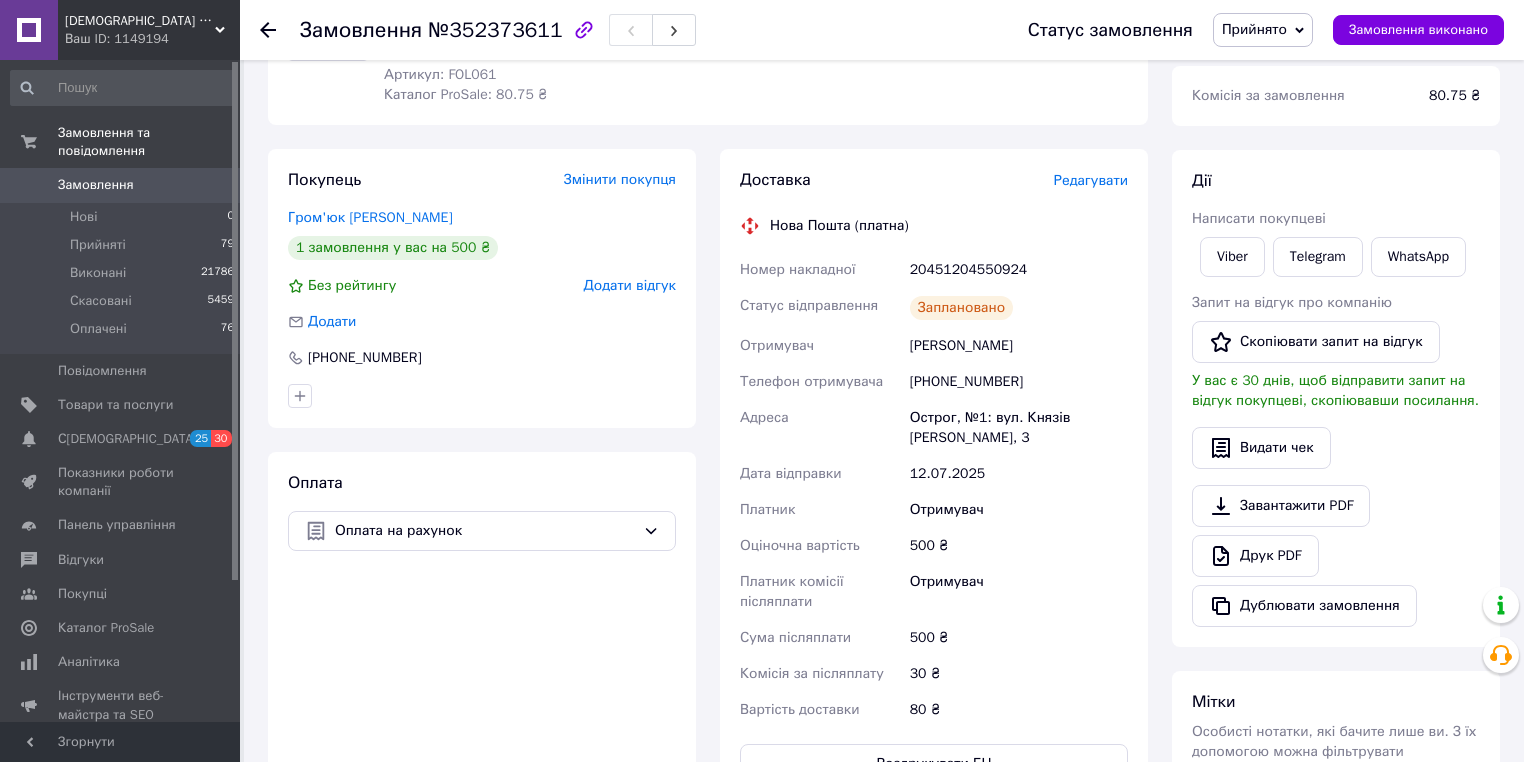 scroll, scrollTop: 240, scrollLeft: 0, axis: vertical 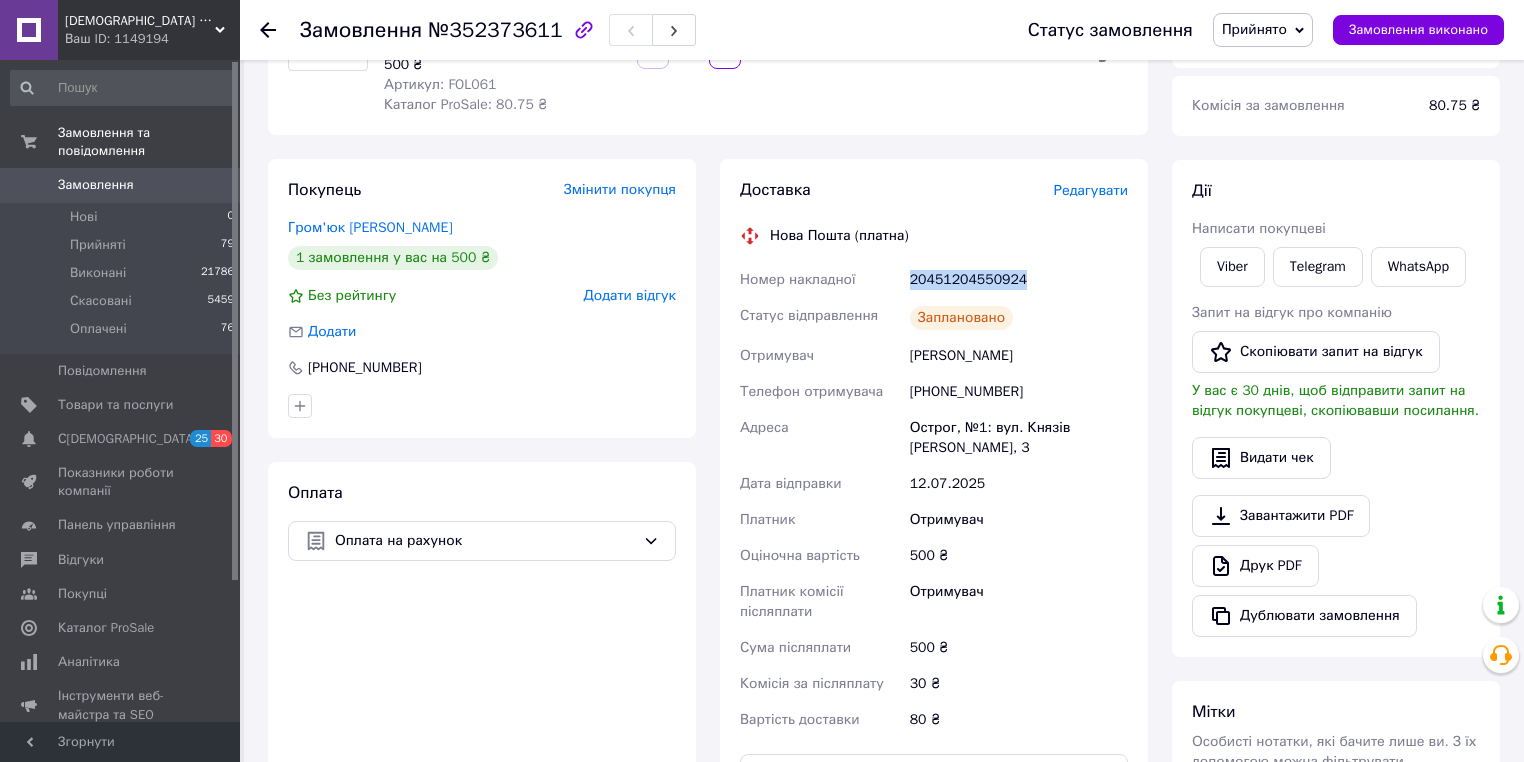 click on "Номер накладної 20451204550924 Статус відправлення Заплановано Отримувач Гром'юк Юрій Телефон отримувача +380989391194 Адреса Острог, №1: вул. Князів Острозьких, 3 Дата відправки 12.07.2025 Платник Отримувач Оціночна вартість 500 ₴ Платник комісії післяплати Отримувач Сума післяплати 500 ₴ Комісія за післяплату 30 ₴ Вартість доставки 80 ₴" at bounding box center [934, 500] 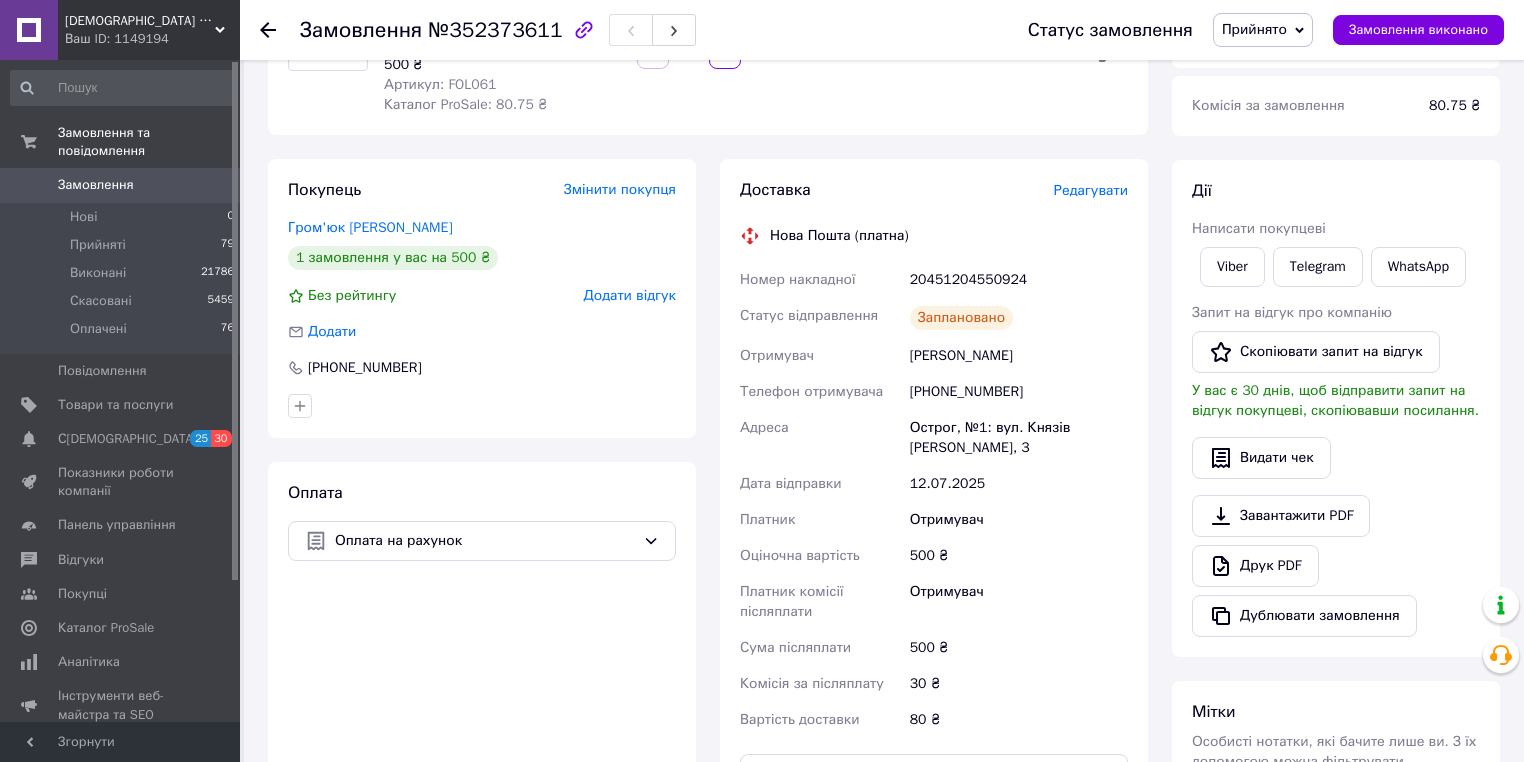click on "Замовлення з додатку 12.07.2025 | 16:04 Товари в замовленні (1) Додати товар Футболка SLIPKNOT Gray masks M В наявності 500 ₴ Артикул: FOL061 Каталог ProSale: 80.75 ₴  1   шт. 500 ₴ Покупець Змінити покупця Гром'юк Юра 1 замовлення у вас на 500 ₴ Без рейтингу   Додати відгук Додати +380989391194 Оплата Оплата на рахунок Доставка Редагувати Нова Пошта (платна) Номер накладної 20451204550924 Статус відправлення Заплановано Отримувач Гром'юк Юрій Телефон отримувача +380989391194 Адреса Острог, №1: вул. Князів Острозьких, 3 Дата відправки 12.07.2025 Платник Отримувач Оціночна вартість 500 ₴ Отримувач Сума післяплати" at bounding box center [708, 522] 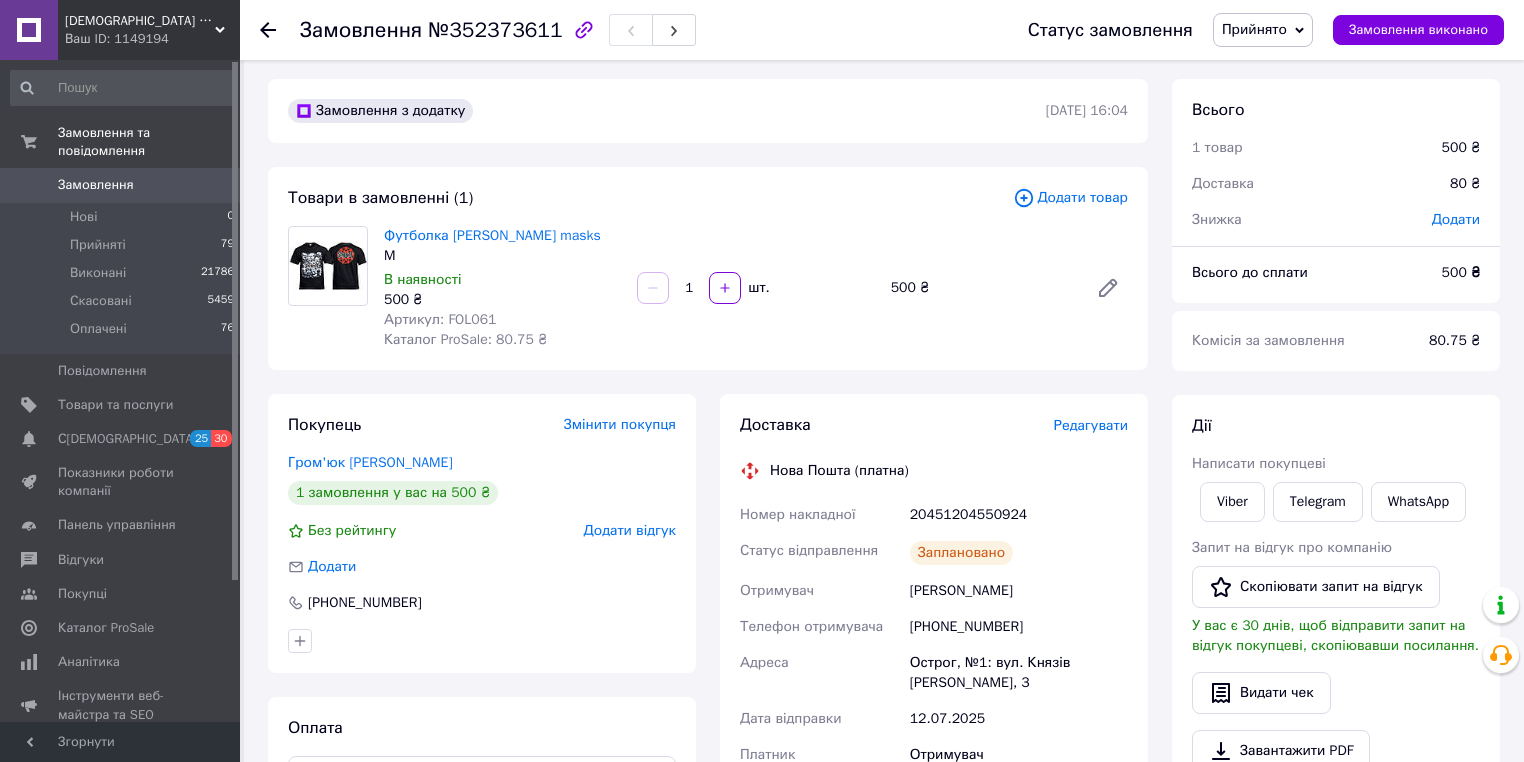 scroll, scrollTop: 0, scrollLeft: 0, axis: both 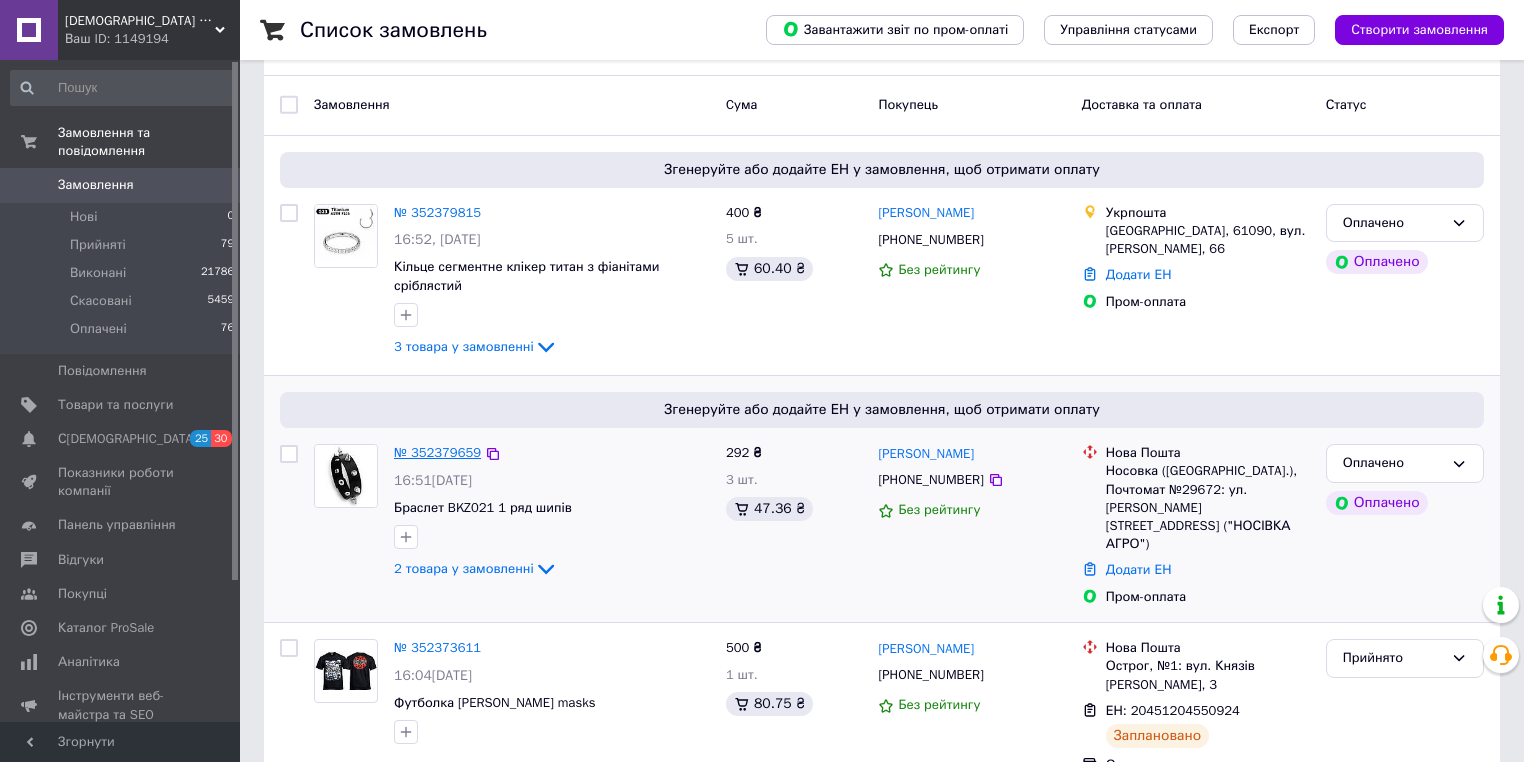 click on "№ 352379659" at bounding box center [437, 452] 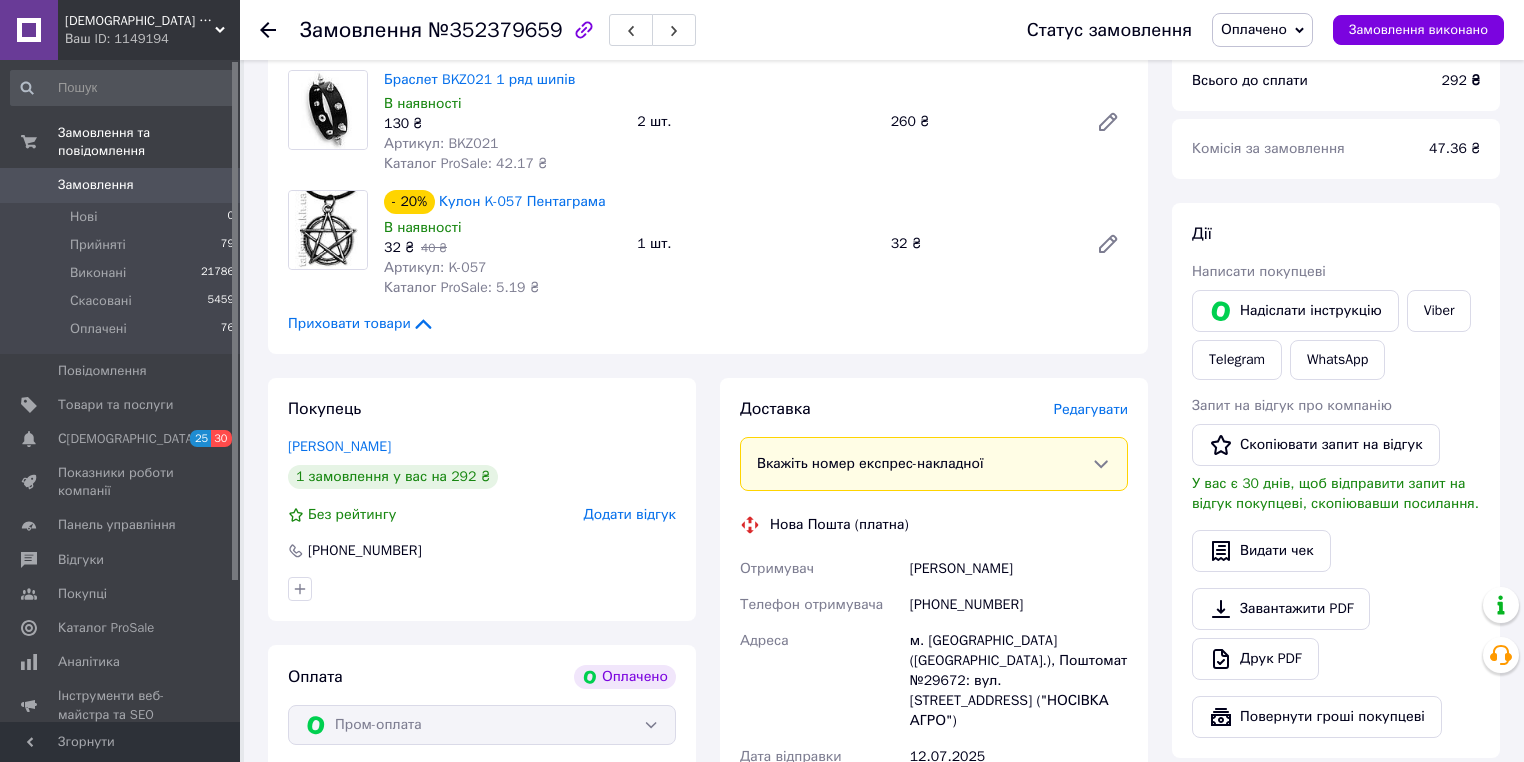 scroll, scrollTop: 240, scrollLeft: 0, axis: vertical 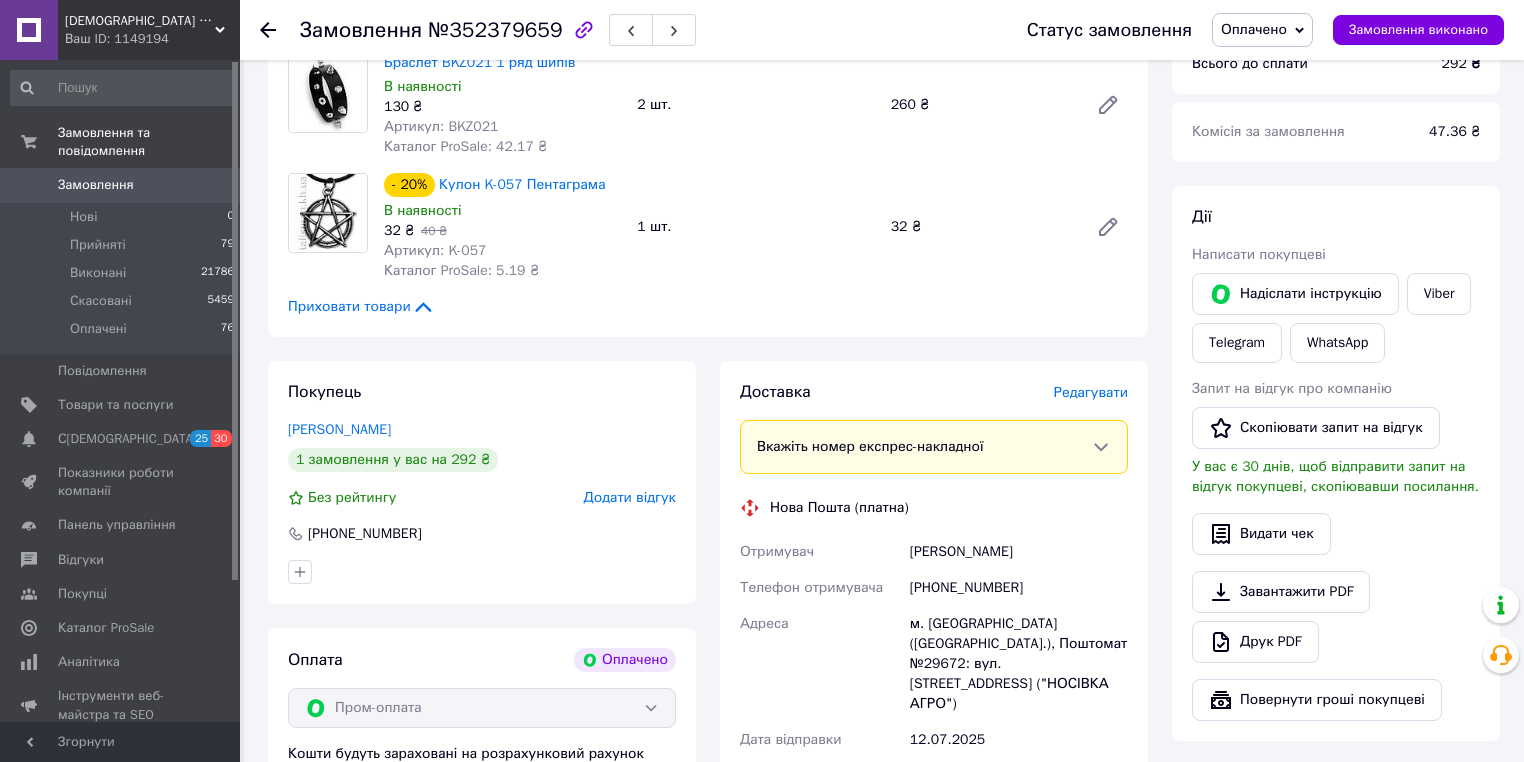 click on "Товари в замовленні (2) Браслет BKZ021 1 ряд шипів В наявності 130 ₴ Артикул: BKZ021 Каталог ProSale: 42.17 ₴  2 шт. 260 ₴ - 20% Кулон K-057 Пентаграма В наявності 32 ₴   40 ₴ Артикул: K-057 Каталог ProSale: 5.19 ₴  1 шт. 32 ₴ Приховати товари" at bounding box center [708, 165] 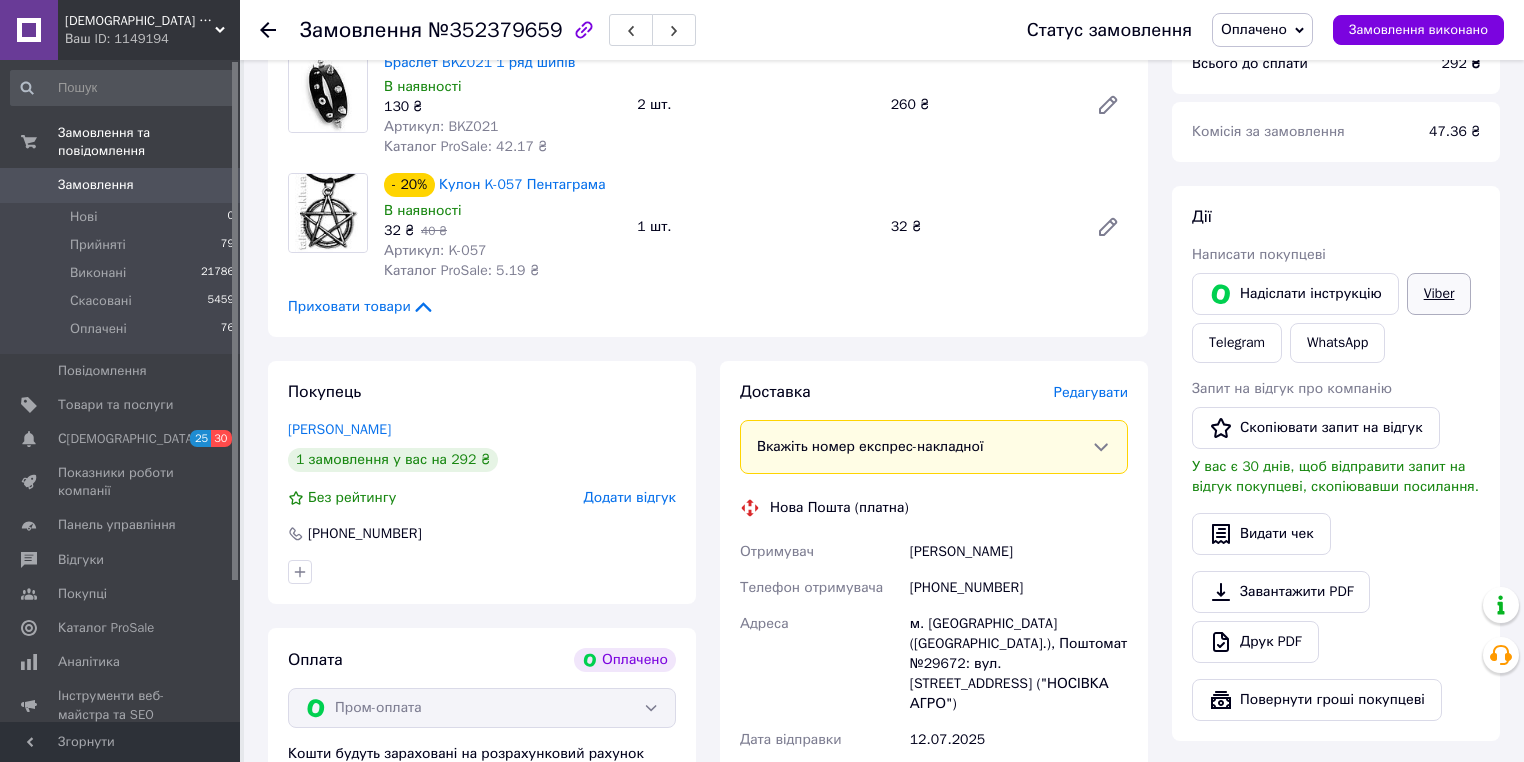 click on "Viber" at bounding box center (1439, 294) 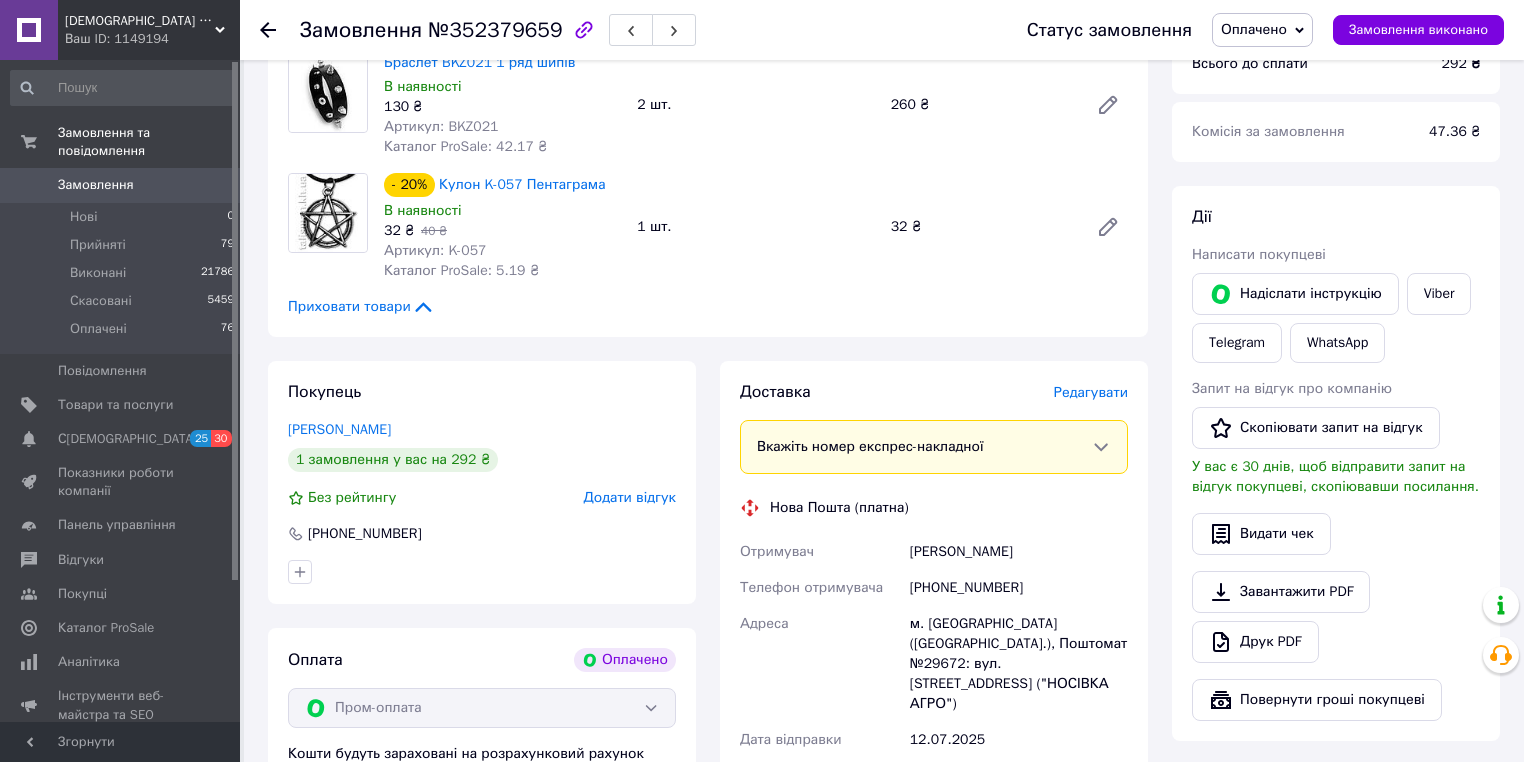 click on "Доставка Редагувати Вкажіть номер експрес-накладної Обов'язково введіть номер експрес-накладної,
якщо створювали її не на цій сторінці. У разі,
якщо номер ЕН не буде доданий, ми не зможемо
виплатити гроші за замовлення Мобільний номер покупця (із замовлення) повинен відповідати номеру отримувача за накладною Нова Пошта (платна) Отримувач Ковальчук Тимур Телефон отримувача +380635282547 Адреса м. Носівка (Чернігівська обл.), Поштомат №29672: вул. Мринський шлях, 95а ("НОСІВКА АГРО") Дата відправки 12.07.2025 Платник Отримувач Оціночна вартість 292 ₴ Передати номер або 292 <" at bounding box center [934, 702] 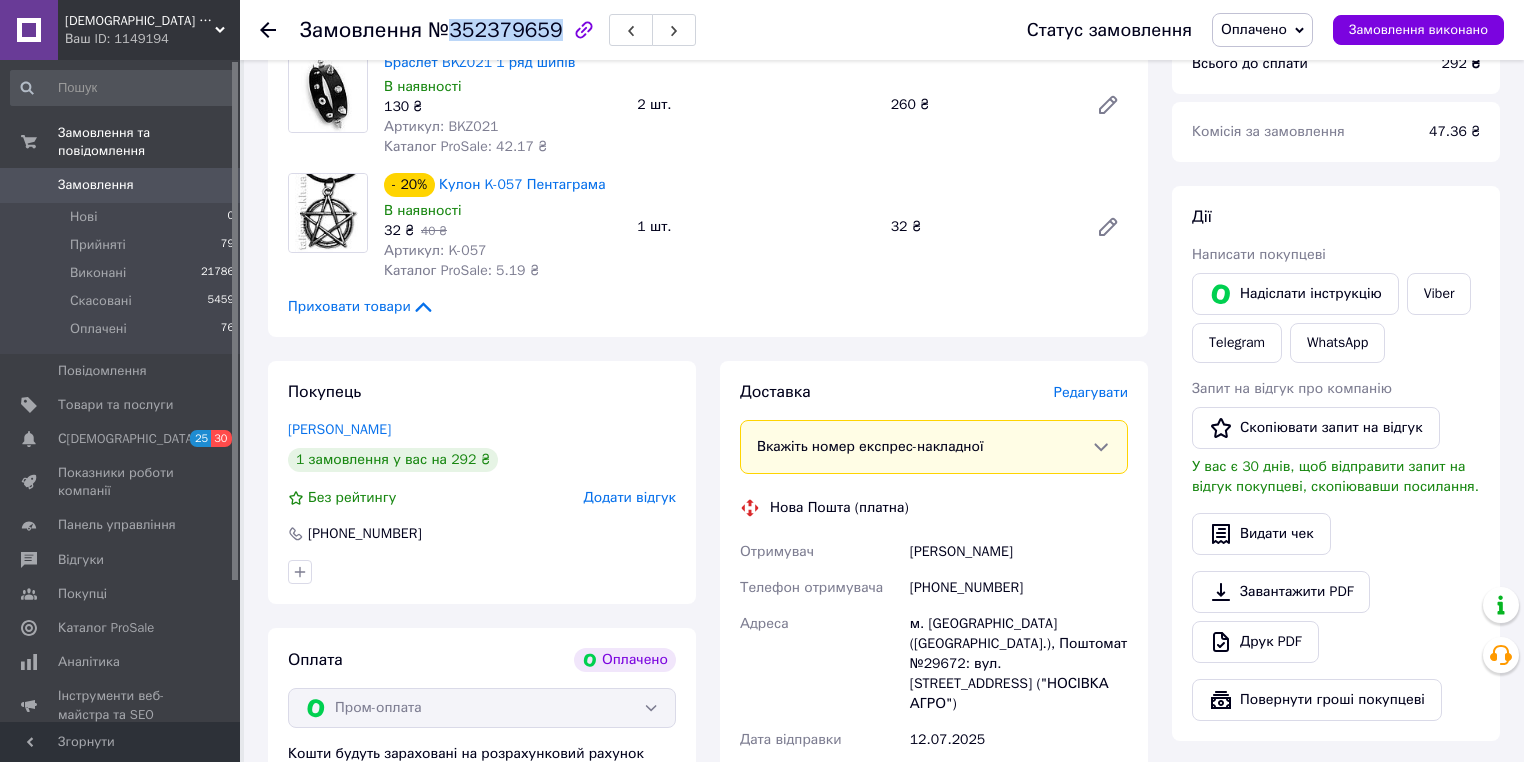drag, startPoint x: 444, startPoint y: 32, endPoint x: 544, endPoint y: 35, distance: 100.04499 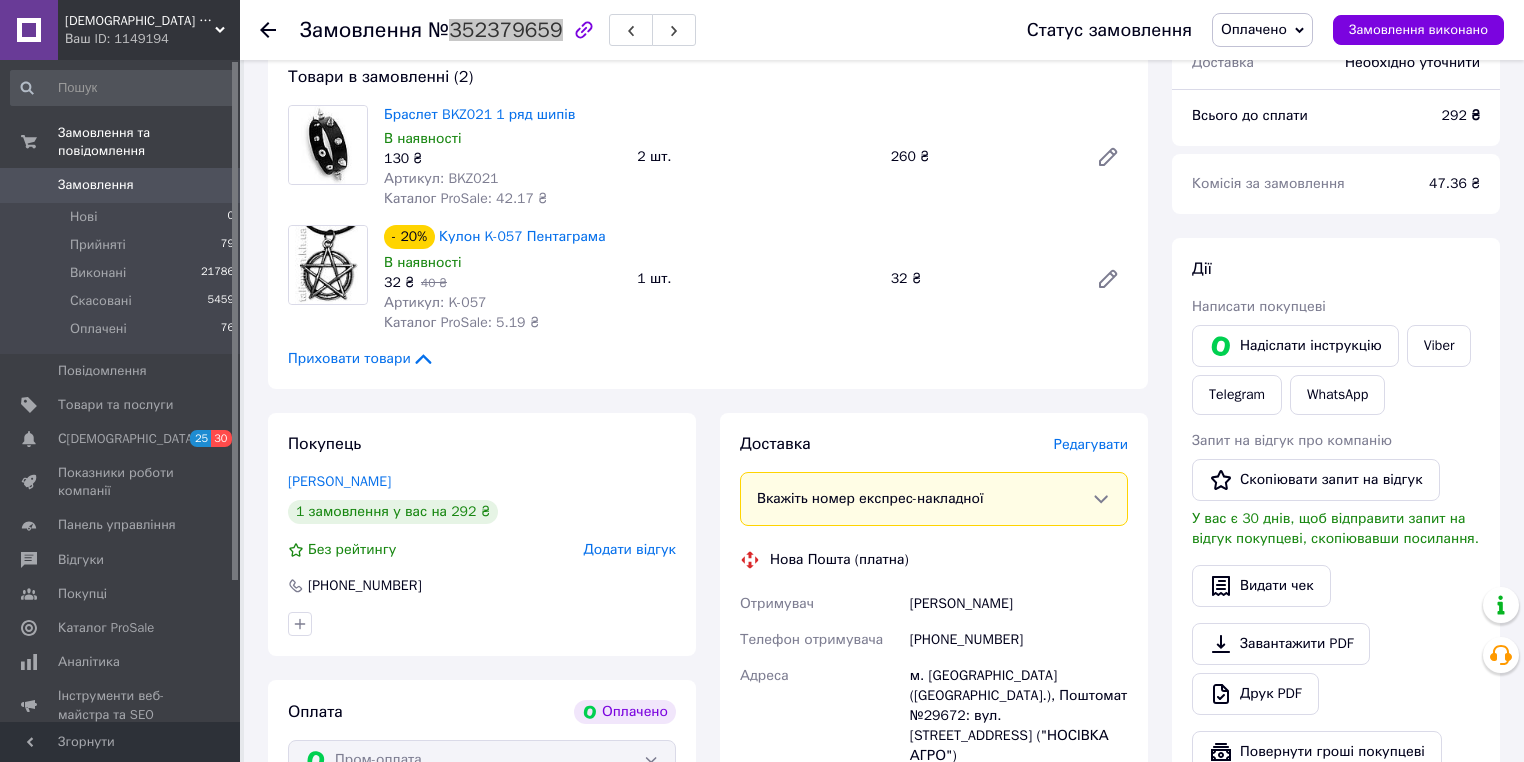 scroll, scrollTop: 160, scrollLeft: 0, axis: vertical 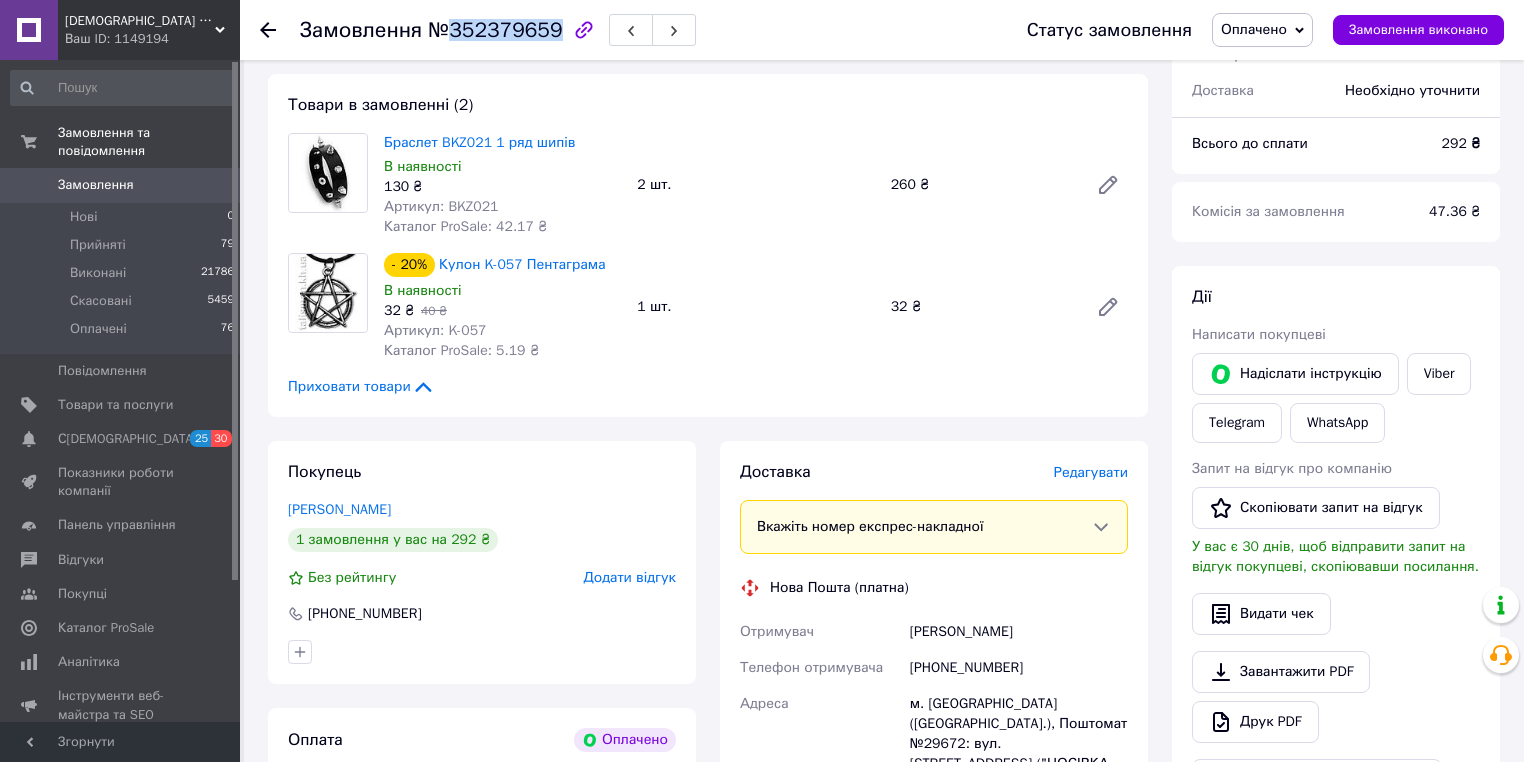 click on "Товари в замовленні (2) Браслет BKZ021 1 ряд шипів В наявності 130 ₴ Артикул: BKZ021 Каталог ProSale: 42.17 ₴  2 шт. 260 ₴ - 20% Кулон K-057 Пентаграма В наявності 32 ₴   40 ₴ Артикул: K-057 Каталог ProSale: 5.19 ₴  1 шт. 32 ₴ Приховати товари" at bounding box center (708, 245) 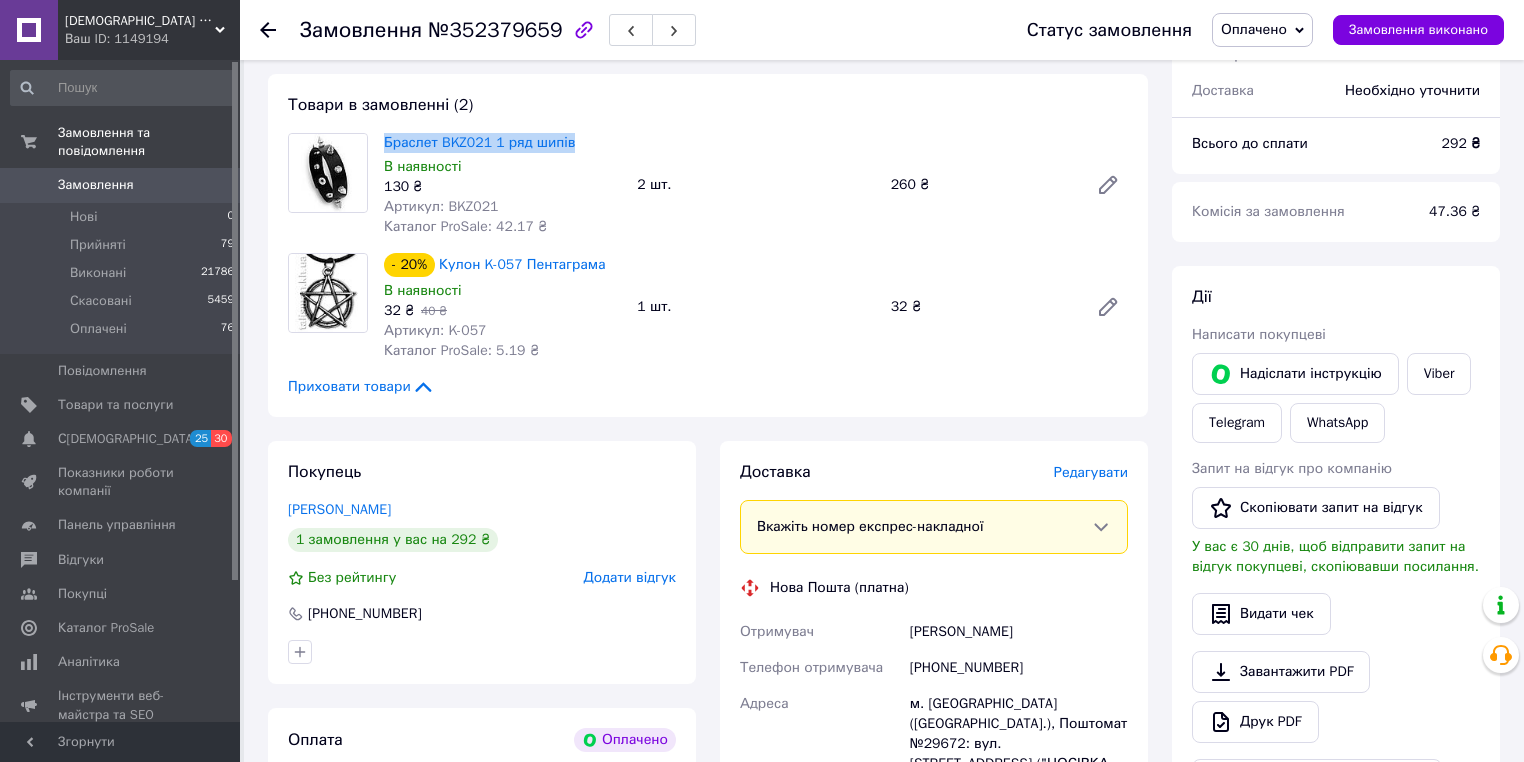 drag, startPoint x: 572, startPoint y: 150, endPoint x: 381, endPoint y: 140, distance: 191.2616 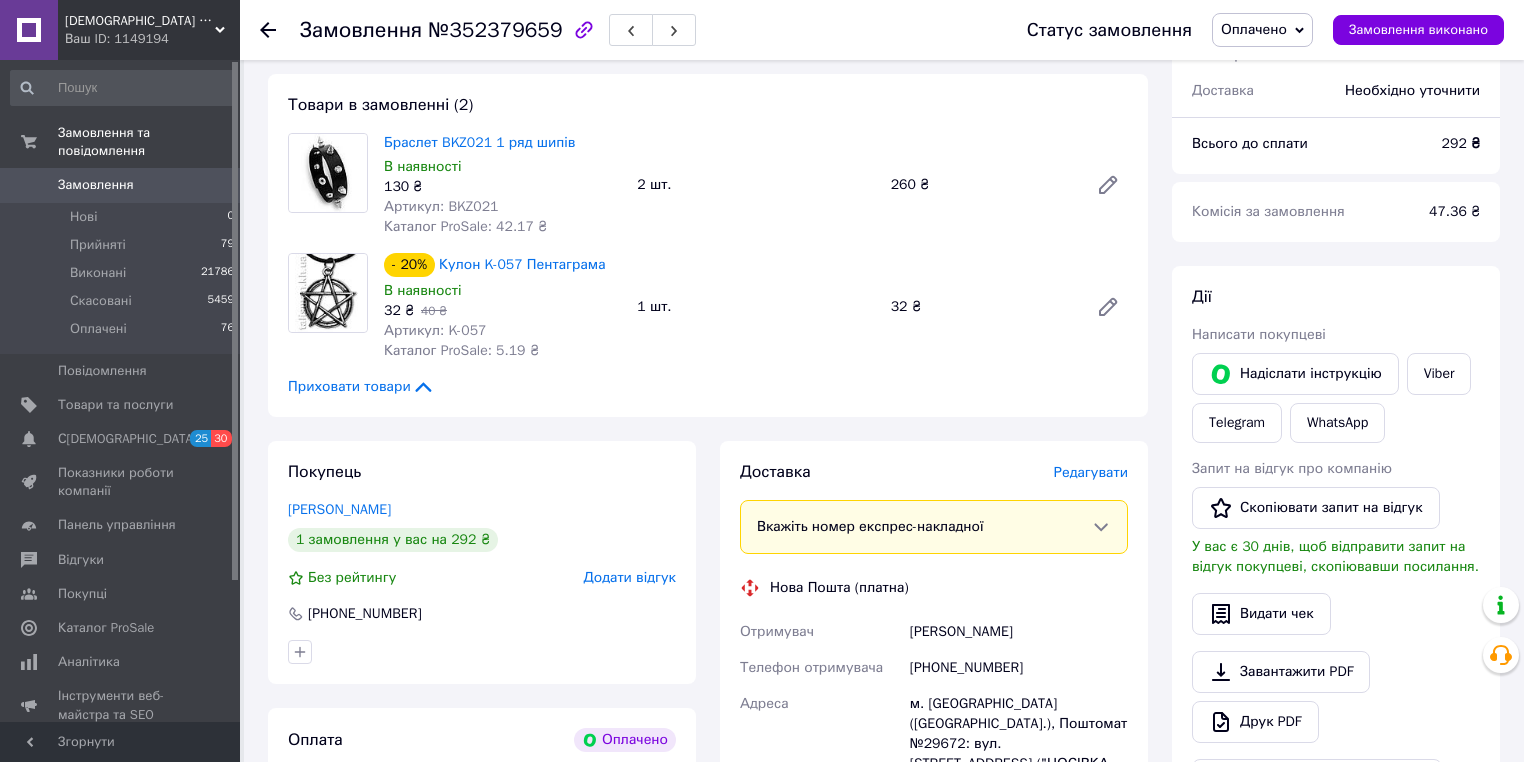 drag, startPoint x: 670, startPoint y: 712, endPoint x: 640, endPoint y: 596, distance: 119.81653 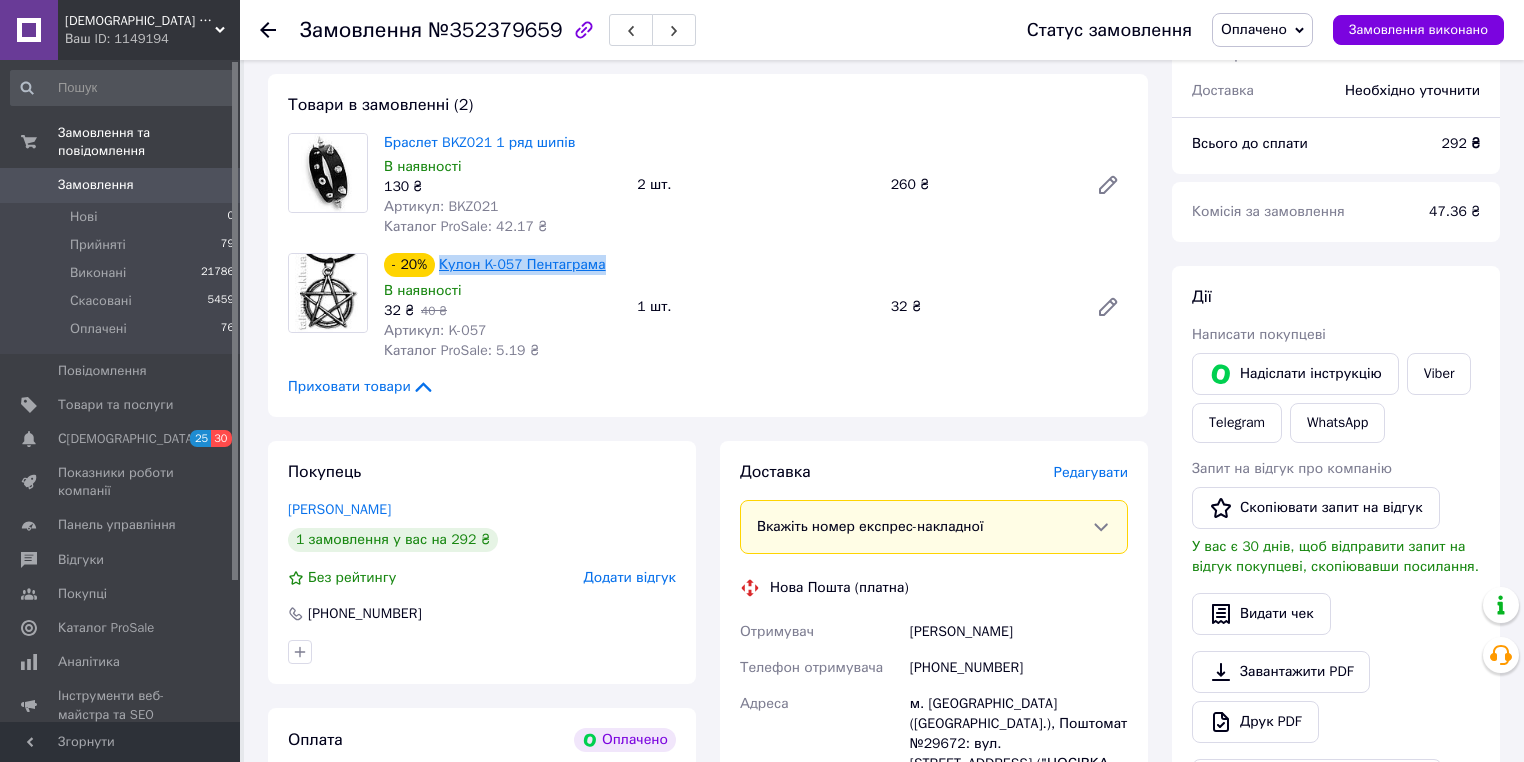 drag, startPoint x: 604, startPoint y: 266, endPoint x: 444, endPoint y: 260, distance: 160.11246 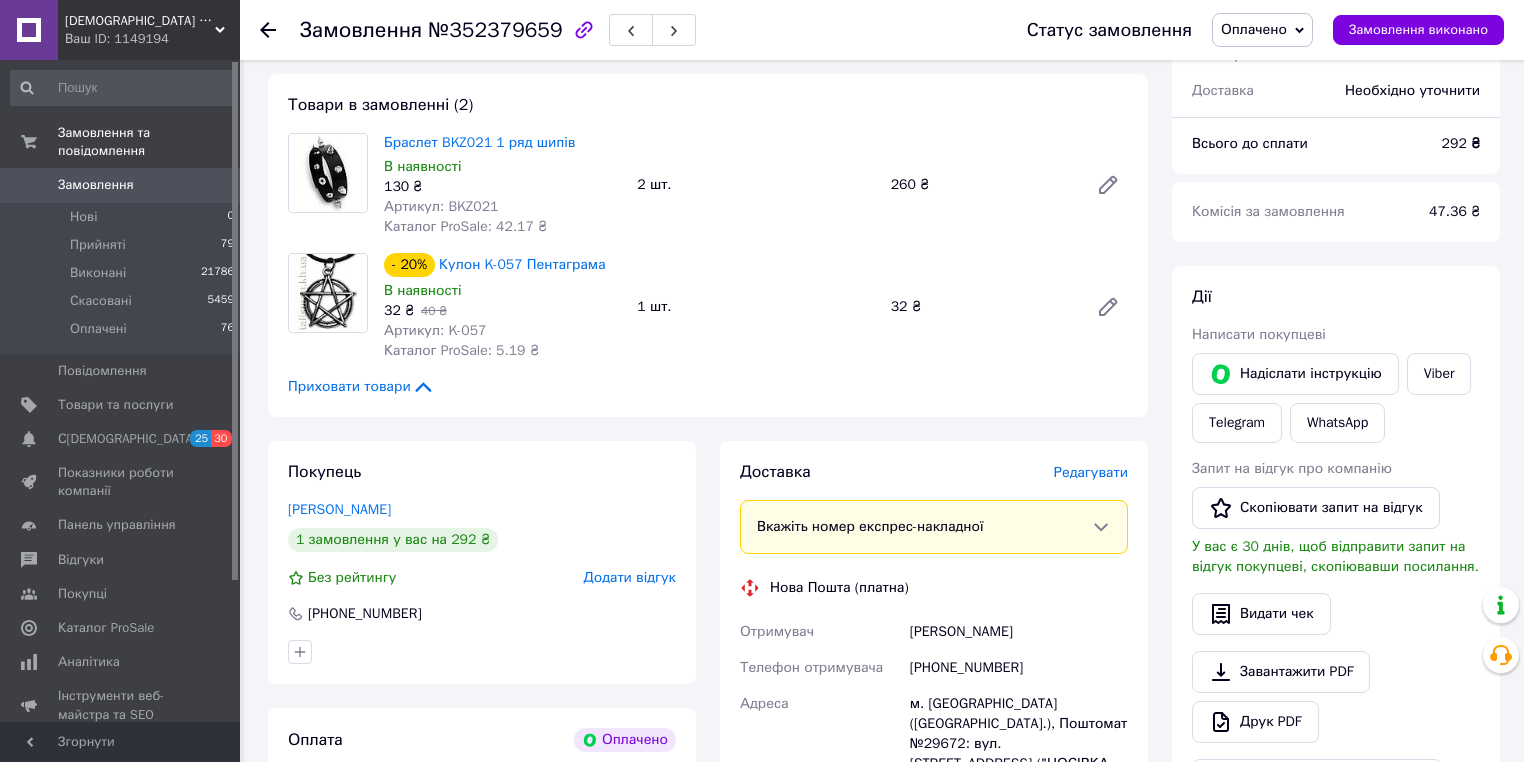drag, startPoint x: 706, startPoint y: 705, endPoint x: 758, endPoint y: 712, distance: 52.46904 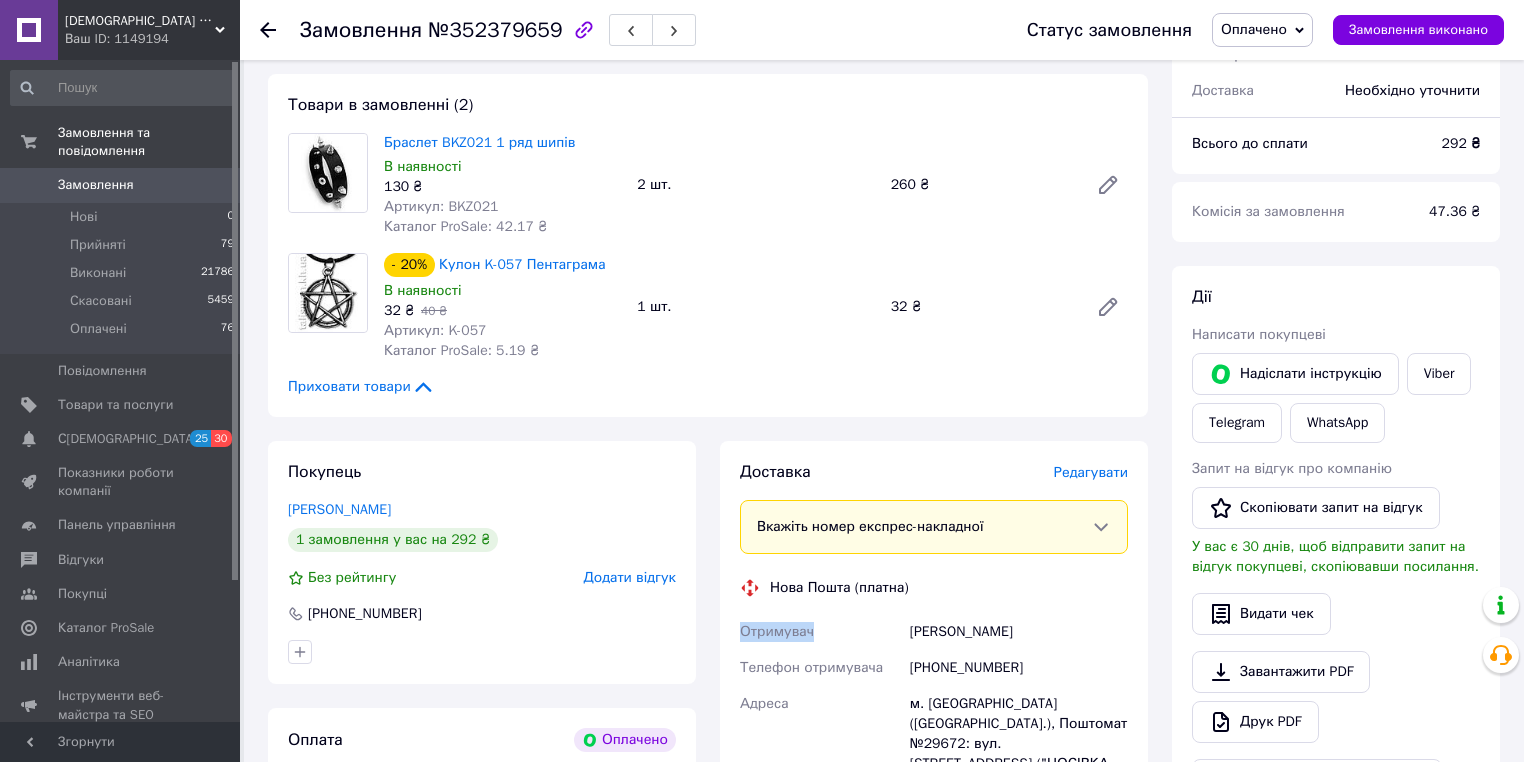 drag, startPoint x: 795, startPoint y: 631, endPoint x: 740, endPoint y: 623, distance: 55.578773 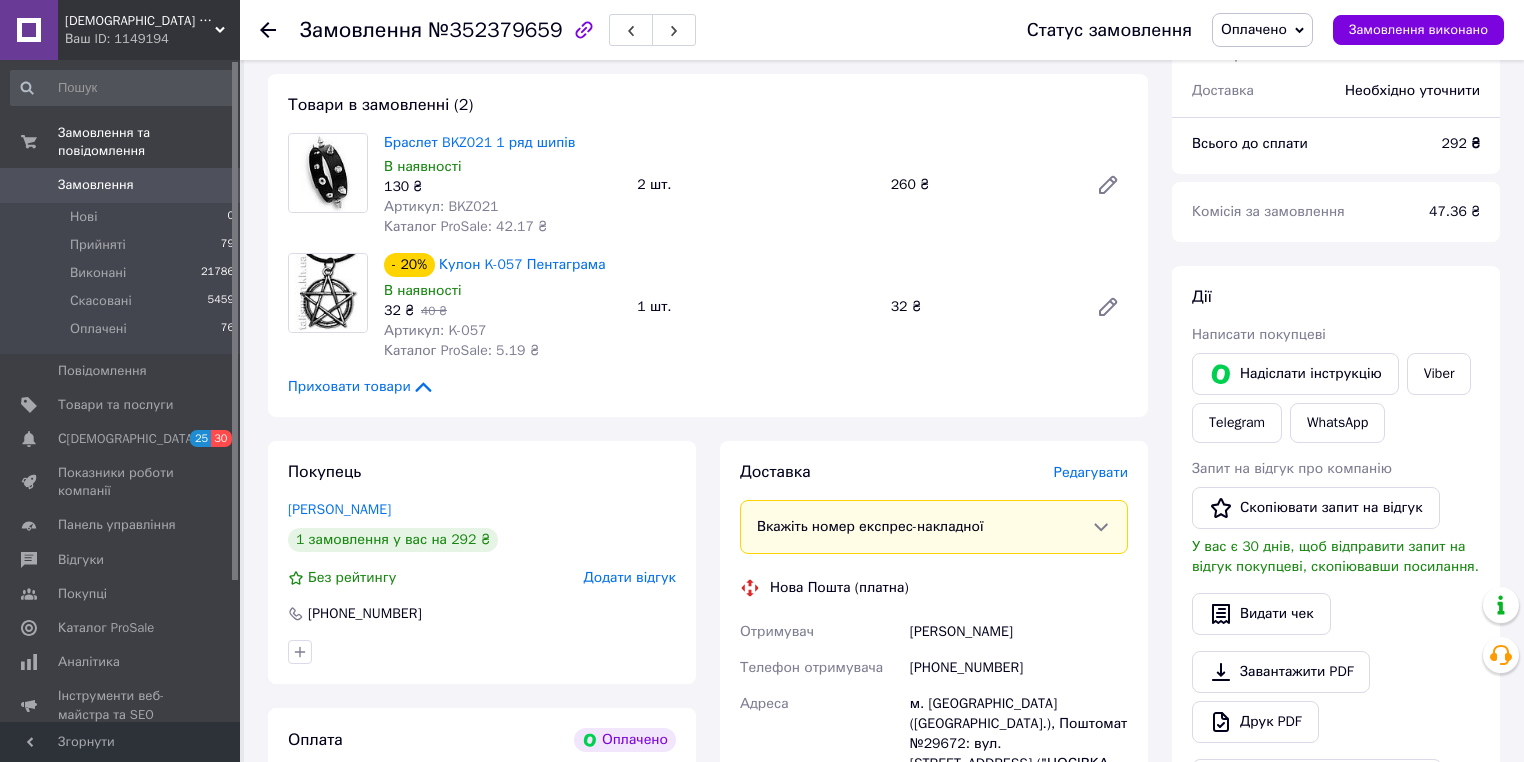 click on "Покупець Ковальчук Тимур 1 замовлення у вас на 292 ₴ Без рейтингу   Додати відгук +380635282547 Оплата Оплачено Пром-оплата Кошти будуть зараховані на розрахунковий рахунок [FC_Acquiring] Prom marketplace Бакумов Юрій Вікторович (Активирован)" at bounding box center [482, 782] 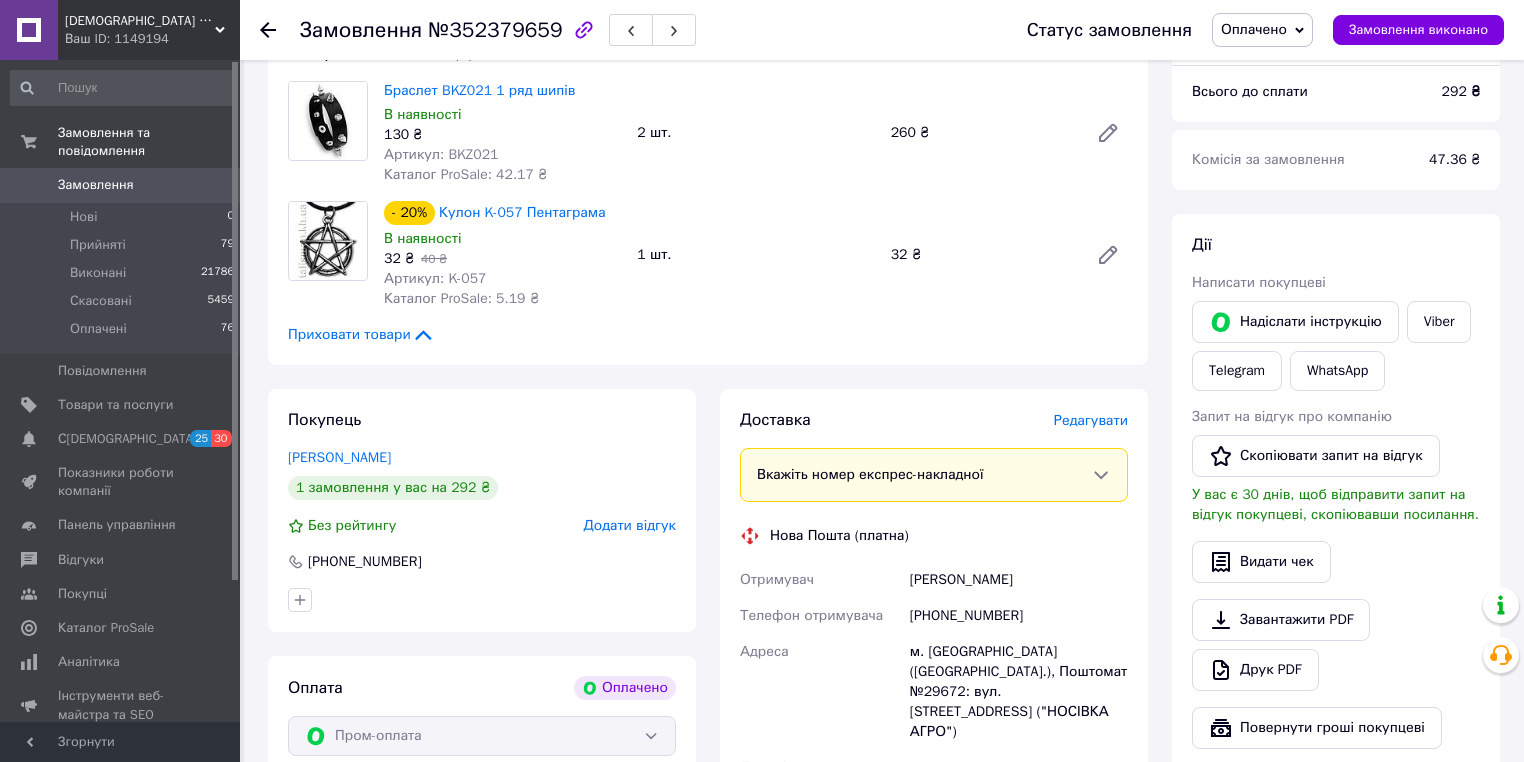 scroll, scrollTop: 240, scrollLeft: 0, axis: vertical 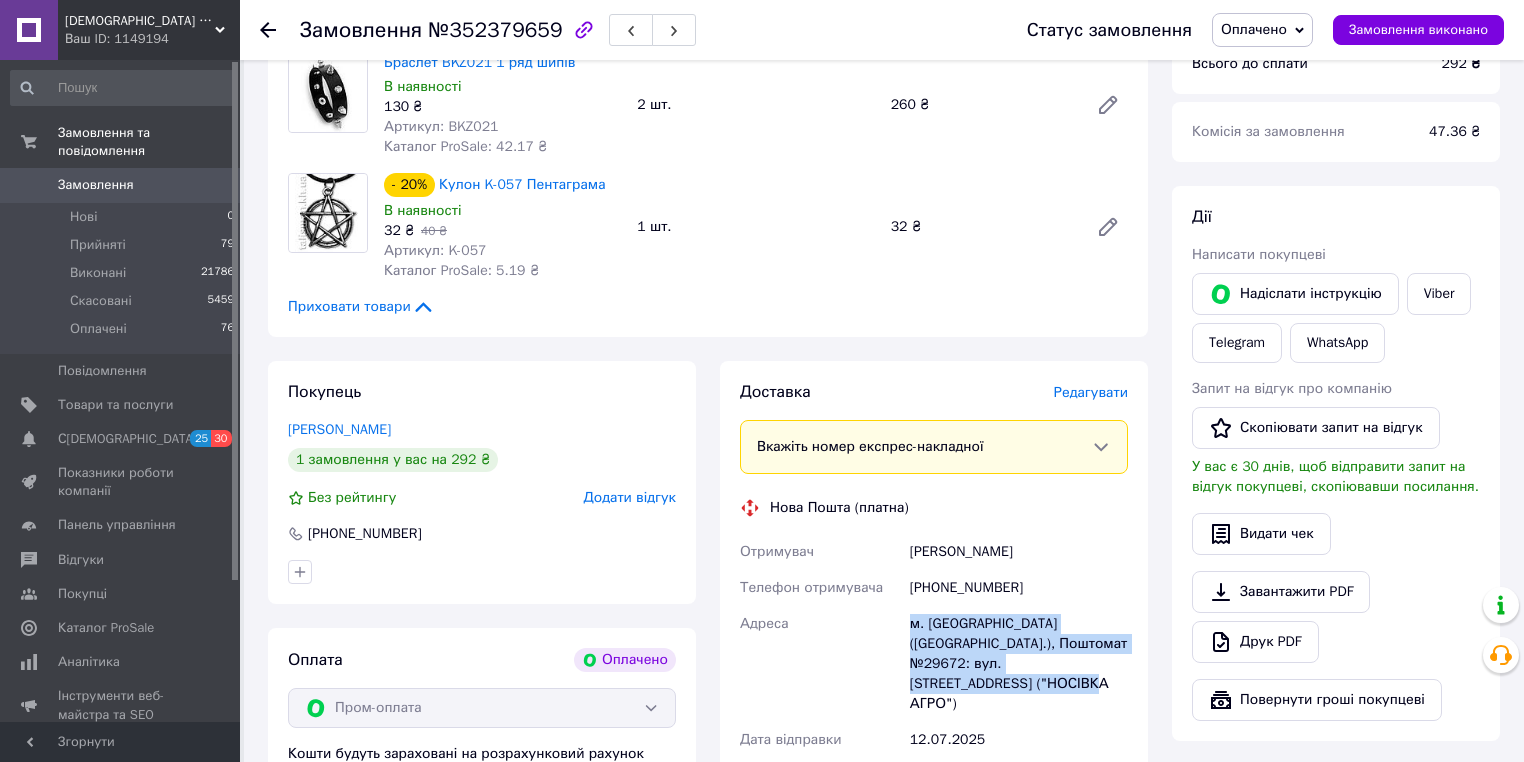drag, startPoint x: 973, startPoint y: 697, endPoint x: 889, endPoint y: 630, distance: 107.44766 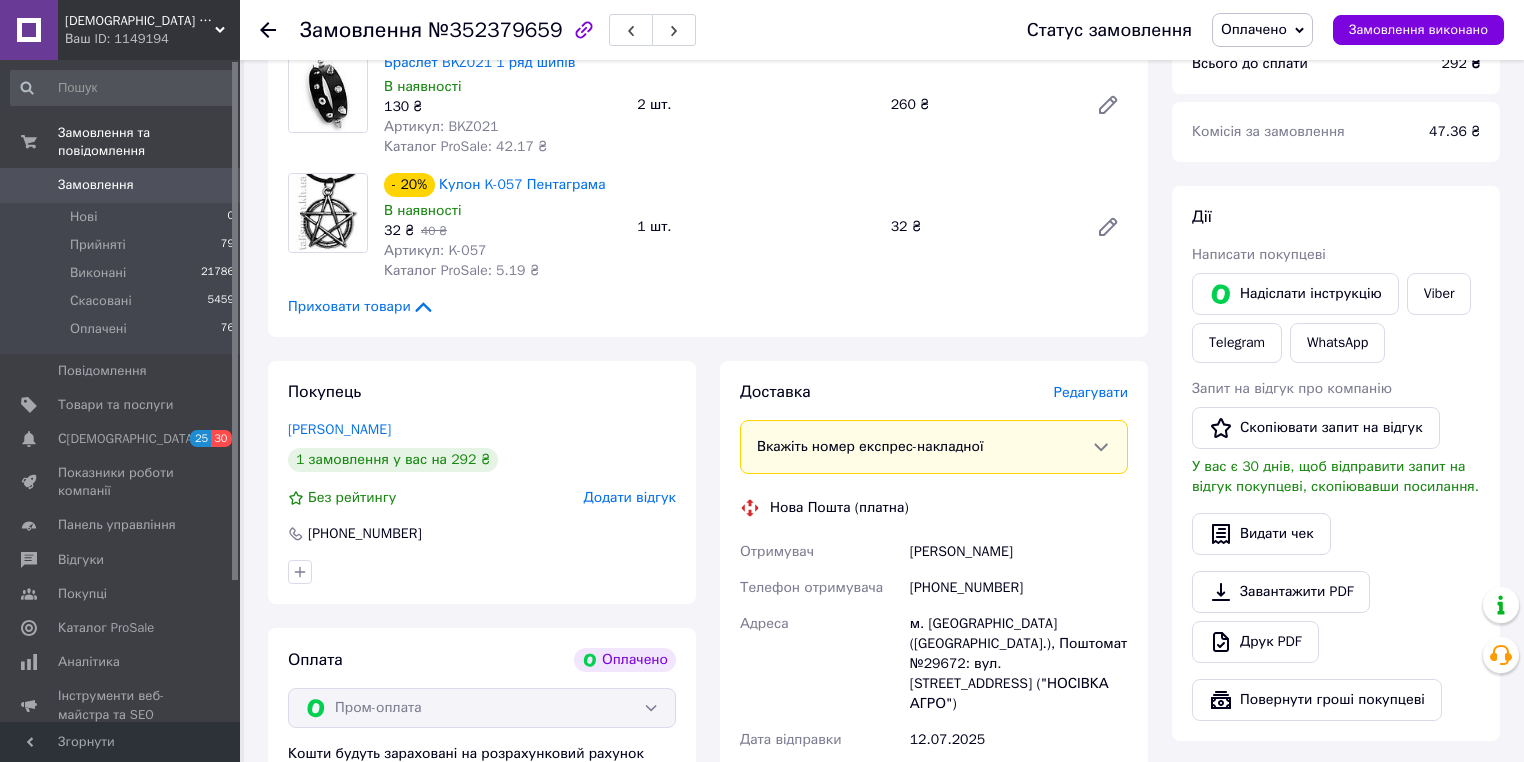drag, startPoint x: 691, startPoint y: 751, endPoint x: 884, endPoint y: 721, distance: 195.31769 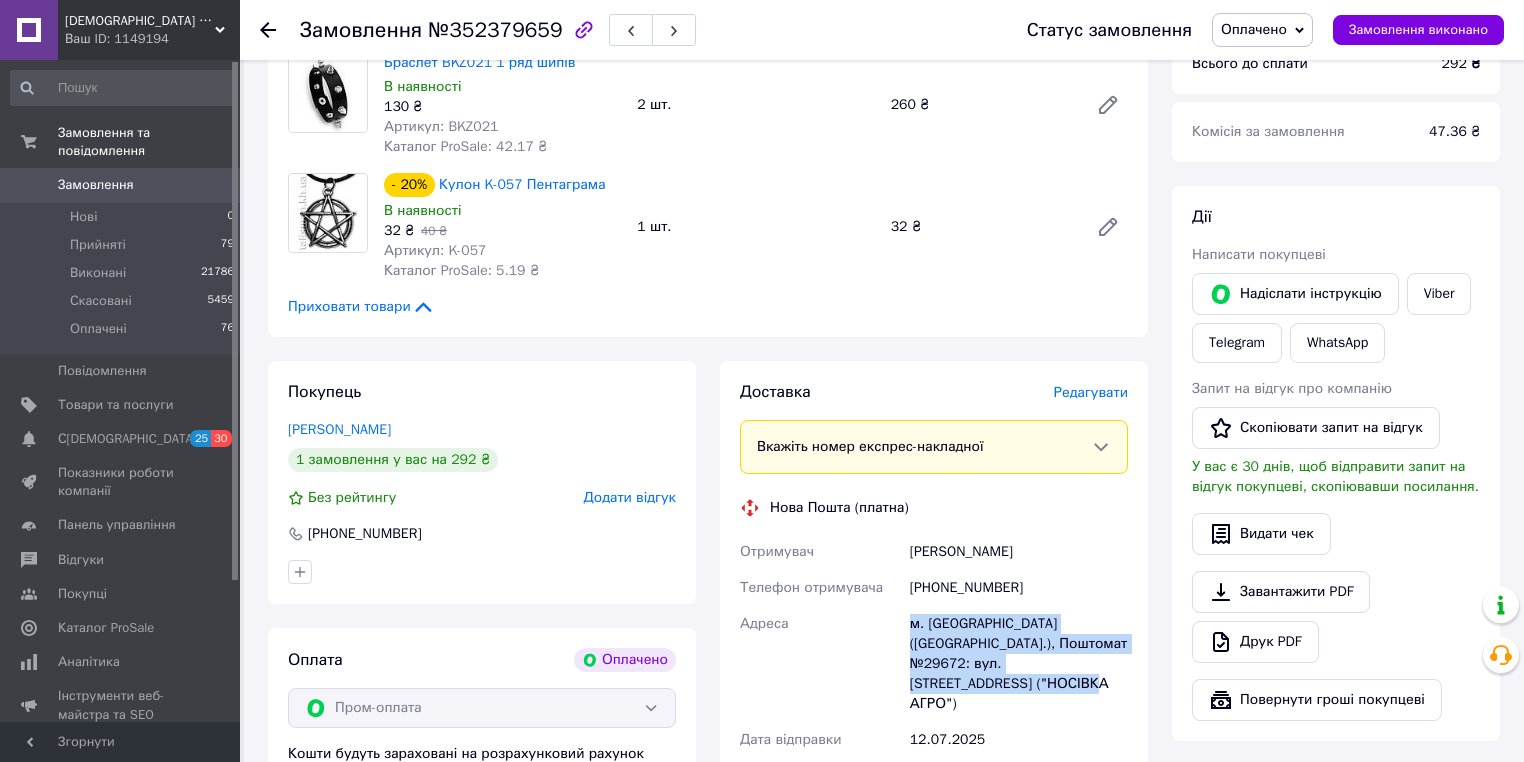 drag, startPoint x: 910, startPoint y: 687, endPoint x: 888, endPoint y: 650, distance: 43.046486 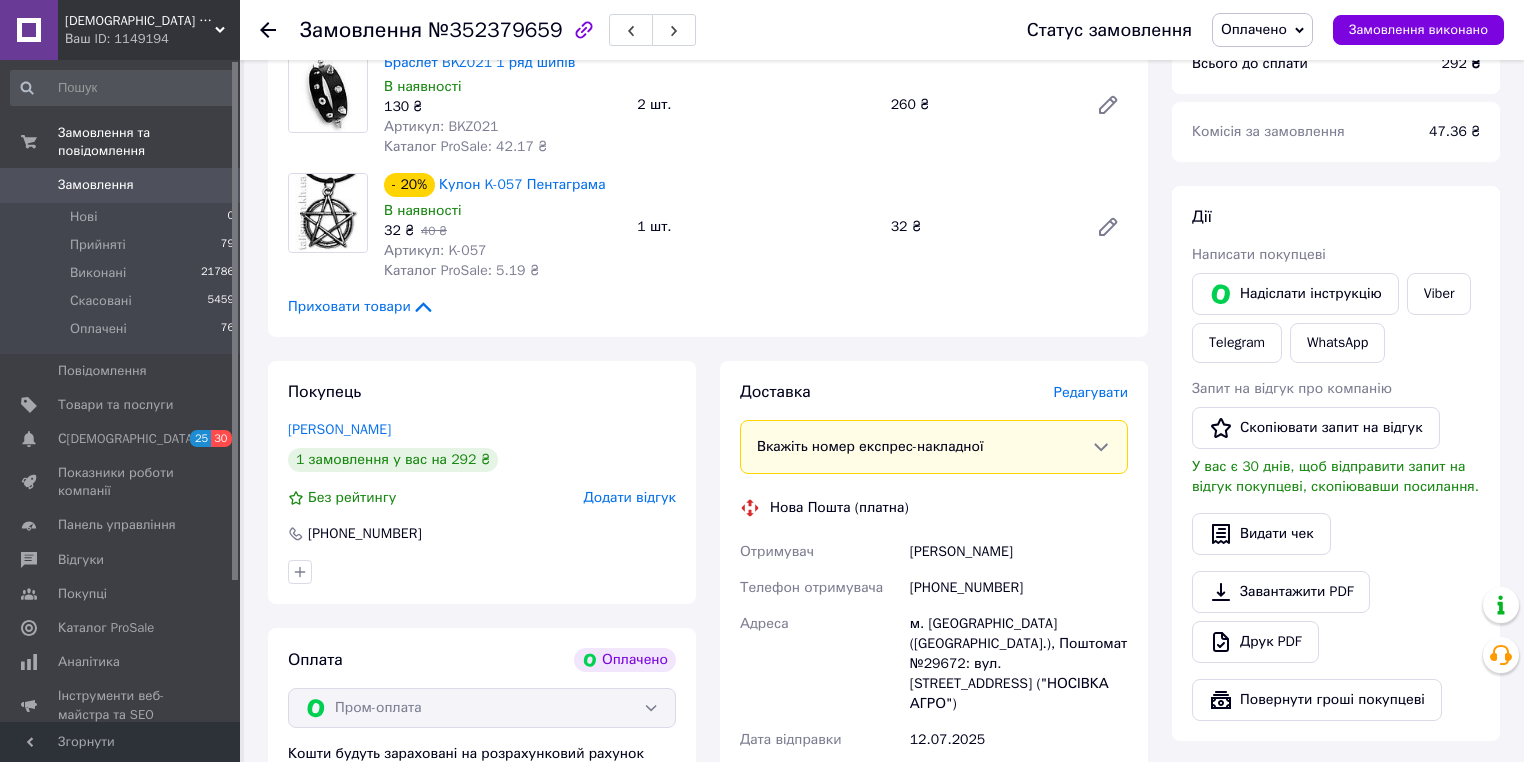 click on "Покупець Ковальчук Тимур 1 замовлення у вас на 292 ₴ Без рейтингу   Додати відгук +380635282547 Оплата Оплачено Пром-оплата Кошти будуть зараховані на розрахунковий рахунок [FC_Acquiring] Prom marketplace Бакумов Юрій Вікторович (Активирован)" at bounding box center (482, 702) 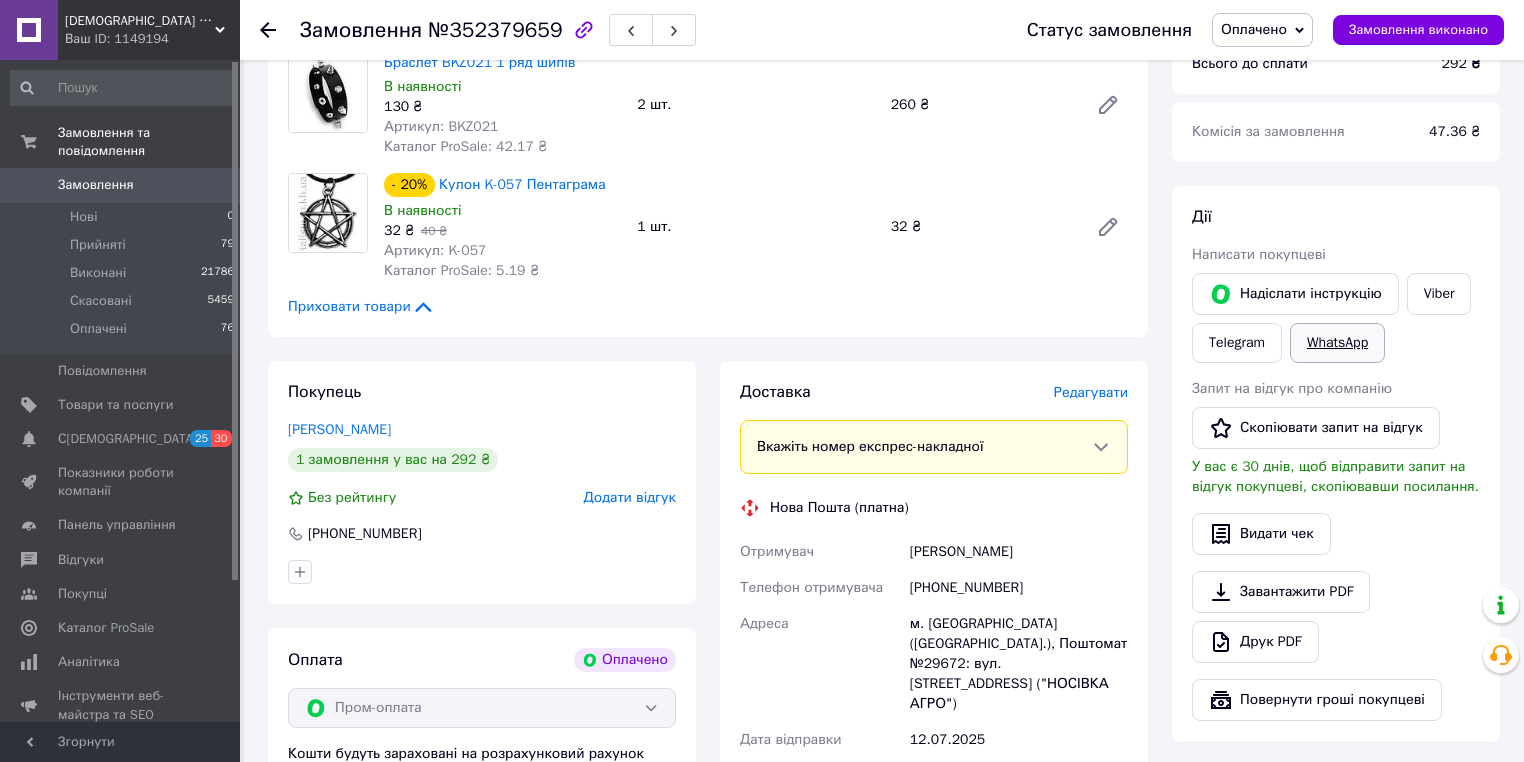 click on "WhatsApp" at bounding box center [1337, 343] 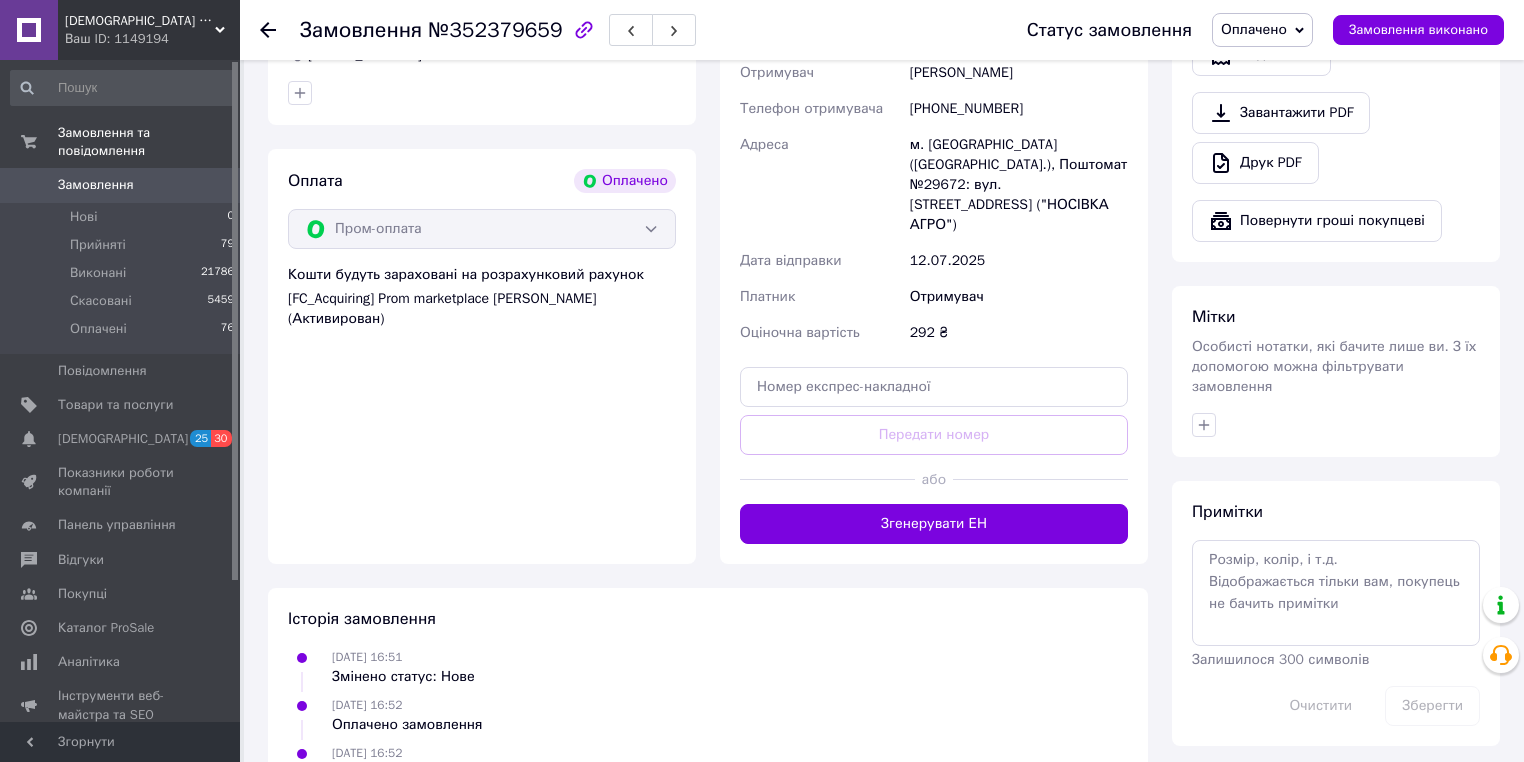 scroll, scrollTop: 720, scrollLeft: 0, axis: vertical 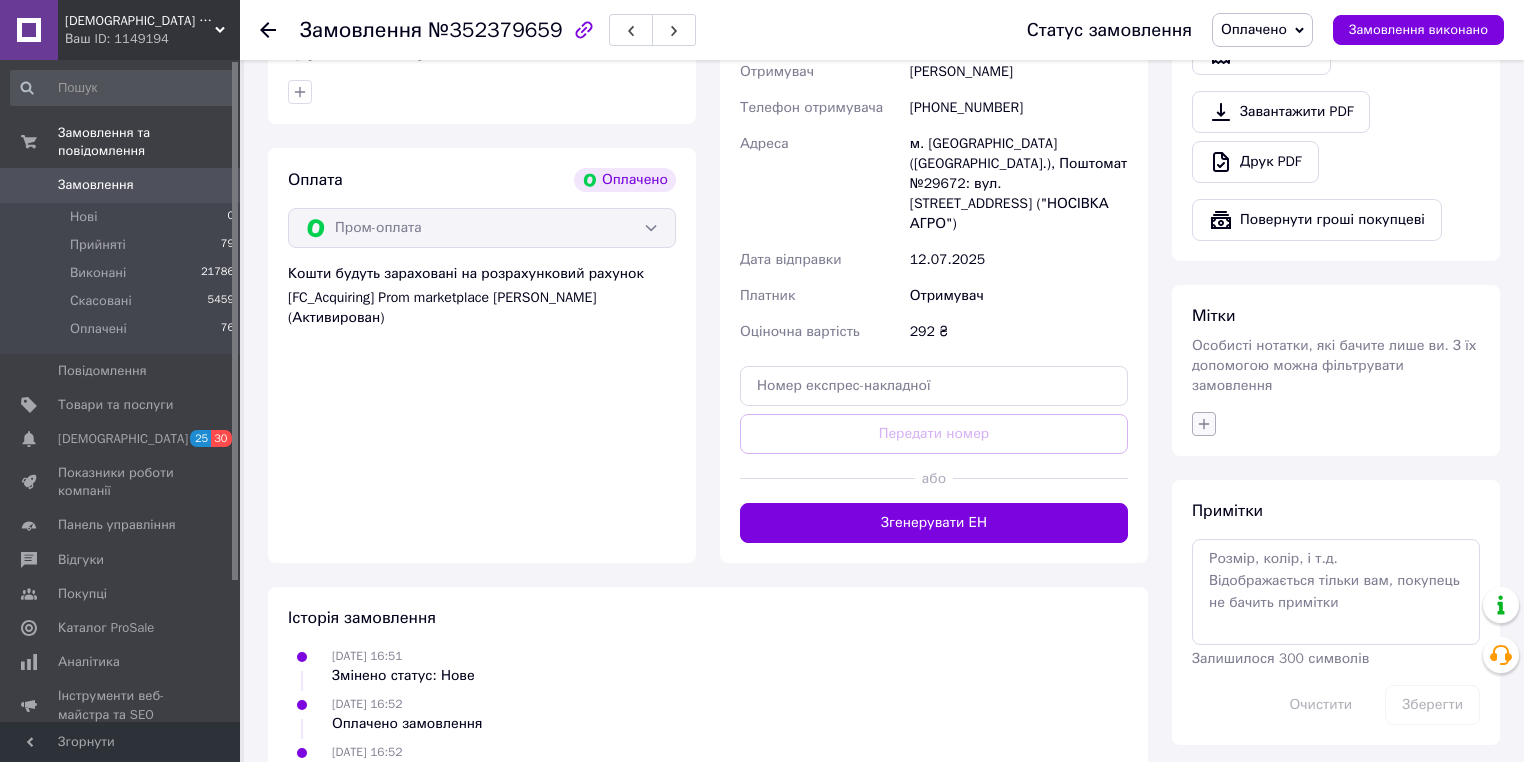 click 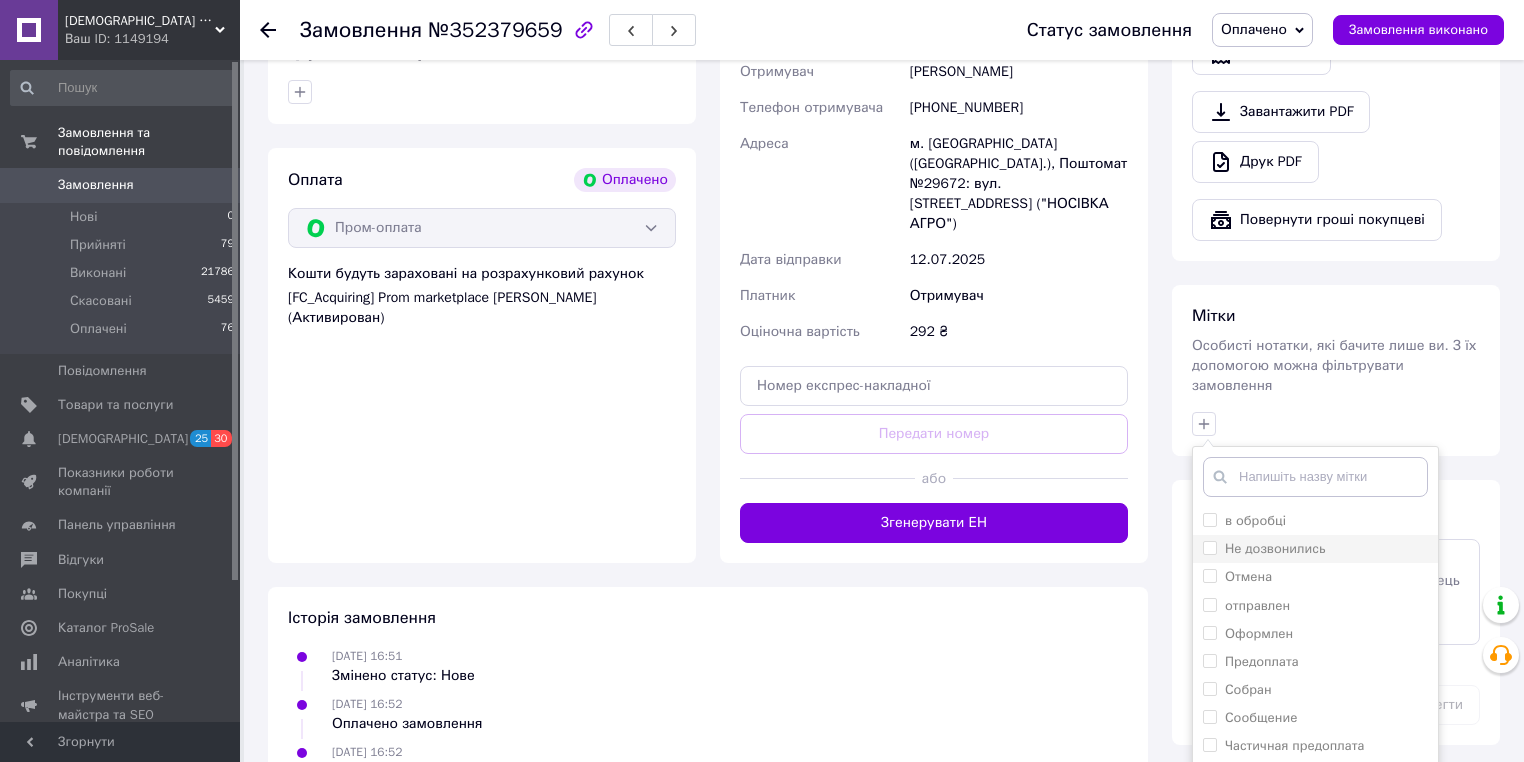 scroll, scrollTop: 765, scrollLeft: 0, axis: vertical 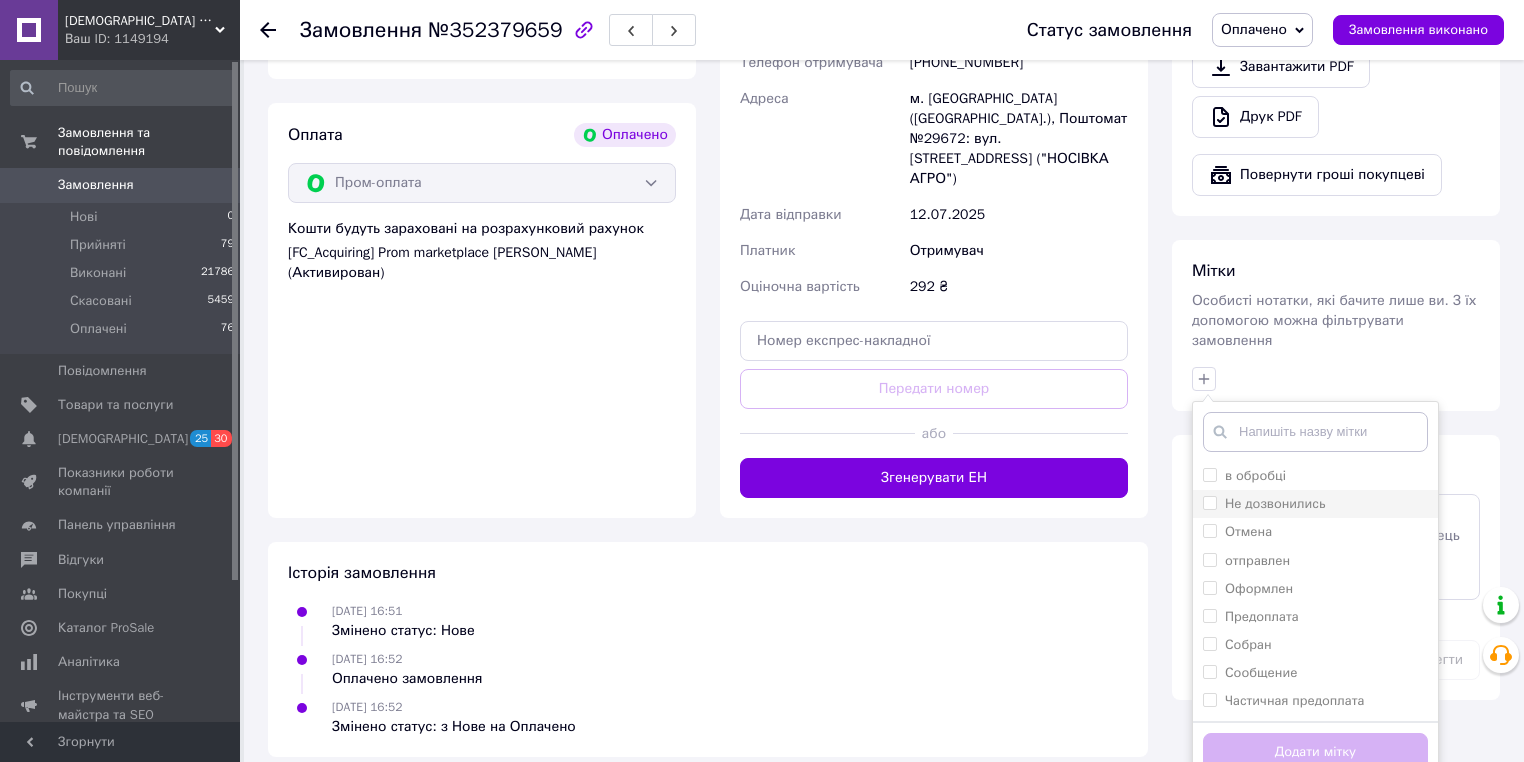 click on "Не дозвонились" at bounding box center (1209, 502) 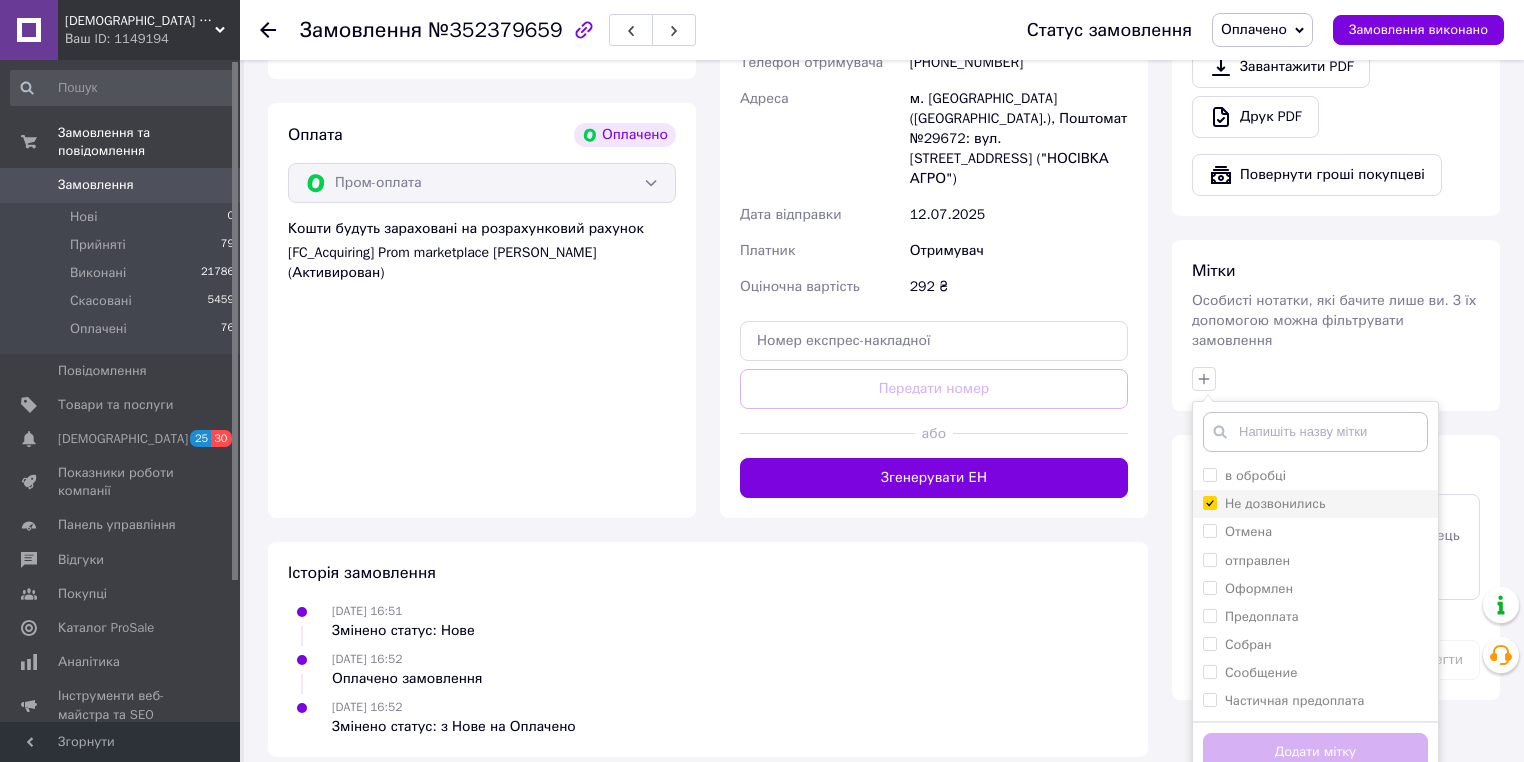 checkbox on "true" 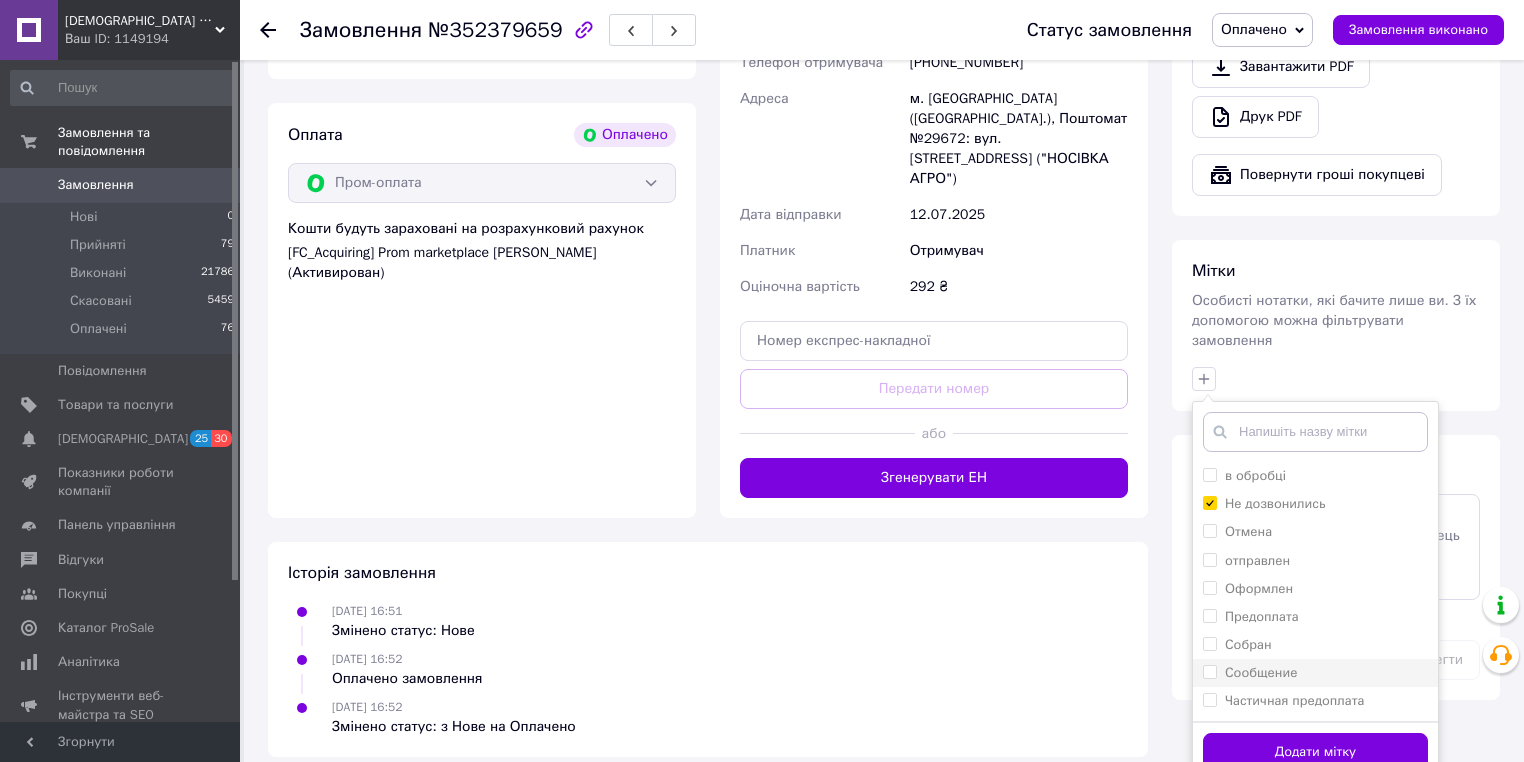 click on "Сообщение" at bounding box center (1315, 673) 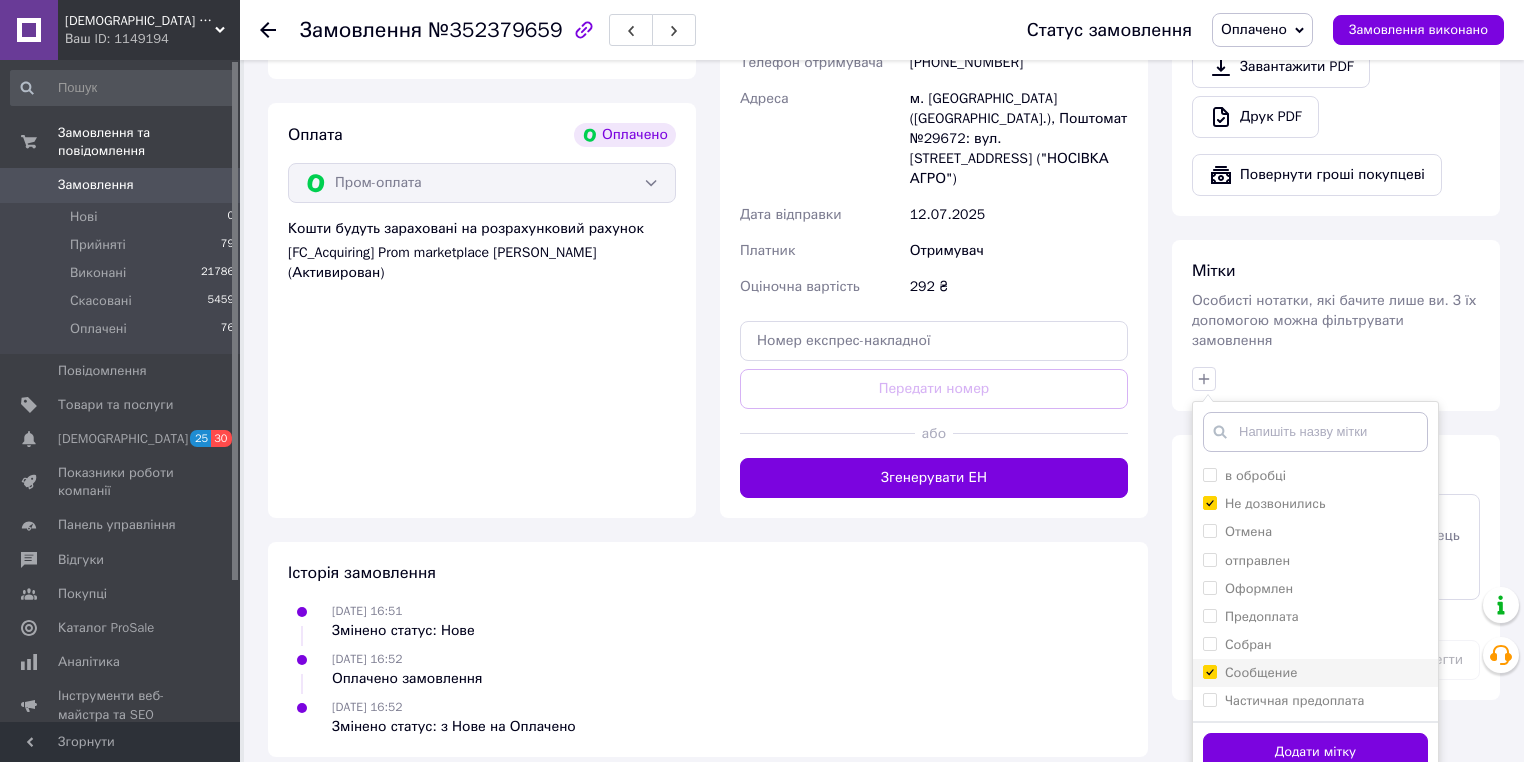 checkbox on "true" 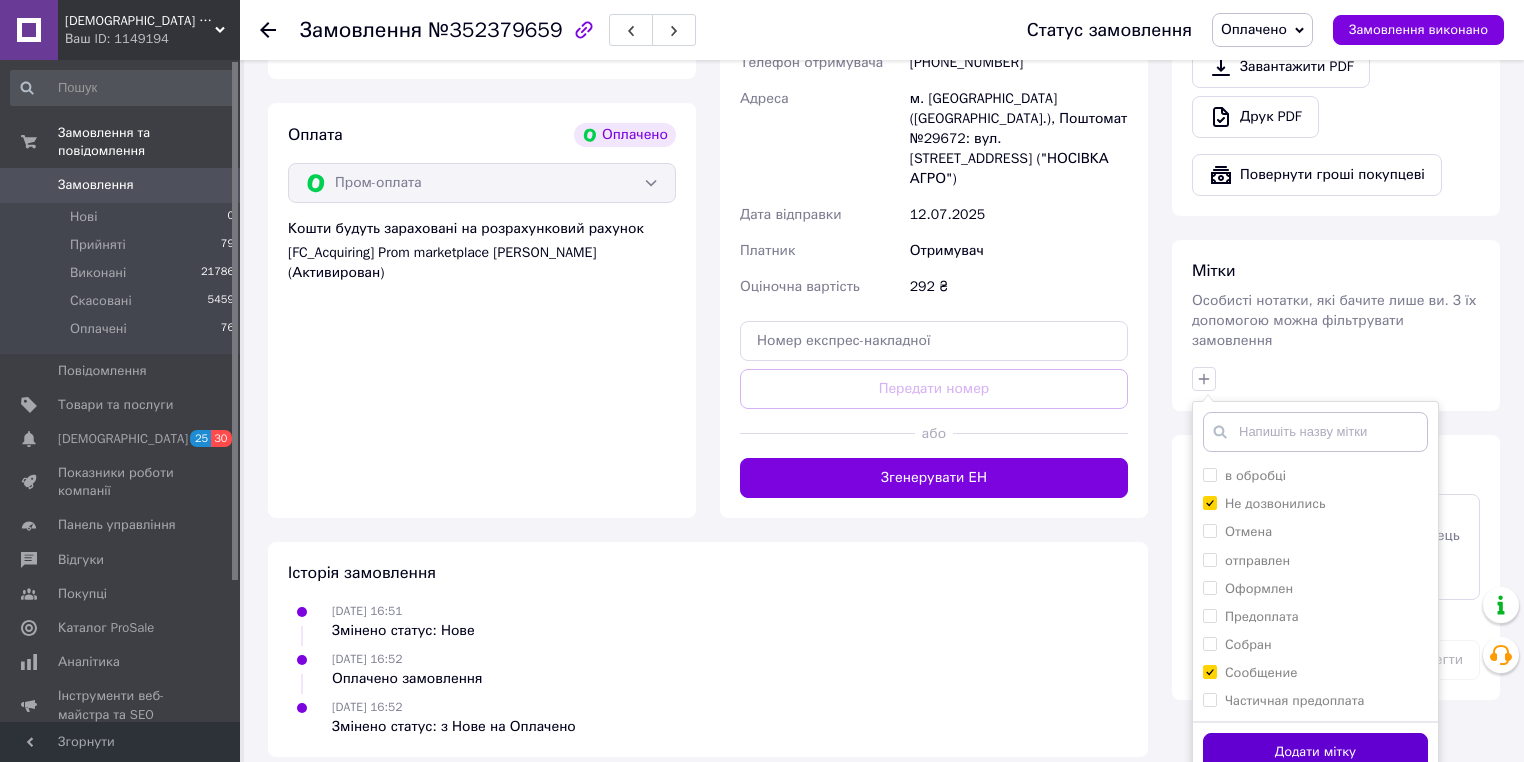 drag, startPoint x: 1280, startPoint y: 734, endPoint x: 1225, endPoint y: 579, distance: 164.46884 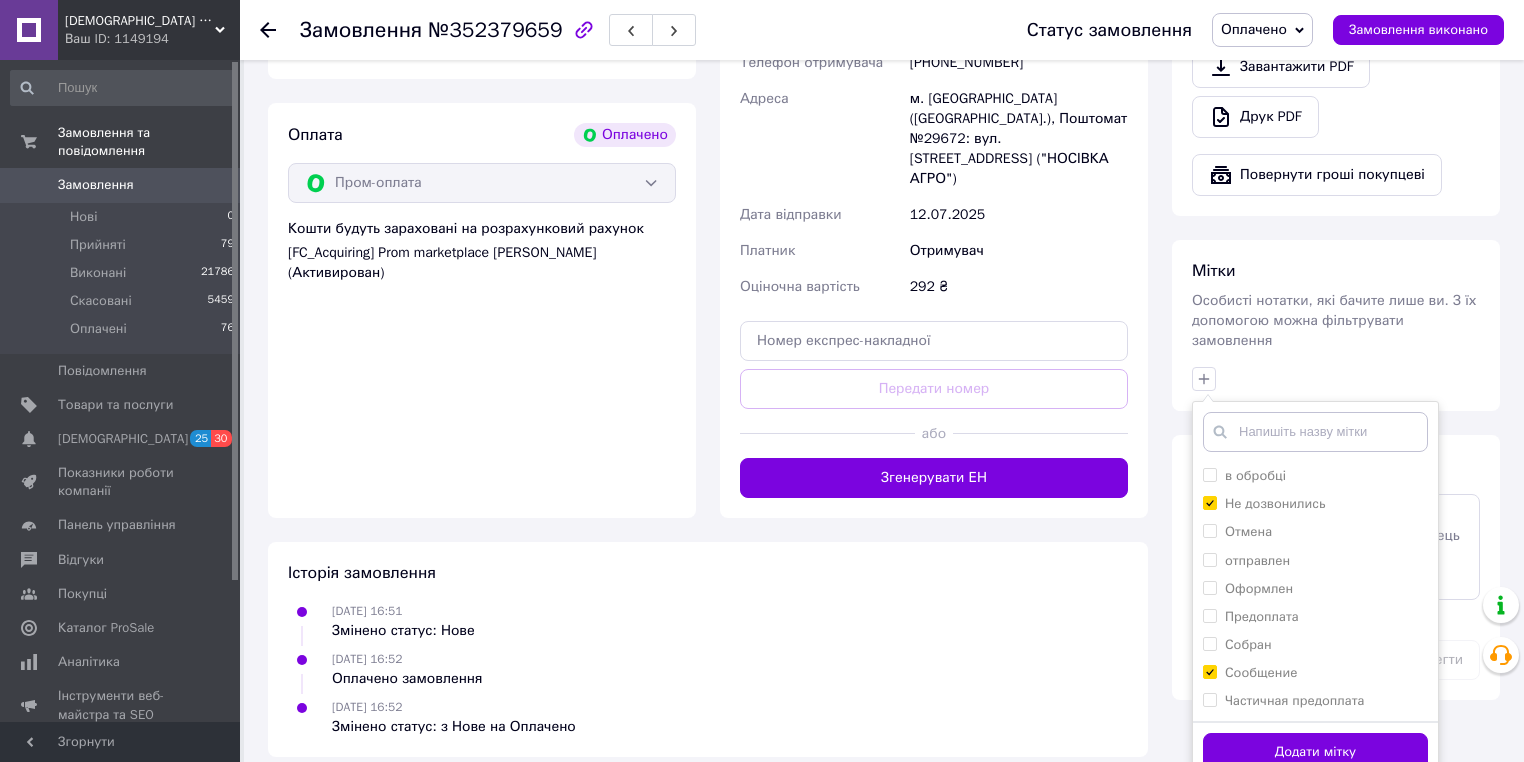 click on "Додати мітку" at bounding box center [1315, 752] 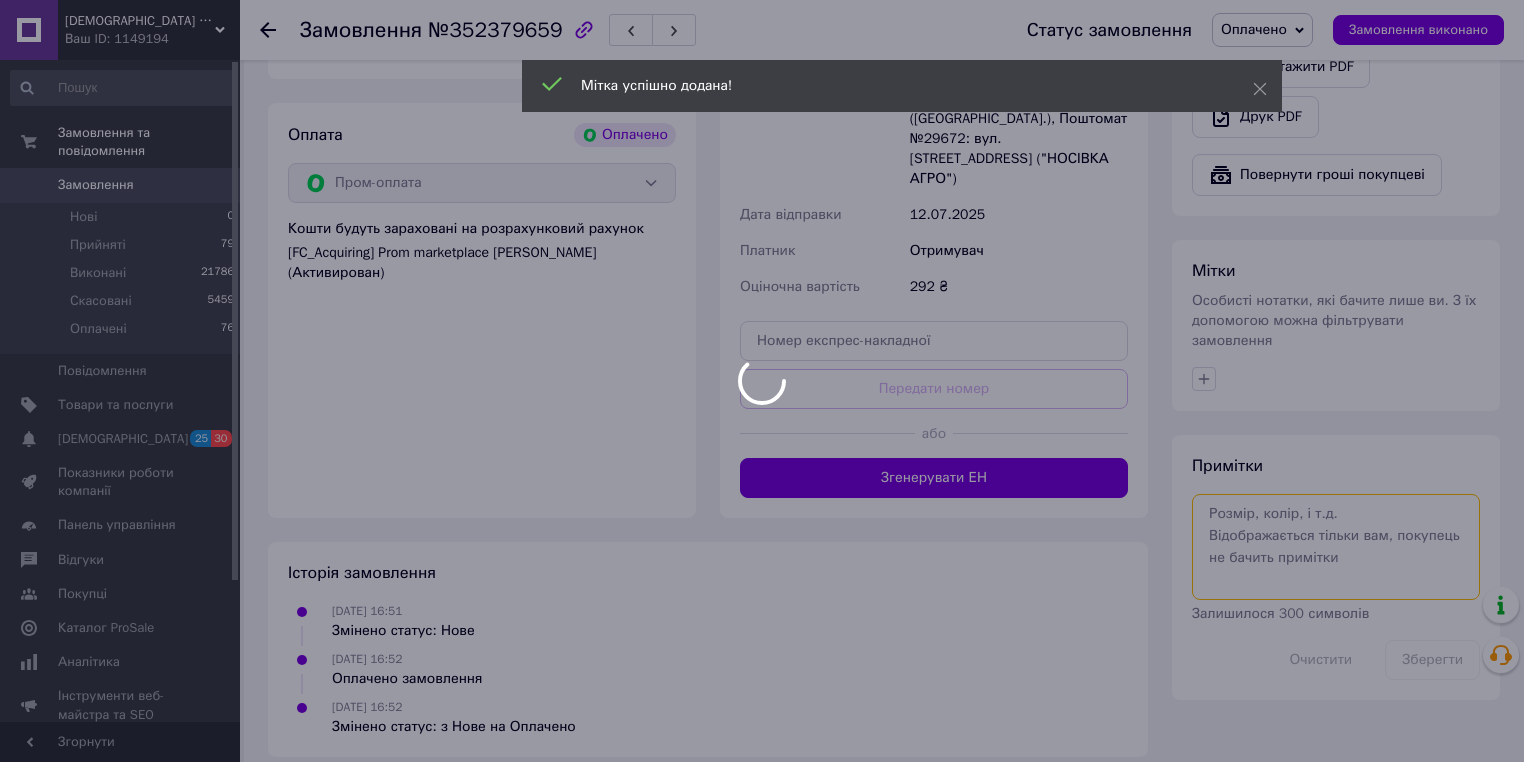 click at bounding box center [1336, 547] 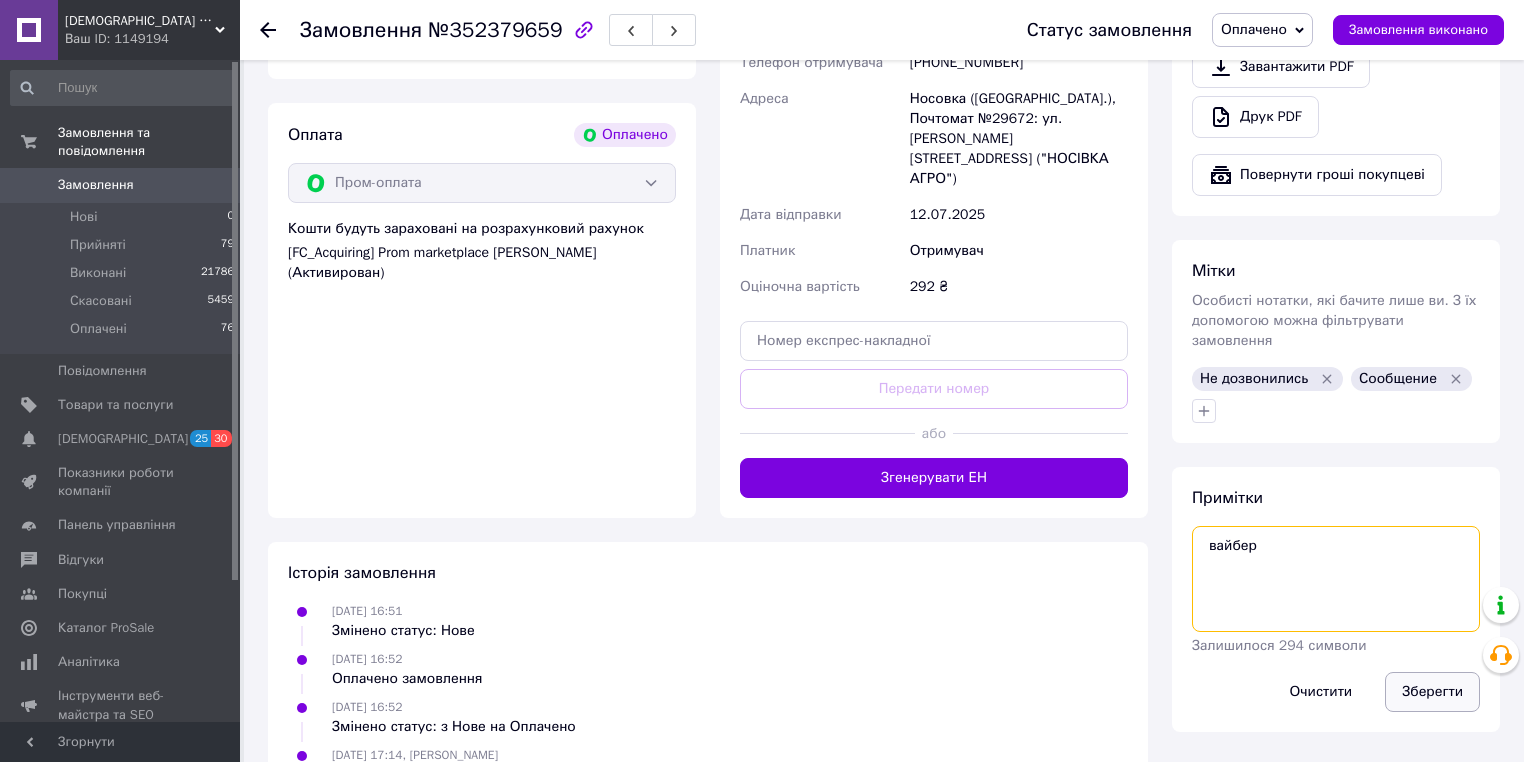 type on "вайбер" 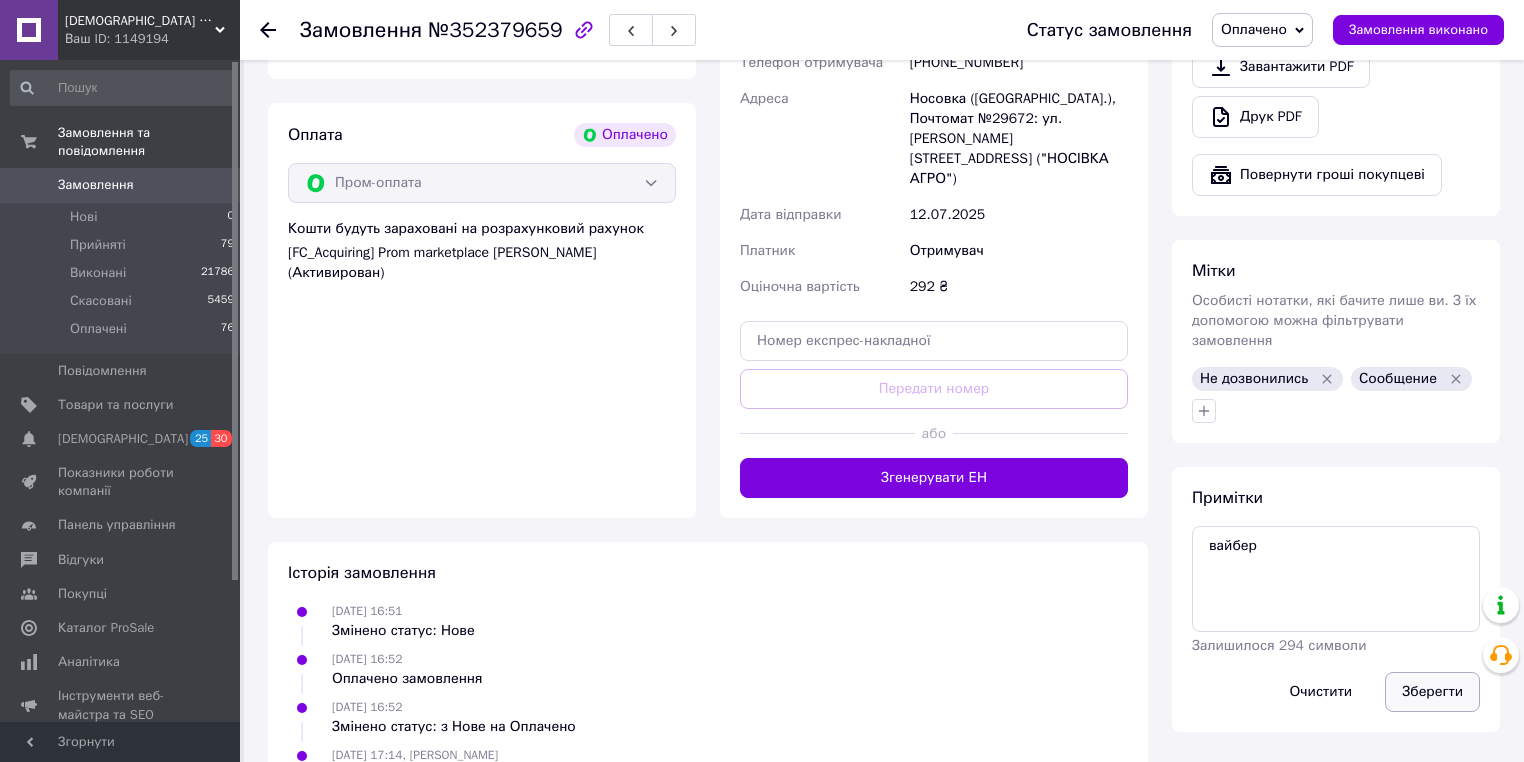 click on "Зберегти" at bounding box center (1432, 692) 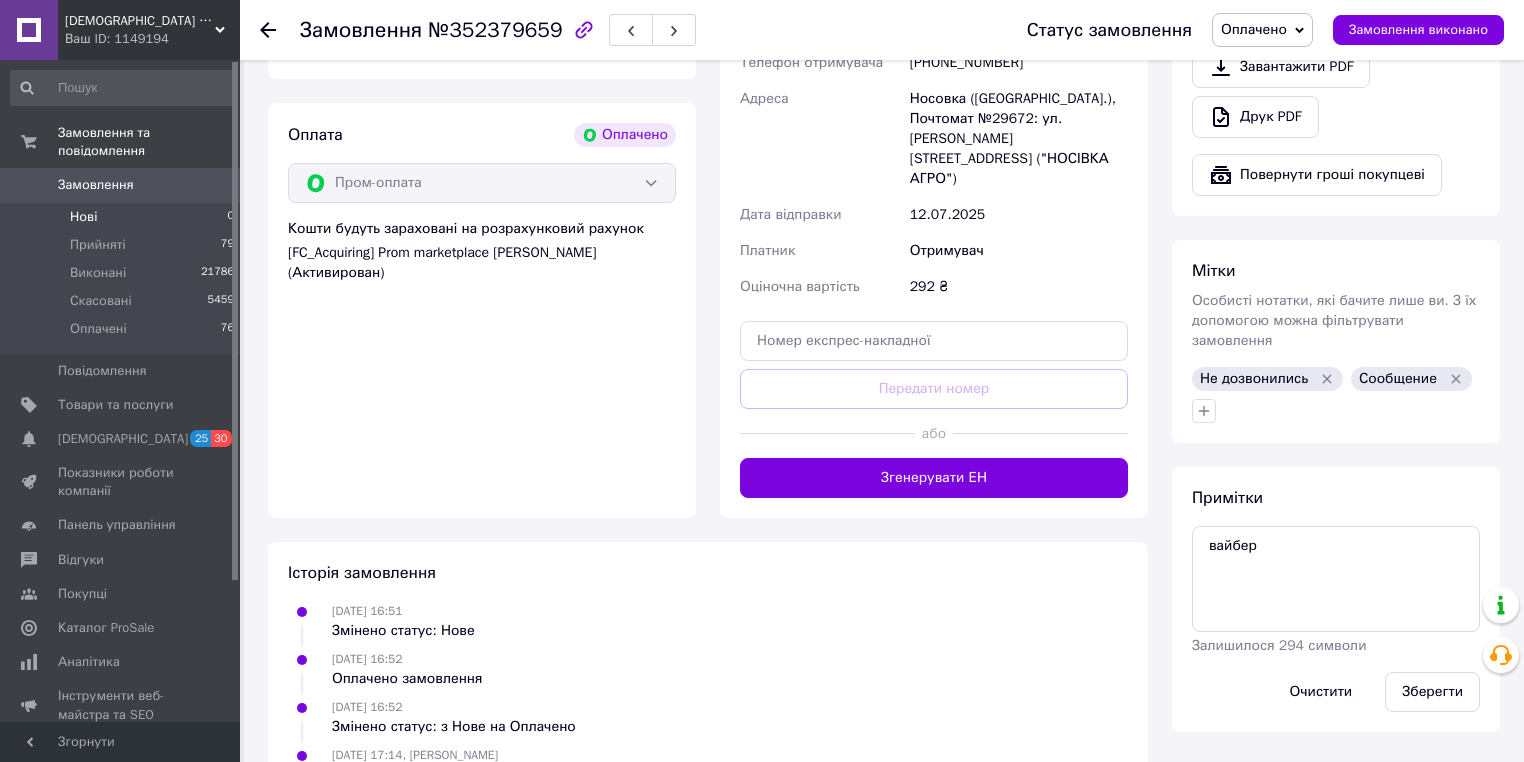 scroll, scrollTop: 605, scrollLeft: 0, axis: vertical 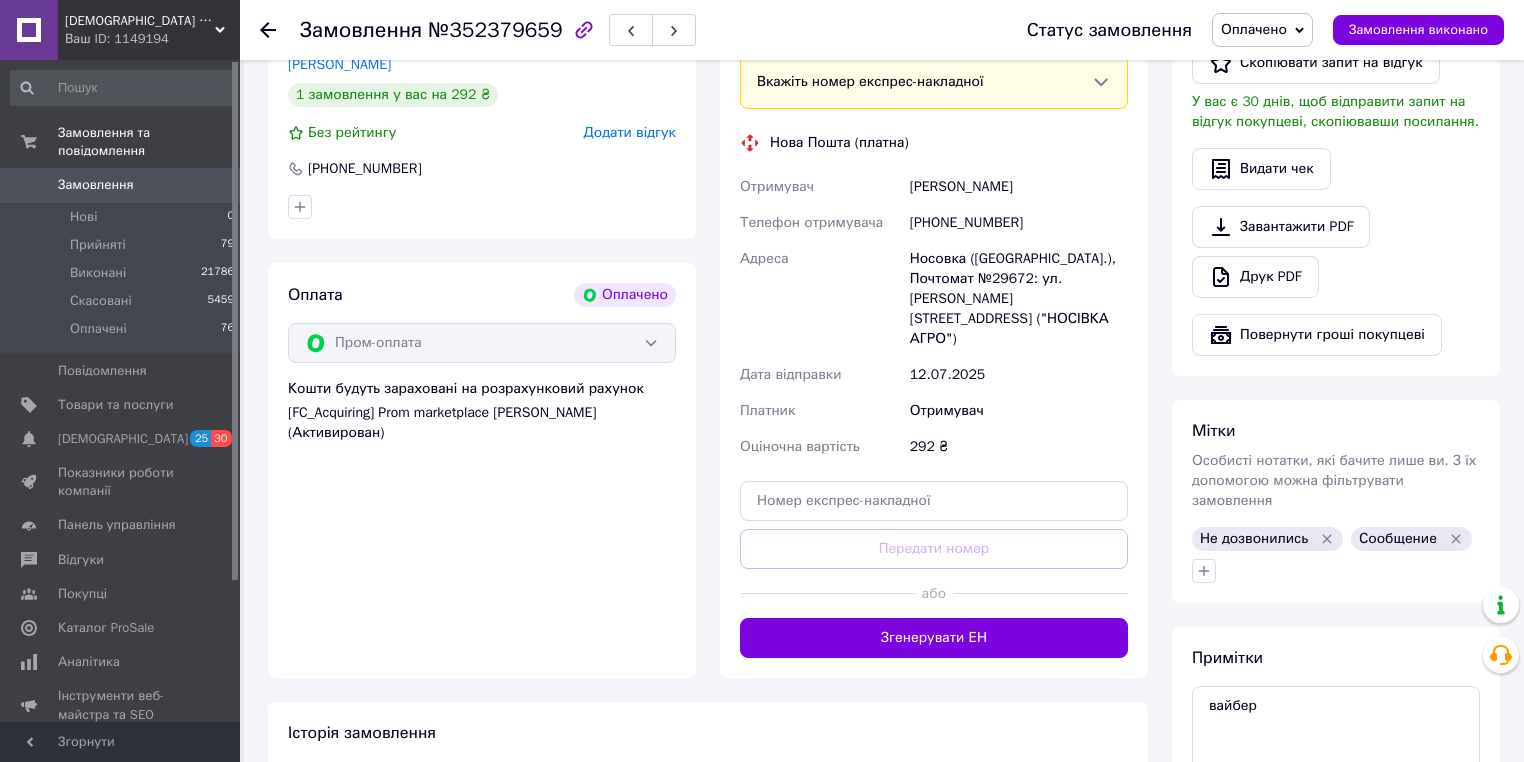 click on "Замовлення" at bounding box center (96, 185) 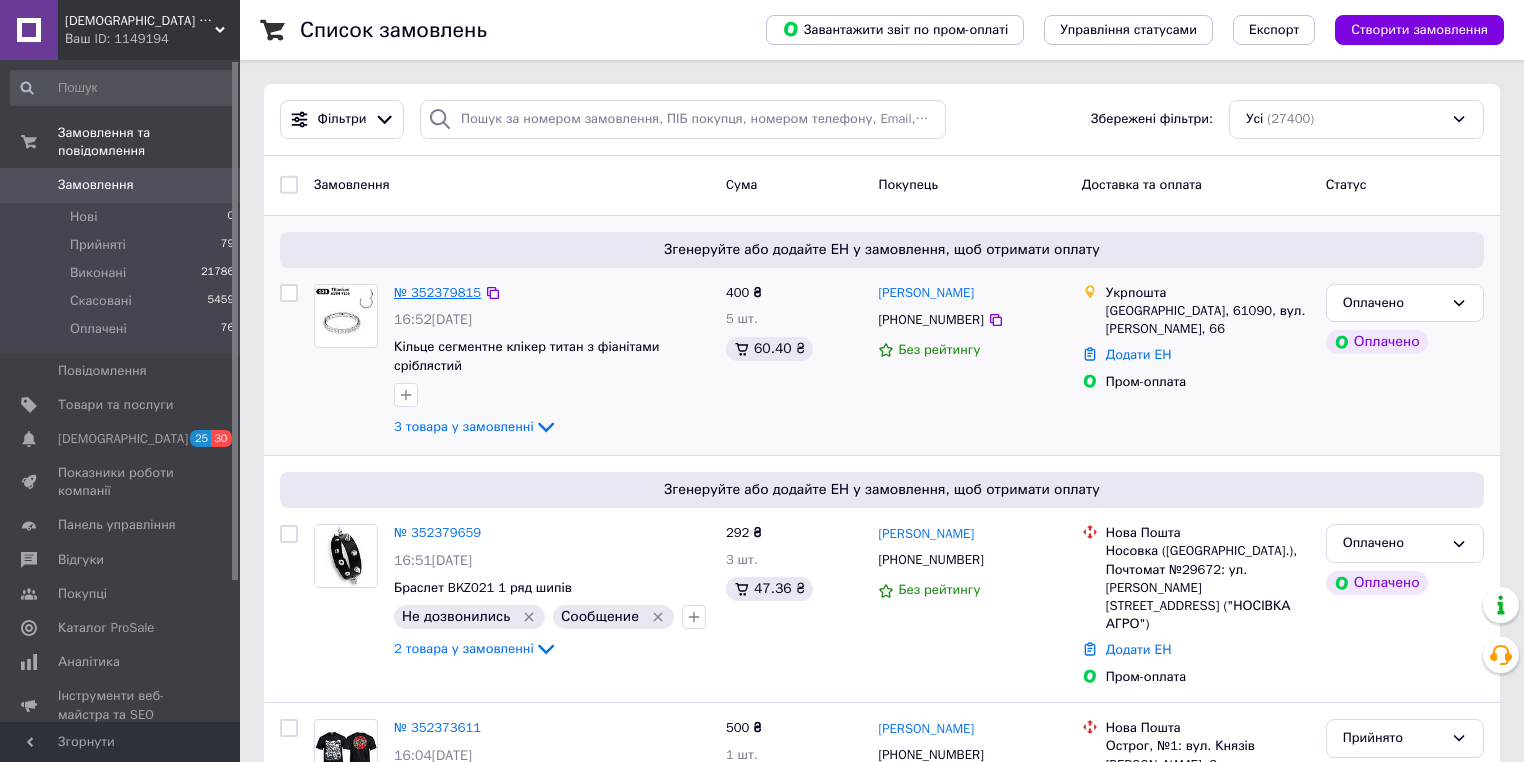 click on "№ 352379815" at bounding box center [437, 292] 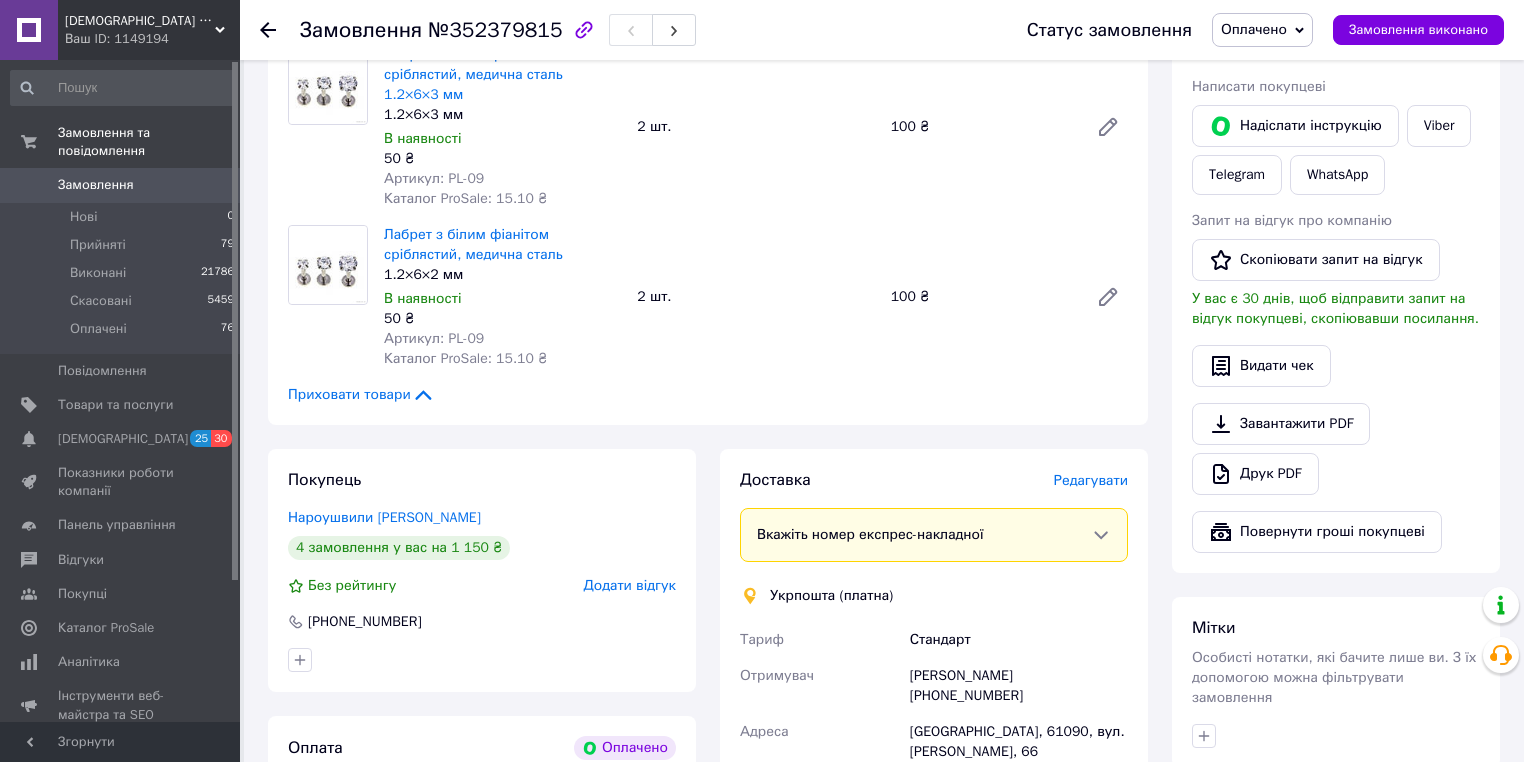 scroll, scrollTop: 400, scrollLeft: 0, axis: vertical 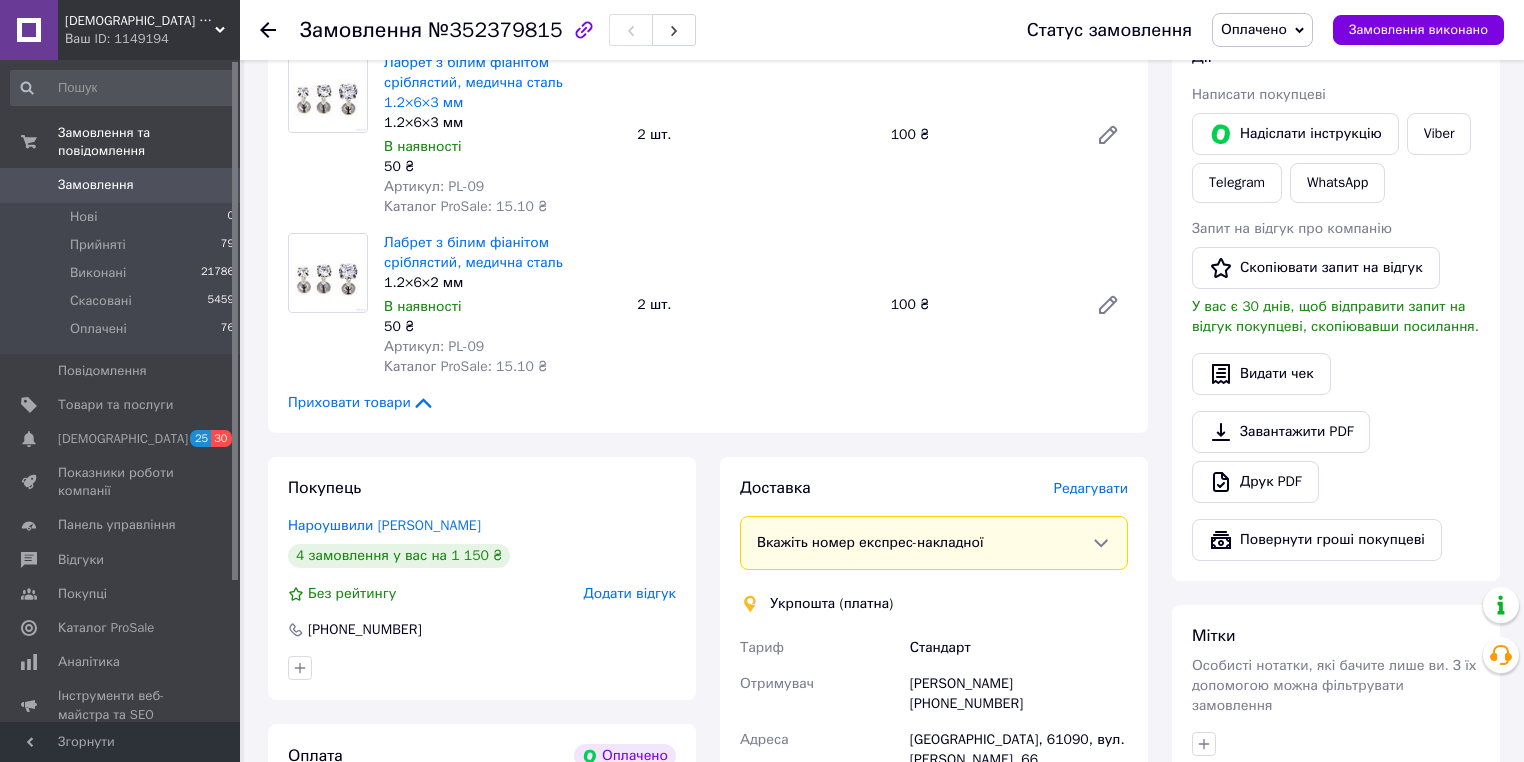 click on "Лабрет з білим фіанітом сріблястий, медична сталь 1.2×6×3 мм 1.2×6×3 мм В наявності 50 ₴ Артикул: PL-09 Каталог ProSale: 15.10 ₴  2 шт. 100 ₴" at bounding box center (756, 135) 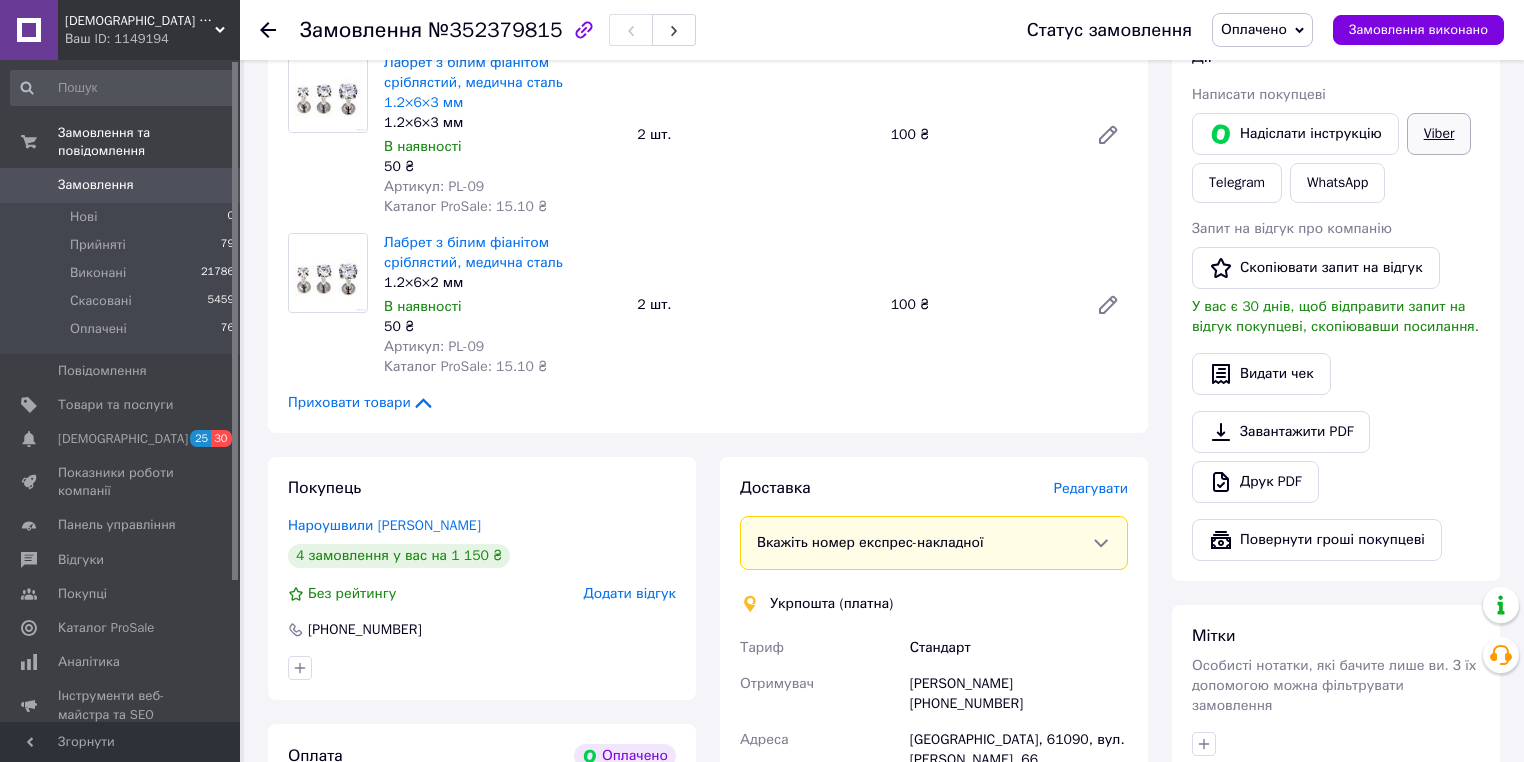 drag, startPoint x: 1433, startPoint y: 138, endPoint x: 1411, endPoint y: 142, distance: 22.36068 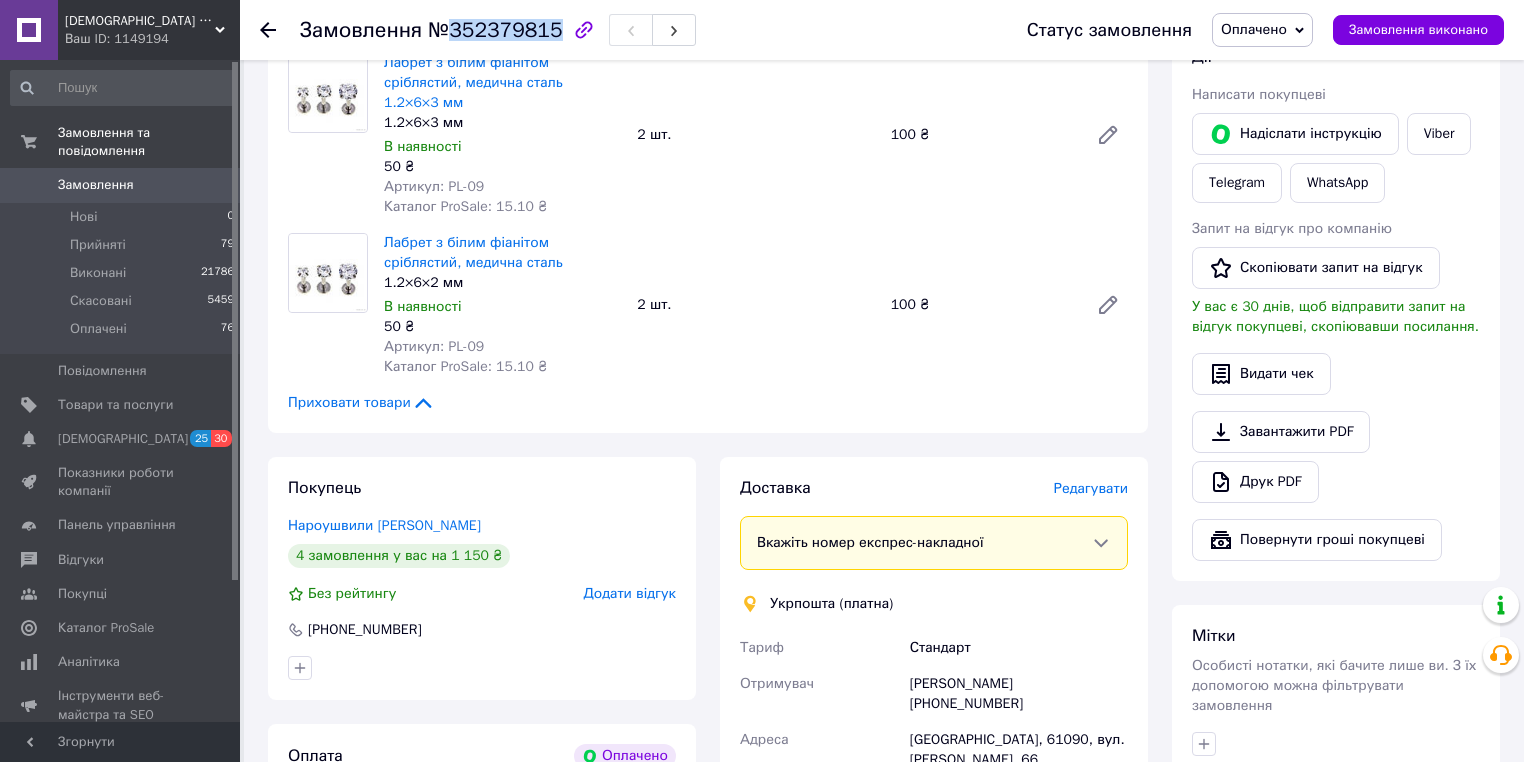 drag, startPoint x: 448, startPoint y: 28, endPoint x: 543, endPoint y: 33, distance: 95.131485 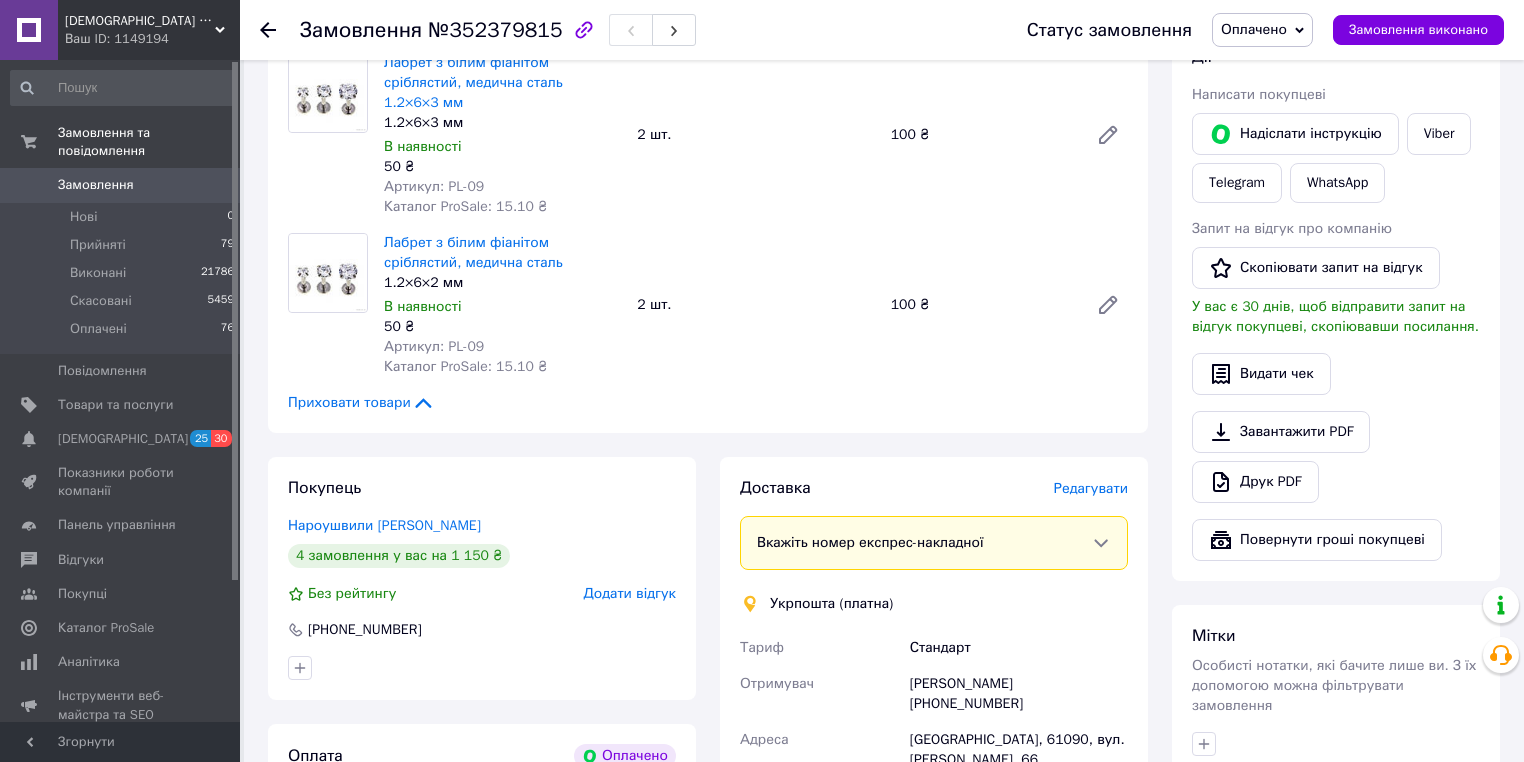 click on "Лабрет з білим фіанітом сріблястий, медична сталь 1.2×6×3 мм 1.2×6×3 мм В наявності 50 ₴ Артикул: PL-09 Каталог ProSale: 15.10 ₴  2 шт. 100 ₴" at bounding box center [756, 135] 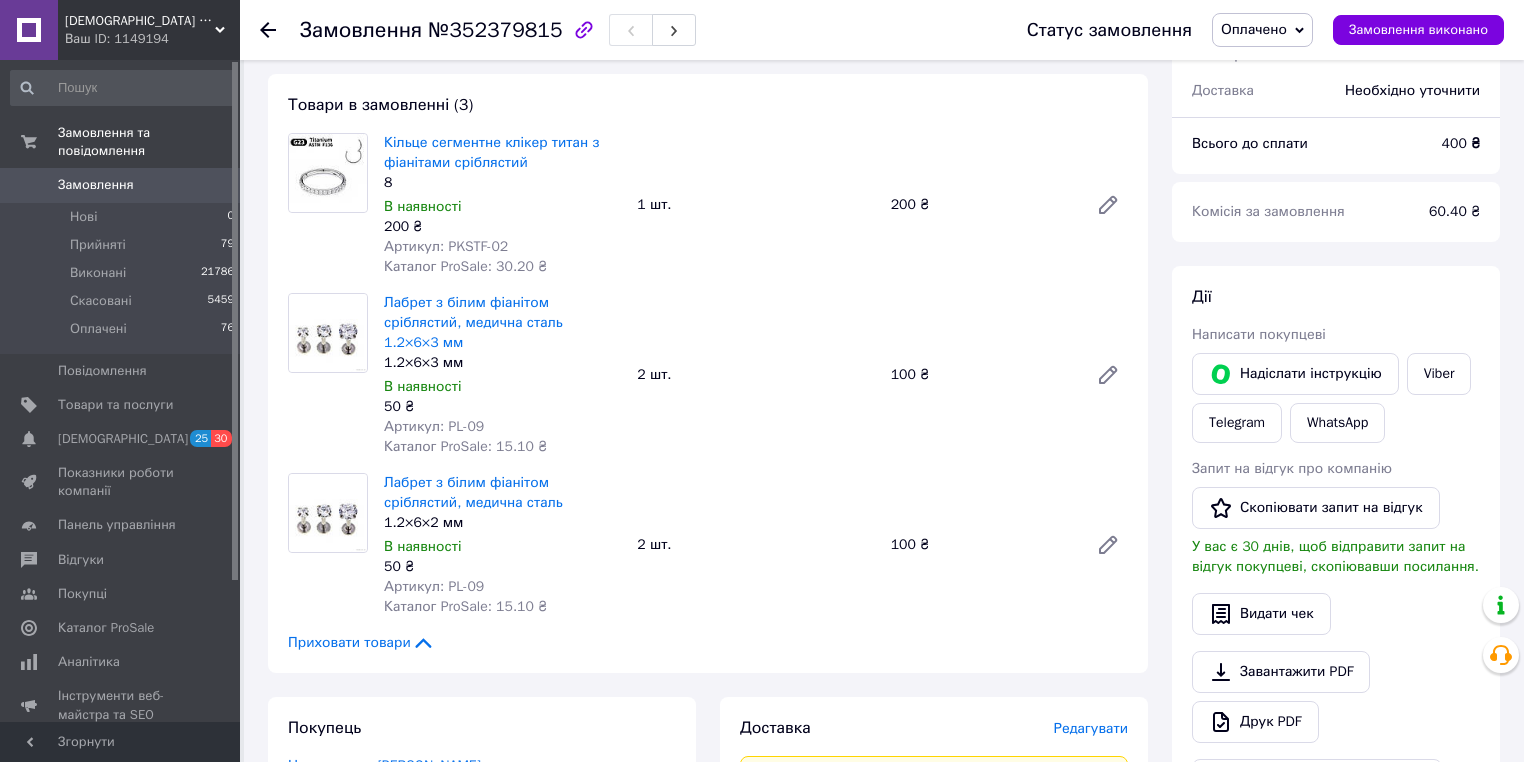 scroll, scrollTop: 160, scrollLeft: 0, axis: vertical 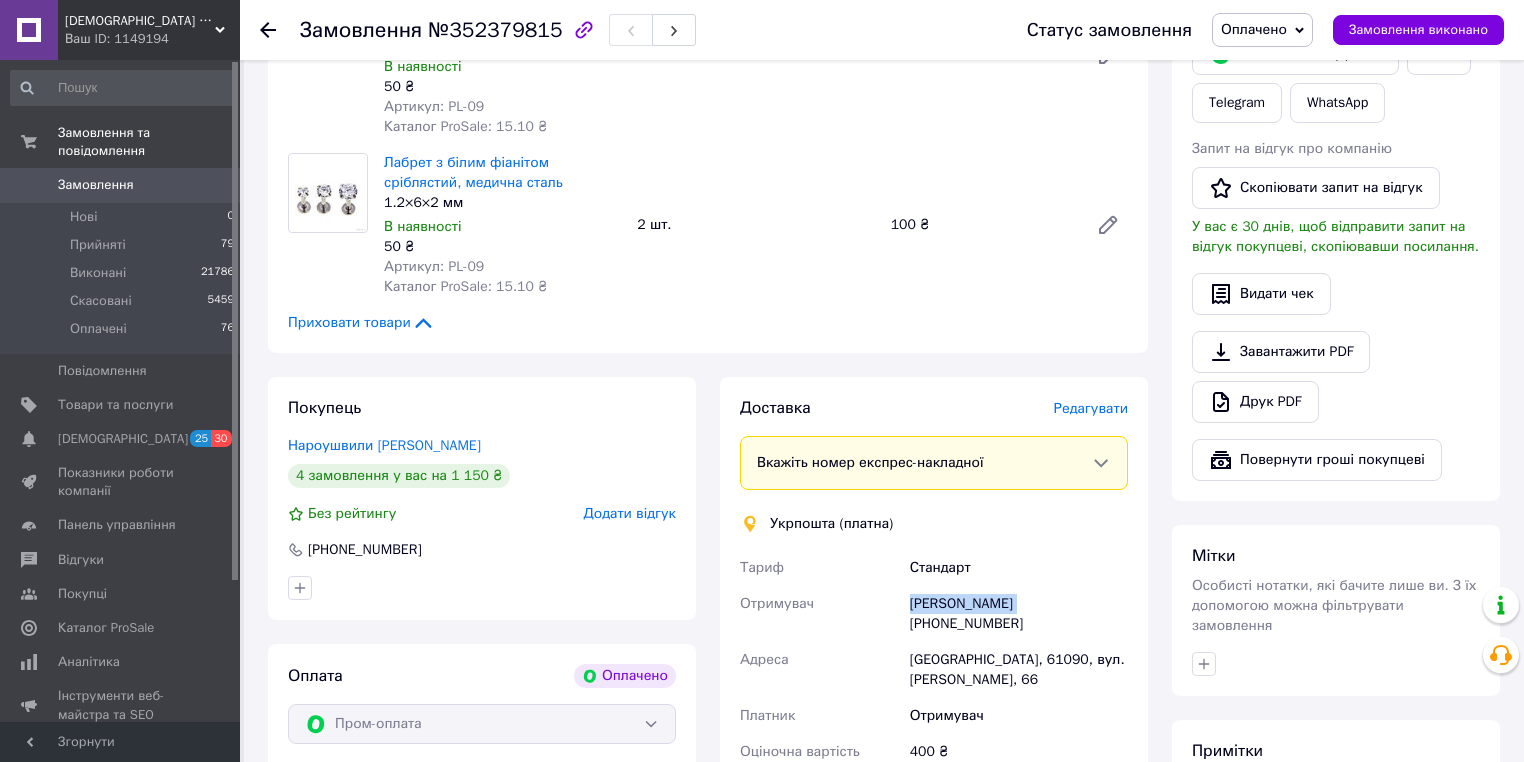 drag, startPoint x: 1018, startPoint y: 588, endPoint x: 912, endPoint y: 584, distance: 106.07545 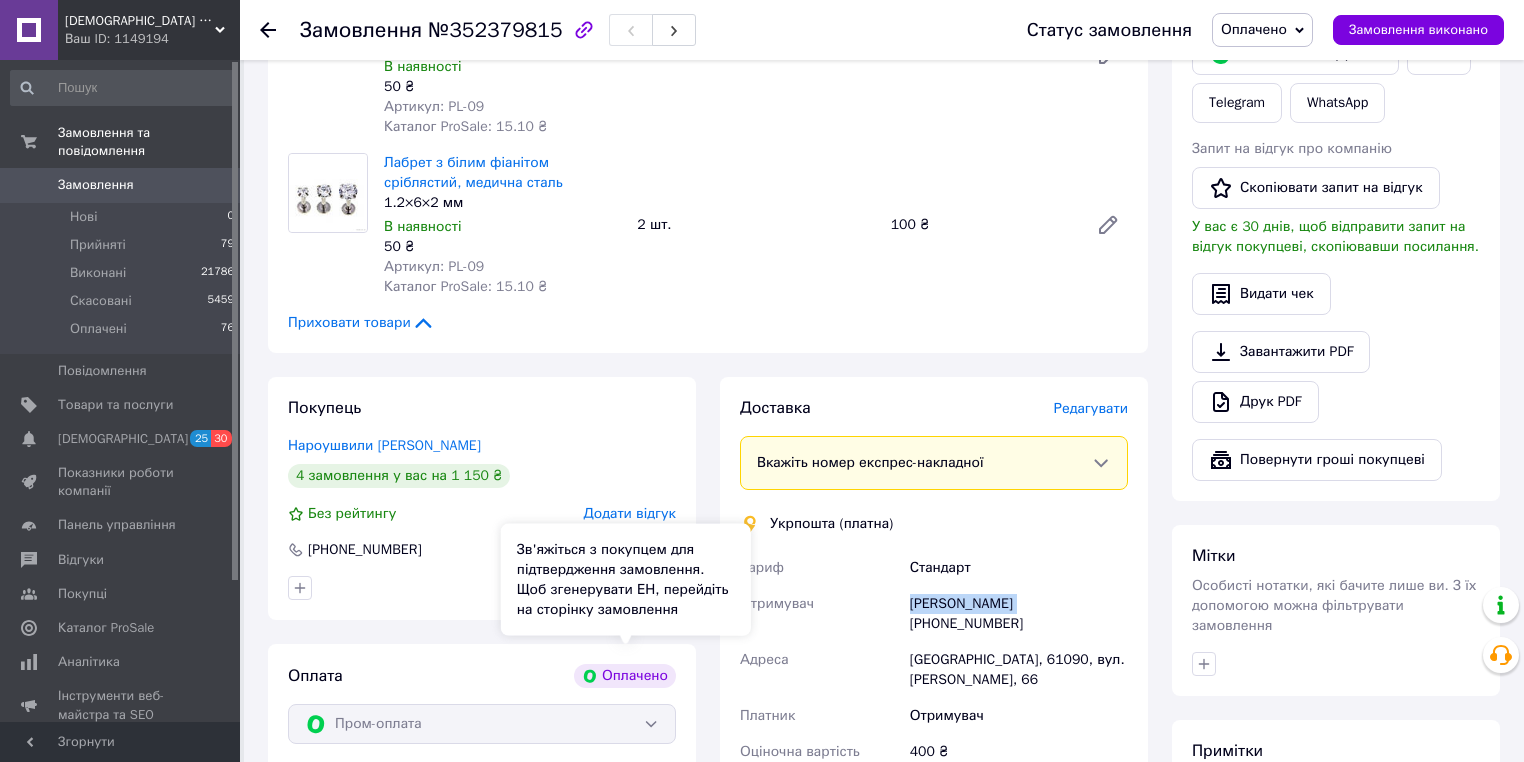 copy on "Лия Нароушвили" 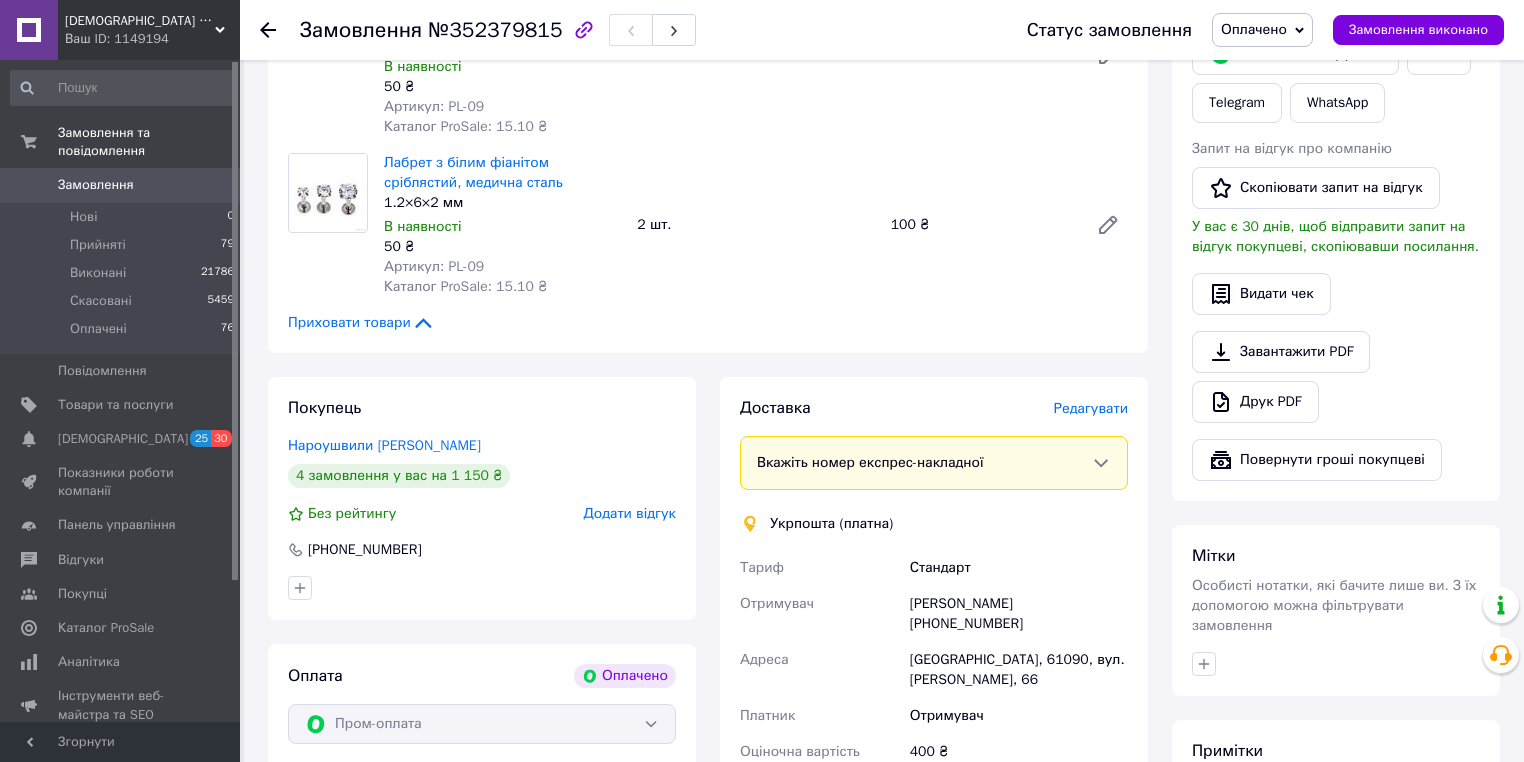 drag, startPoint x: 729, startPoint y: 698, endPoint x: 872, endPoint y: 676, distance: 144.6824 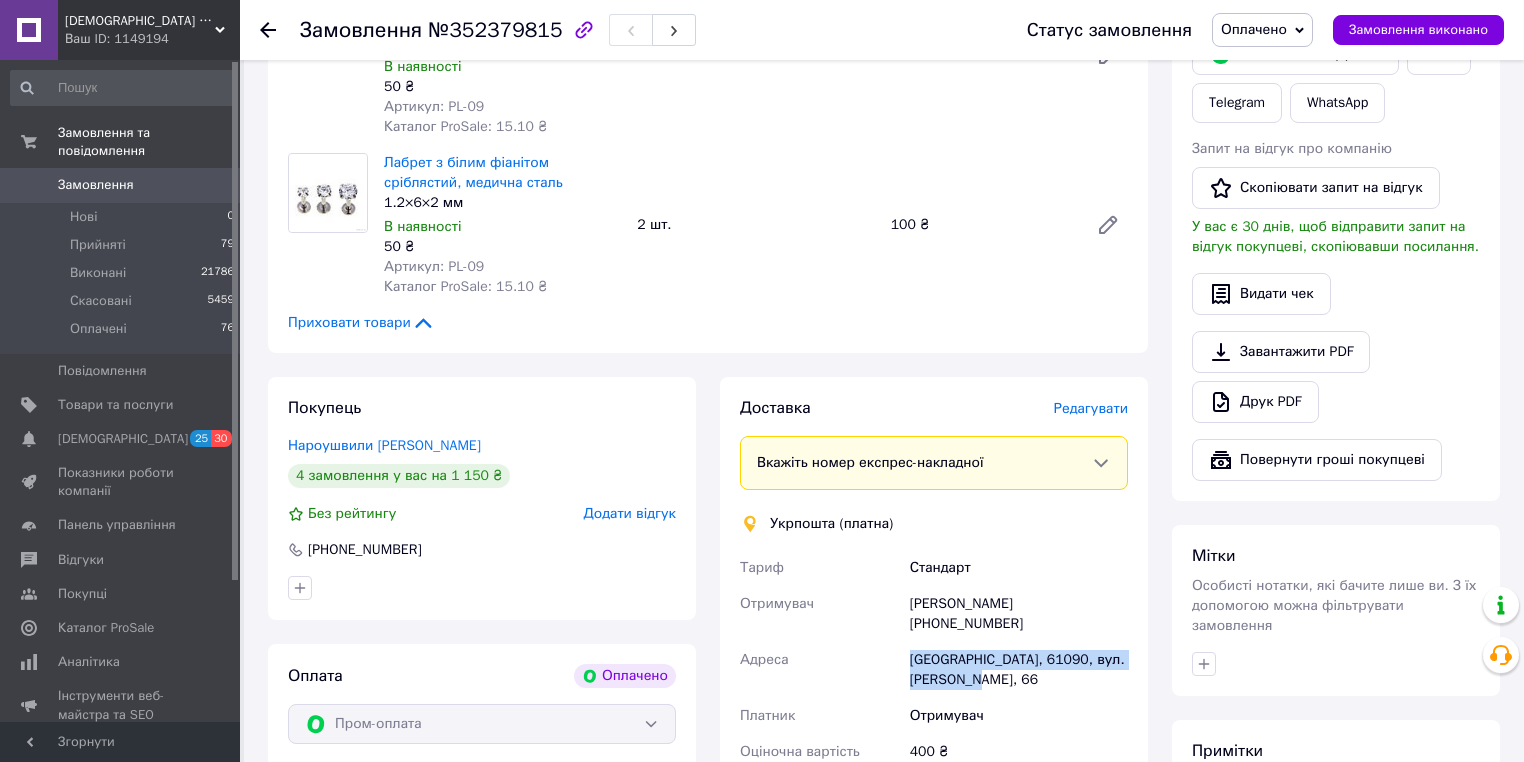 drag, startPoint x: 976, startPoint y: 644, endPoint x: 896, endPoint y: 626, distance: 82 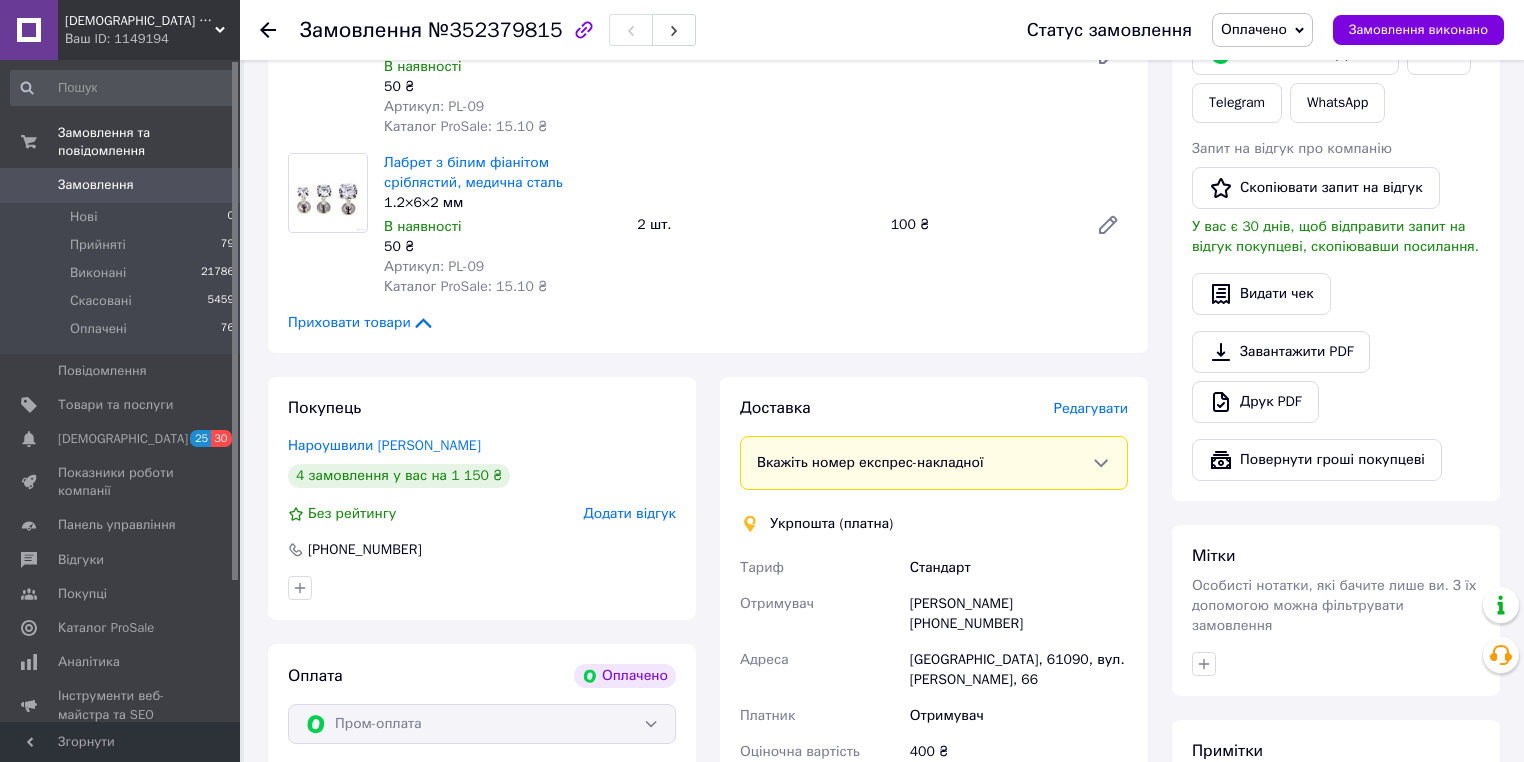 click on "Лабрет з білим фіанітом сріблястий, медична сталь  1.2×6×2 мм В наявності 50 ₴ Артикул: PL-09 Каталог ProSale: 15.10 ₴  2 шт. 100 ₴" at bounding box center (756, 225) 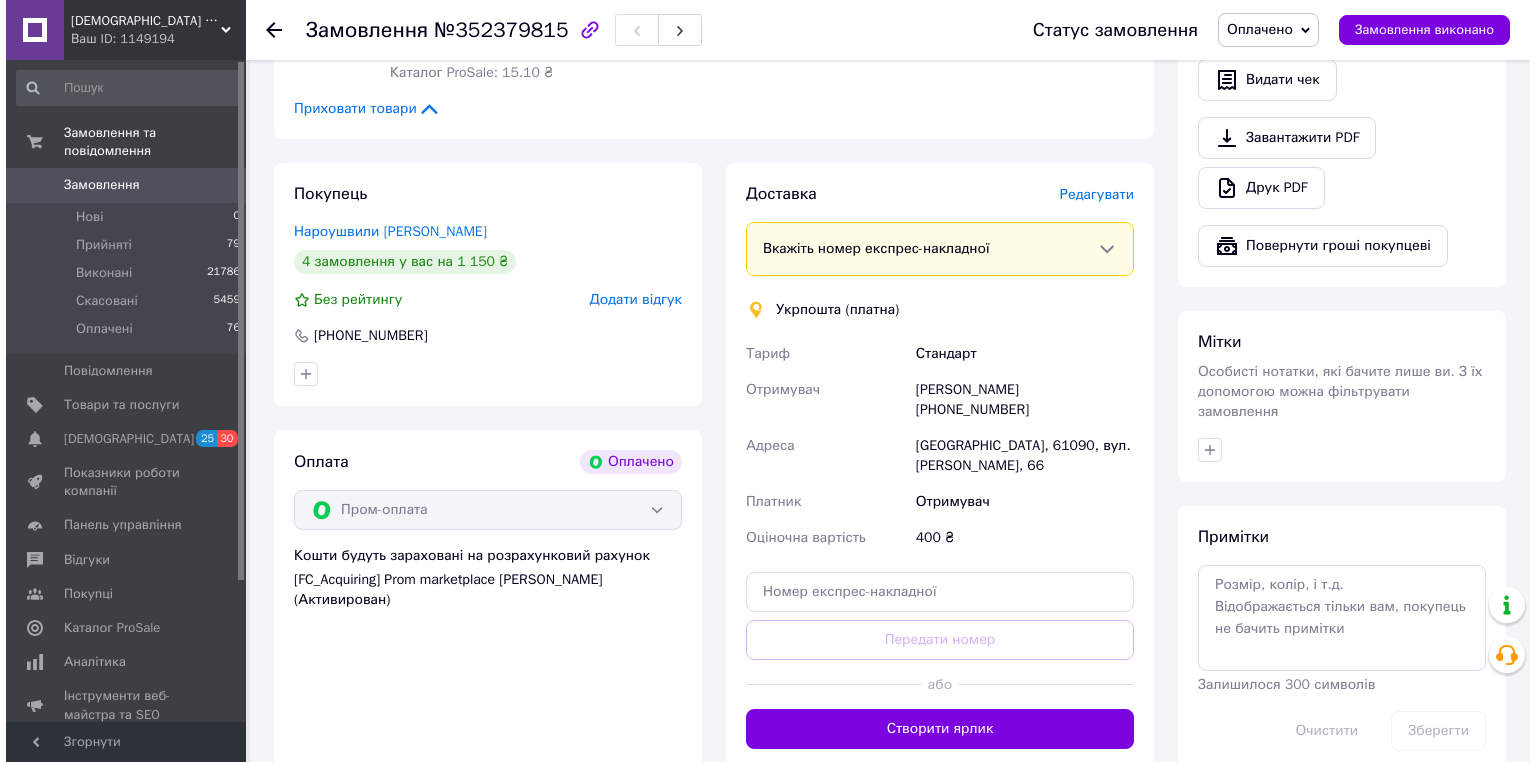 scroll, scrollTop: 640, scrollLeft: 0, axis: vertical 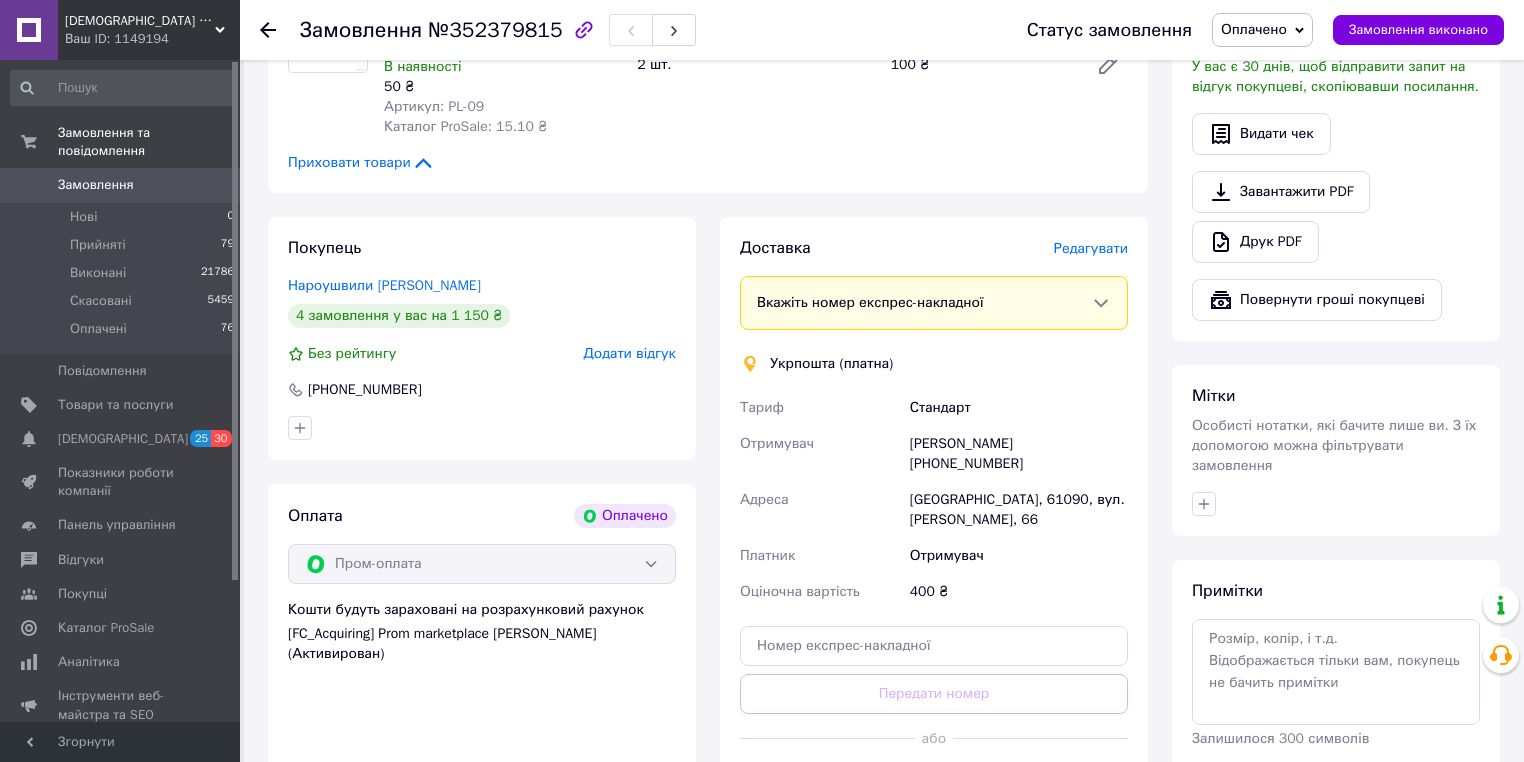 click on "Редагувати" at bounding box center [1091, 248] 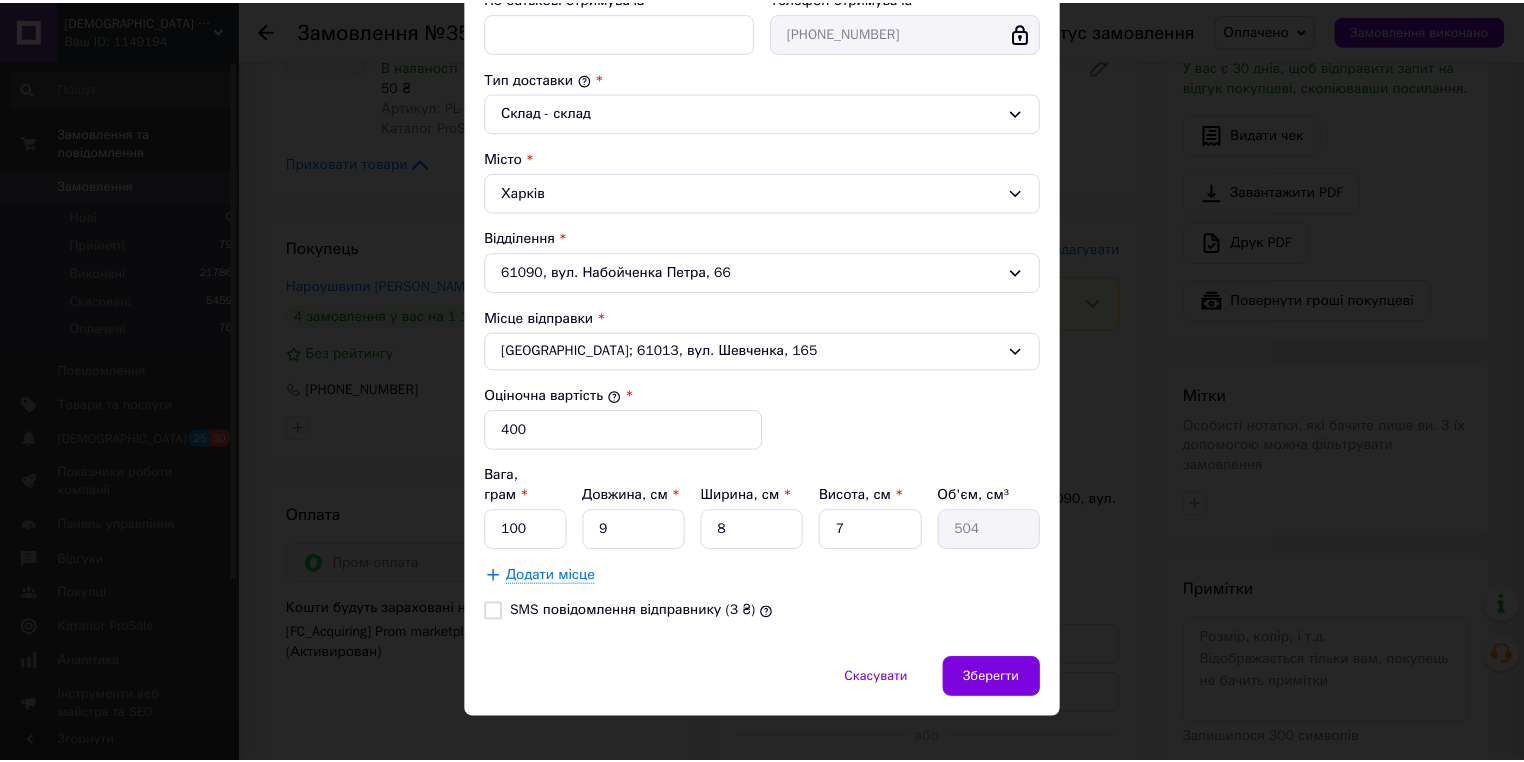 scroll, scrollTop: 484, scrollLeft: 0, axis: vertical 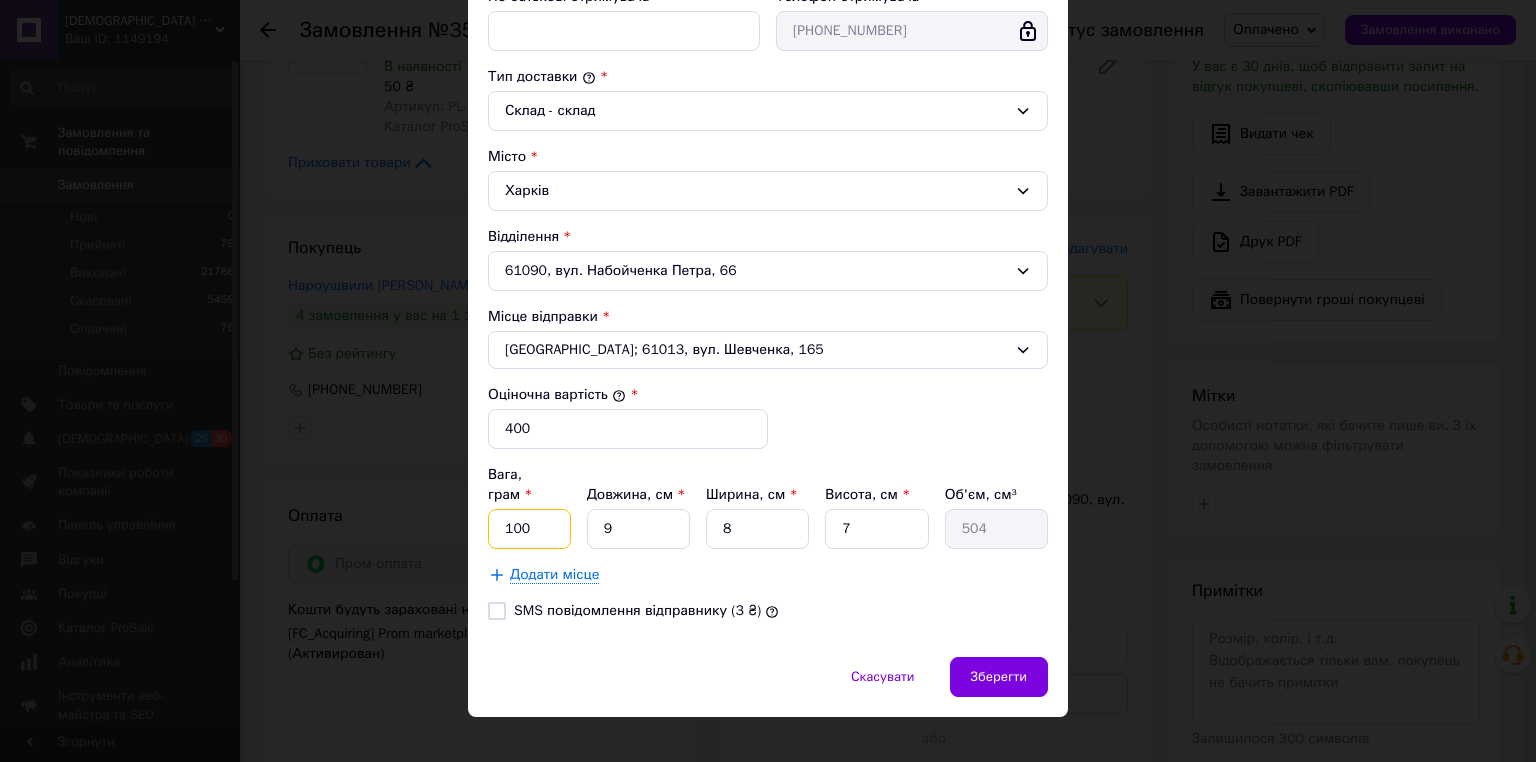 drag, startPoint x: 525, startPoint y: 505, endPoint x: 501, endPoint y: 464, distance: 47.507893 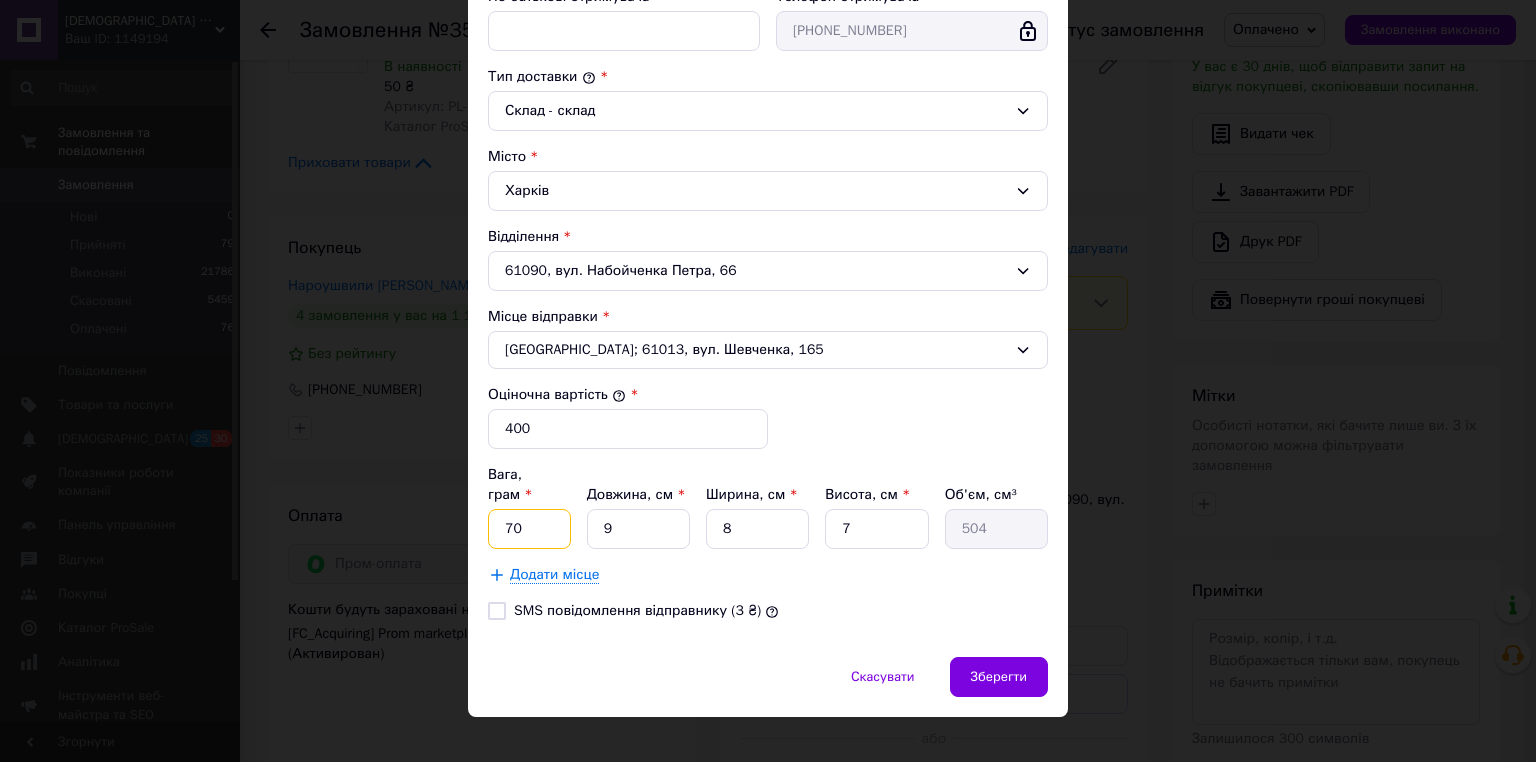 type on "70" 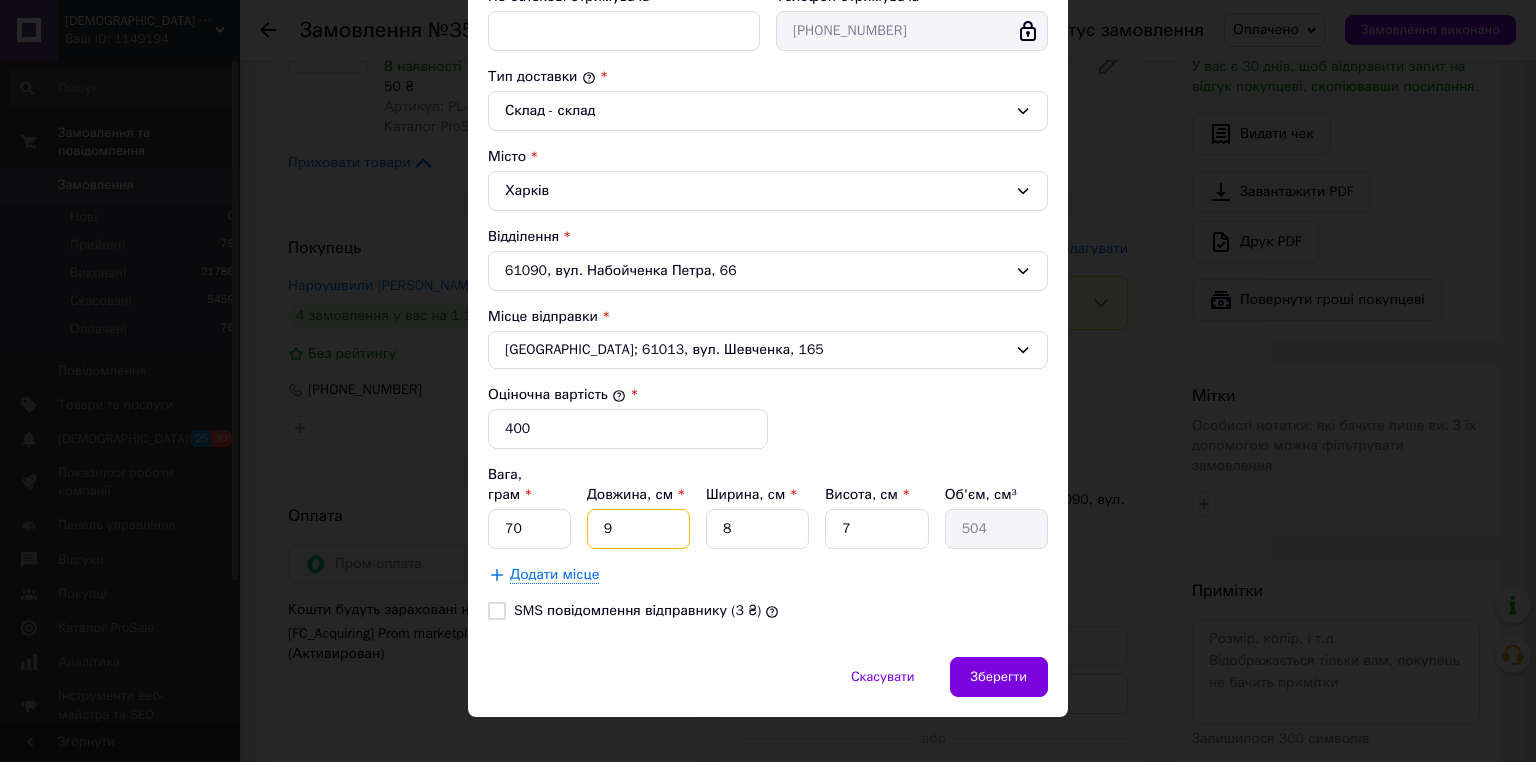 drag, startPoint x: 602, startPoint y: 498, endPoint x: 592, endPoint y: 497, distance: 10.049875 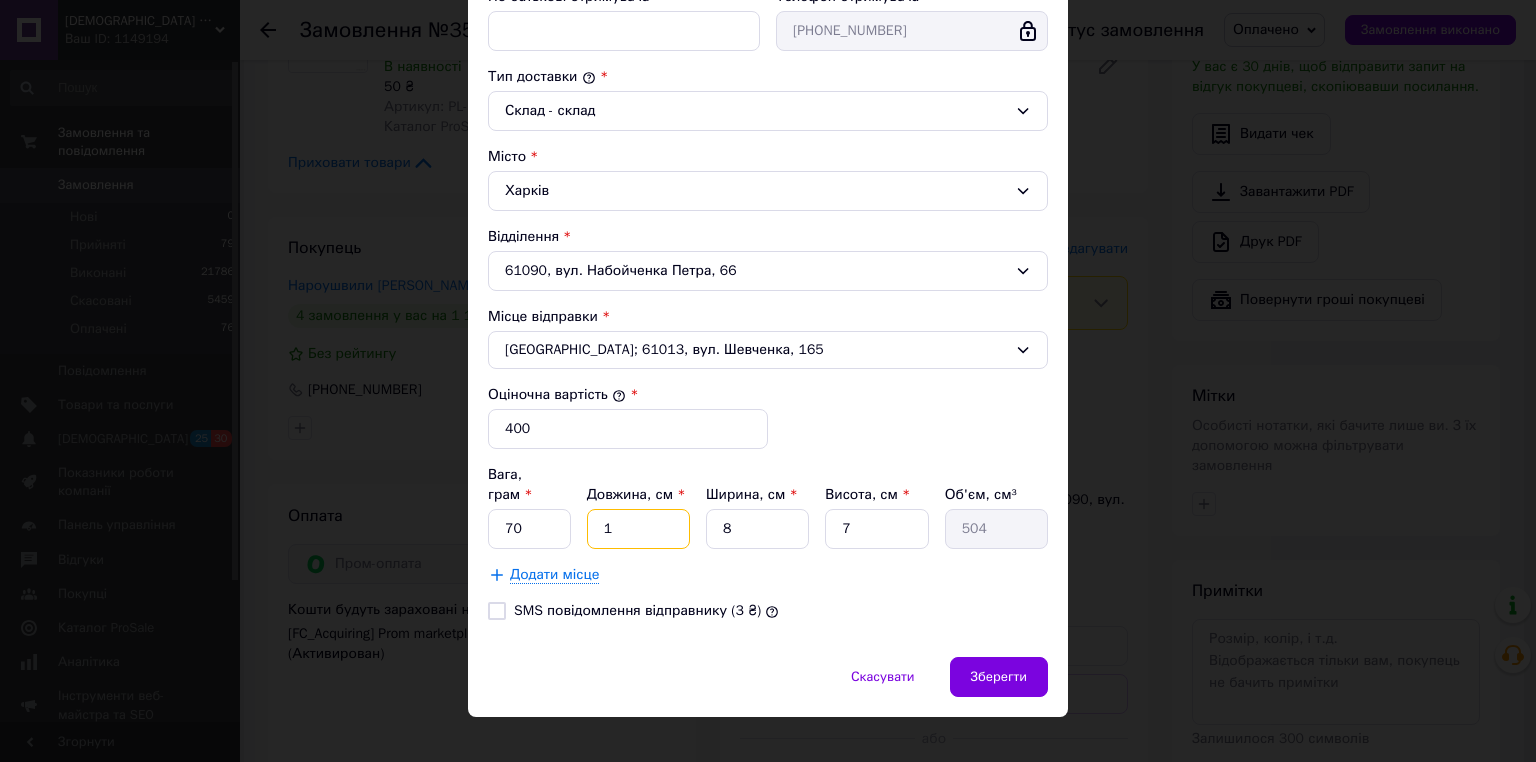type on "56" 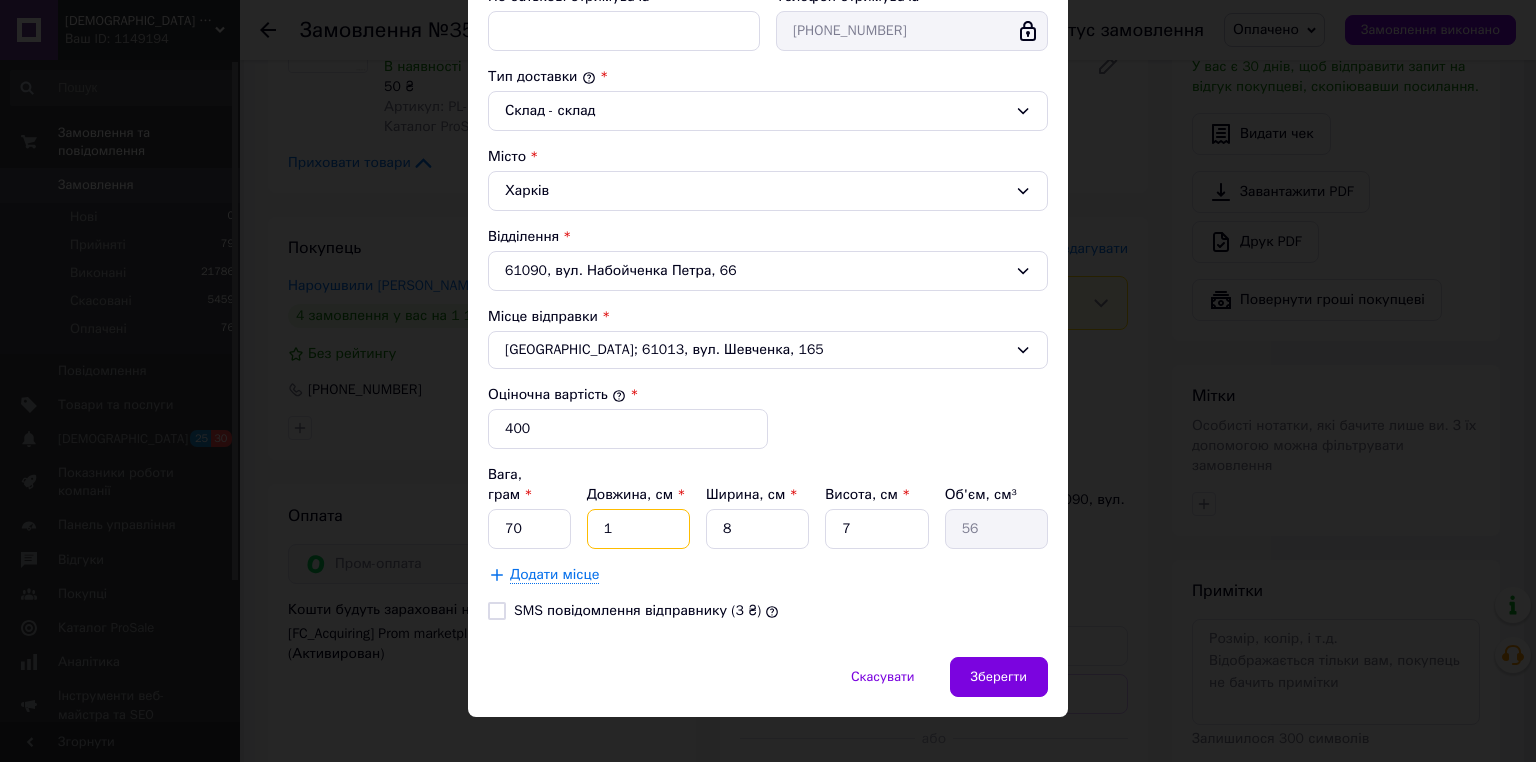 type on "18" 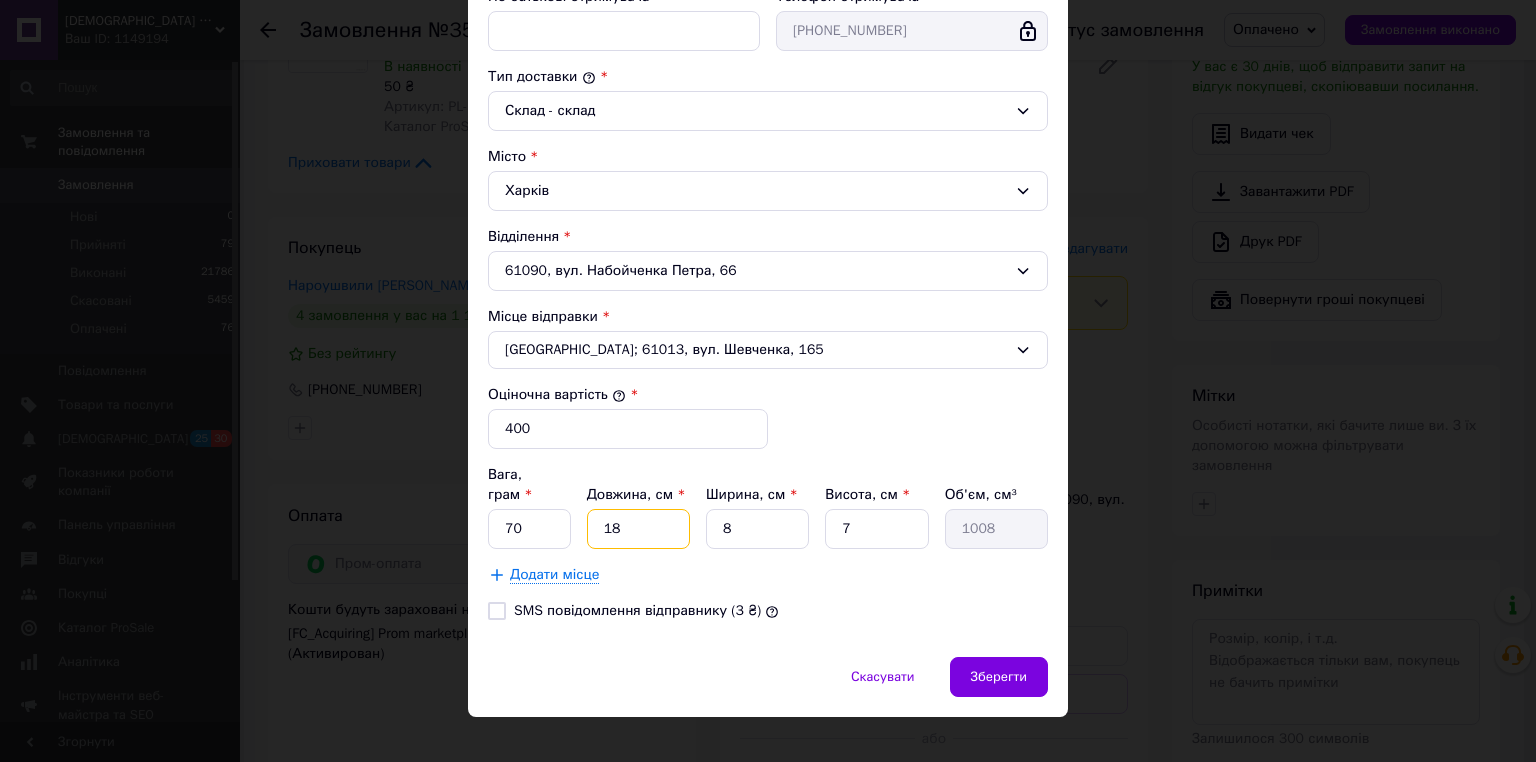 type on "18" 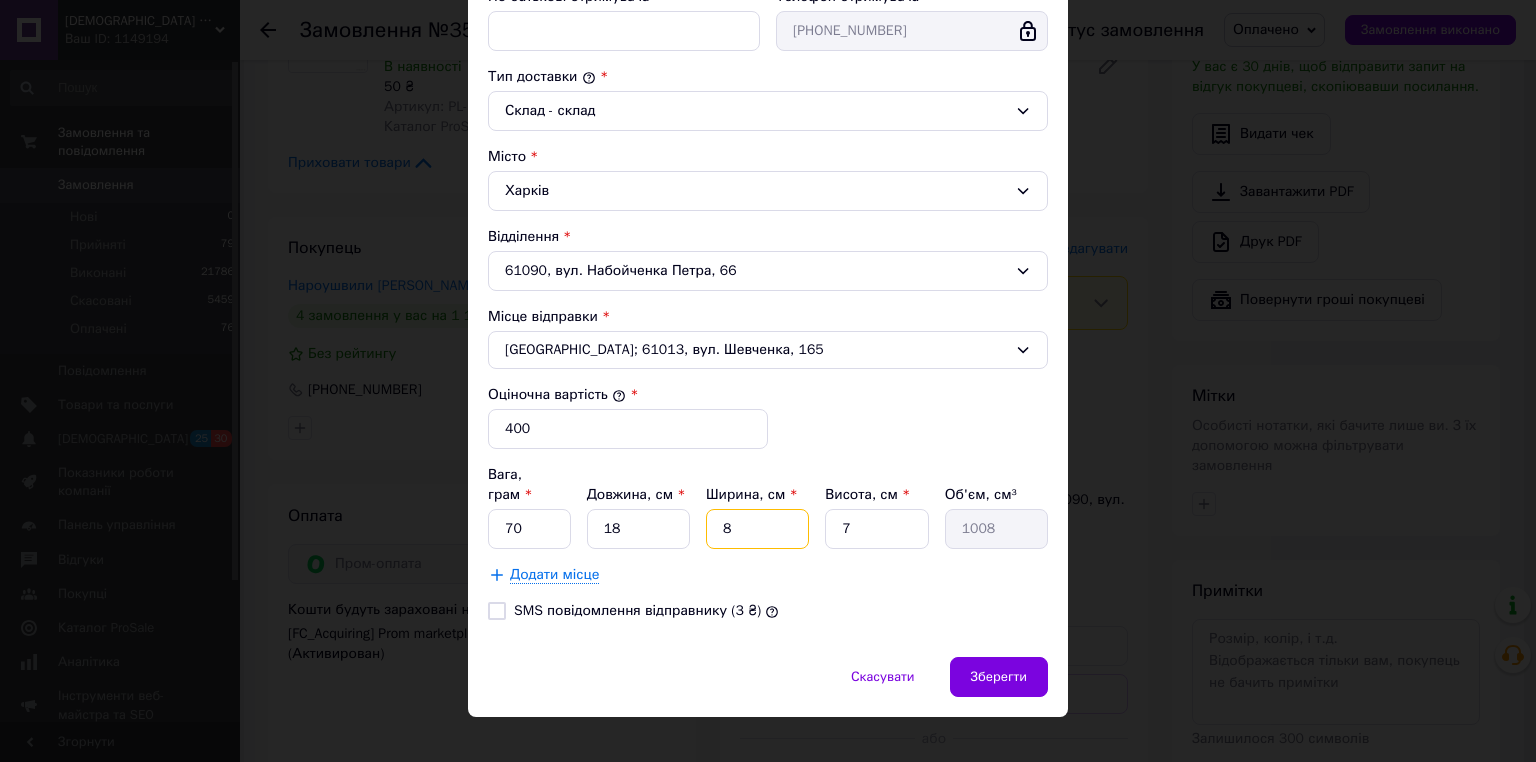 drag, startPoint x: 744, startPoint y: 502, endPoint x: 718, endPoint y: 496, distance: 26.683329 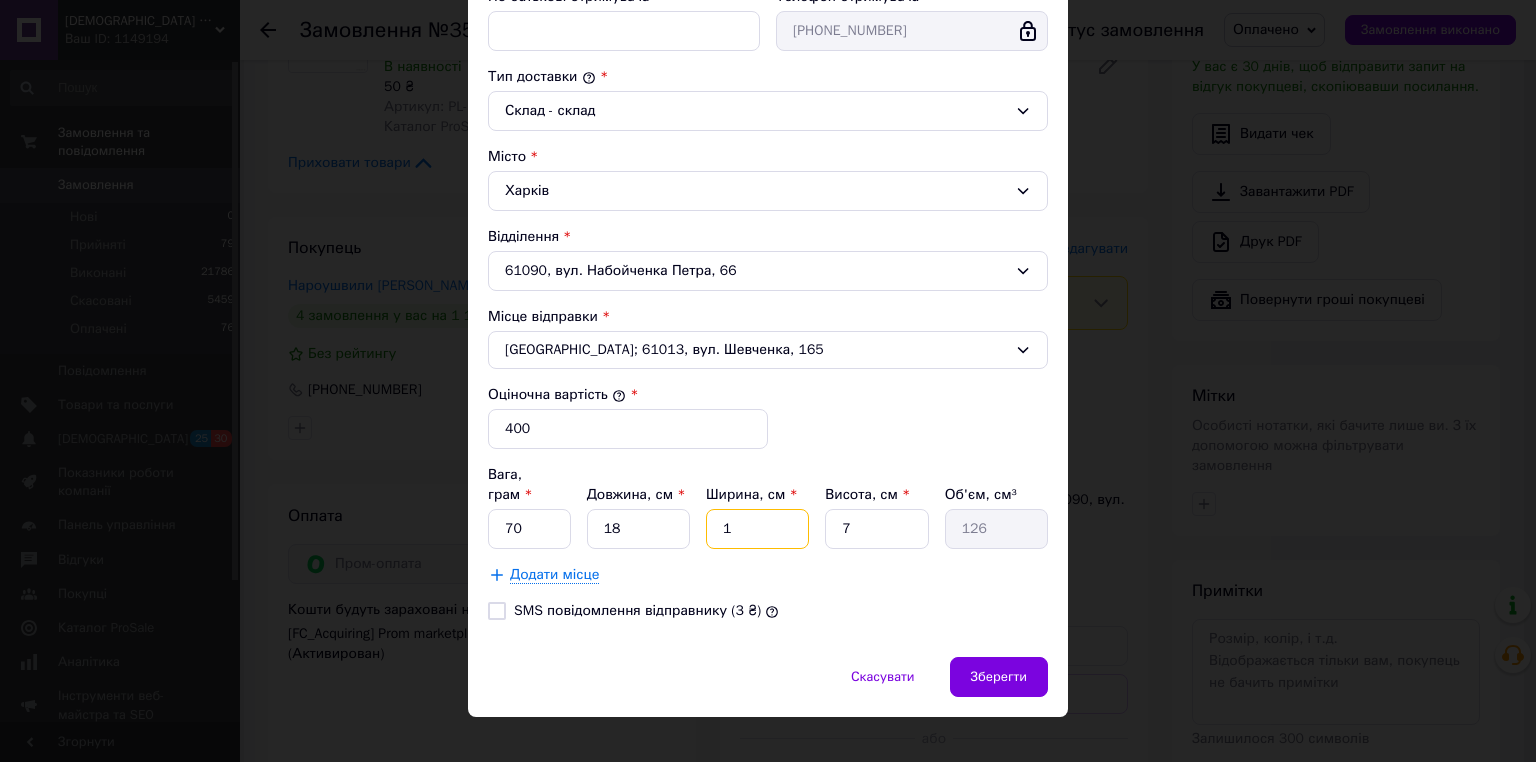 type on "12" 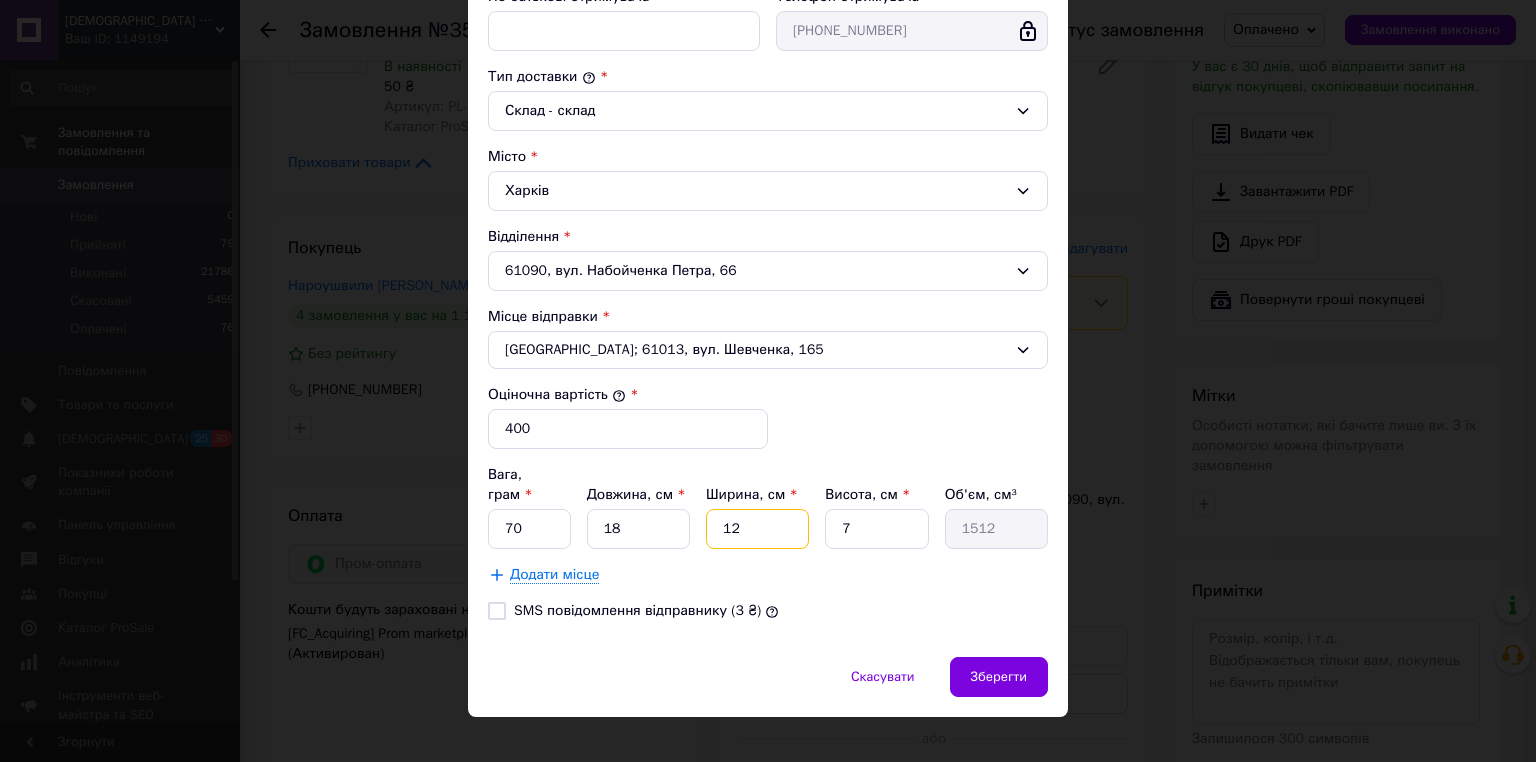 type on "12" 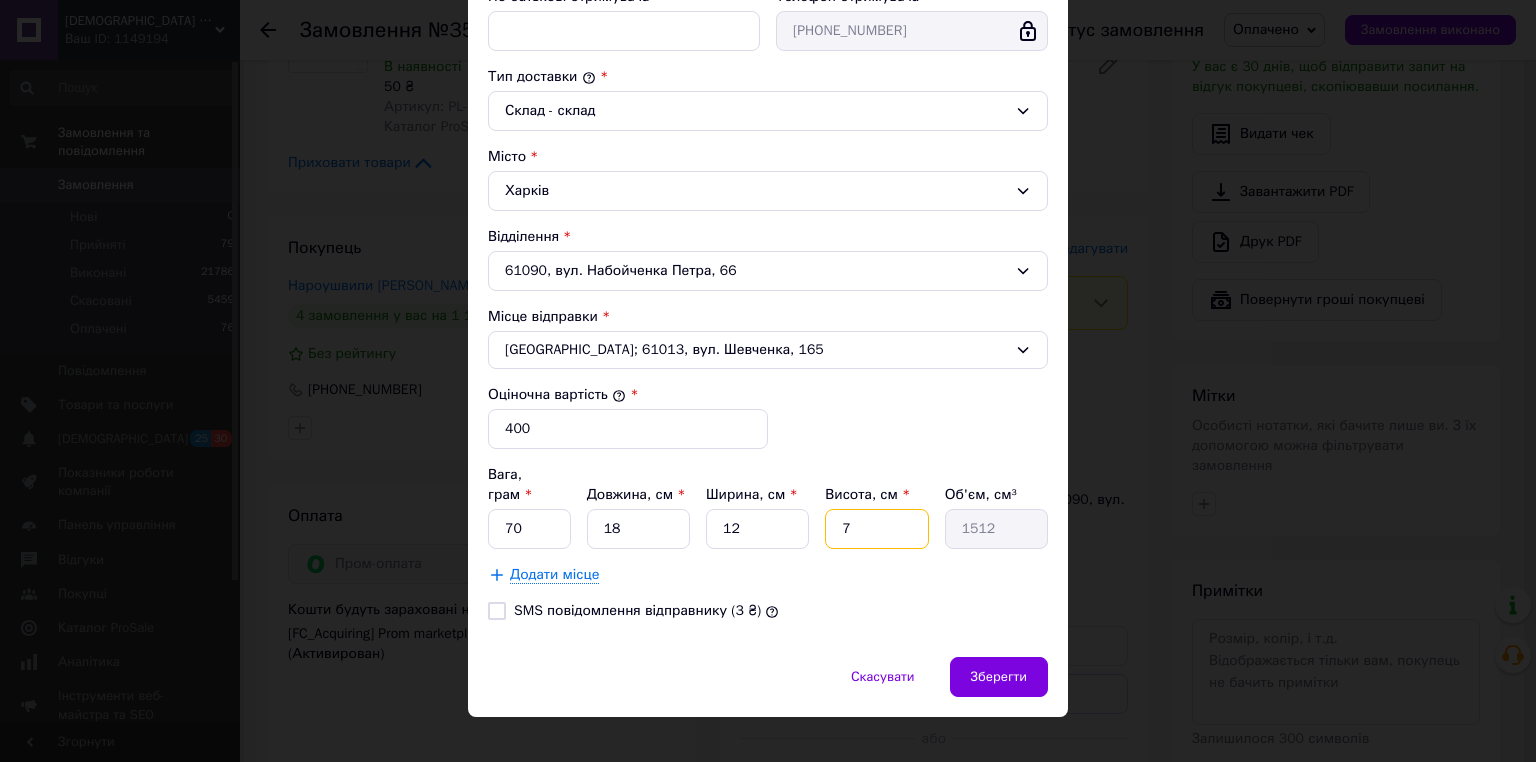 drag, startPoint x: 855, startPoint y: 492, endPoint x: 826, endPoint y: 492, distance: 29 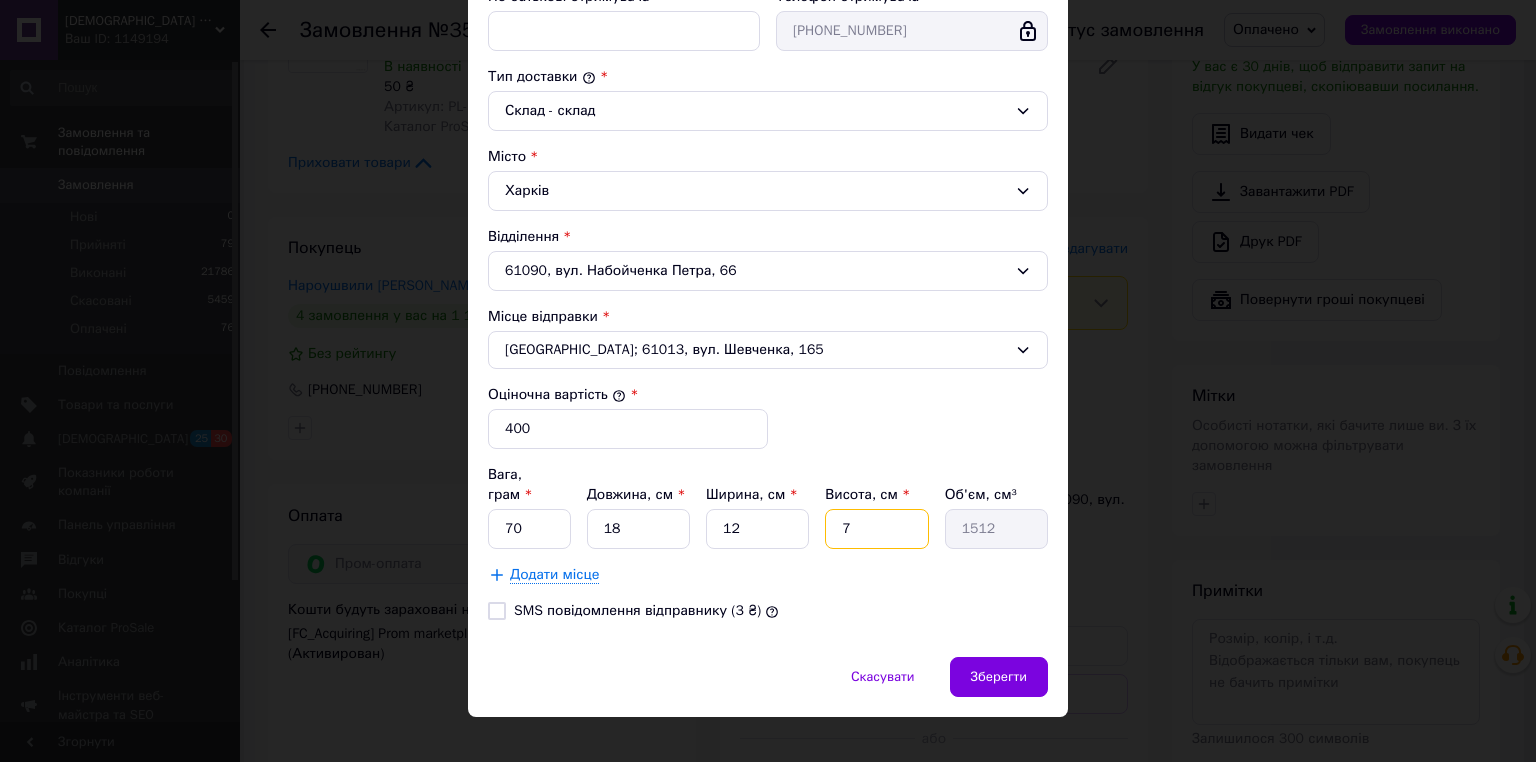 type on "3" 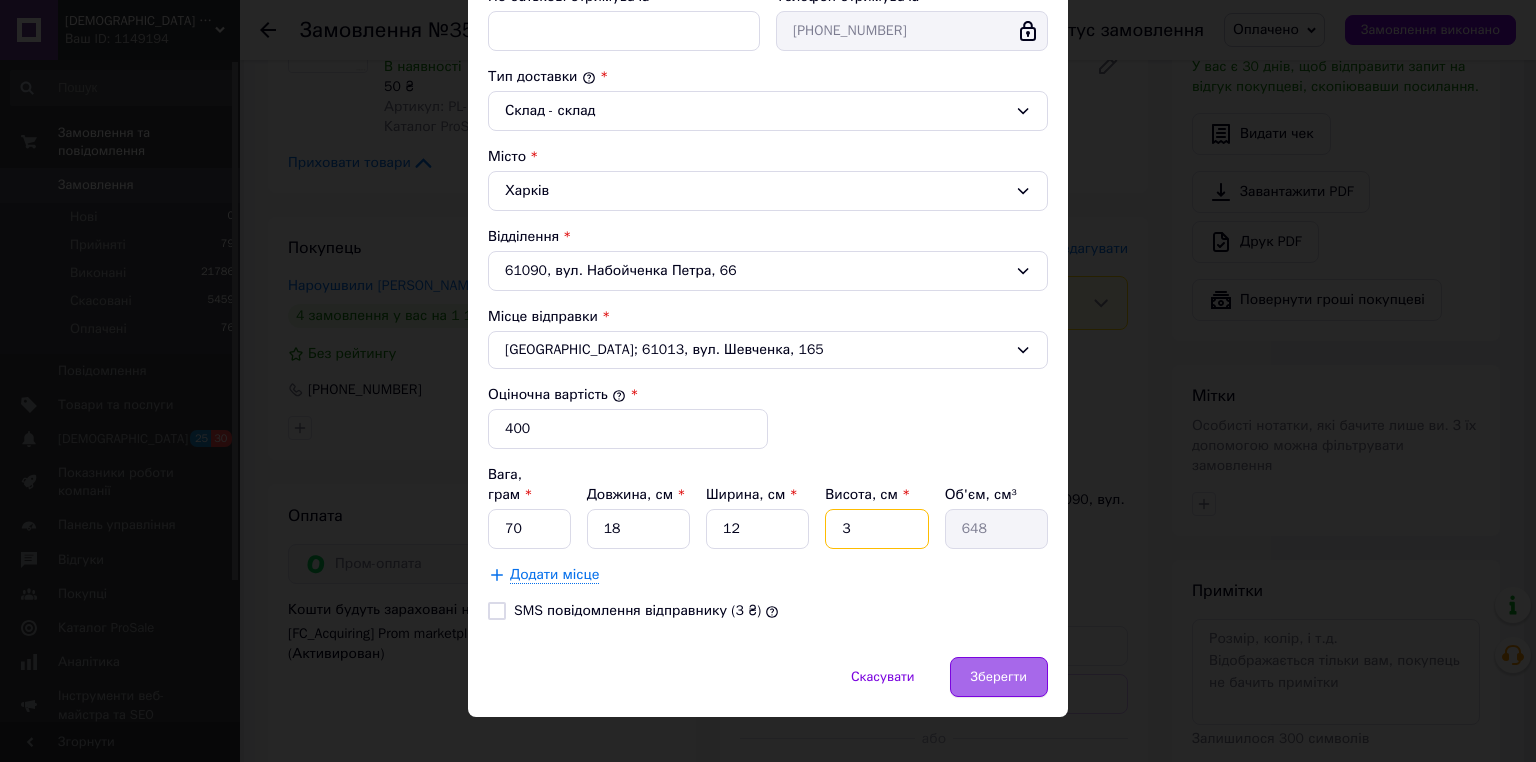 type on "3" 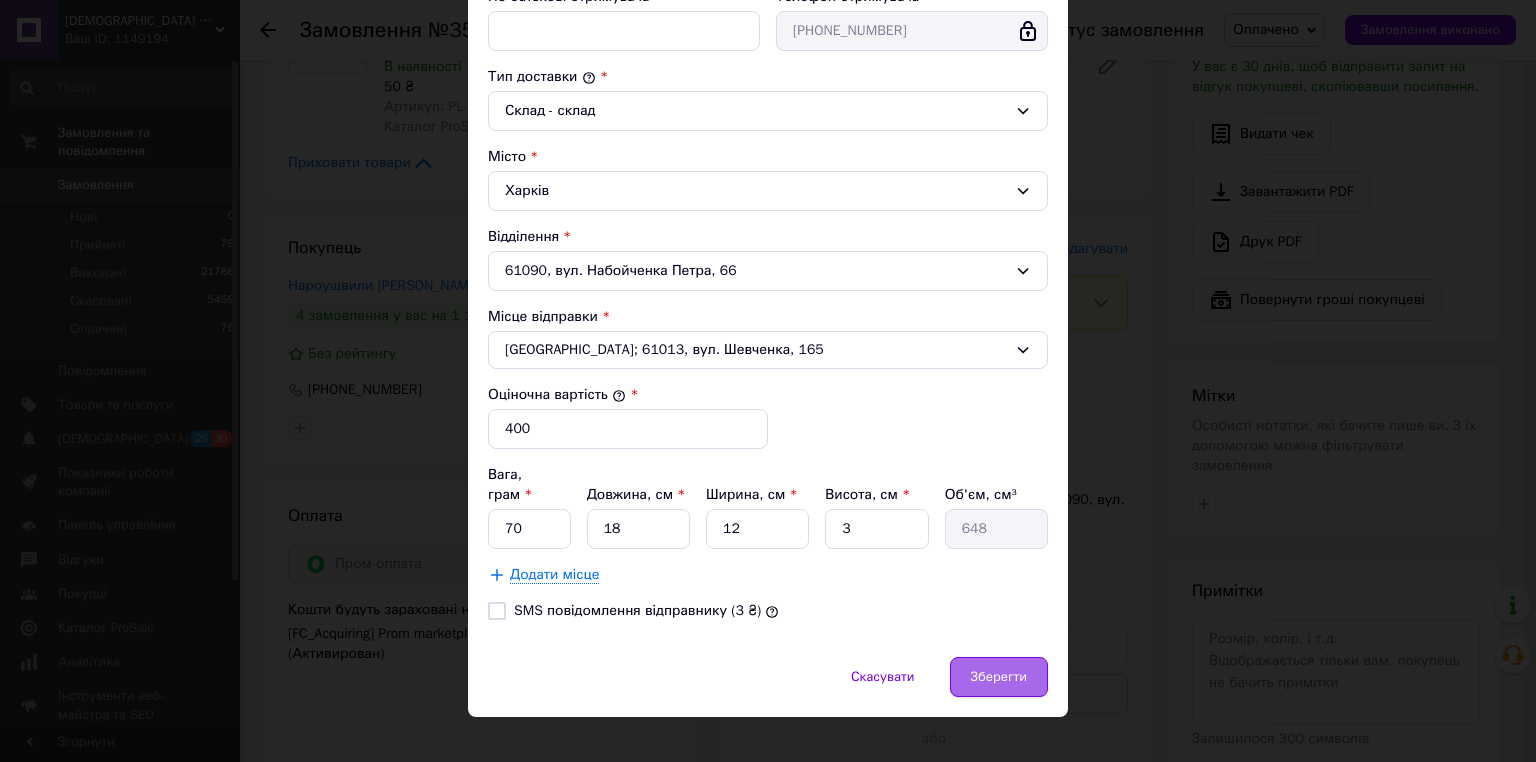 click on "Зберегти" at bounding box center [999, 677] 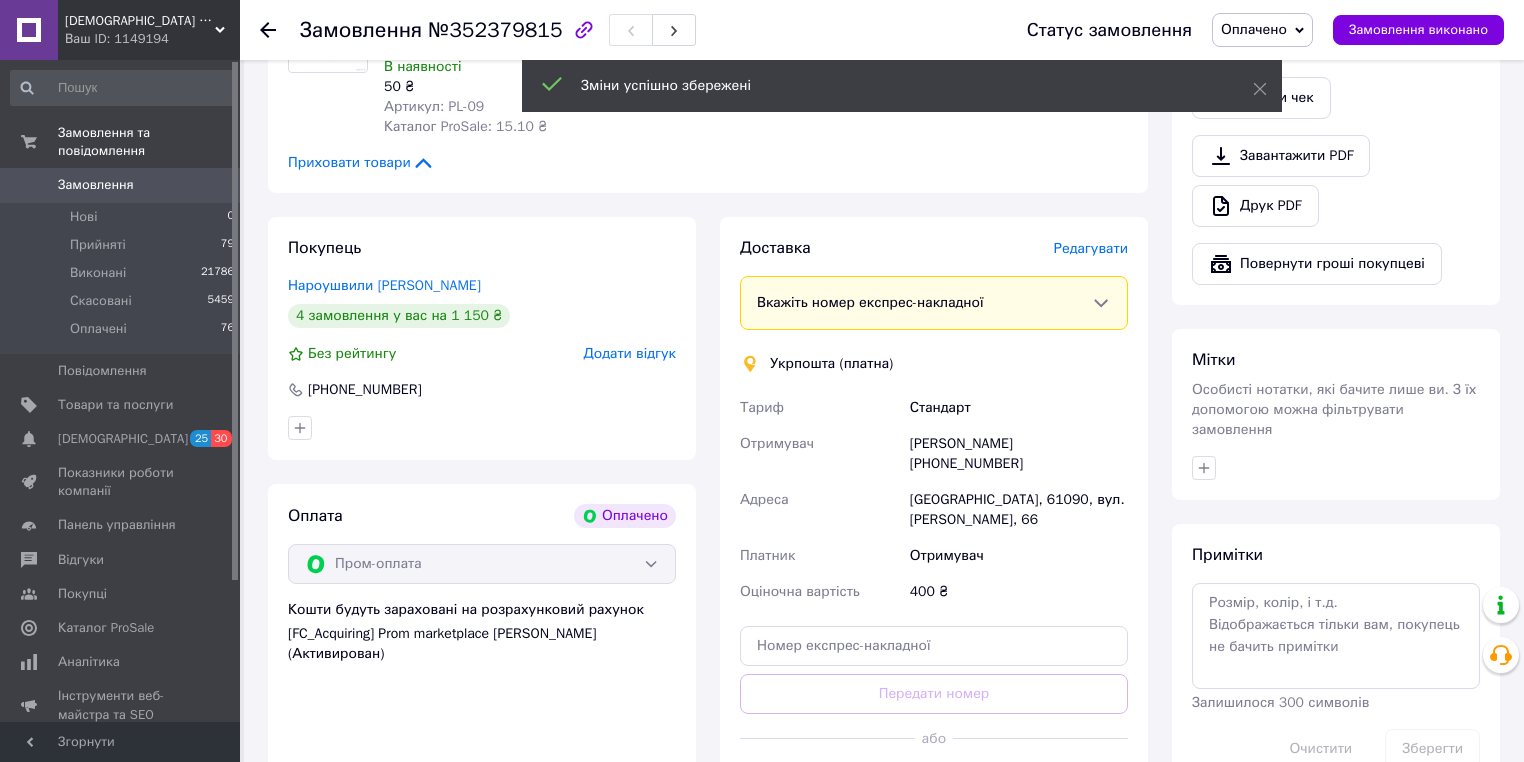 scroll, scrollTop: 720, scrollLeft: 0, axis: vertical 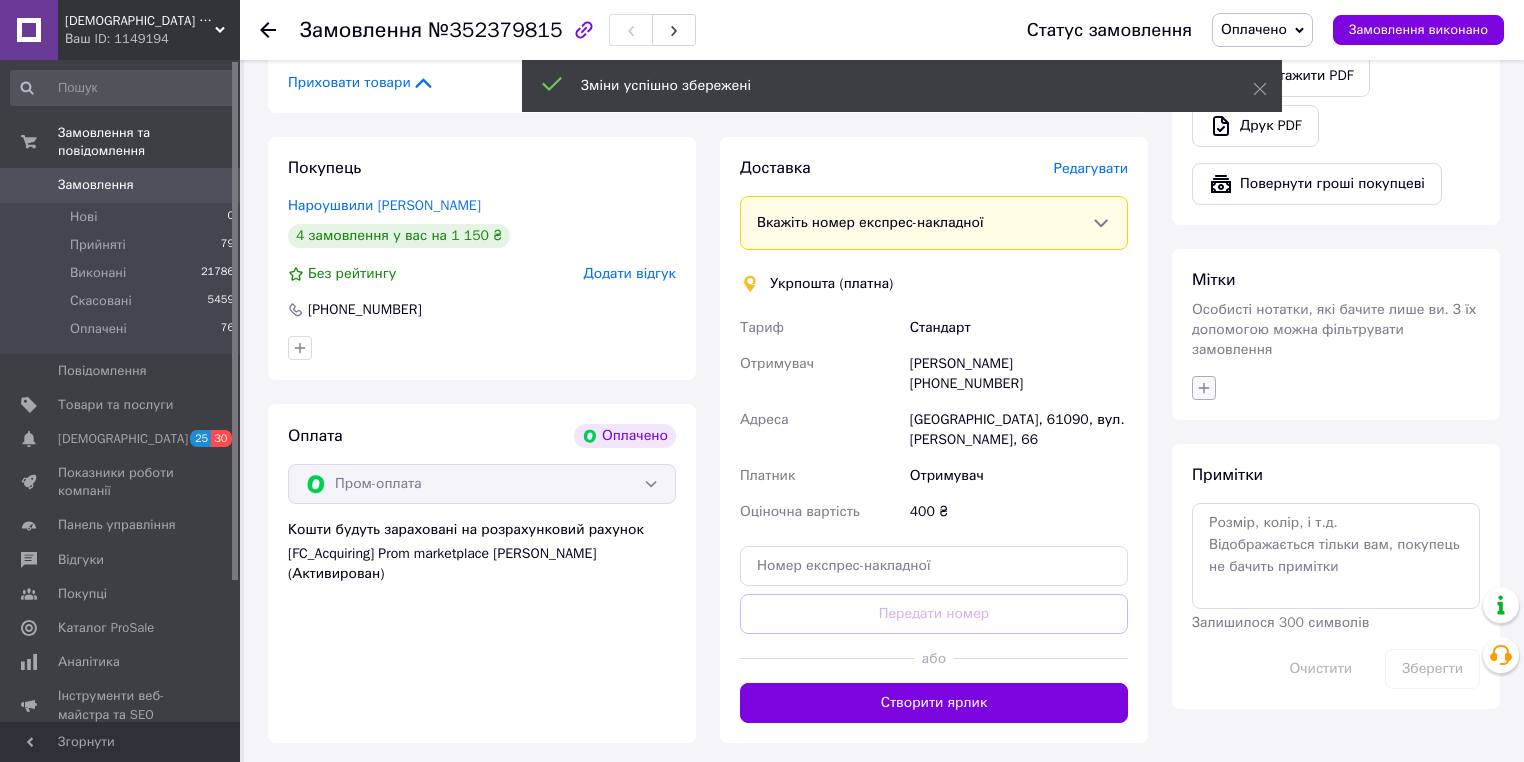 click 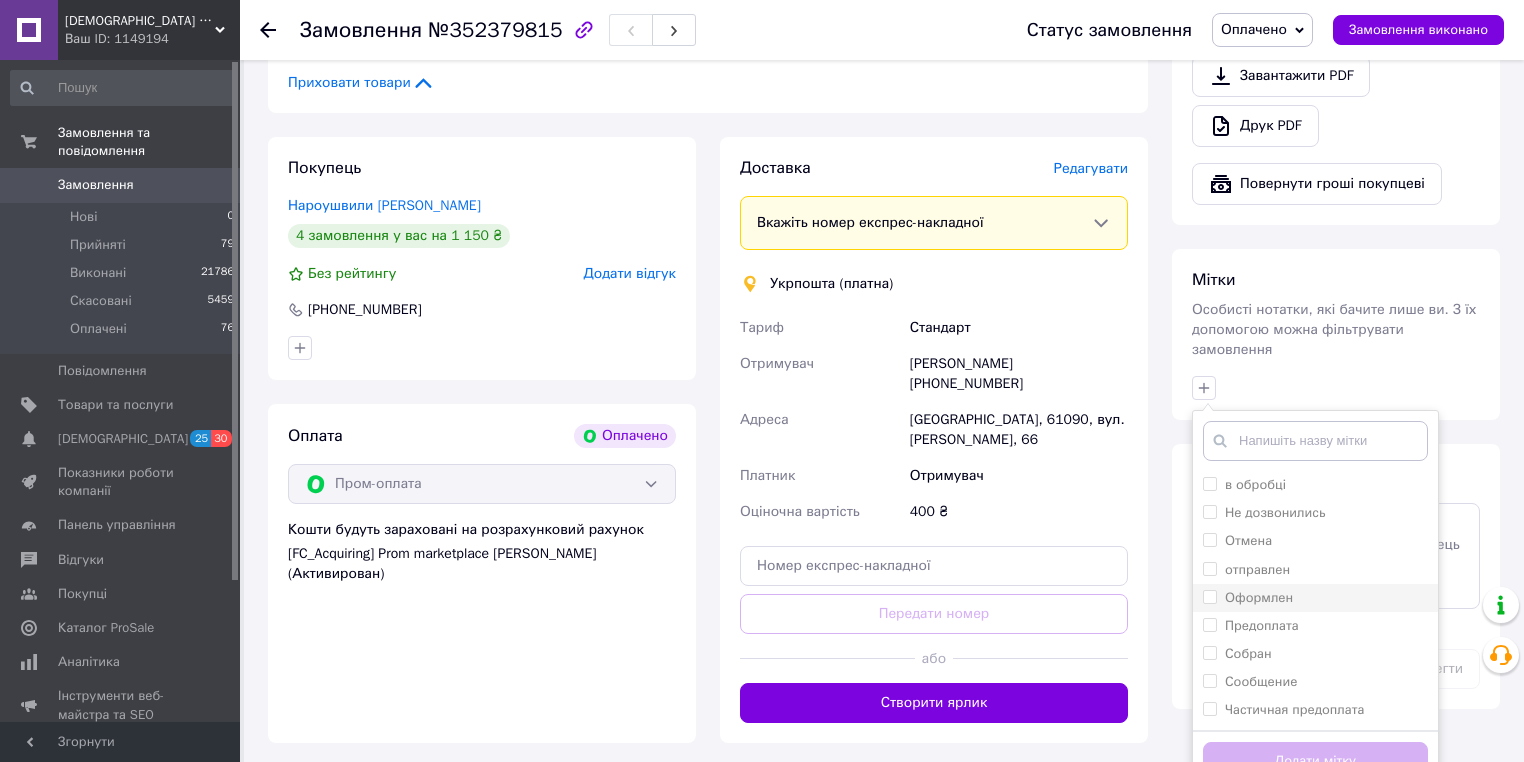 click on "Оформлен" at bounding box center [1209, 596] 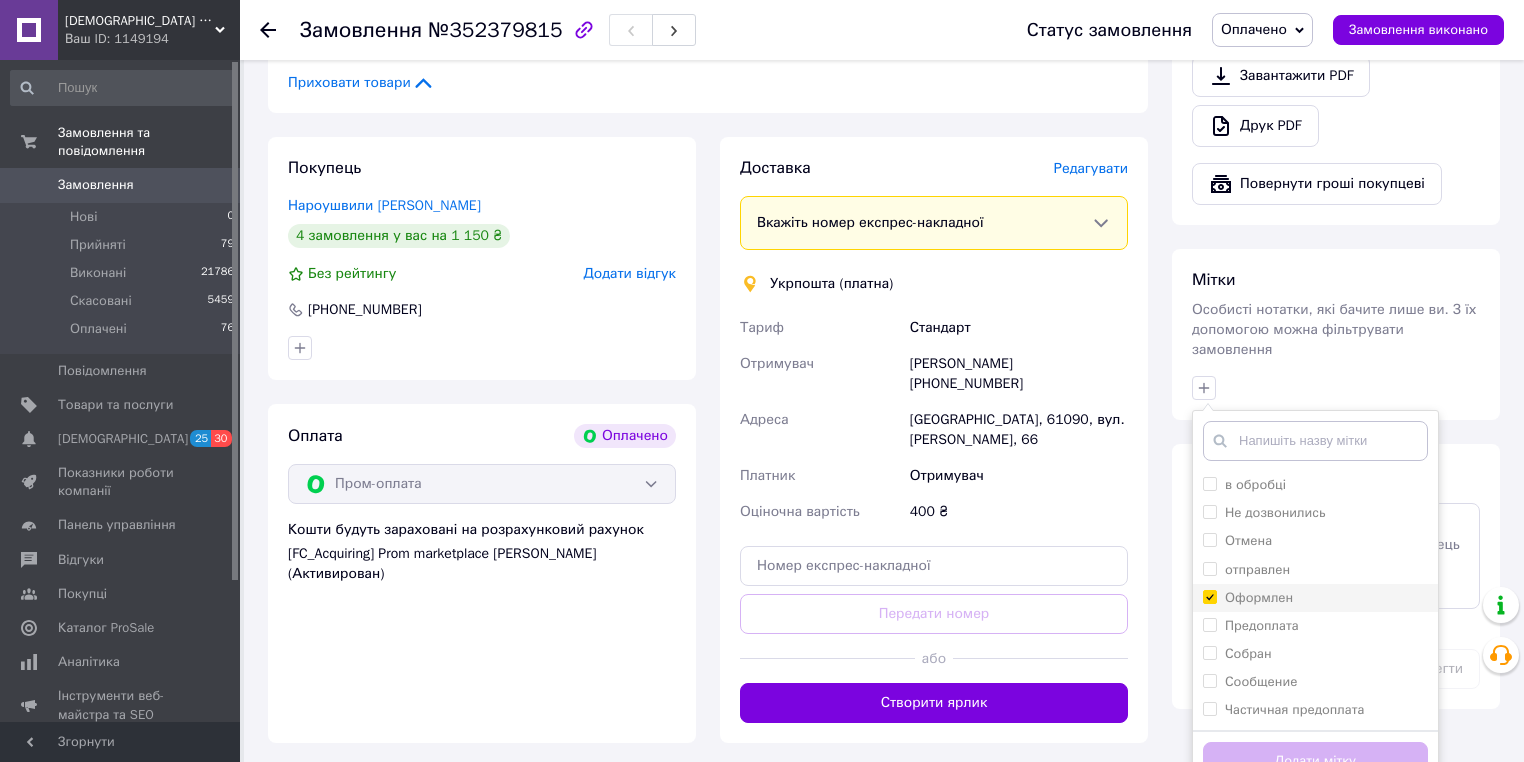 checkbox on "true" 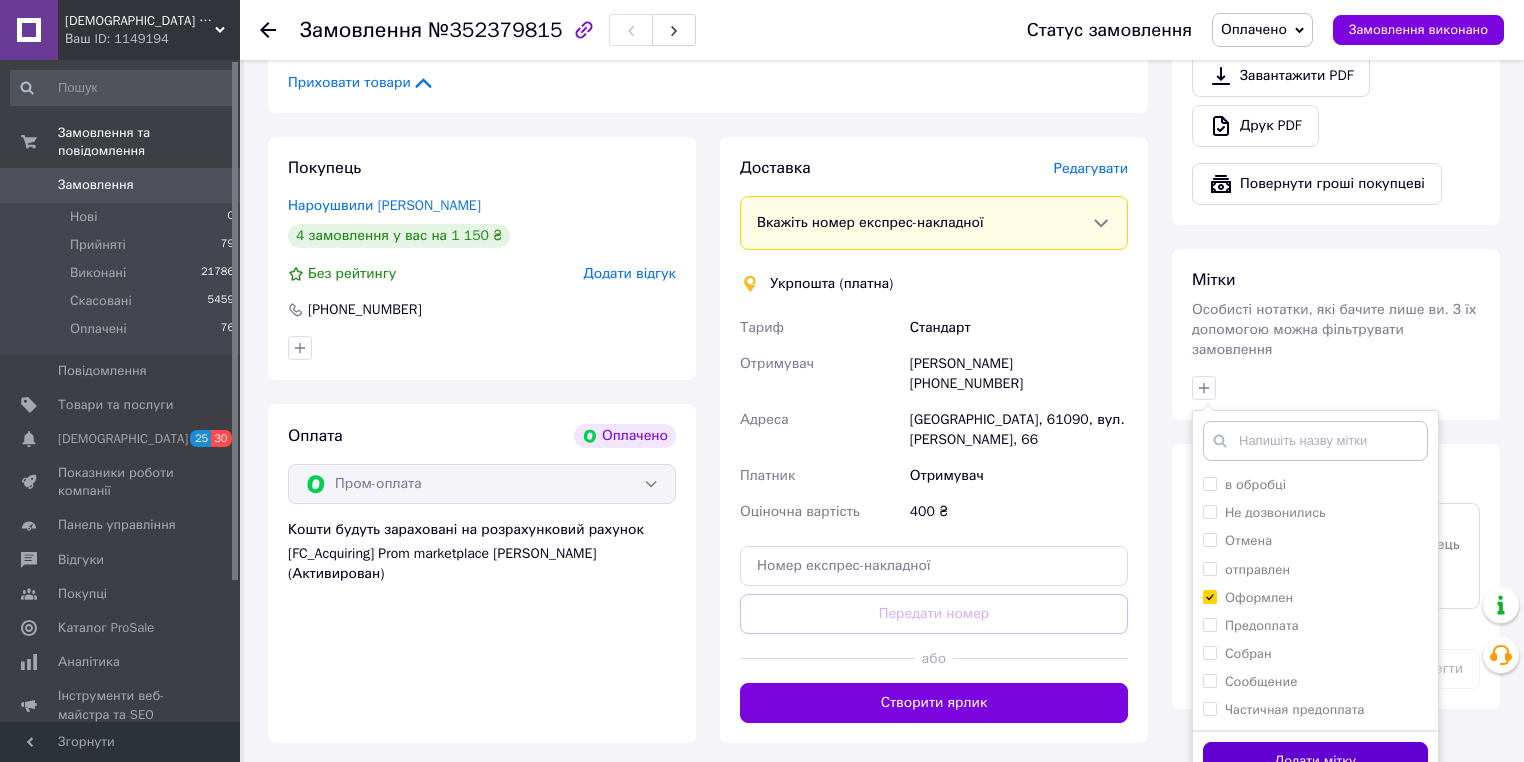 click on "Додати мітку" at bounding box center [1315, 761] 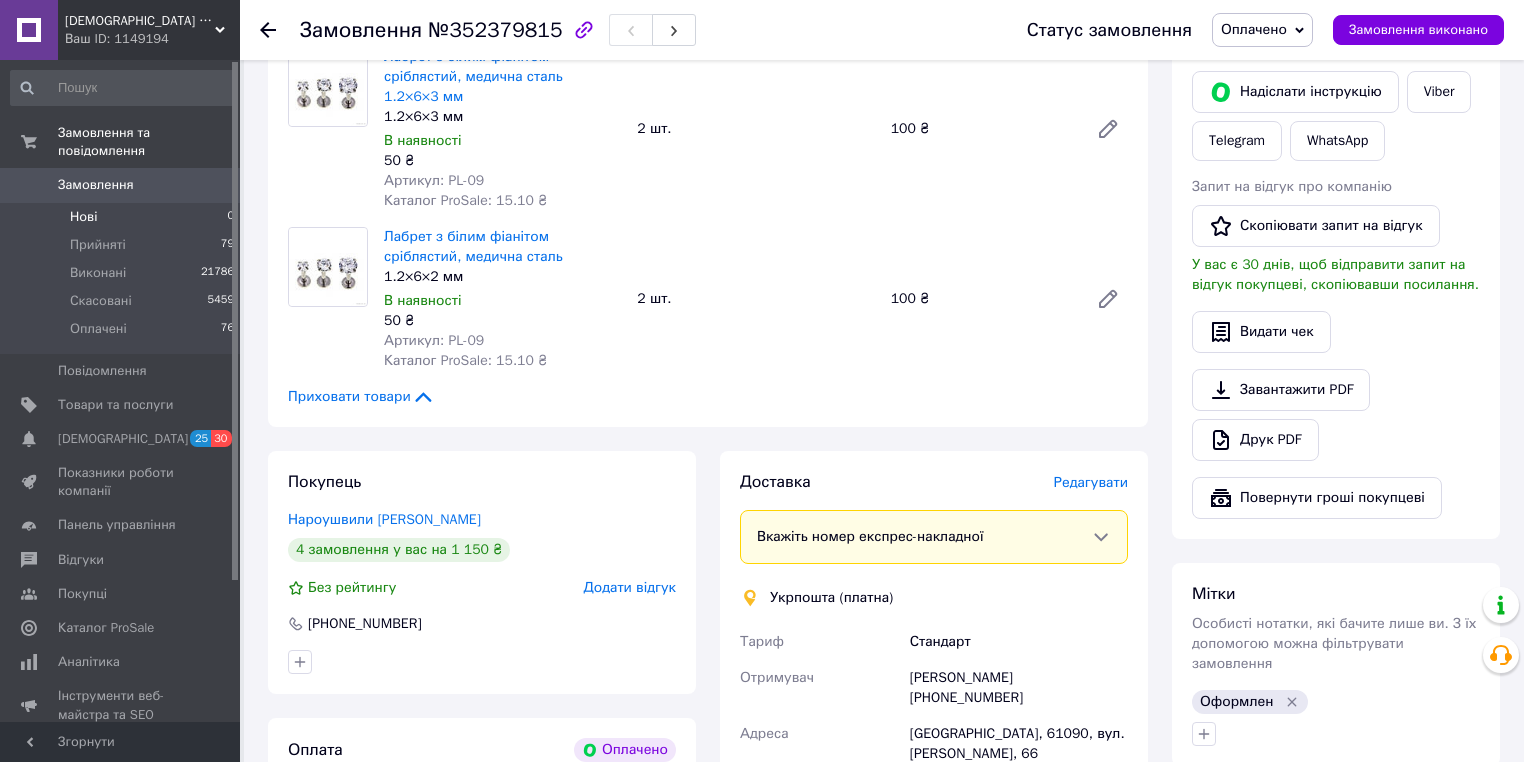 scroll, scrollTop: 400, scrollLeft: 0, axis: vertical 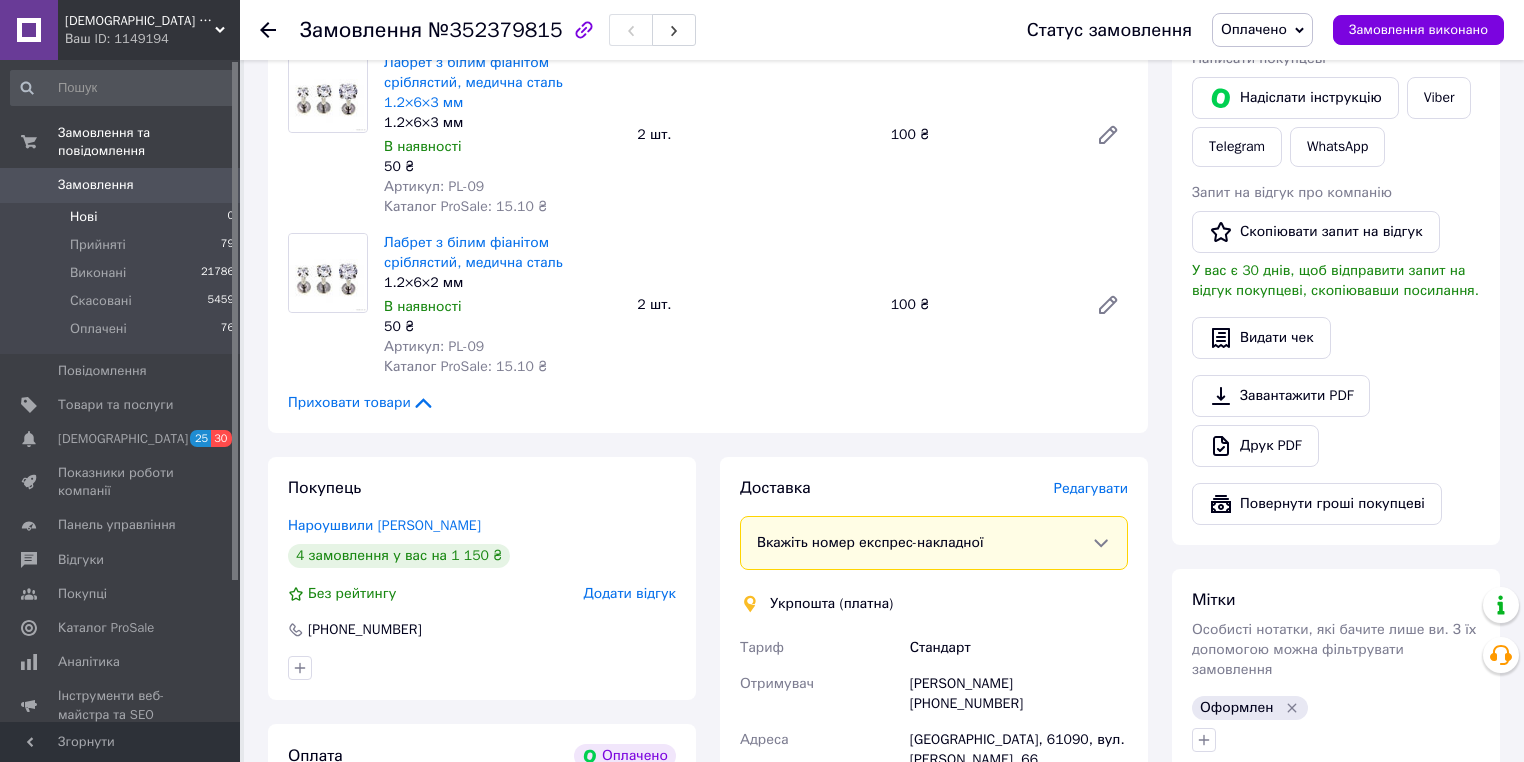 drag, startPoint x: 116, startPoint y: 172, endPoint x: 150, endPoint y: 184, distance: 36.05551 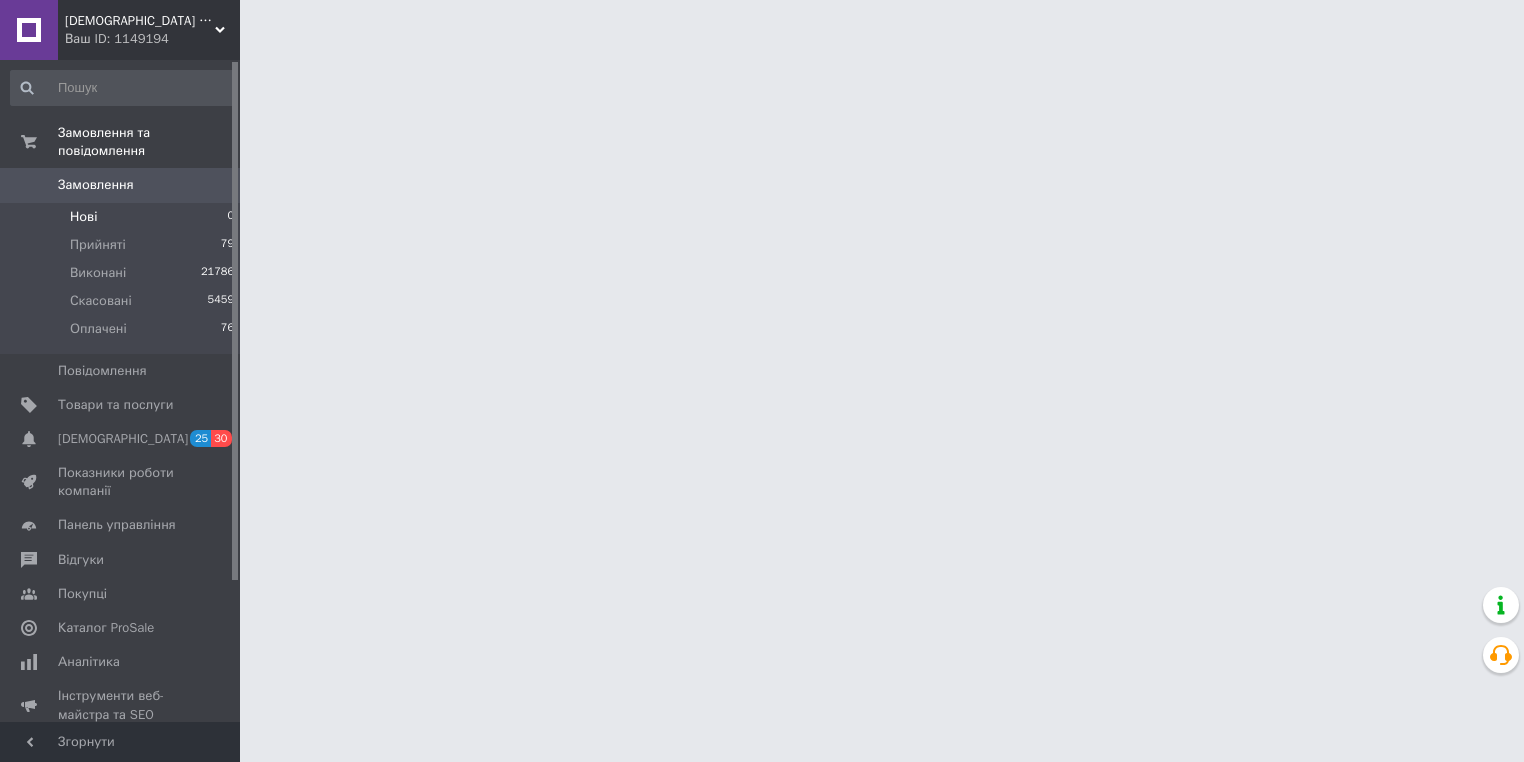scroll, scrollTop: 0, scrollLeft: 0, axis: both 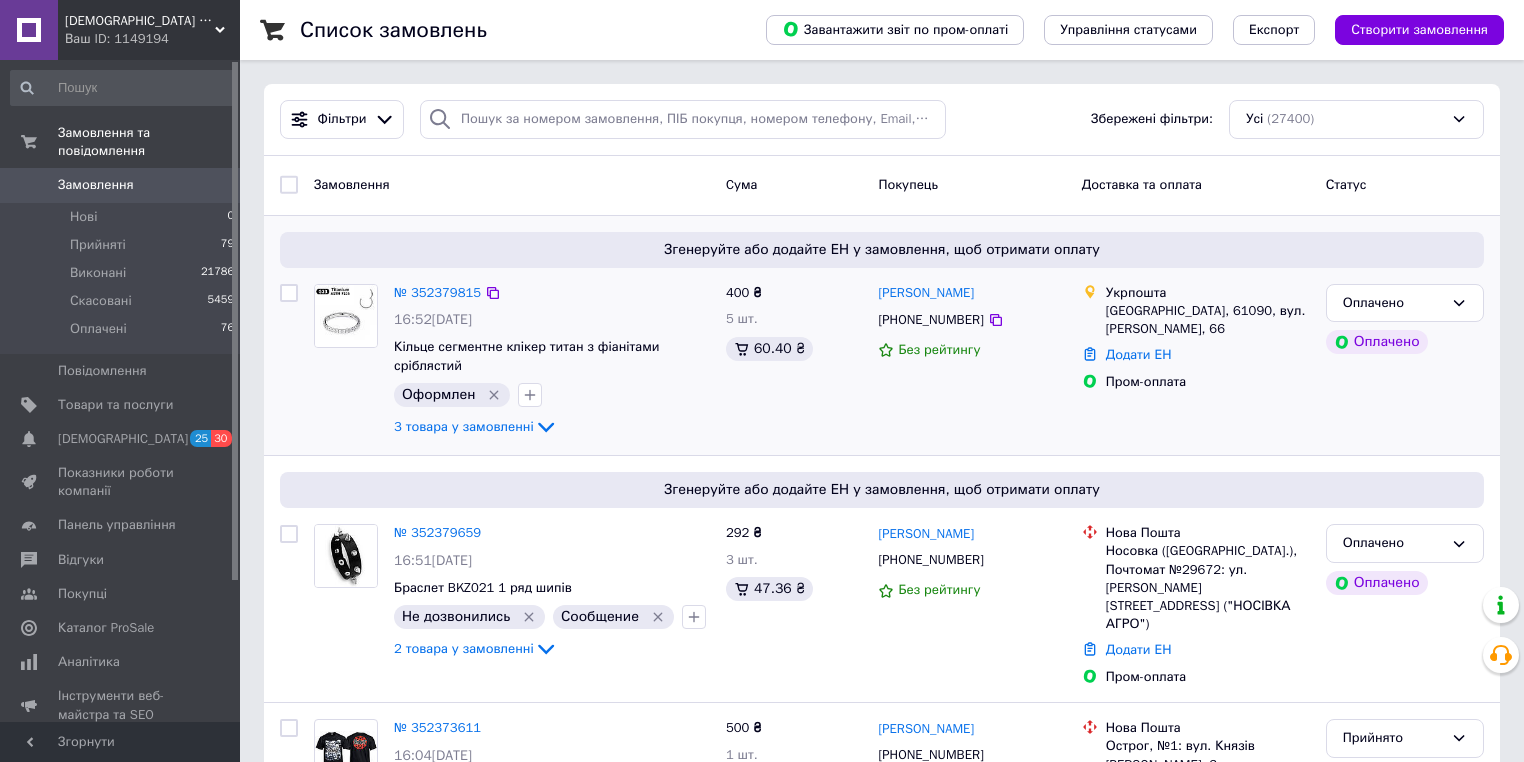 drag, startPoint x: 569, startPoint y: 168, endPoint x: 605, endPoint y: 254, distance: 93.230896 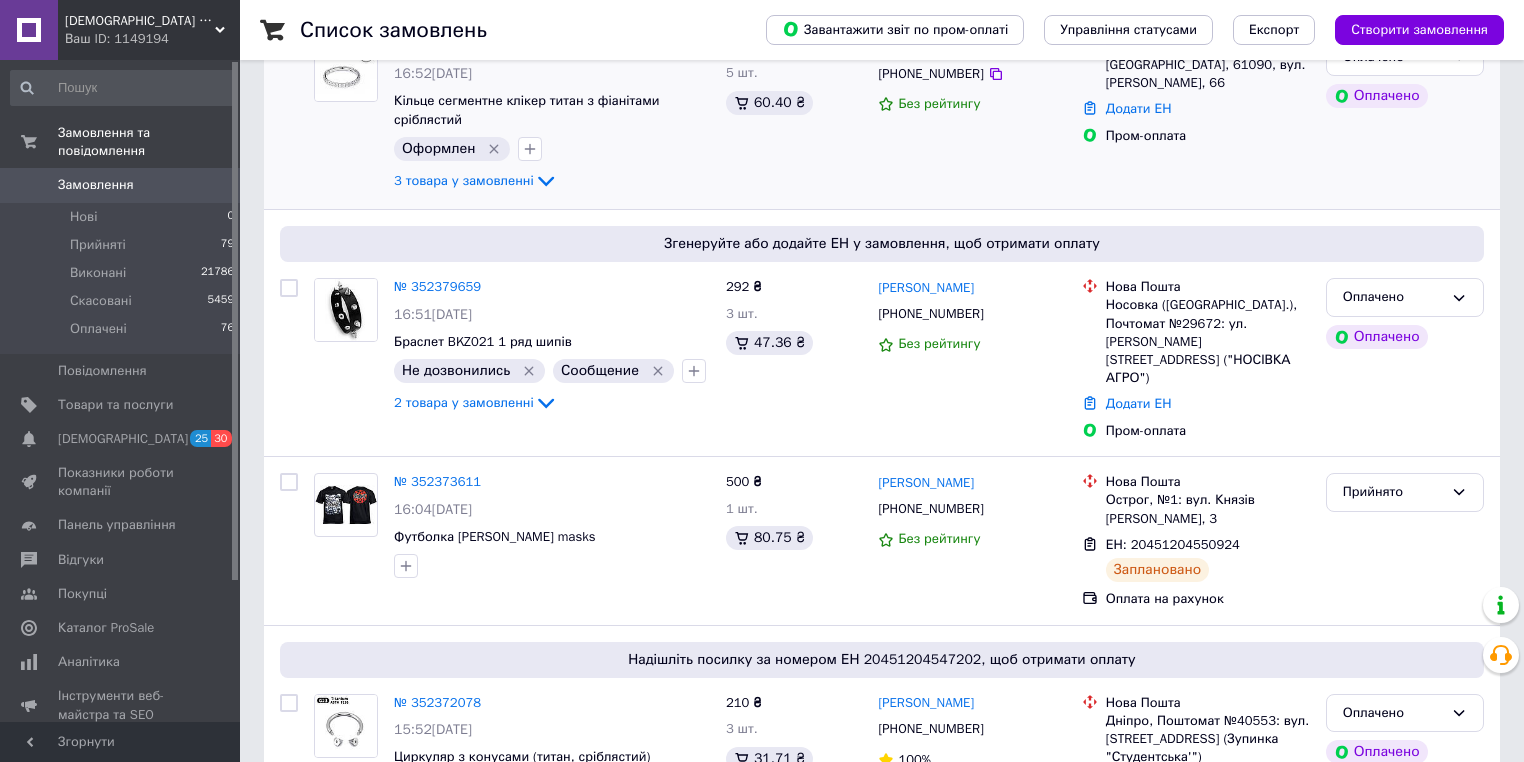 scroll, scrollTop: 80, scrollLeft: 0, axis: vertical 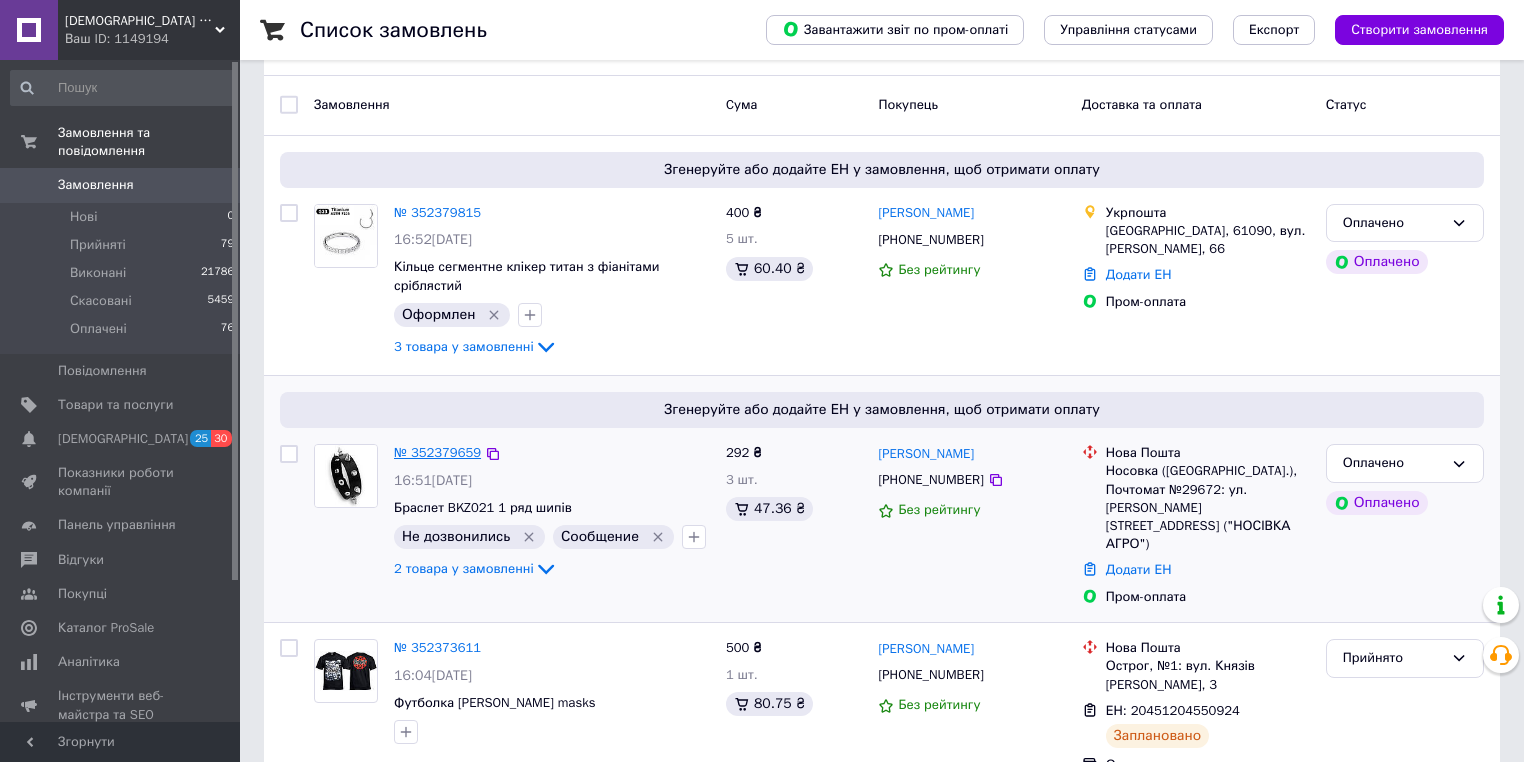 click on "№ 352379659" at bounding box center (437, 452) 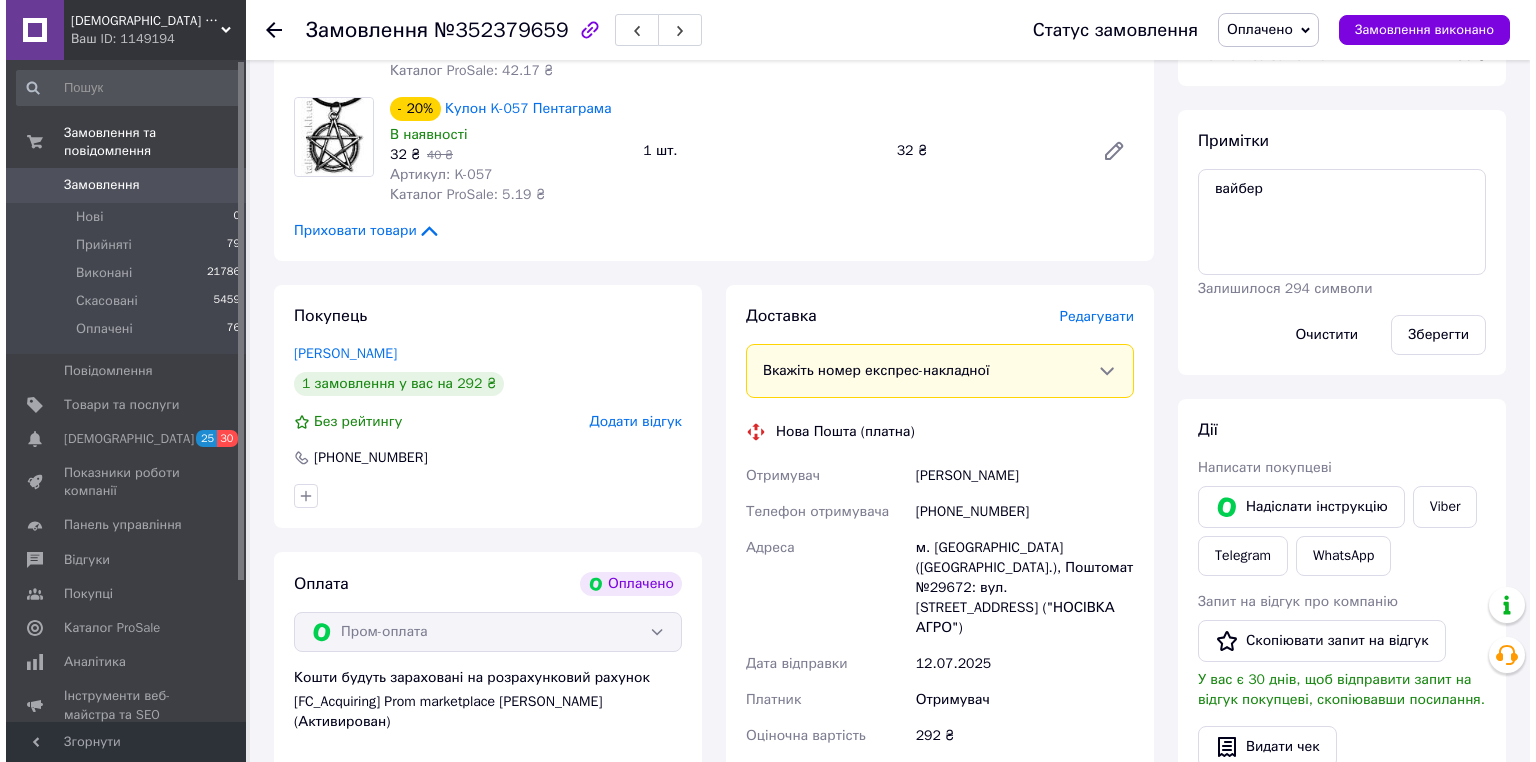 scroll, scrollTop: 400, scrollLeft: 0, axis: vertical 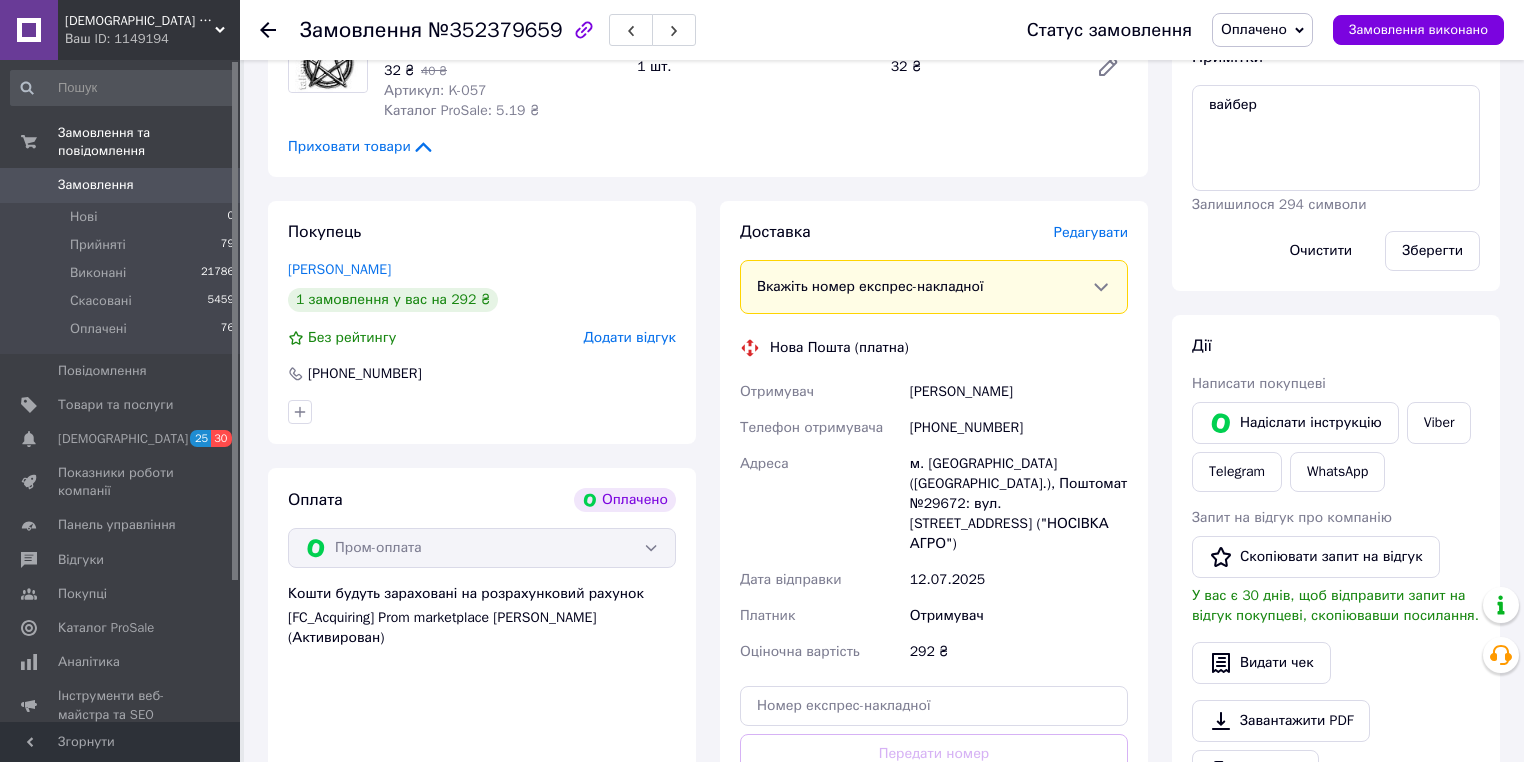 click on "Редагувати" at bounding box center [1091, 232] 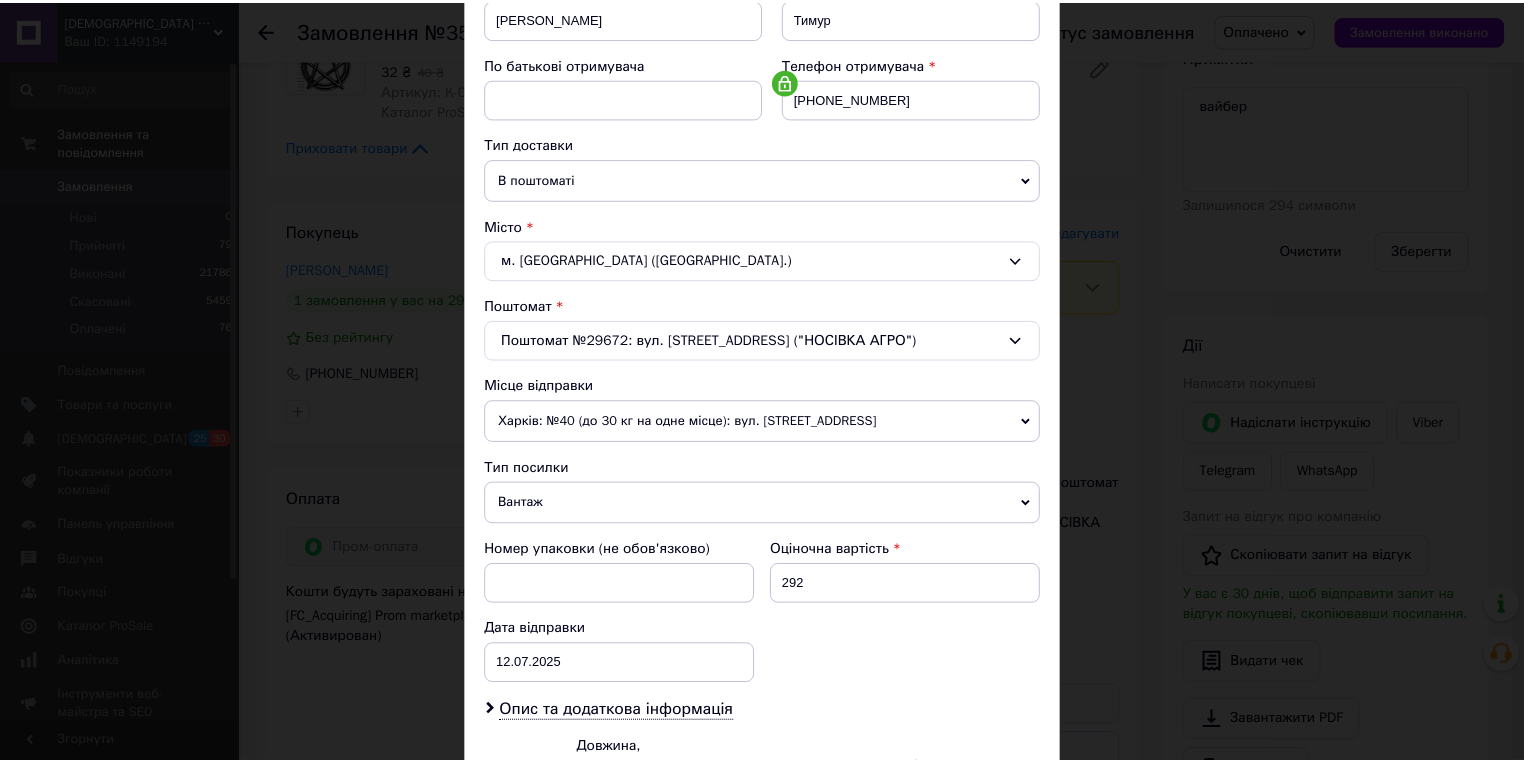 scroll, scrollTop: 480, scrollLeft: 0, axis: vertical 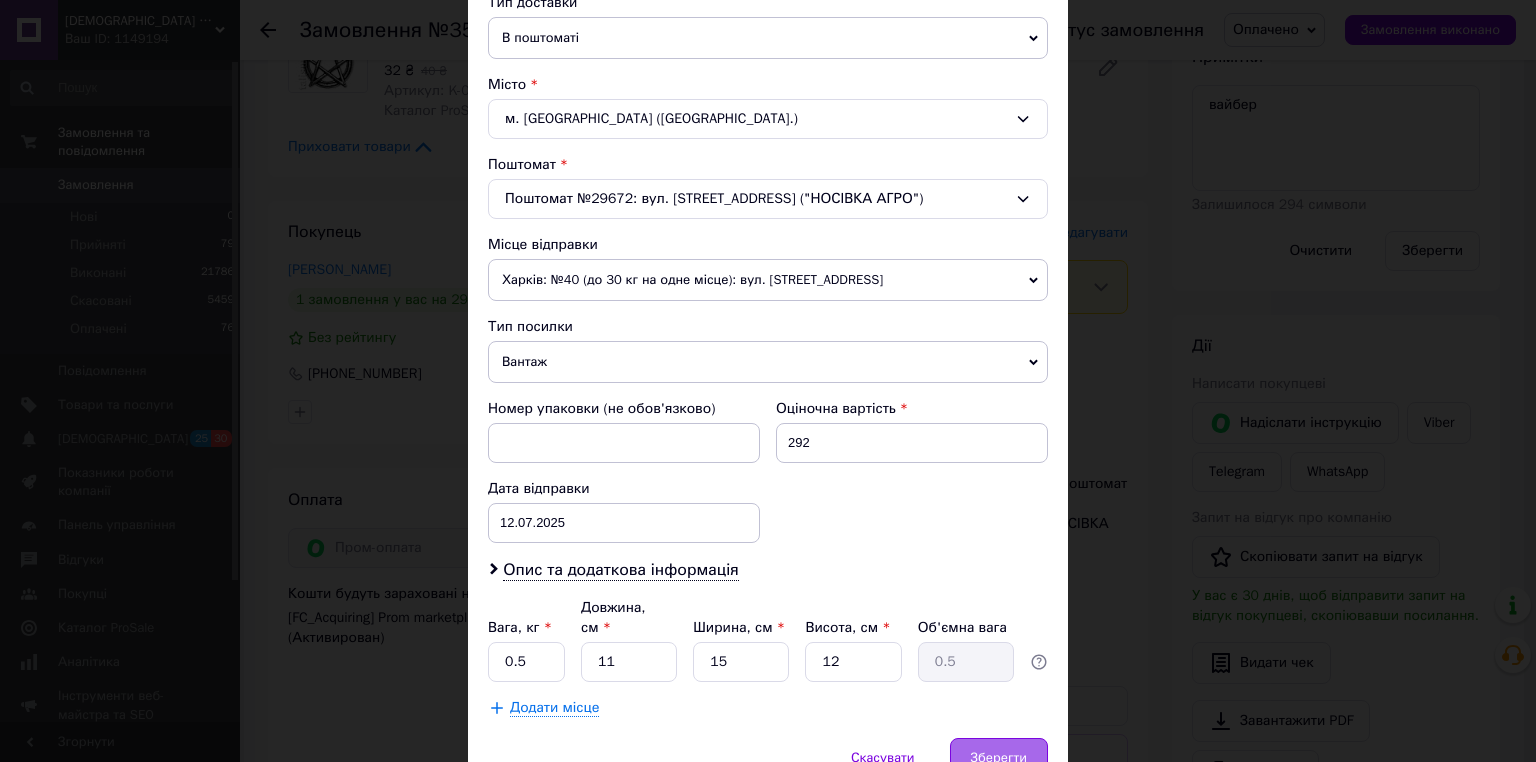 click on "Зберегти" at bounding box center (999, 758) 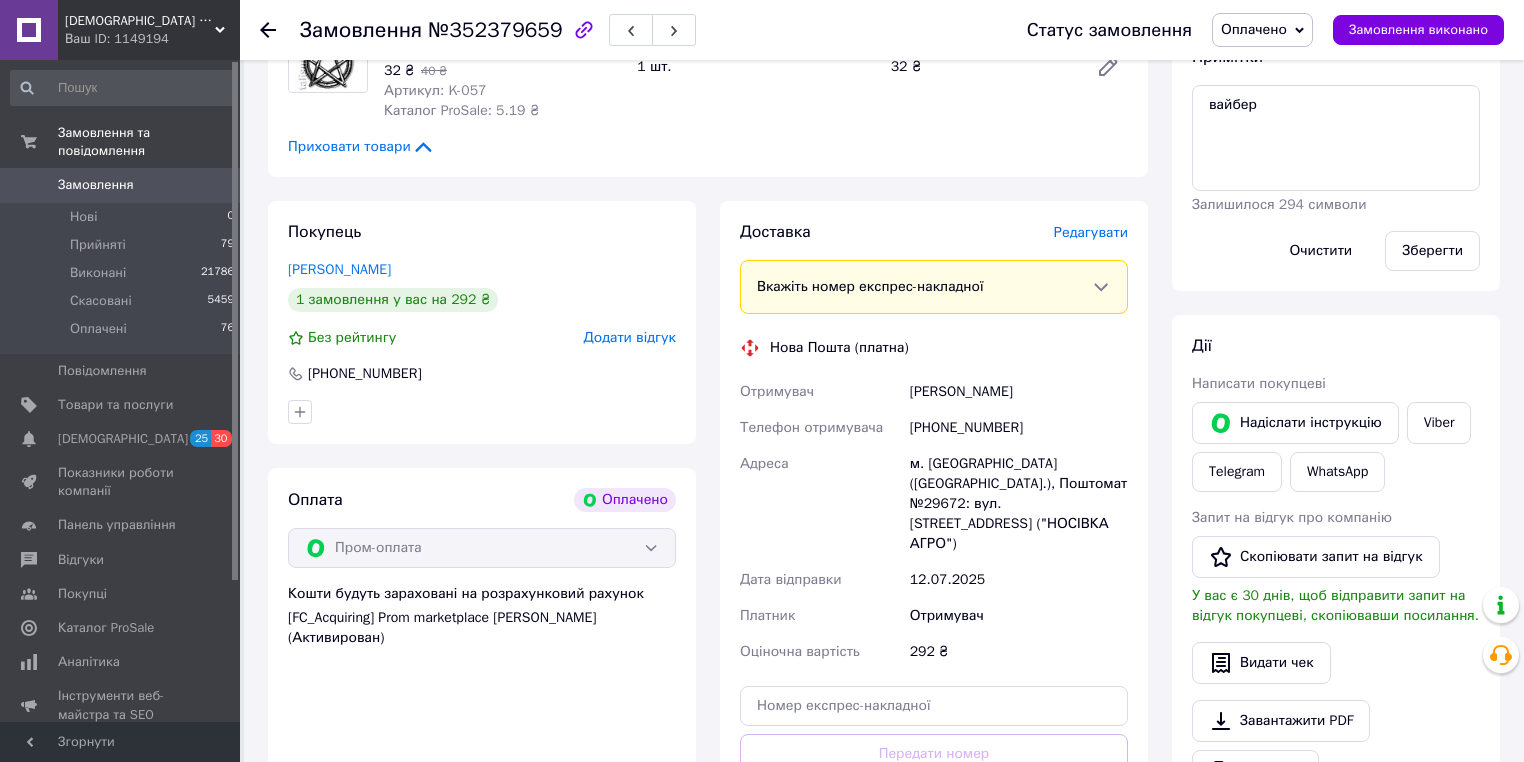 drag, startPoint x: 263, startPoint y: 198, endPoint x: 248, endPoint y: 207, distance: 17.492855 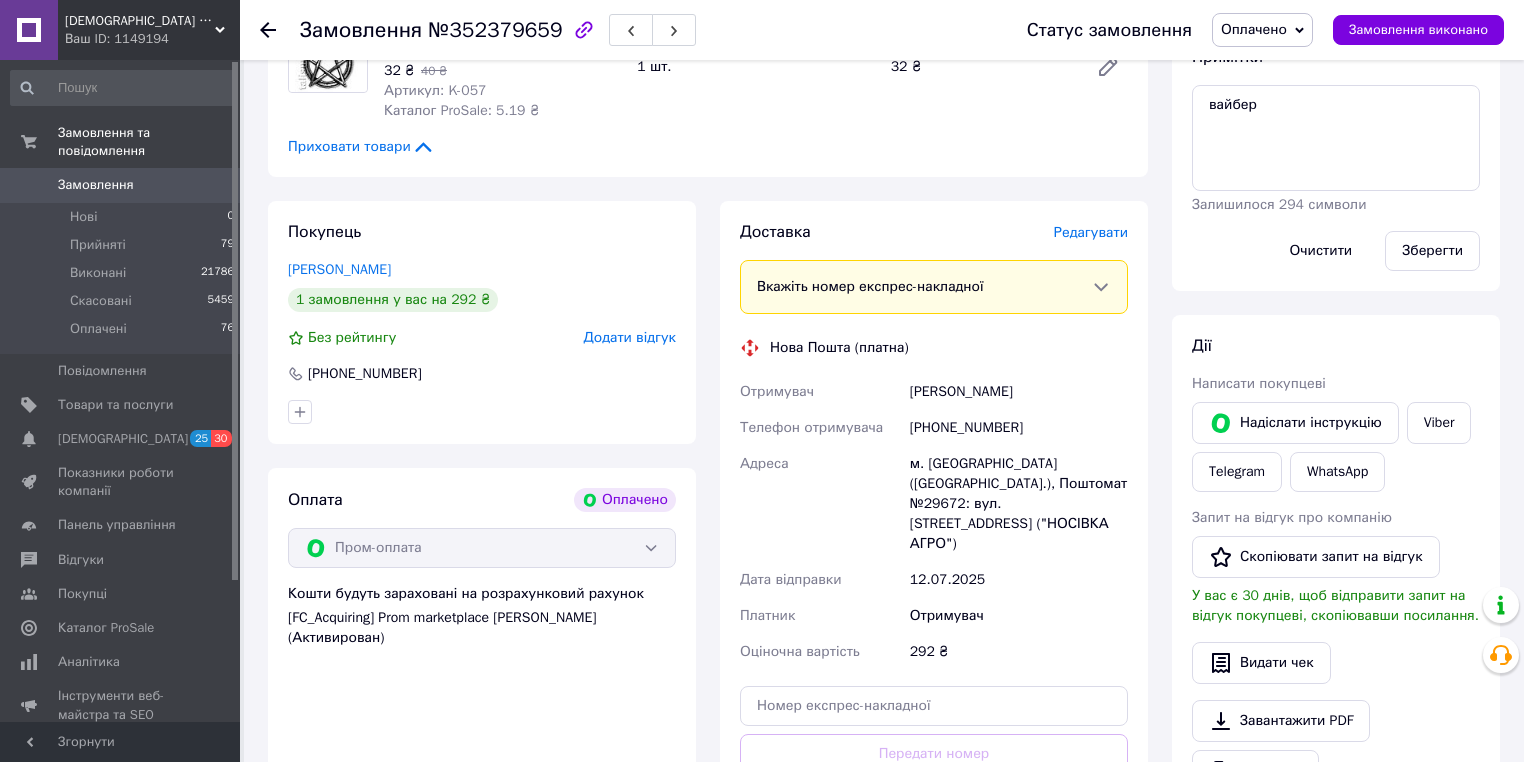 drag, startPoint x: 684, startPoint y: 143, endPoint x: 839, endPoint y: 274, distance: 202.94334 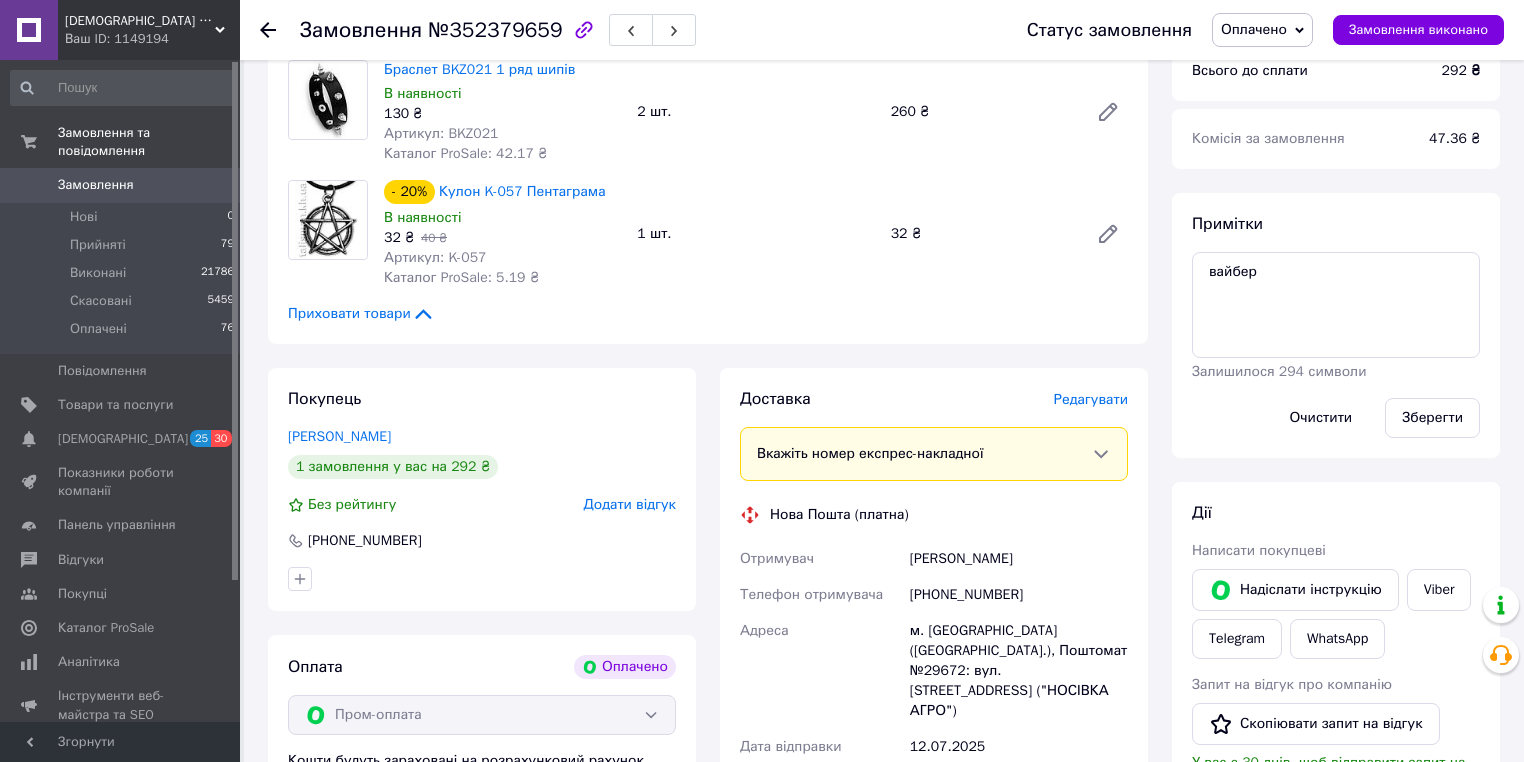 scroll, scrollTop: 320, scrollLeft: 0, axis: vertical 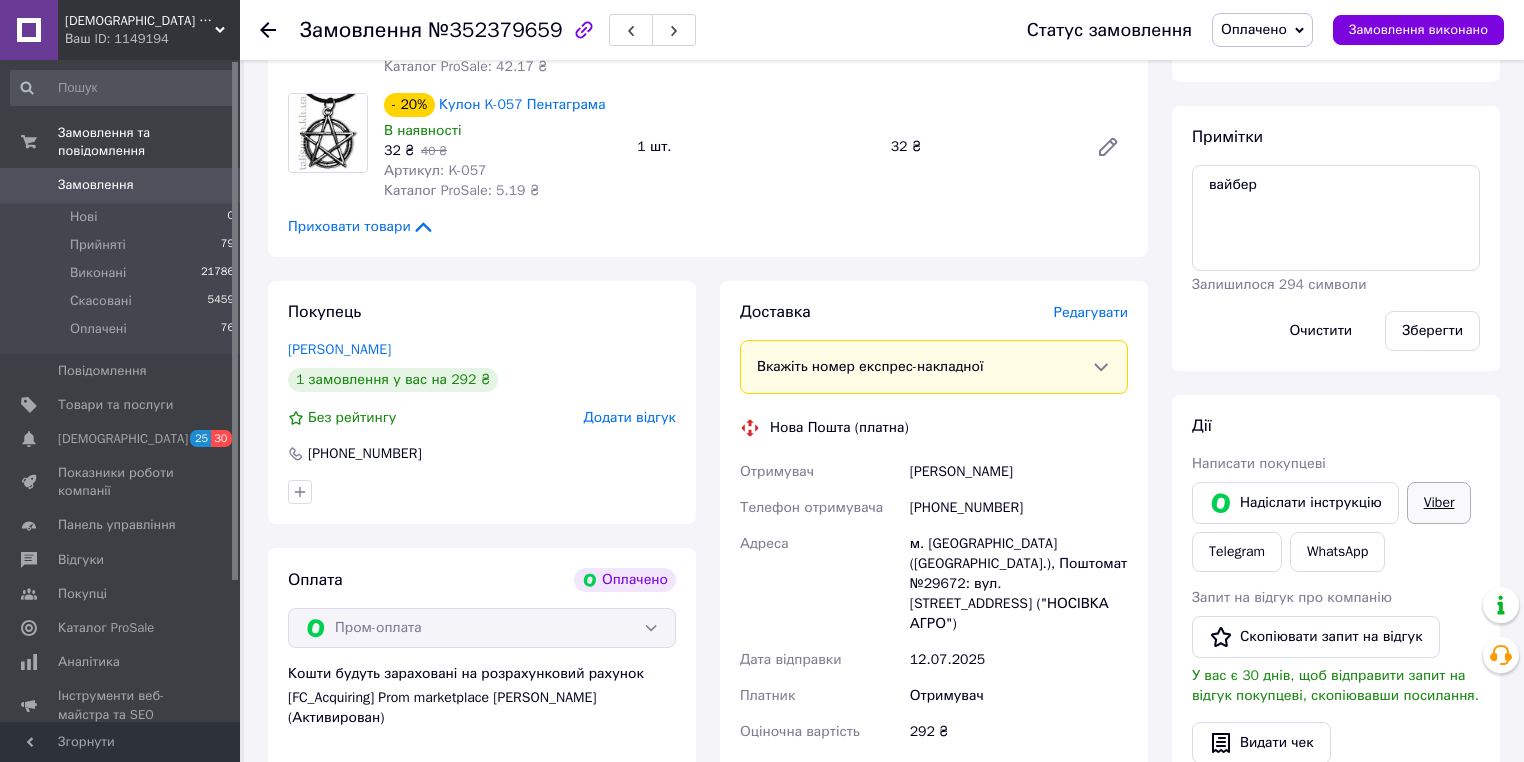 click on "Viber" at bounding box center [1439, 503] 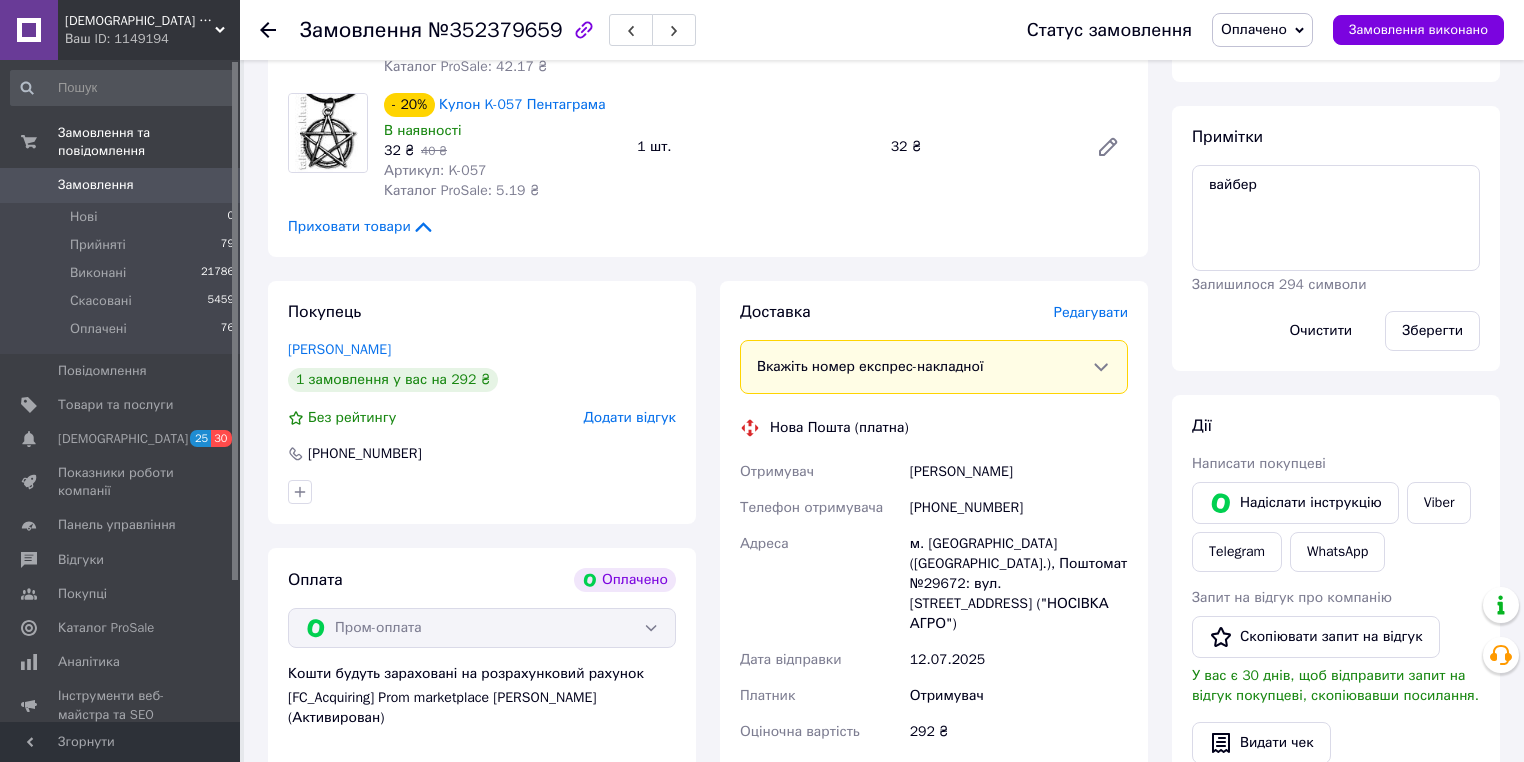 drag, startPoint x: 697, startPoint y: 716, endPoint x: 743, endPoint y: 688, distance: 53.851646 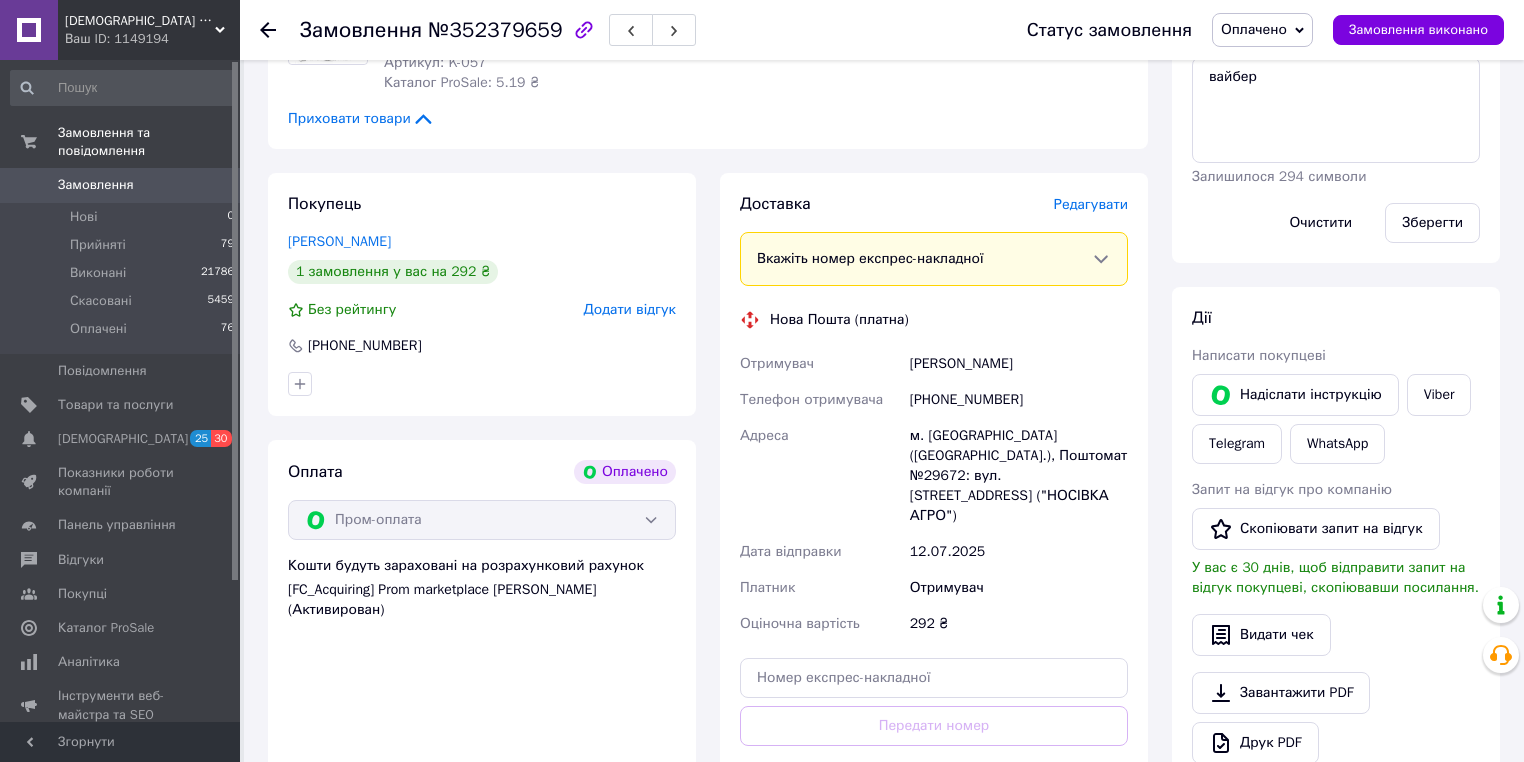 scroll, scrollTop: 560, scrollLeft: 0, axis: vertical 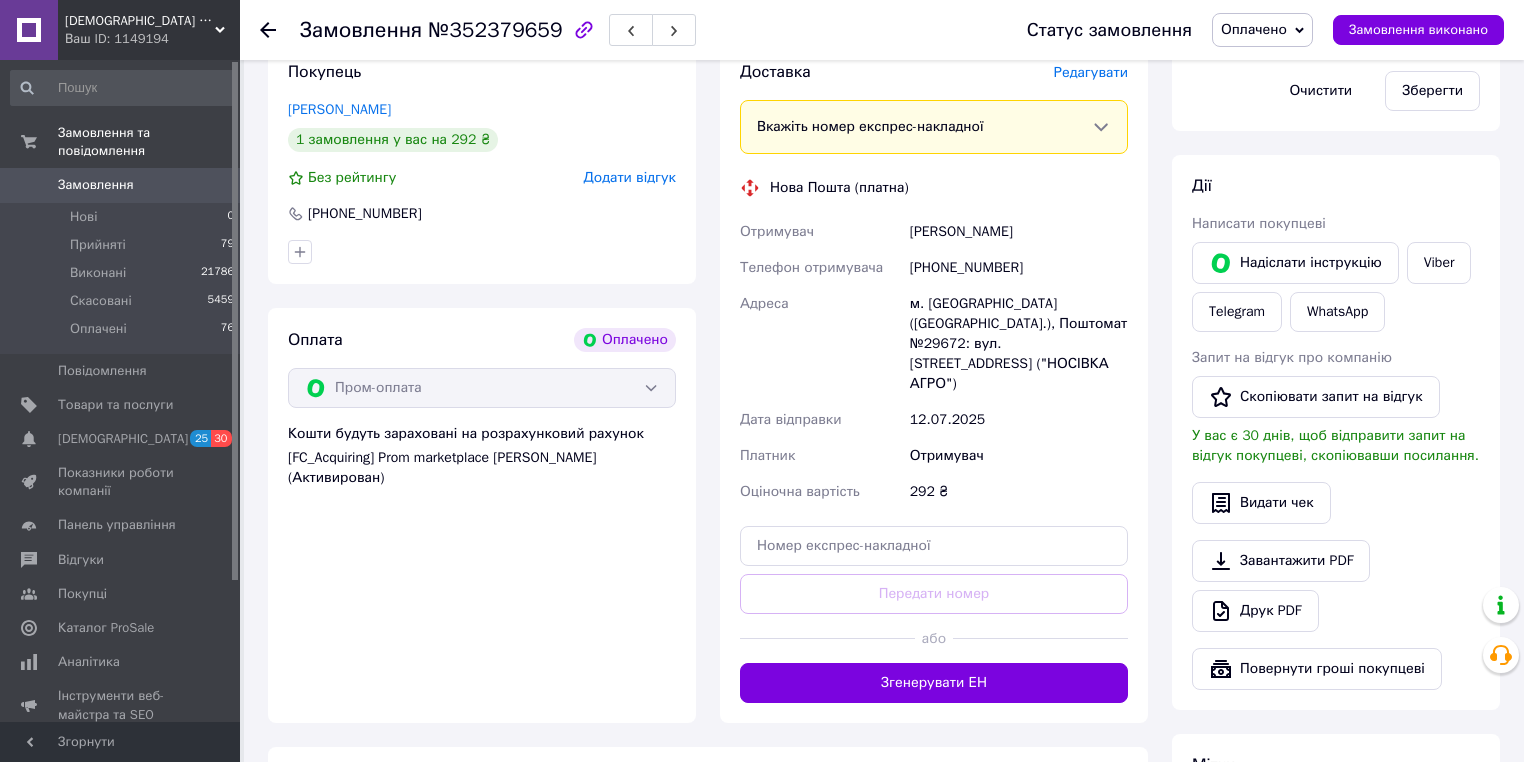 click on "Згенерувати ЕН" at bounding box center (934, 683) 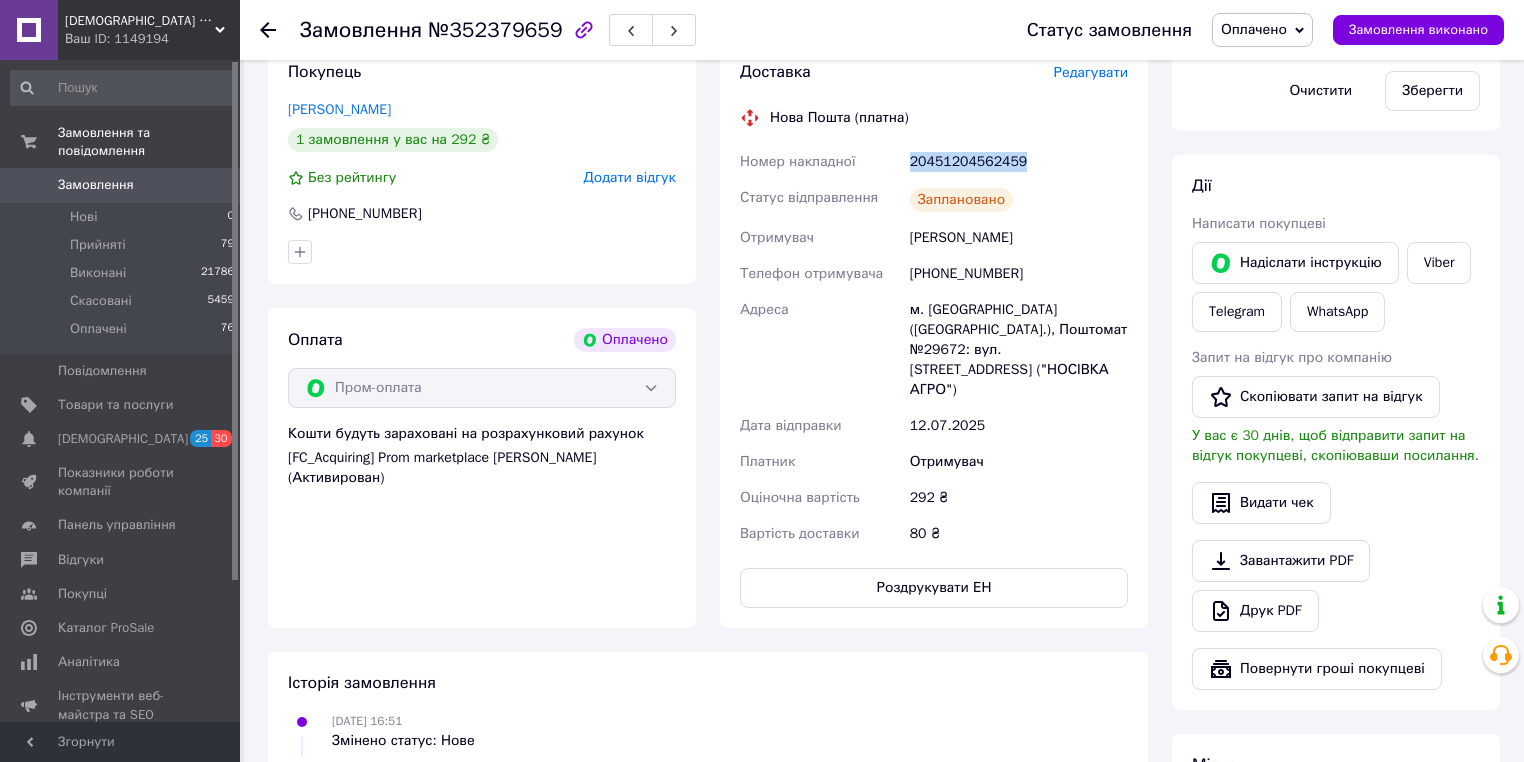drag, startPoint x: 1030, startPoint y: 160, endPoint x: 889, endPoint y: 181, distance: 142.55525 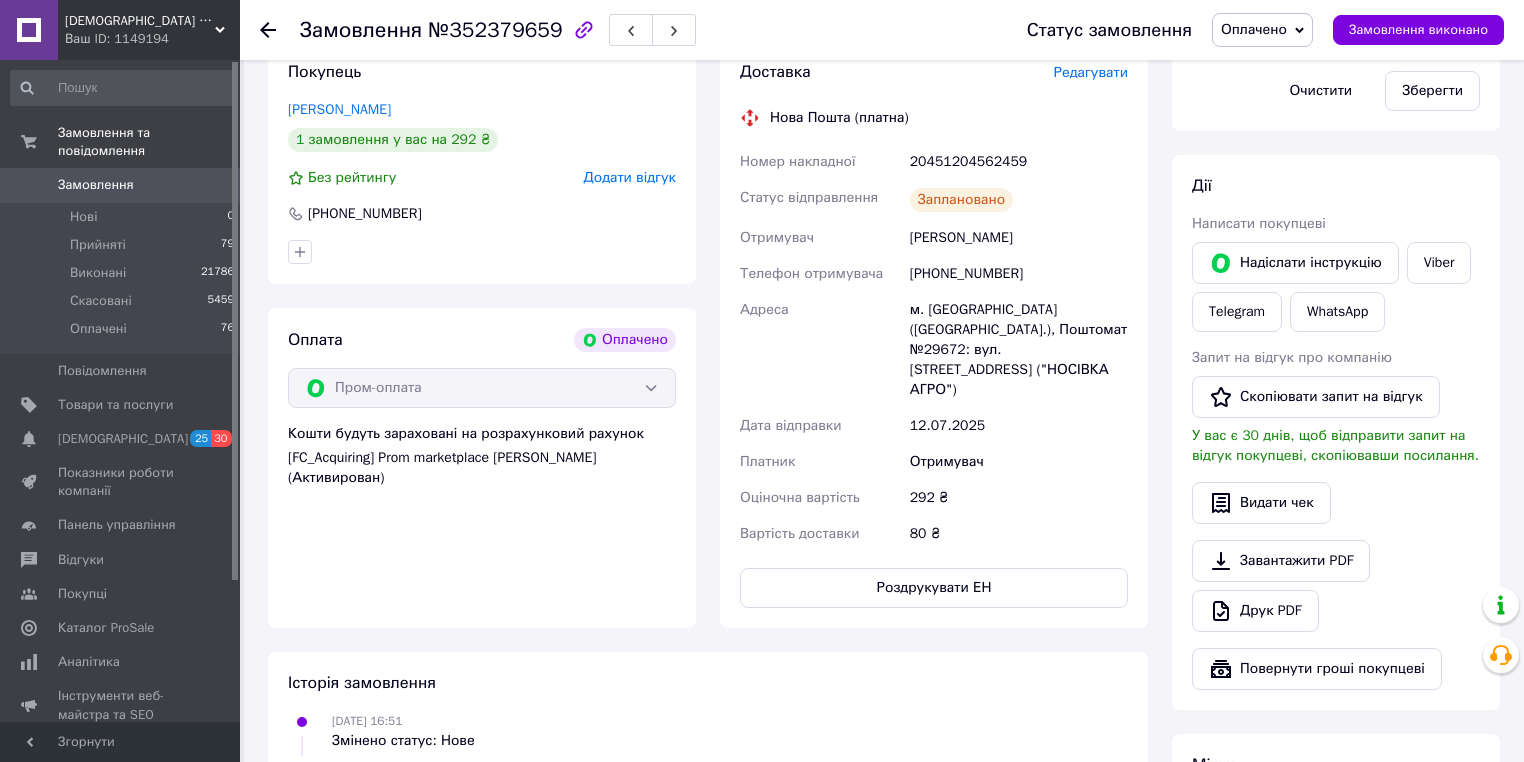 click on "Покупець Ковальчук Тимур 1 замовлення у вас на 292 ₴ Без рейтингу   Додати відгук +380635282547 Оплата Оплачено Пром-оплата Кошти будуть зараховані на розрахунковий рахунок [FC_Acquiring] Prom marketplace Бакумов Юрій Вікторович (Активирован)" at bounding box center (482, 334) 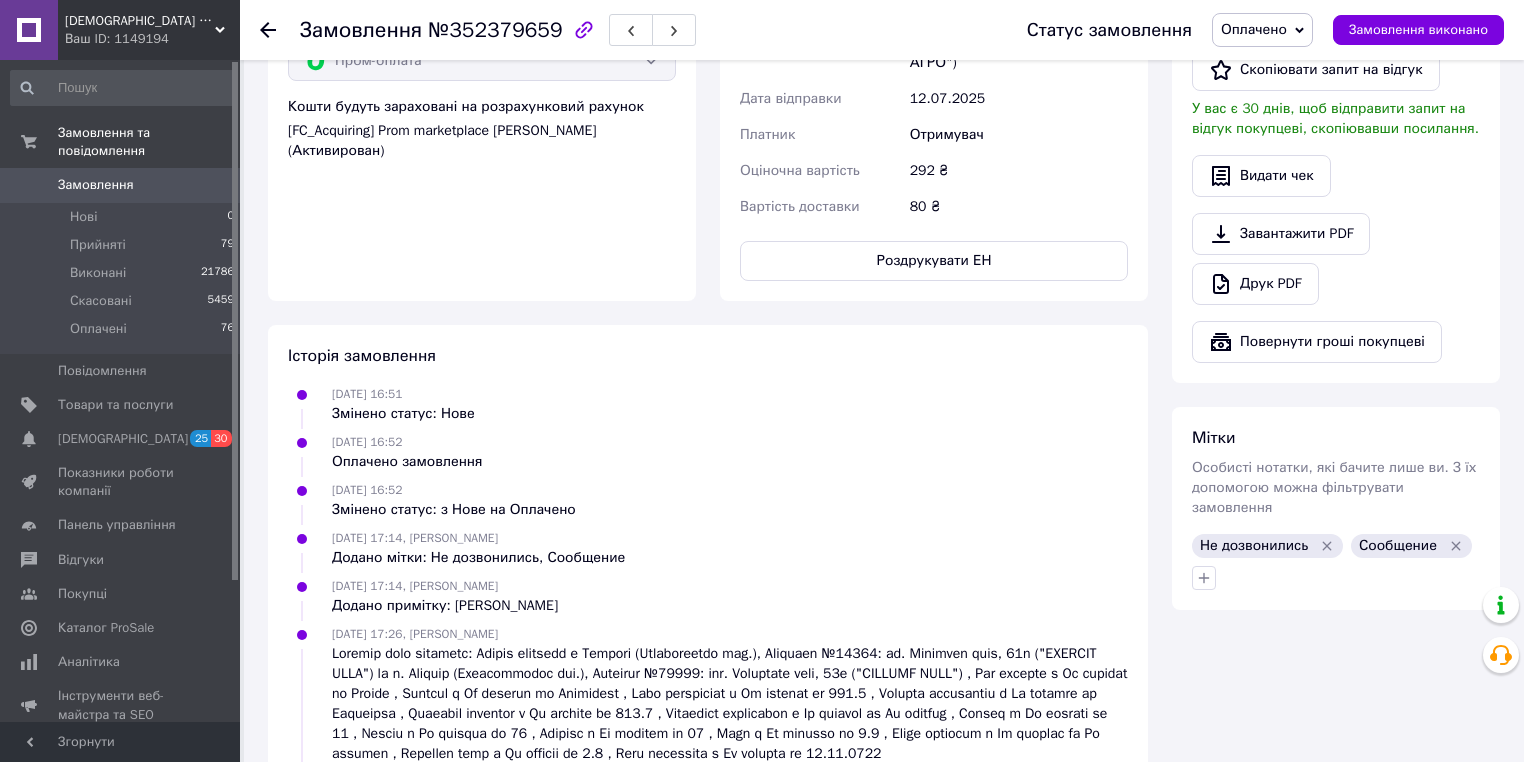 scroll, scrollTop: 985, scrollLeft: 0, axis: vertical 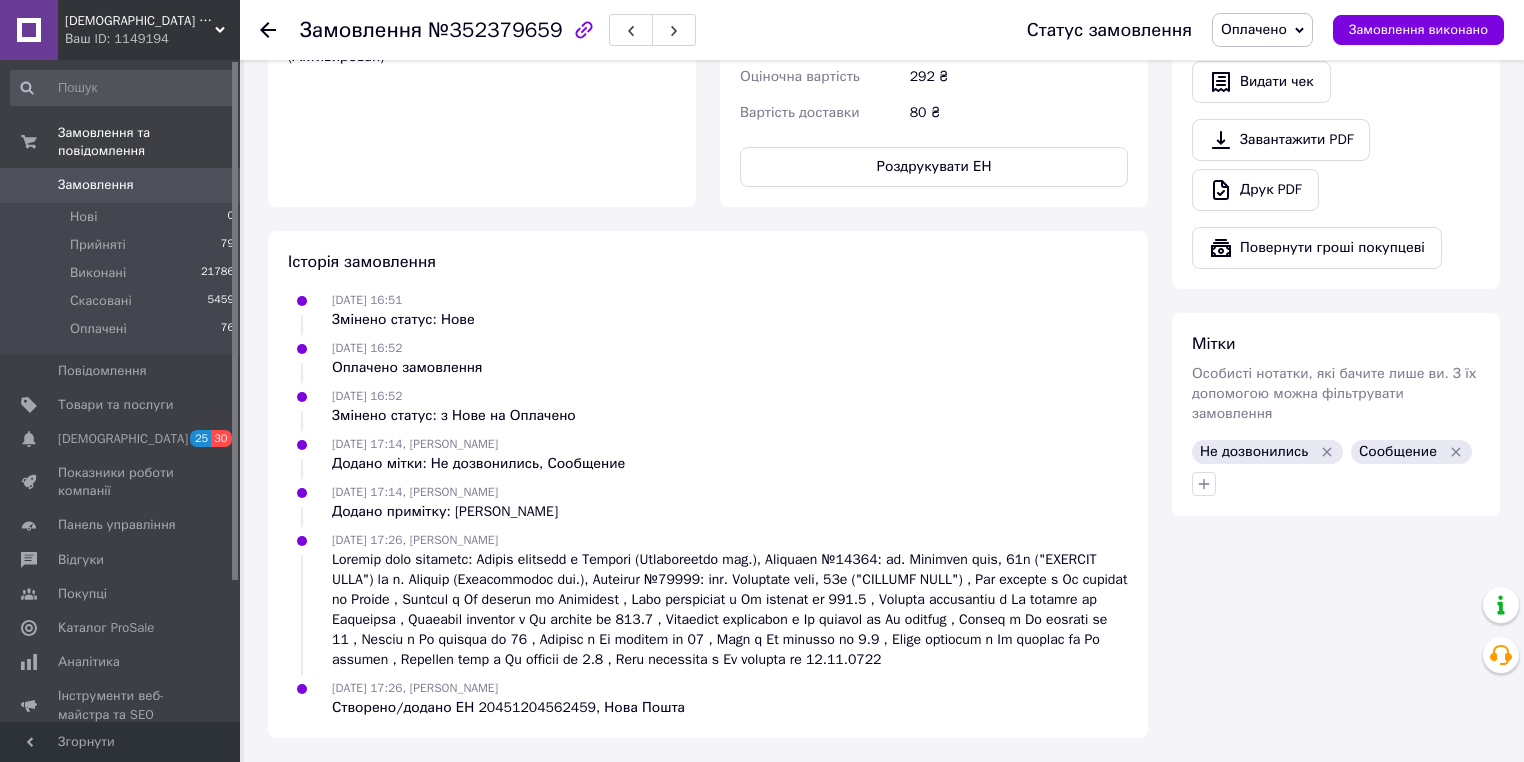 click 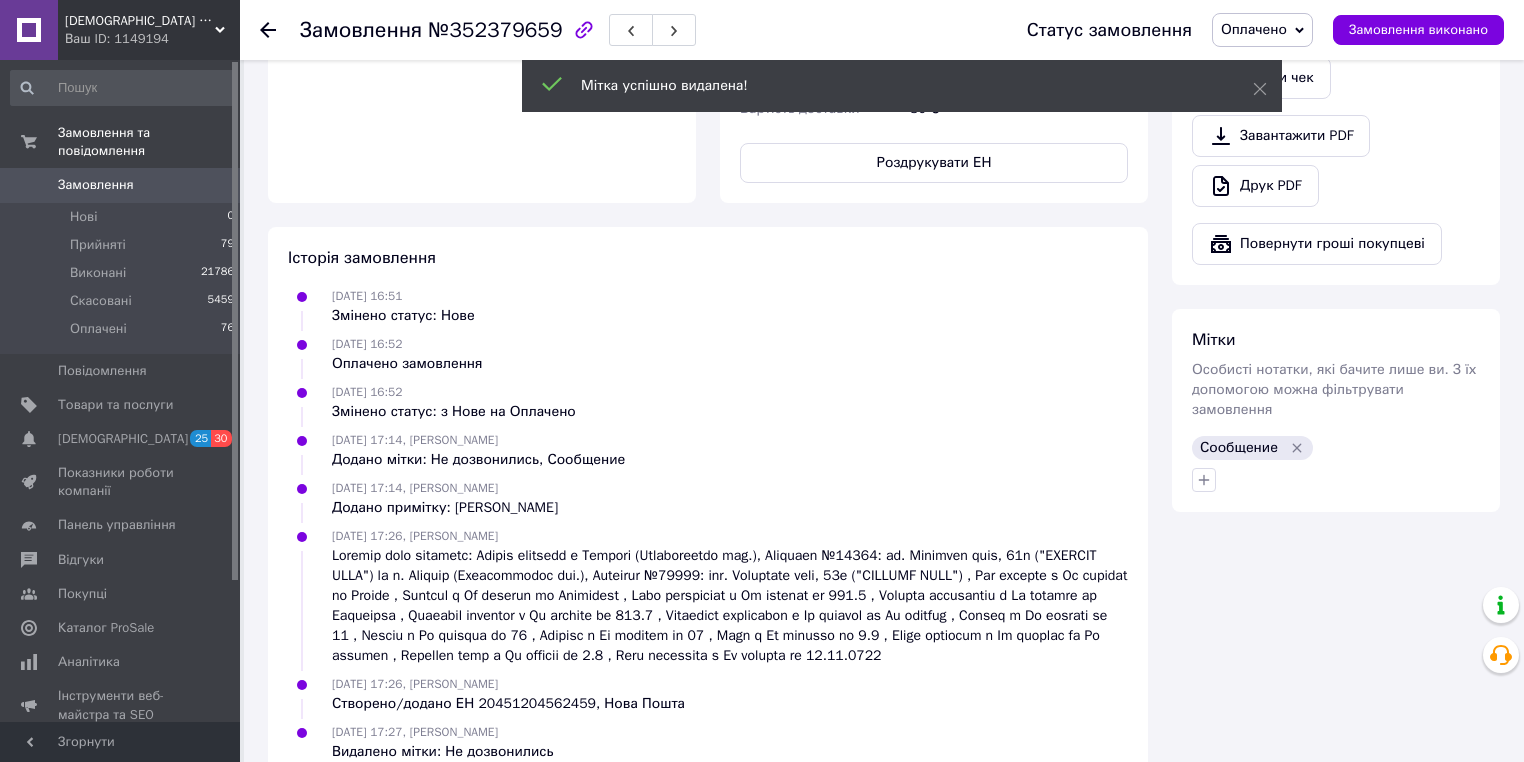 drag, startPoint x: 1300, startPoint y: 425, endPoint x: 1247, endPoint y: 498, distance: 90.21086 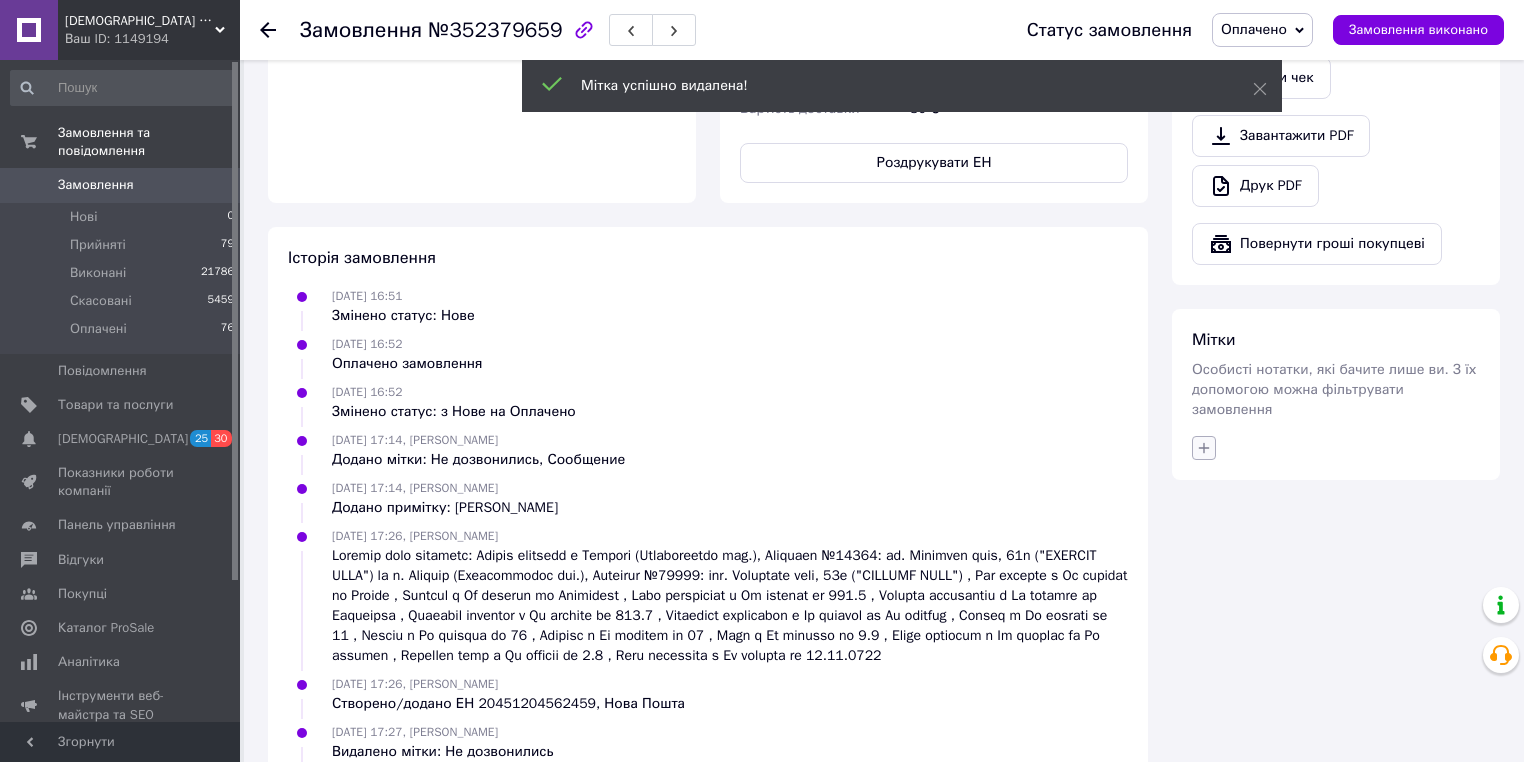 click 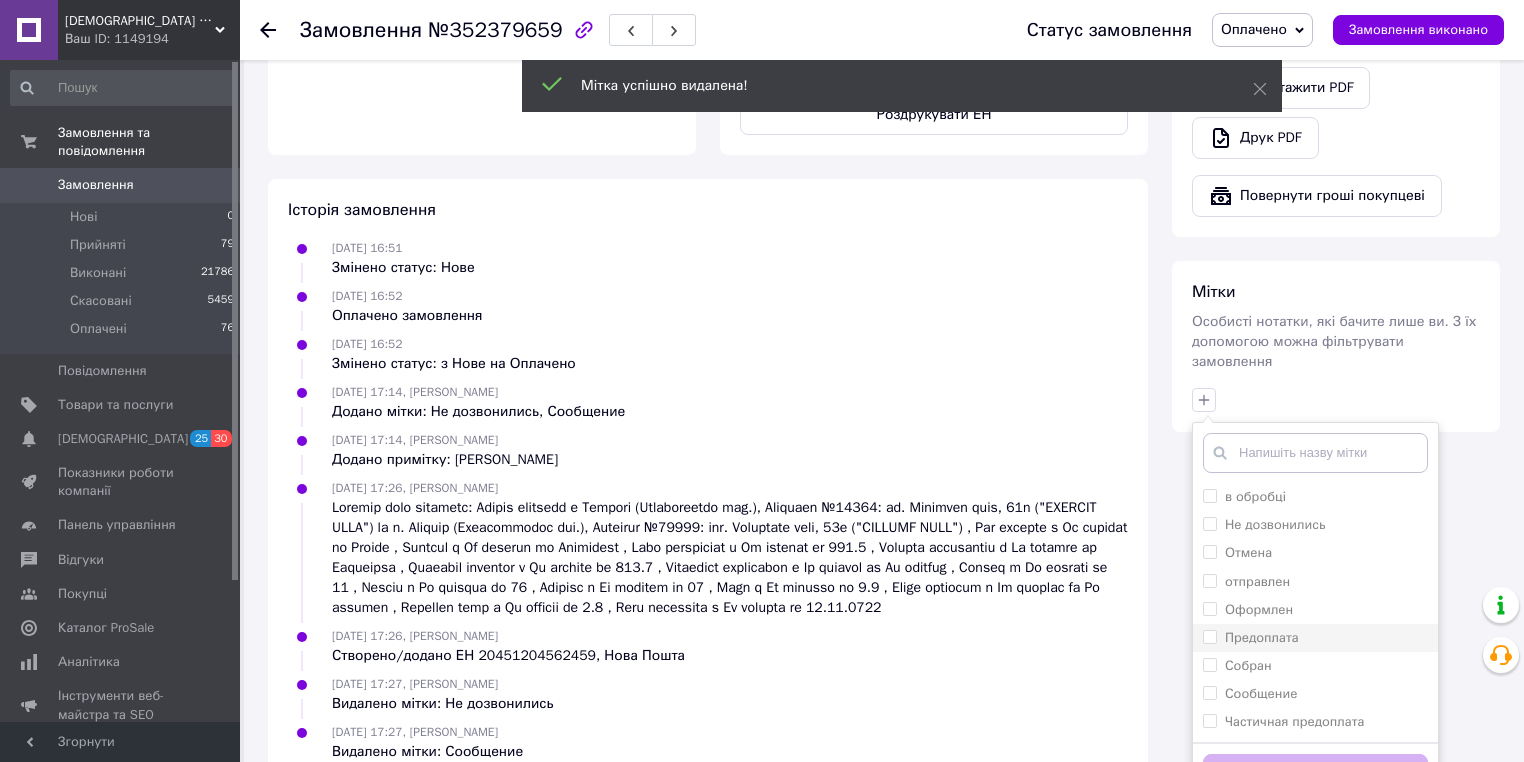 scroll, scrollTop: 1082, scrollLeft: 0, axis: vertical 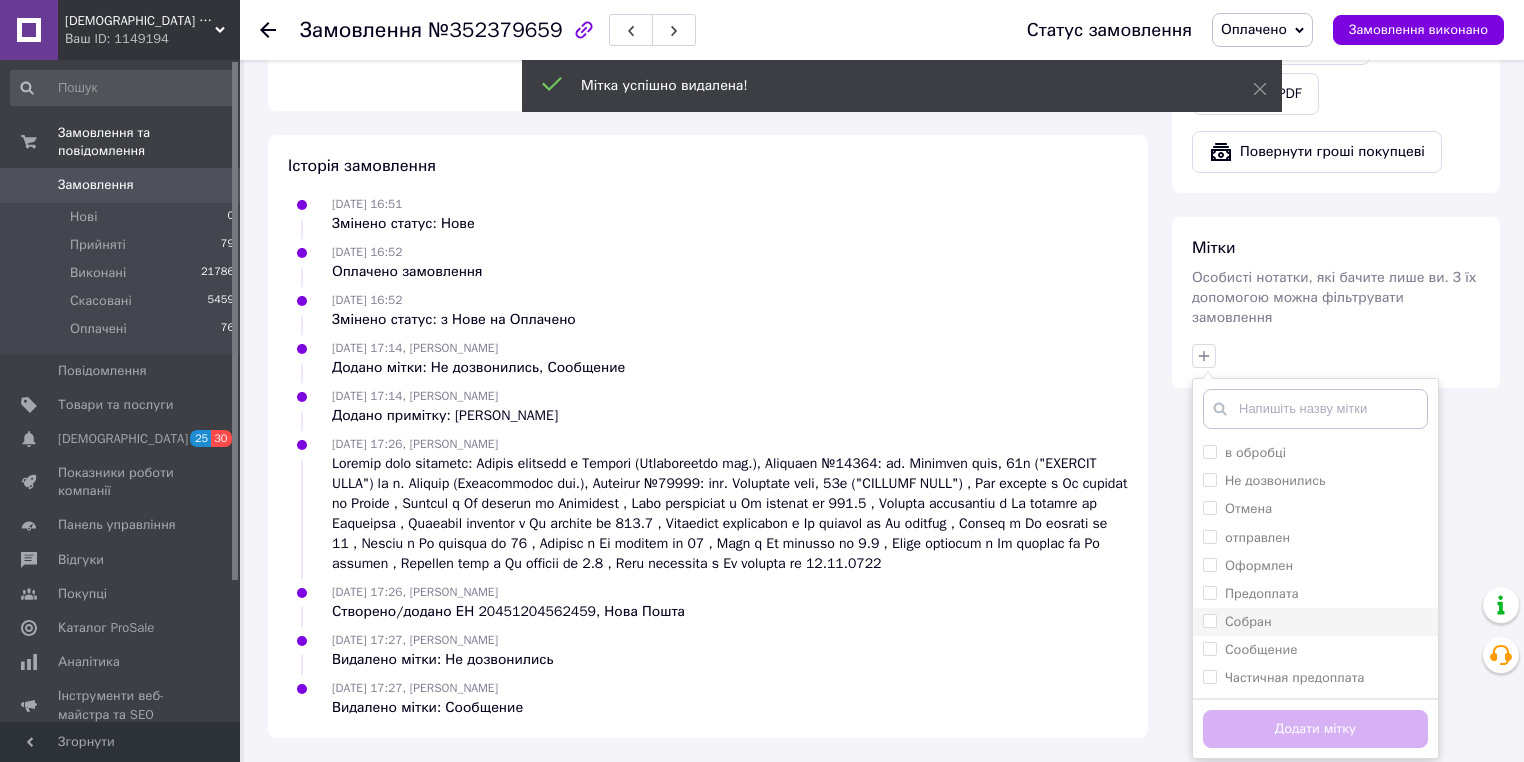 drag, startPoint x: 1212, startPoint y: 510, endPoint x: 1258, endPoint y: 605, distance: 105.550934 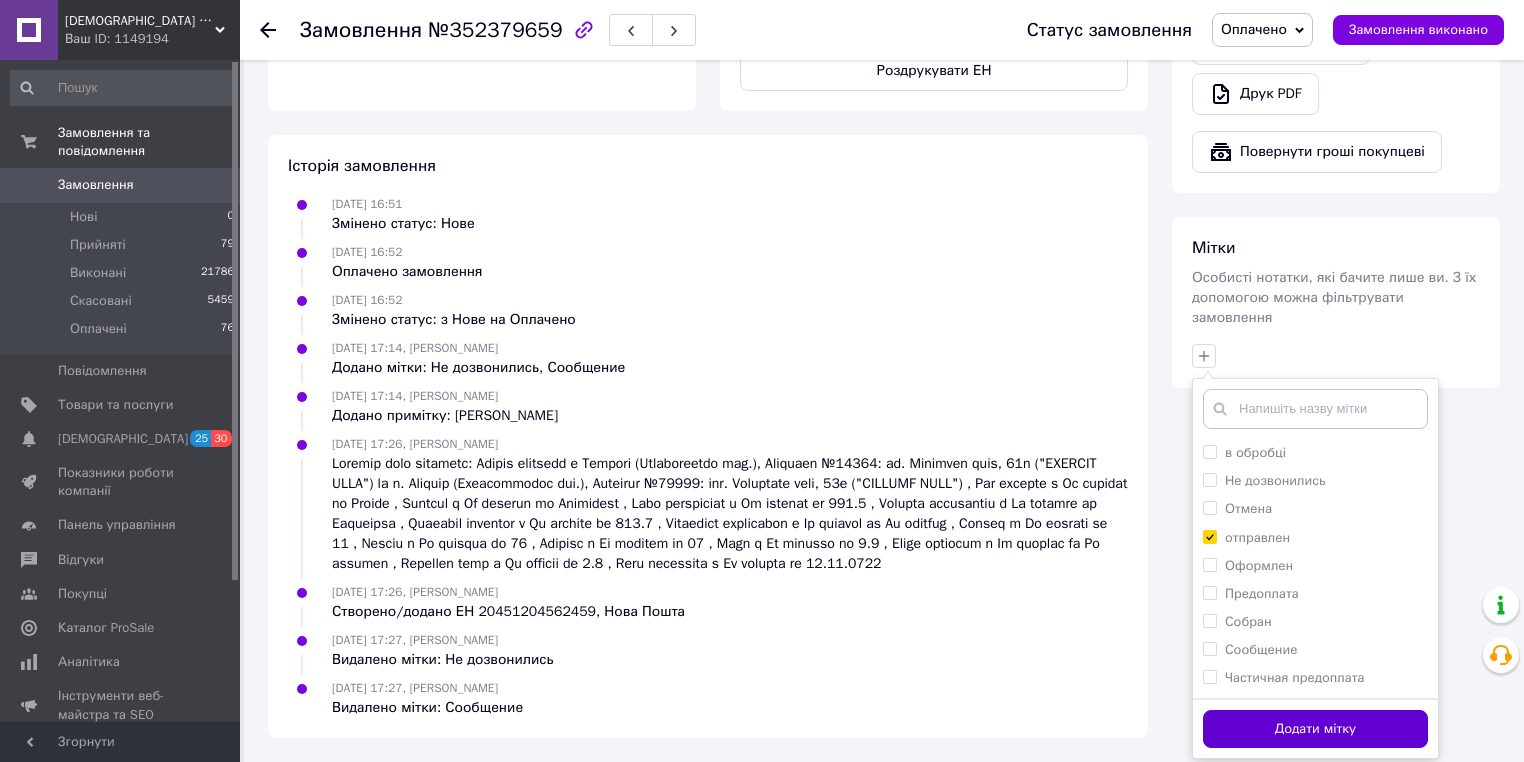 click on "Додати мітку" at bounding box center (1315, 729) 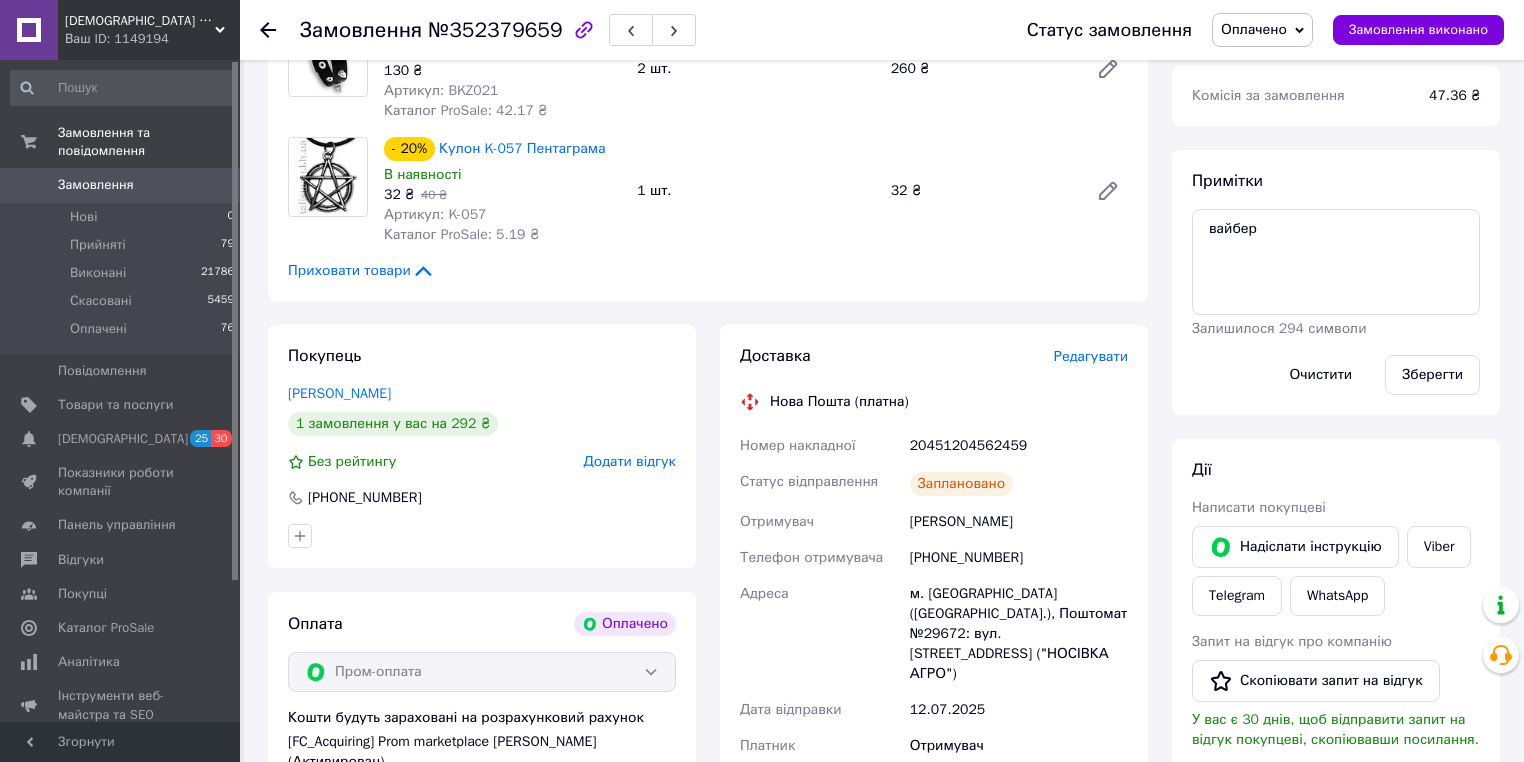 scroll, scrollTop: 202, scrollLeft: 0, axis: vertical 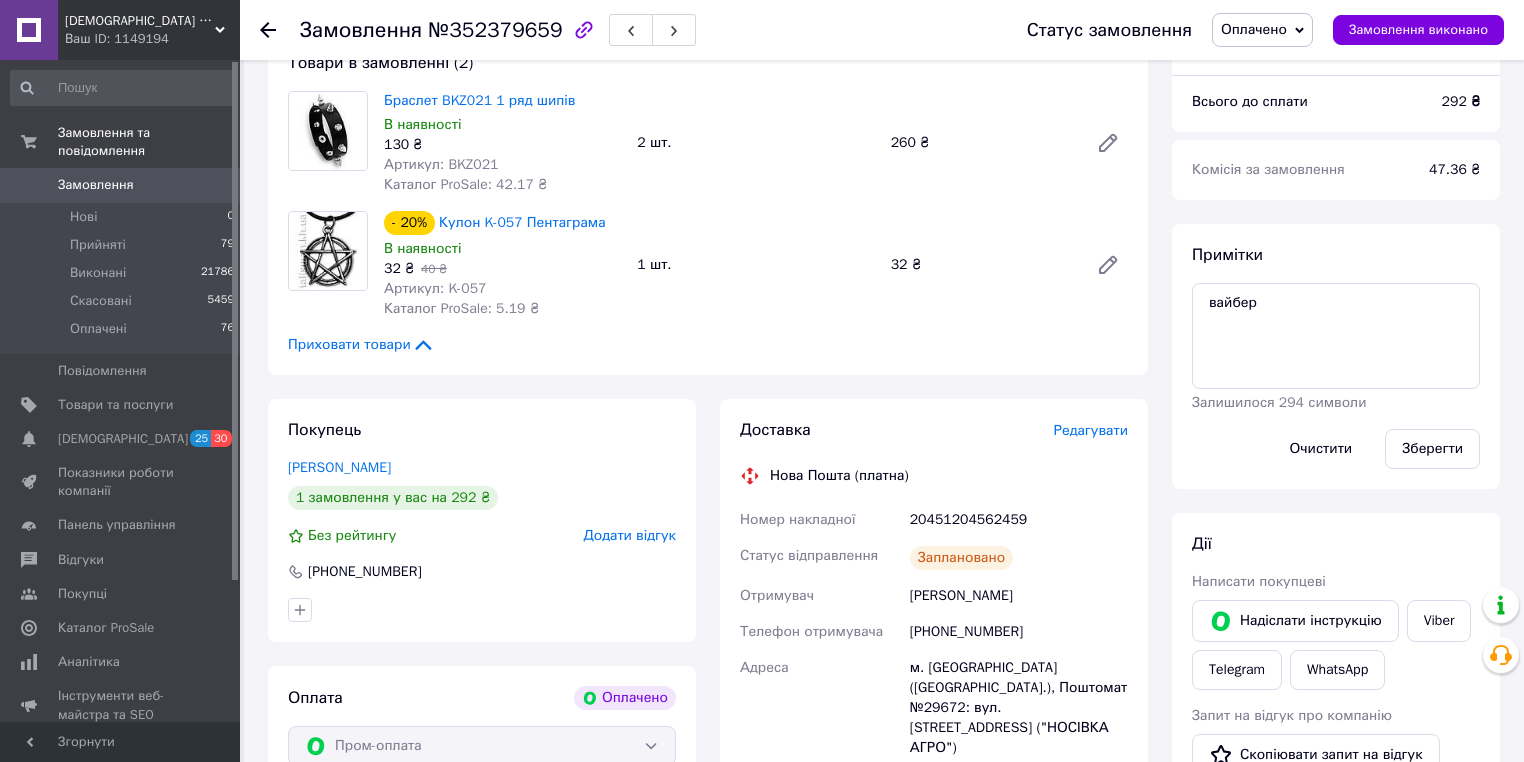 click on "Замовлення" at bounding box center (96, 185) 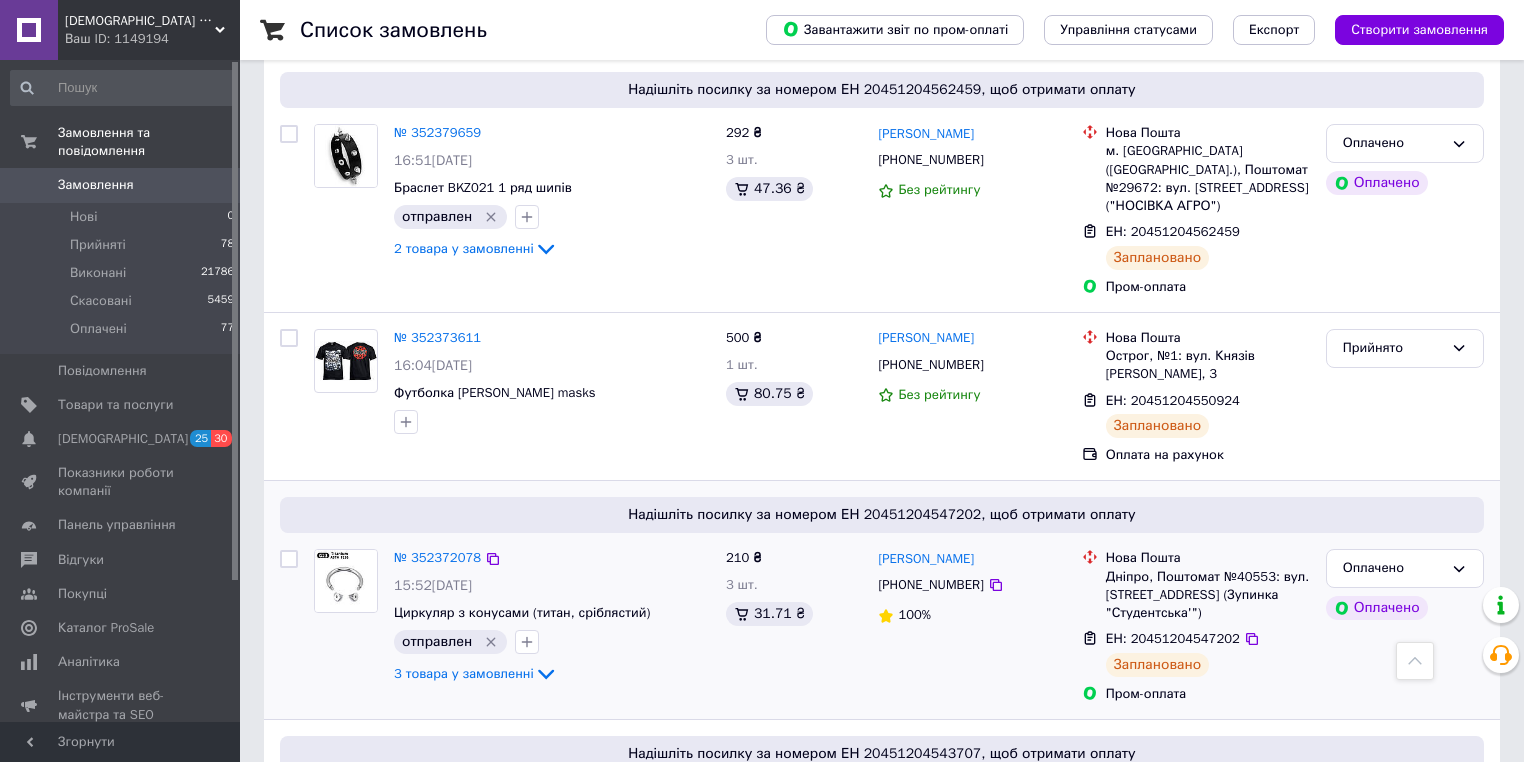 scroll, scrollTop: 0, scrollLeft: 0, axis: both 